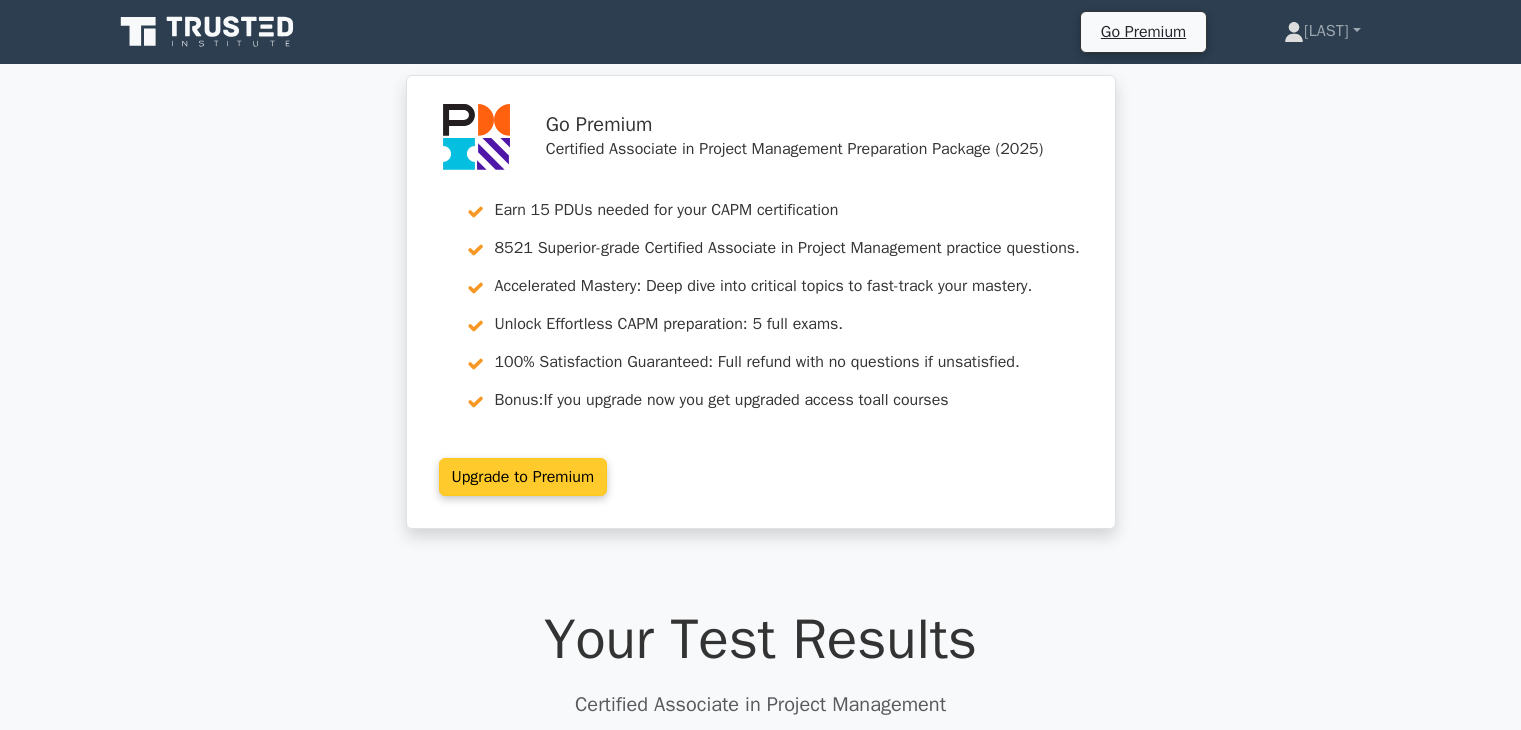 scroll, scrollTop: 0, scrollLeft: 0, axis: both 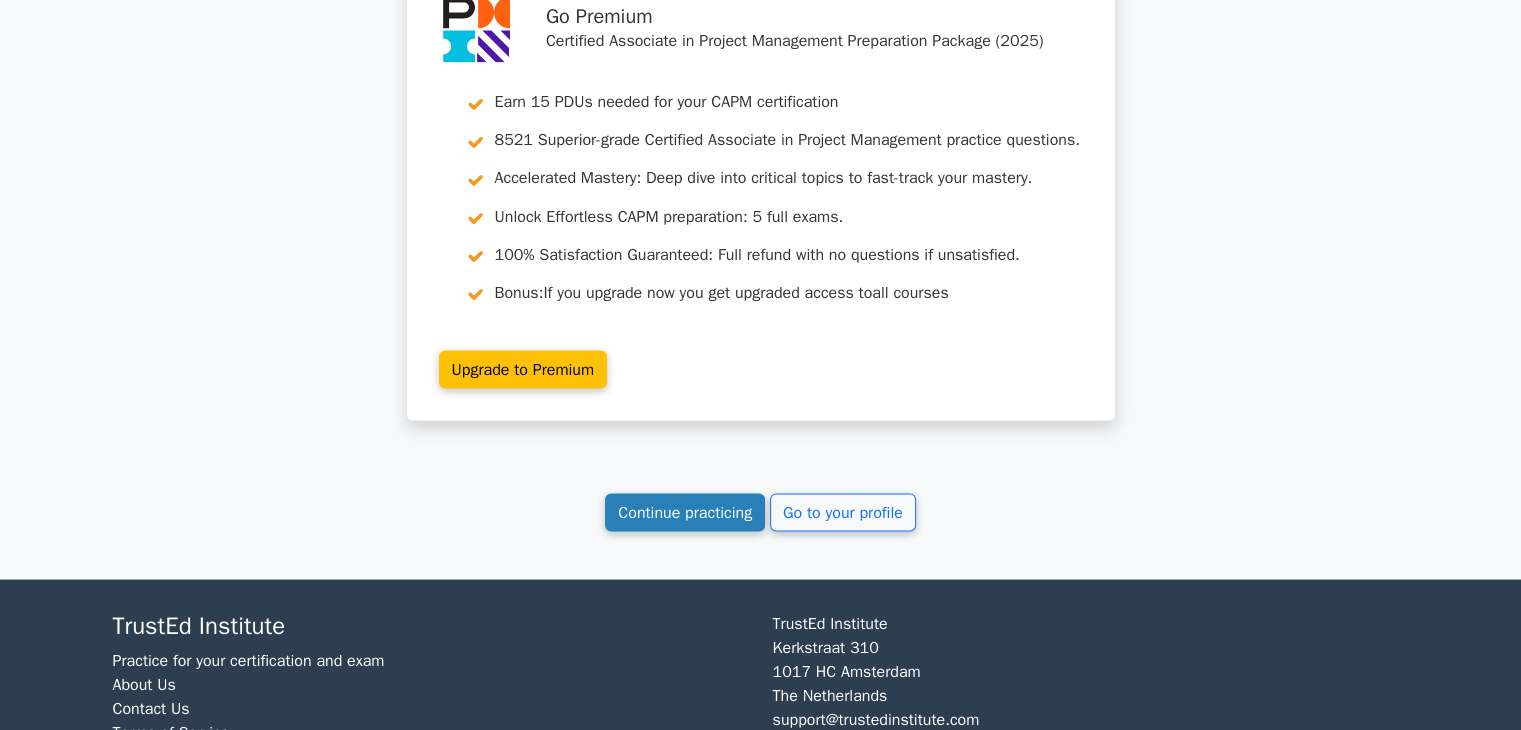 click on "Continue practicing" at bounding box center [685, 512] 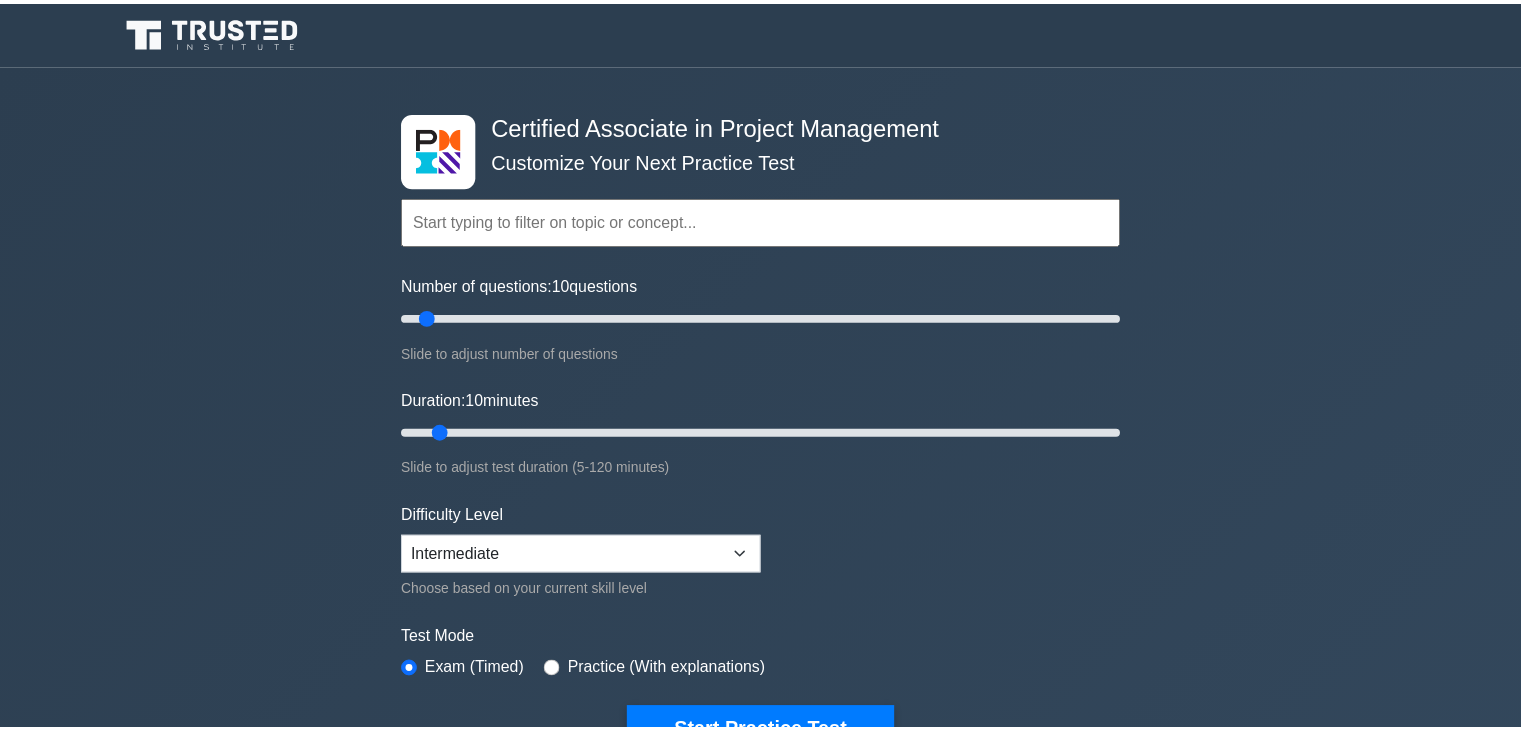 scroll, scrollTop: 0, scrollLeft: 0, axis: both 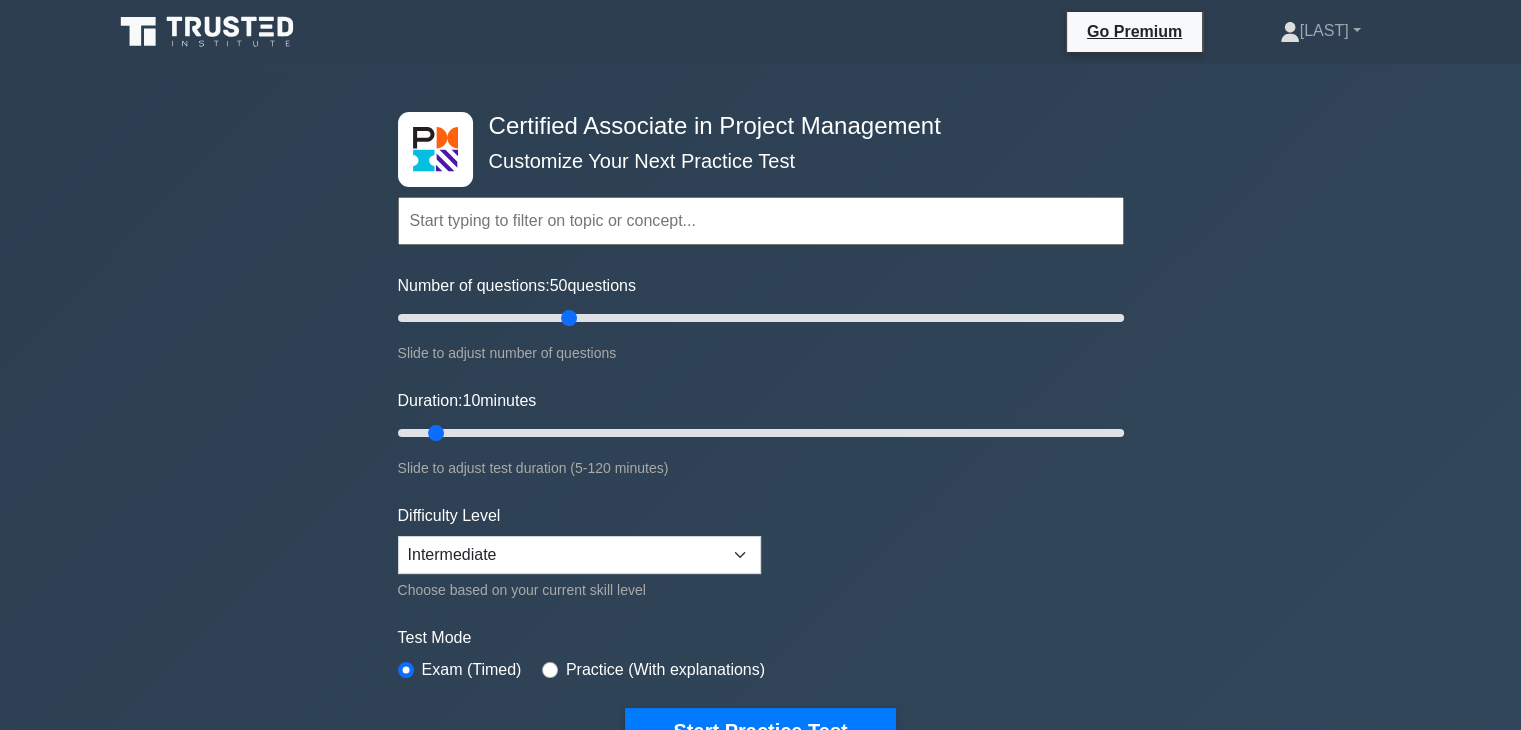 drag, startPoint x: 420, startPoint y: 321, endPoint x: 575, endPoint y: 321, distance: 155 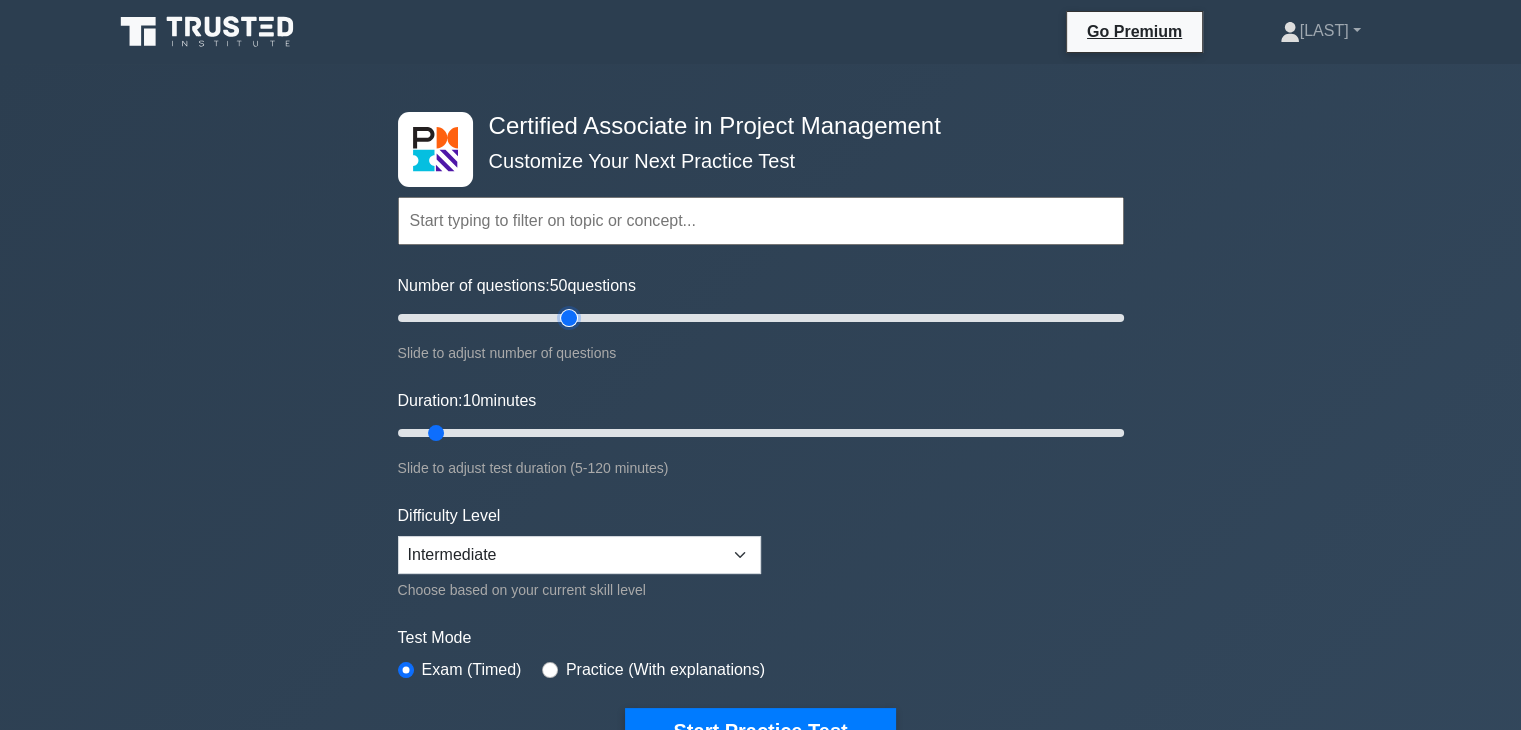 type on "50" 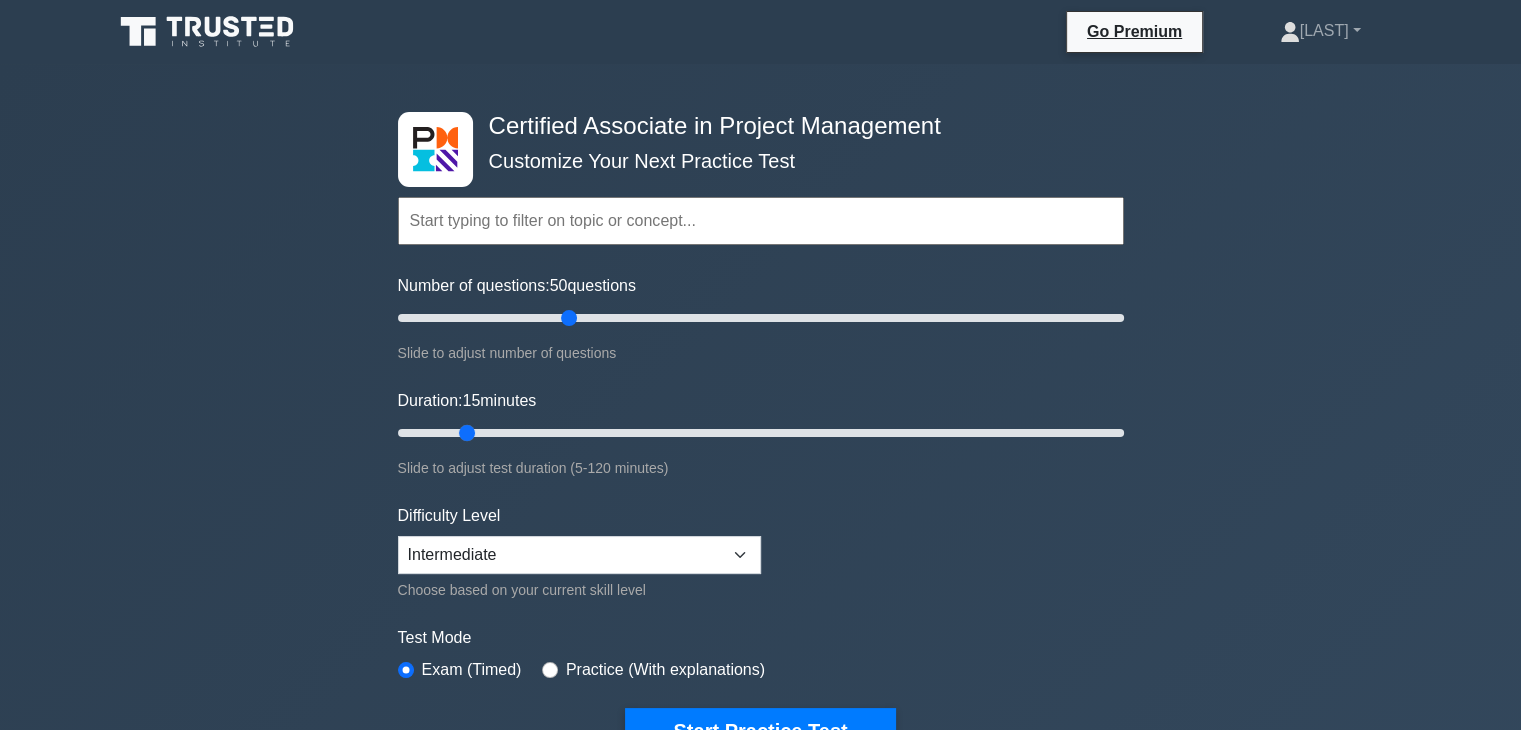 drag, startPoint x: 435, startPoint y: 437, endPoint x: 471, endPoint y: 439, distance: 36.05551 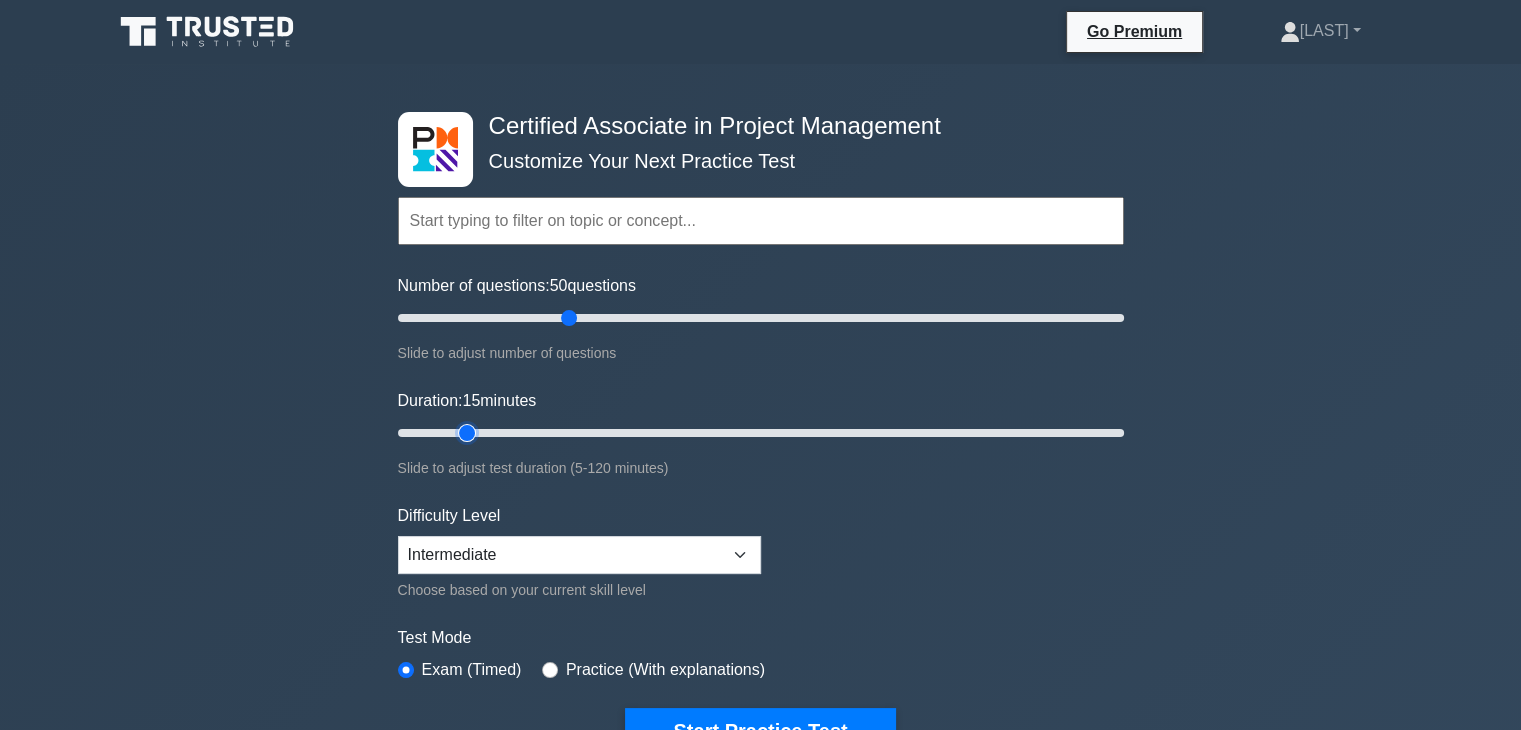 type on "15" 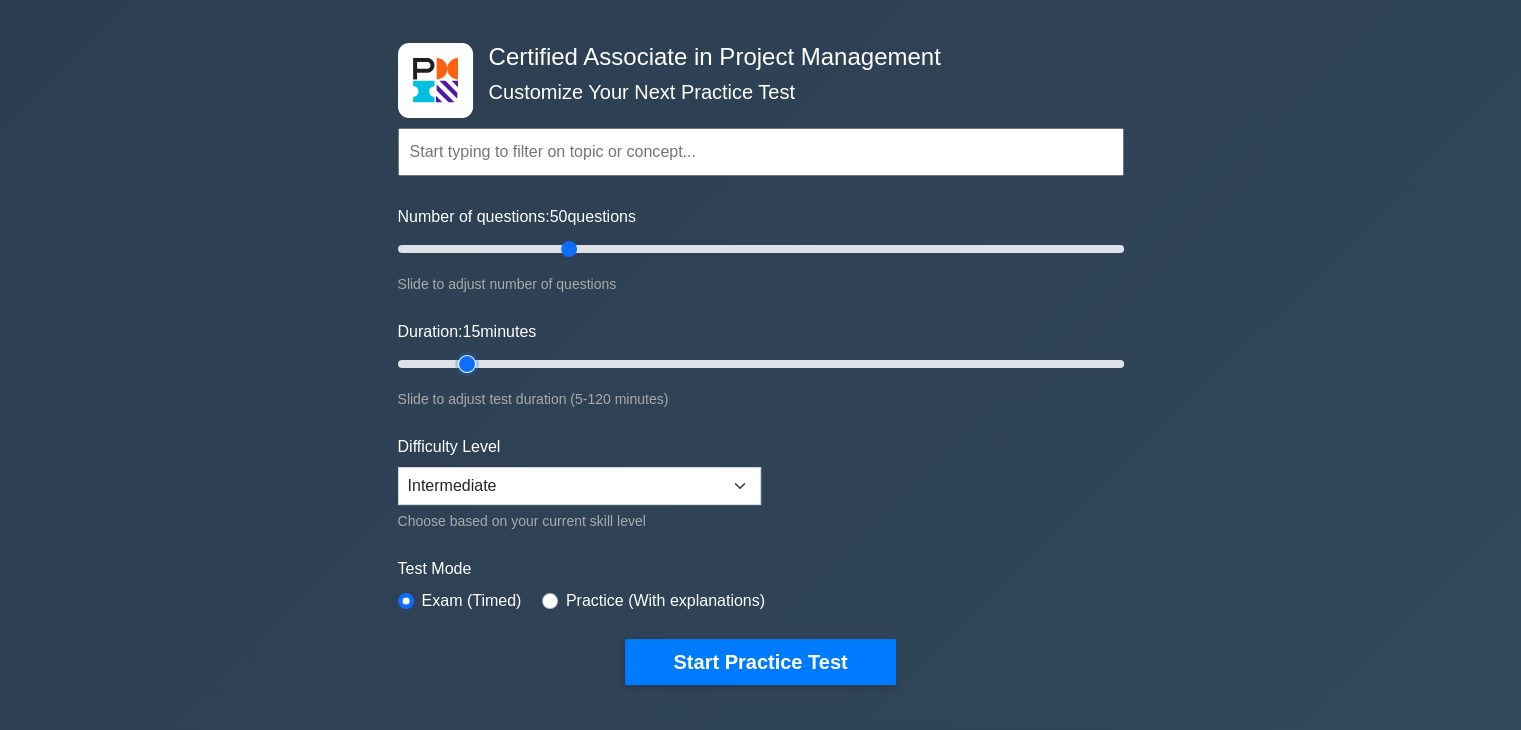 scroll, scrollTop: 100, scrollLeft: 0, axis: vertical 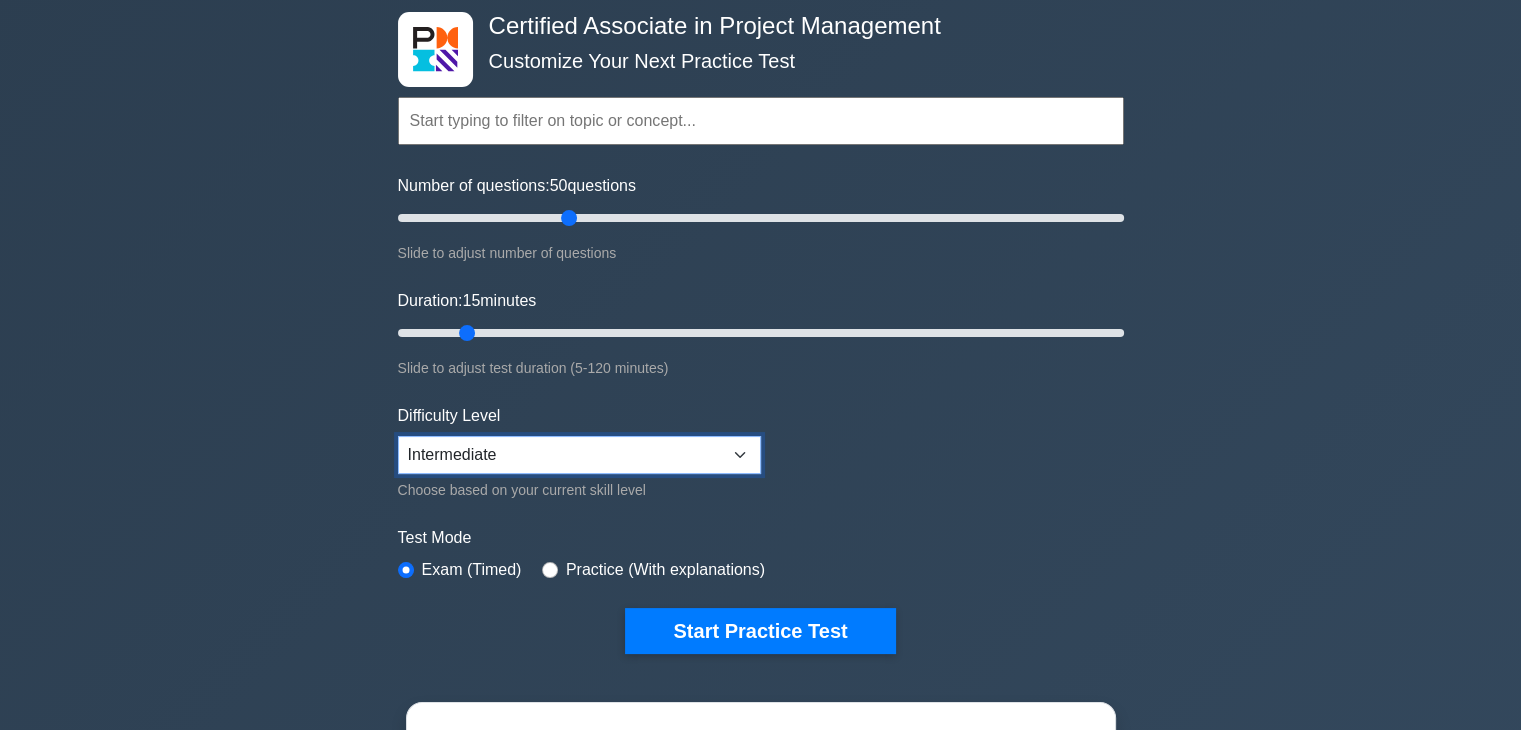 click on "Beginner
Intermediate
Expert" at bounding box center (579, 455) 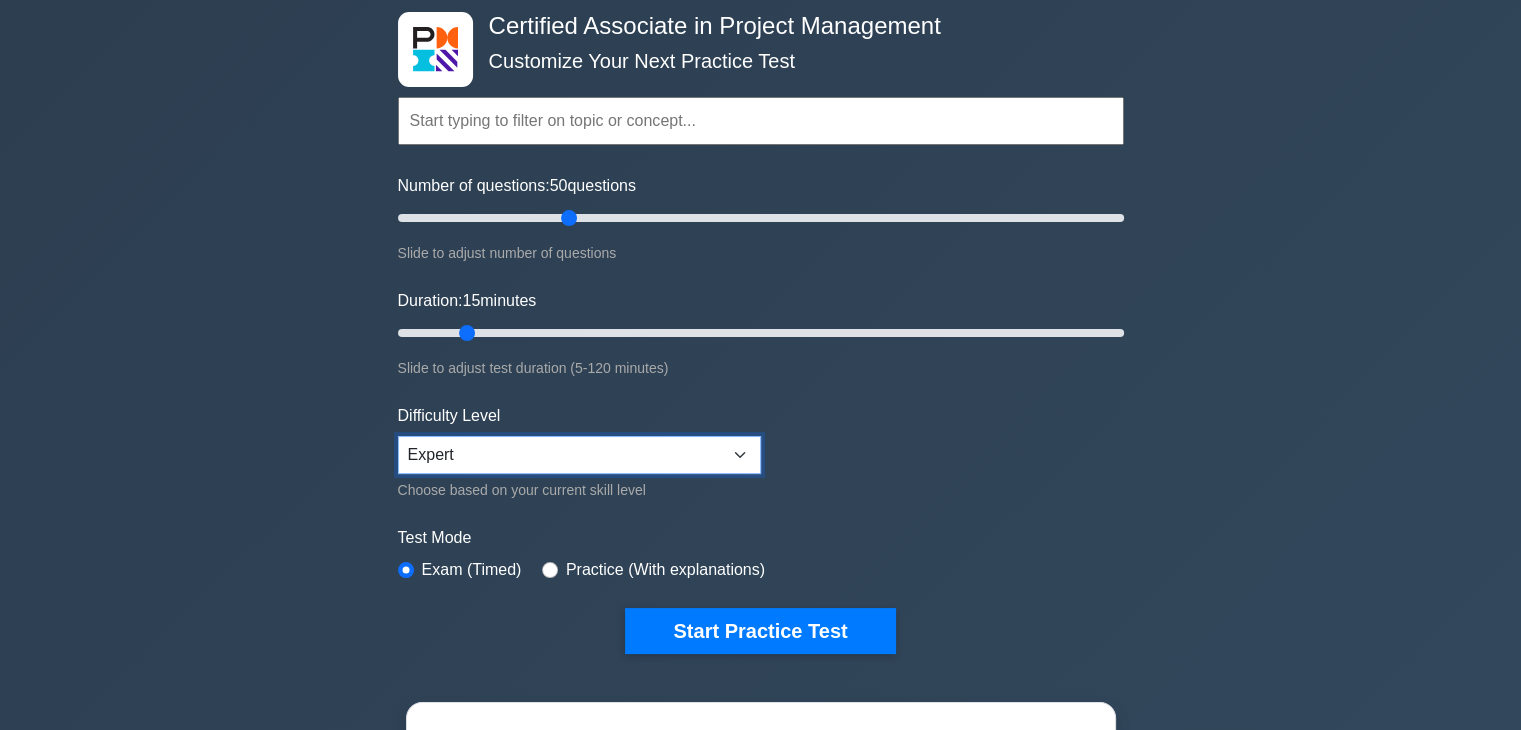 click on "Beginner
Intermediate
Expert" at bounding box center [579, 455] 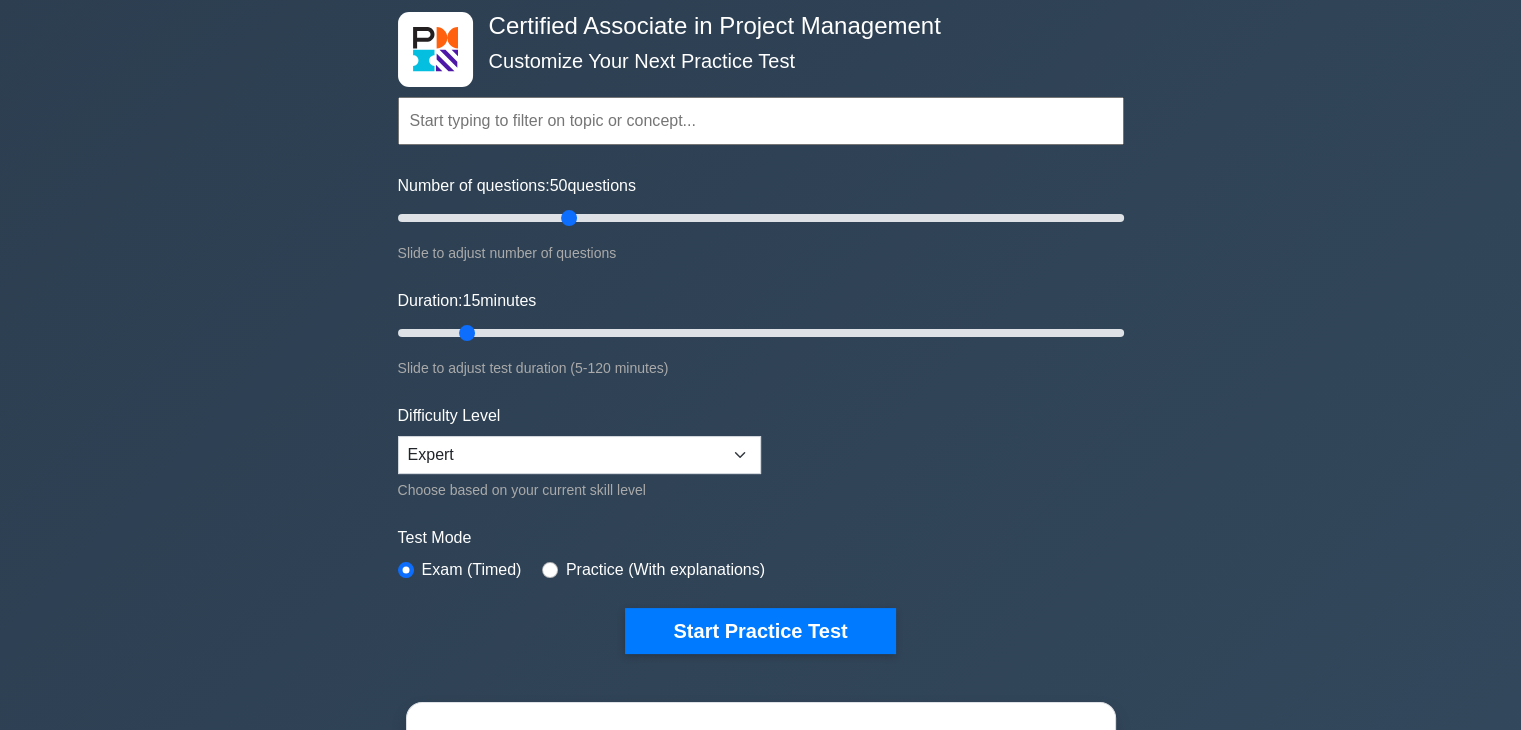 click on "Practice (With explanations)" at bounding box center [665, 570] 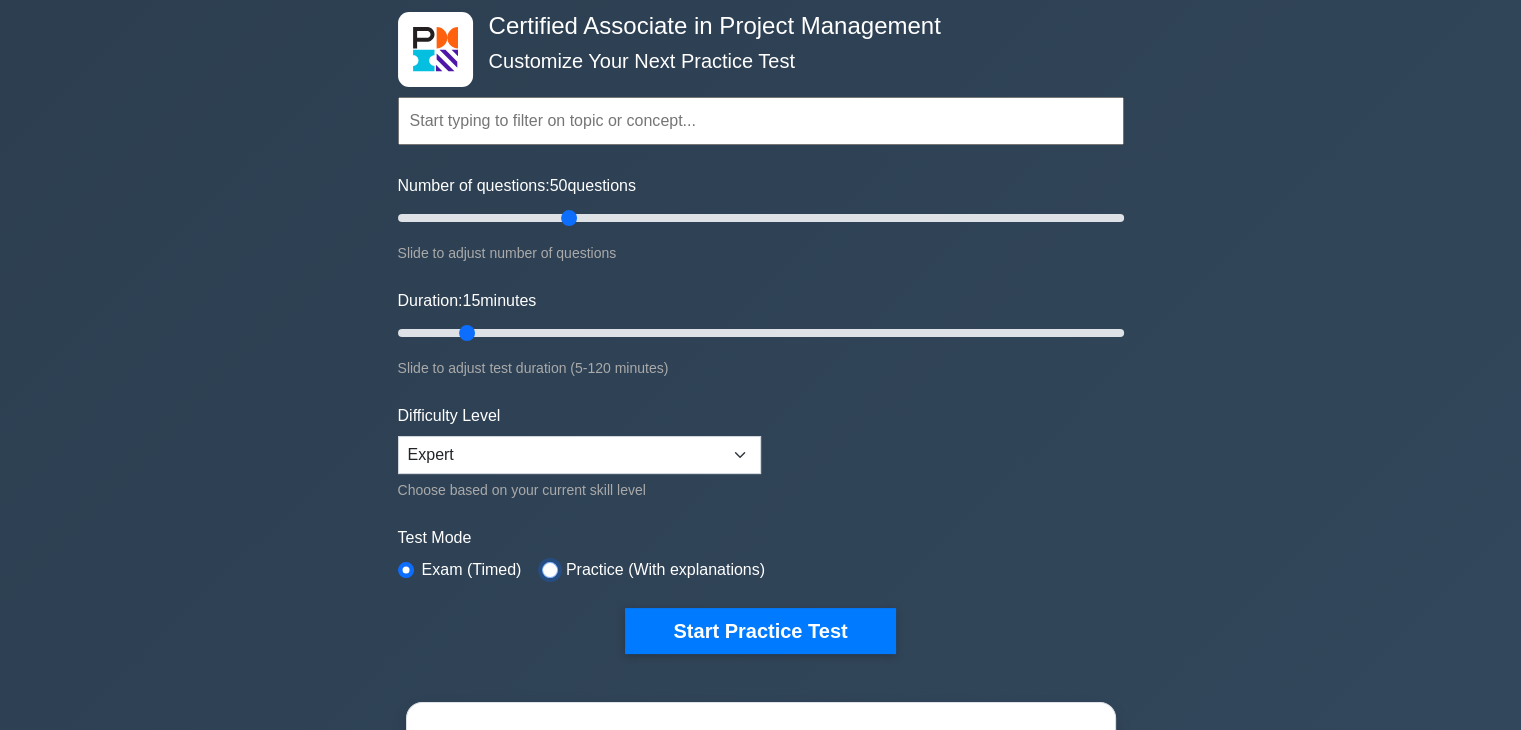 click at bounding box center (550, 570) 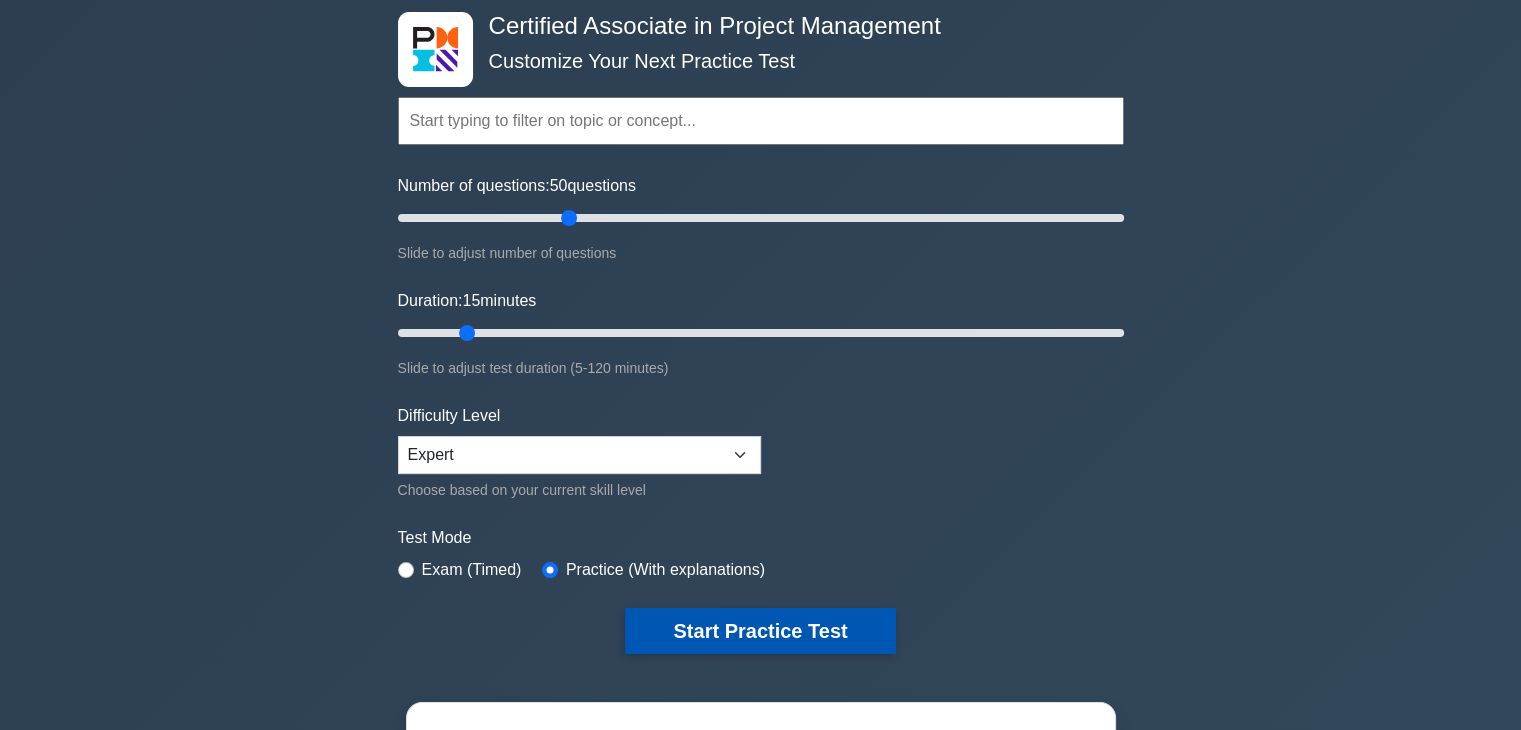 click on "Start Practice Test" at bounding box center [760, 631] 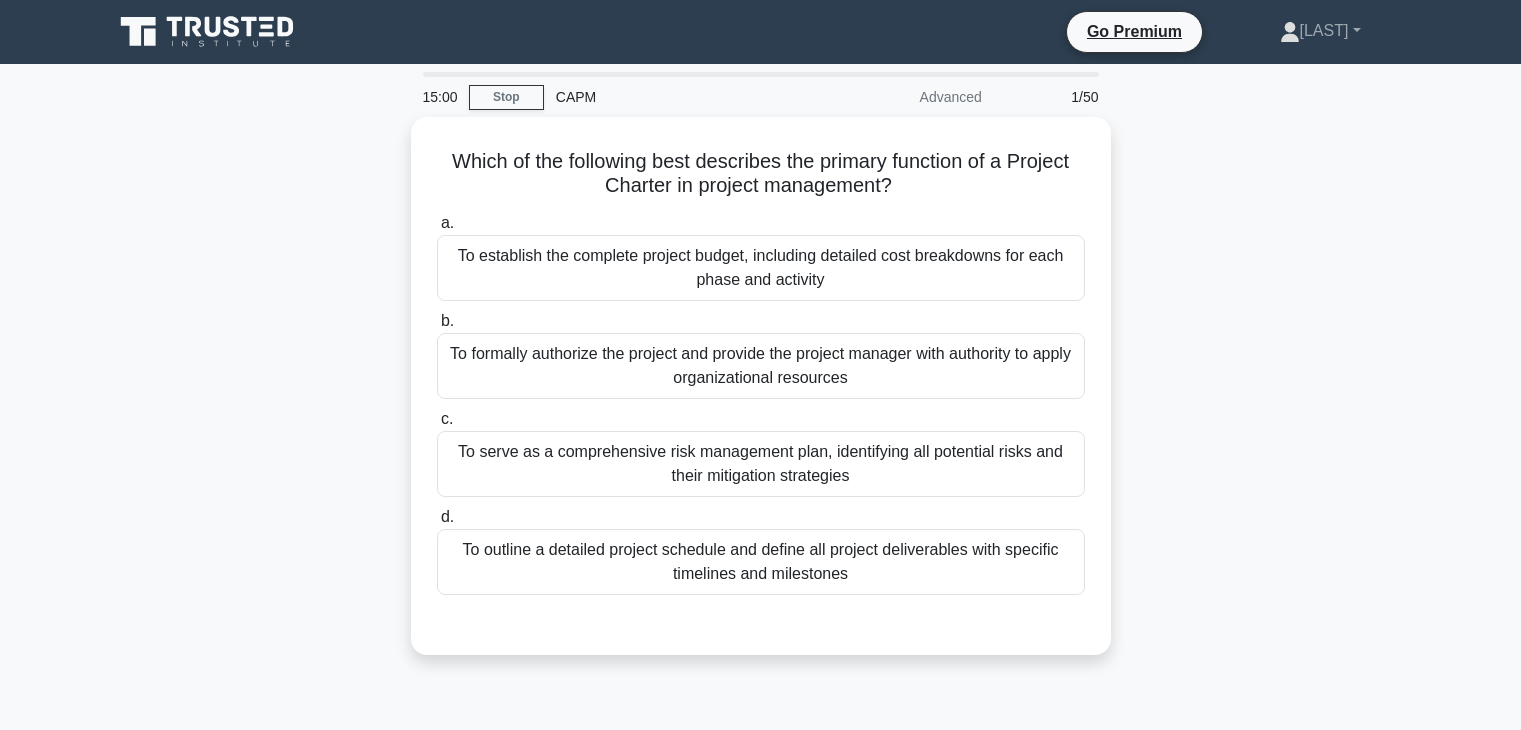 scroll, scrollTop: 0, scrollLeft: 0, axis: both 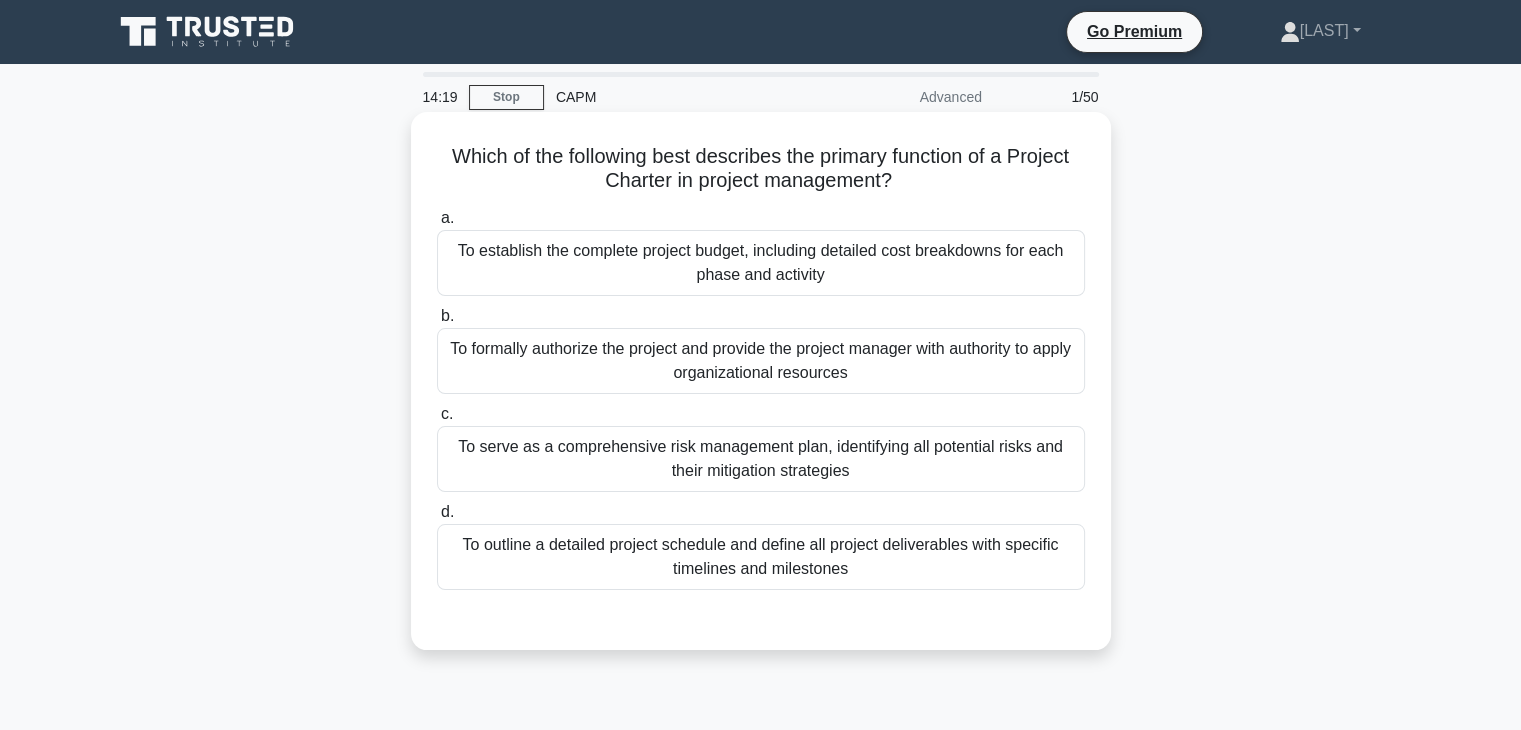 click on "To outline a detailed project schedule and define all project deliverables with specific timelines and milestones" at bounding box center (761, 557) 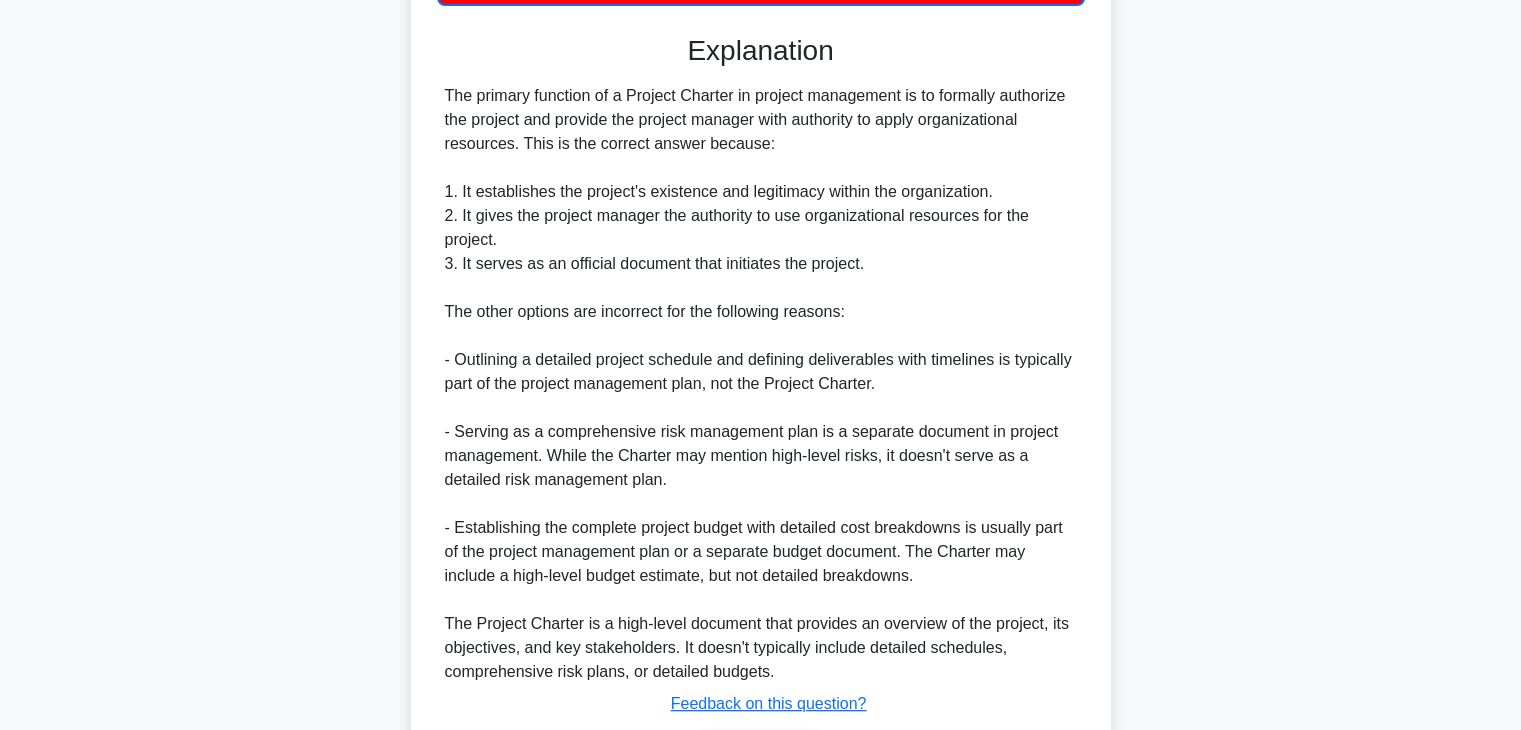 scroll, scrollTop: 720, scrollLeft: 0, axis: vertical 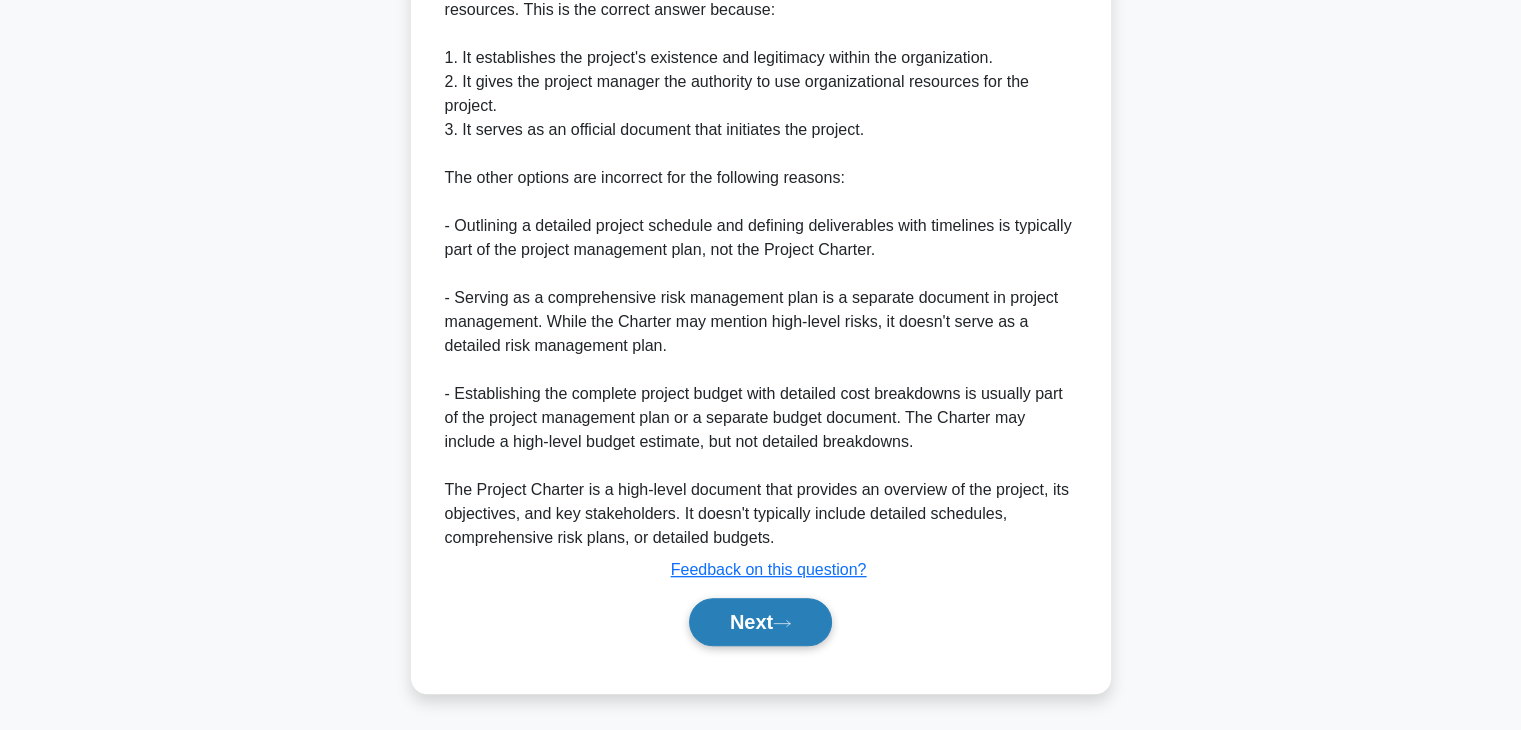 click on "Next" at bounding box center (760, 622) 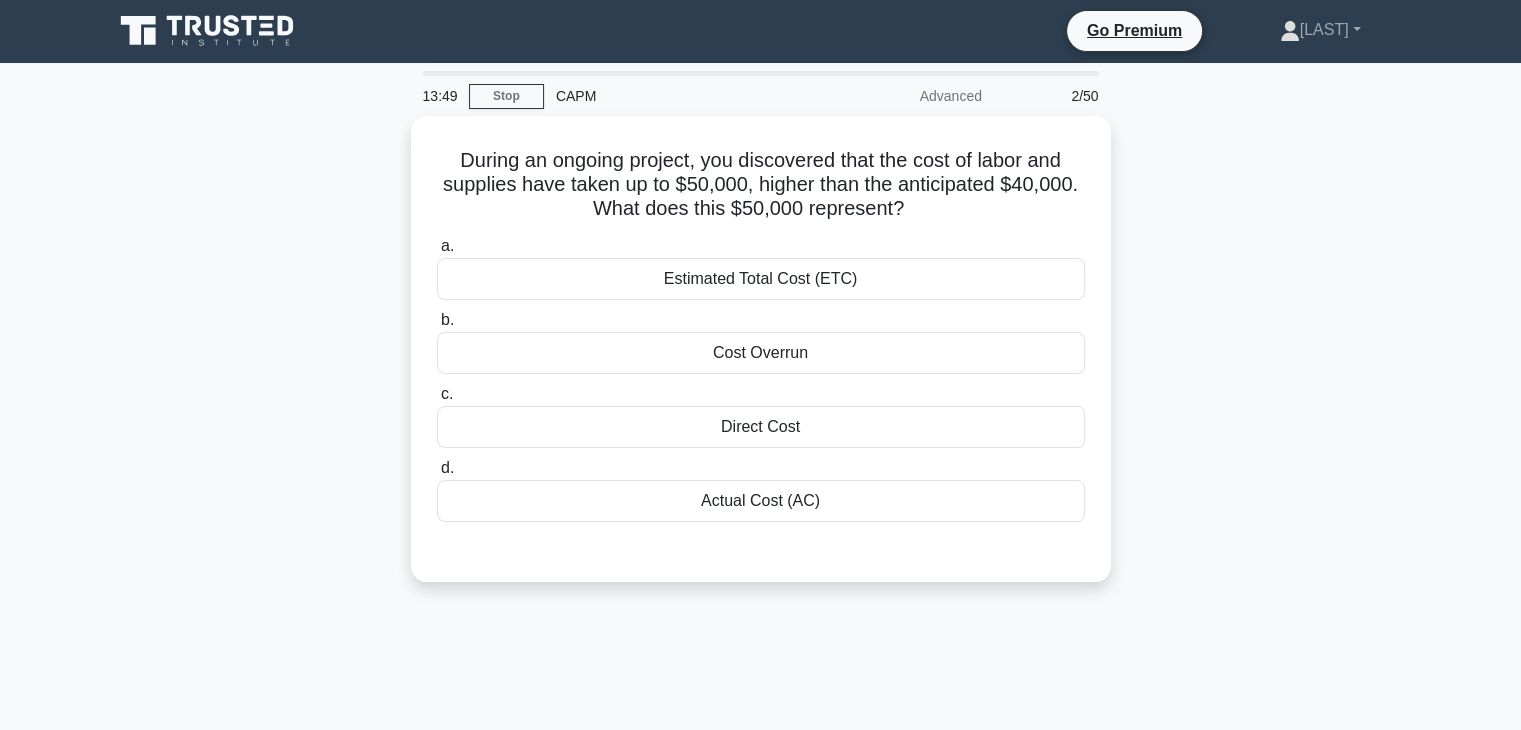 scroll, scrollTop: 0, scrollLeft: 0, axis: both 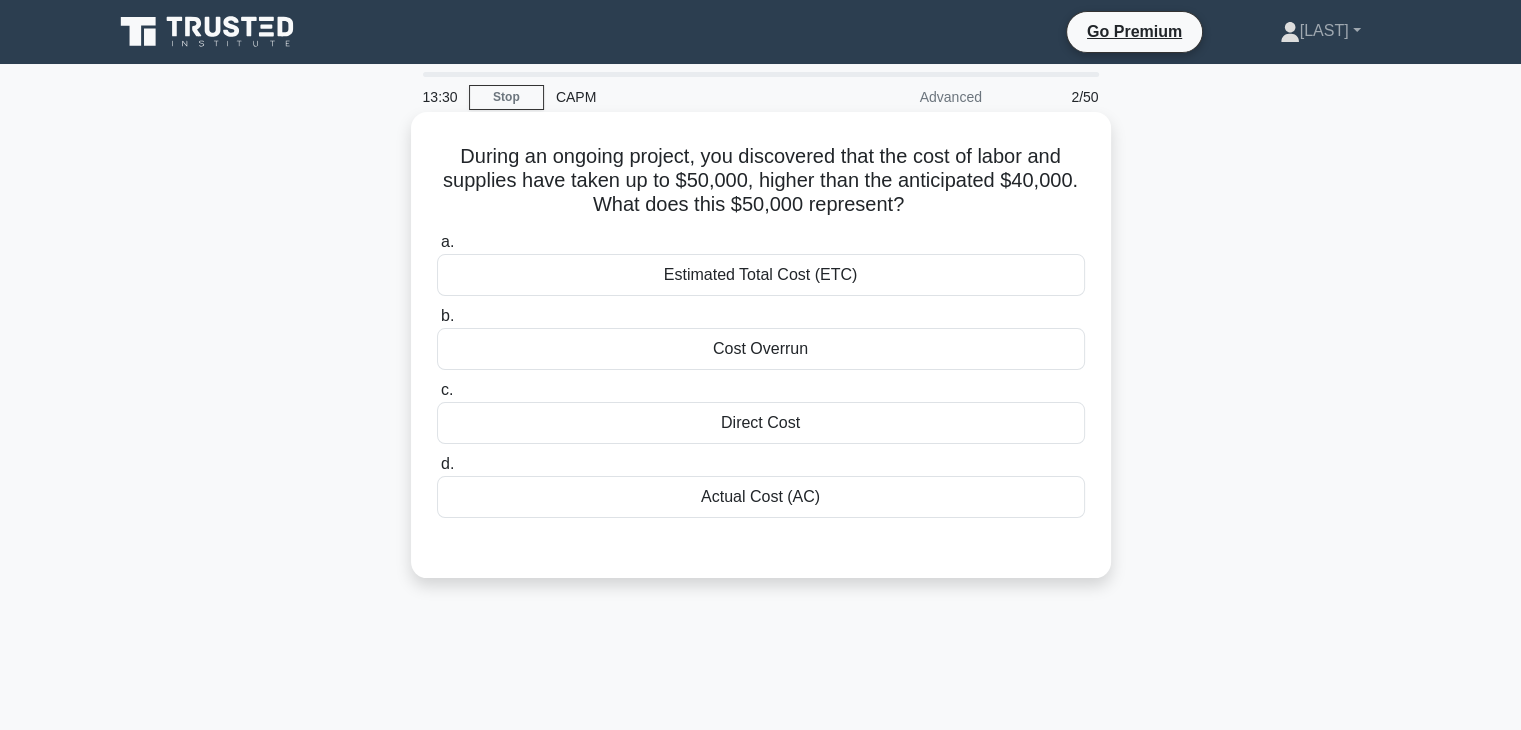 click on "Actual Cost (AC)" at bounding box center [761, 497] 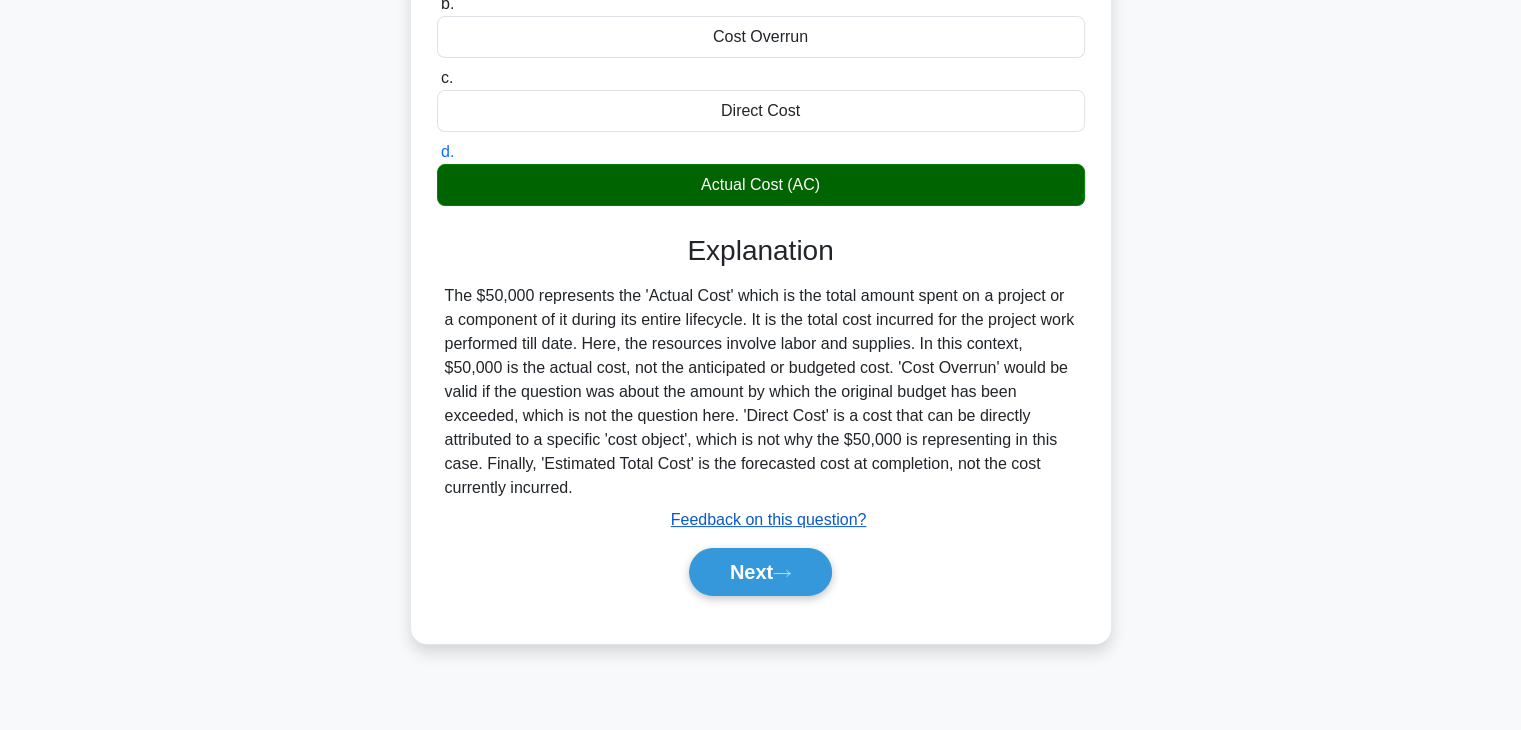 scroll, scrollTop: 351, scrollLeft: 0, axis: vertical 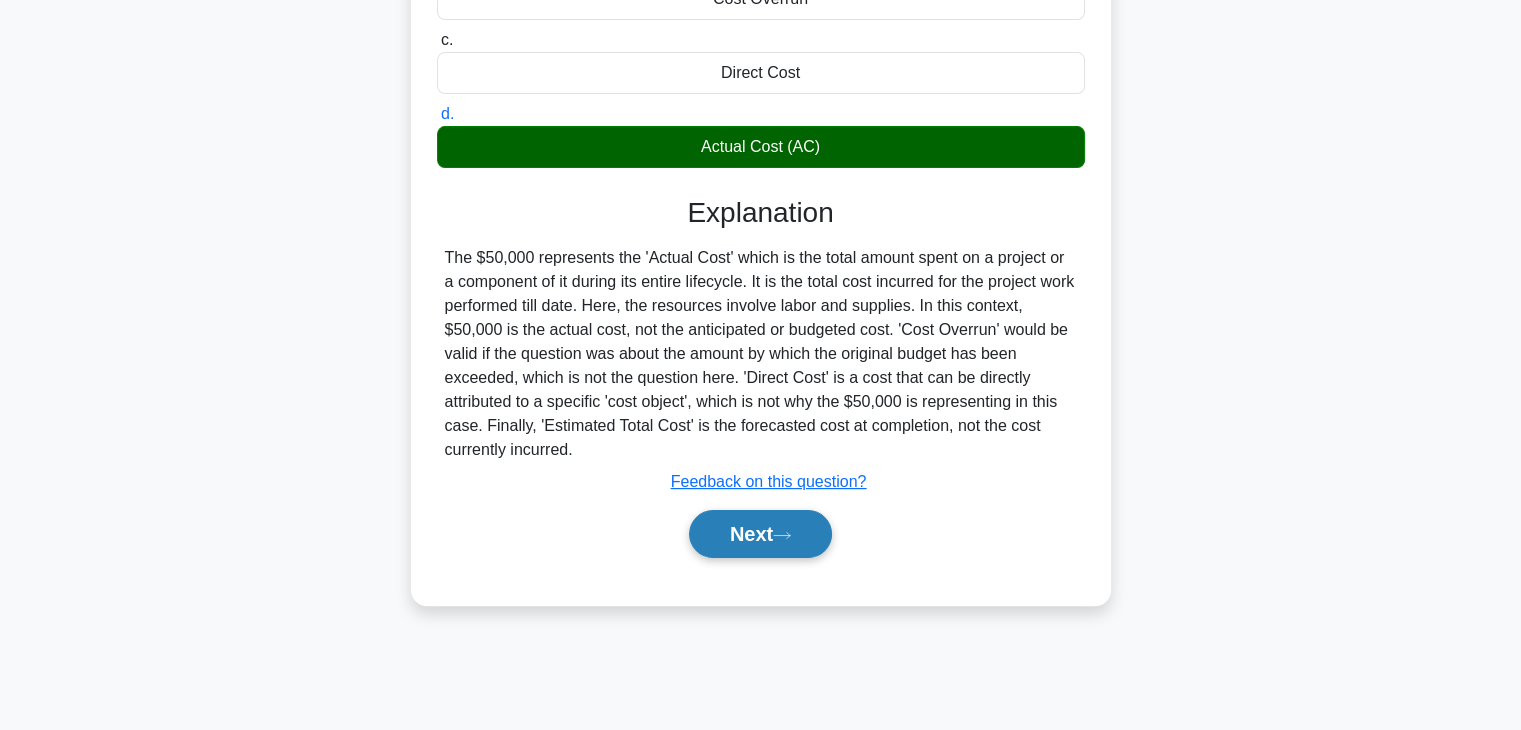click on "Next" at bounding box center [760, 534] 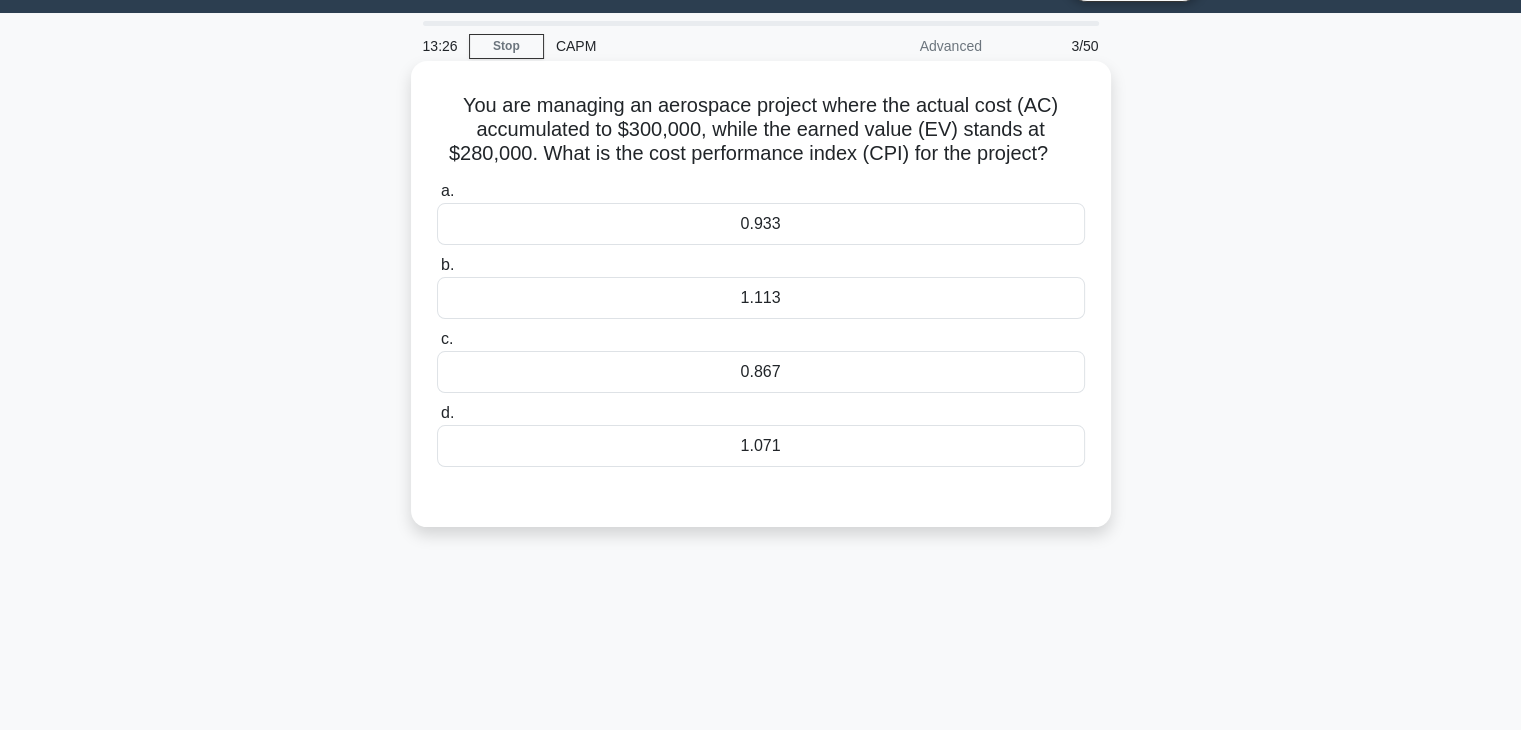 scroll, scrollTop: 0, scrollLeft: 0, axis: both 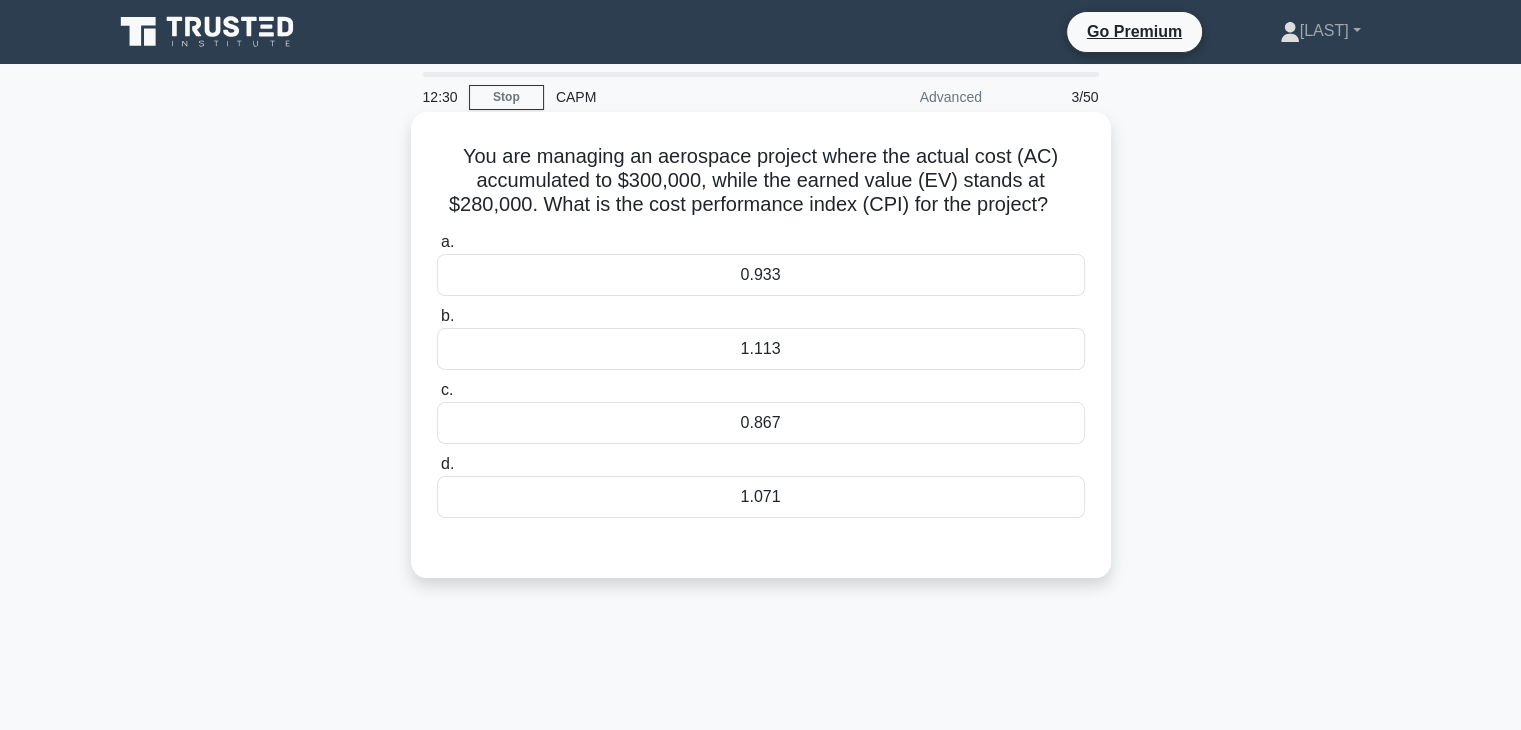 click on "0.933" at bounding box center (761, 275) 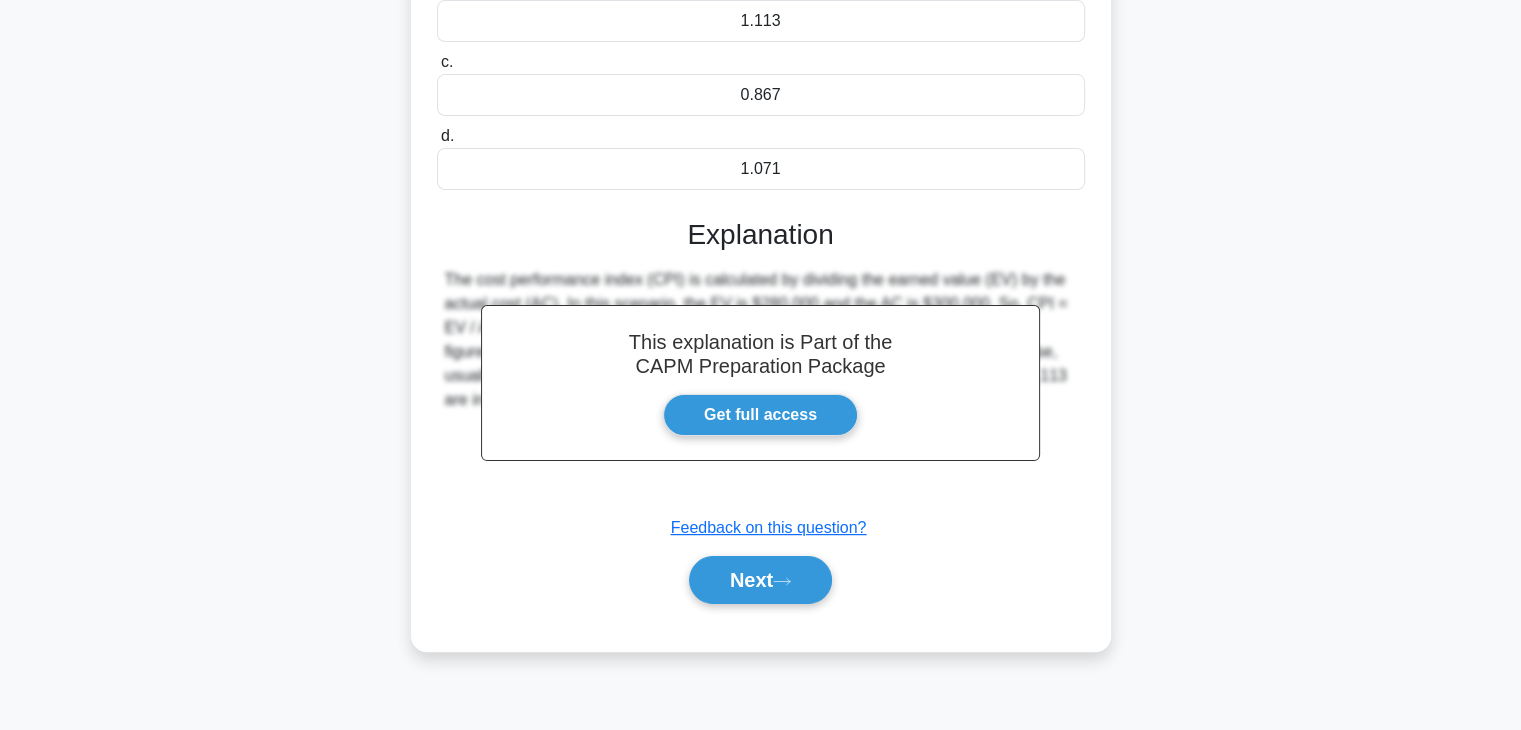 scroll, scrollTop: 351, scrollLeft: 0, axis: vertical 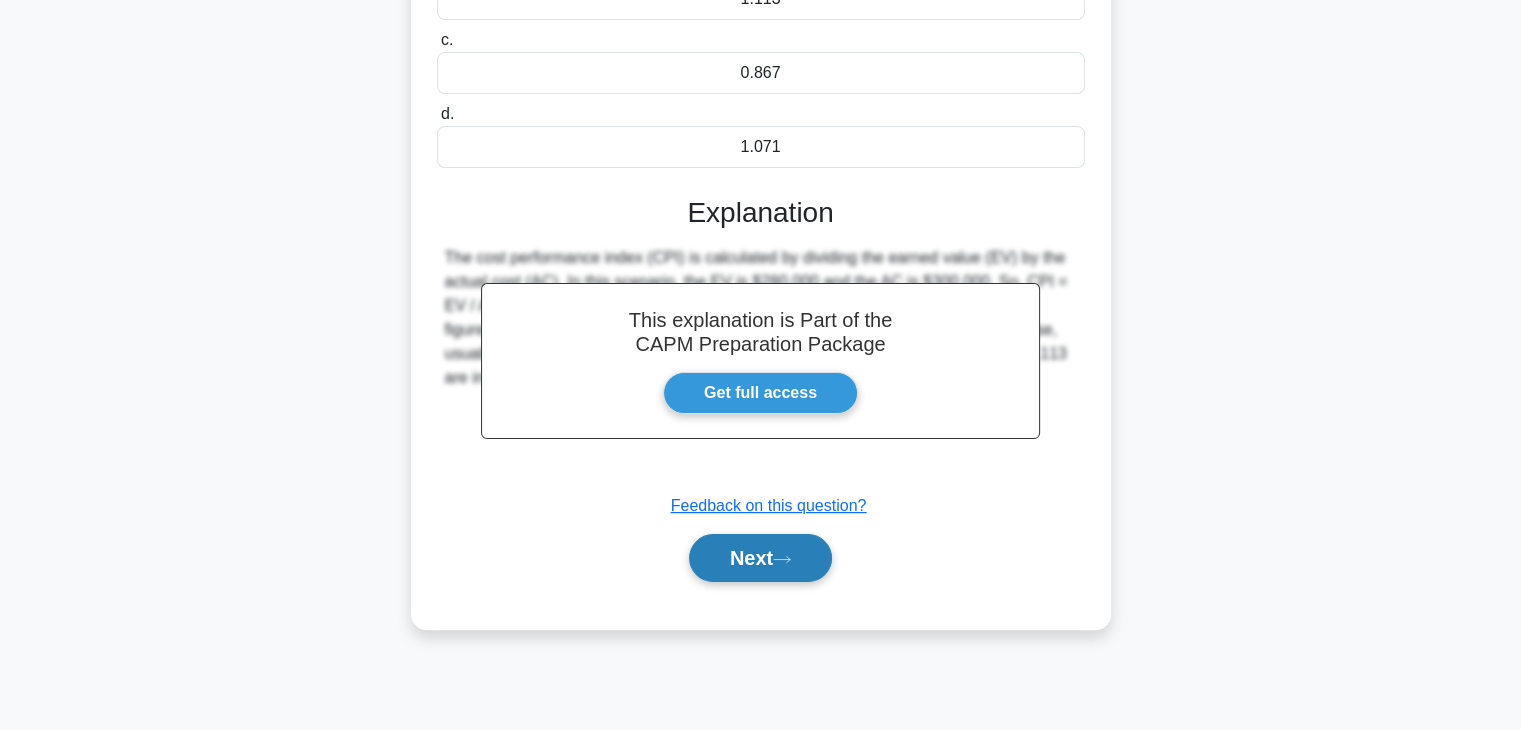 click 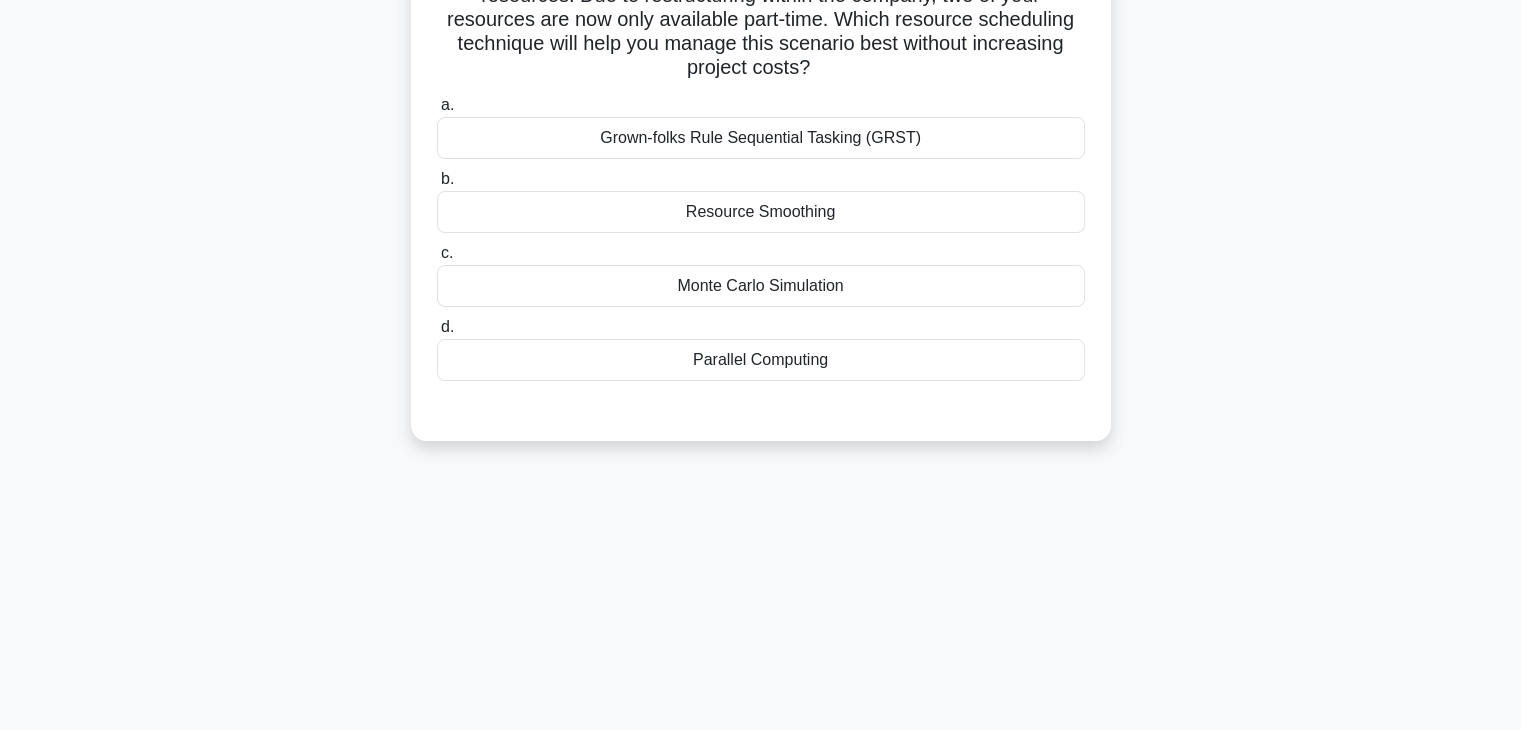 scroll, scrollTop: 0, scrollLeft: 0, axis: both 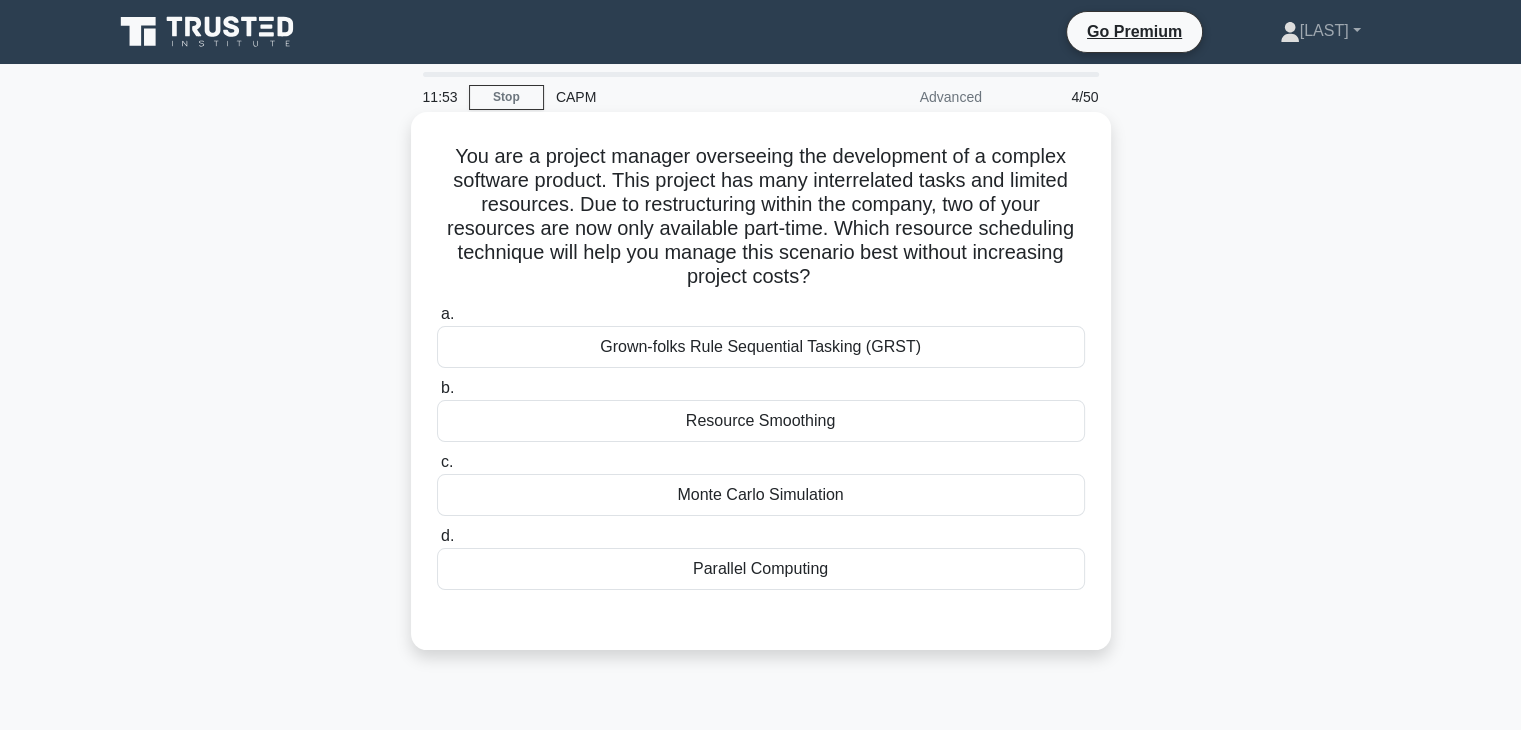 click on "Parallel Computing" at bounding box center [761, 569] 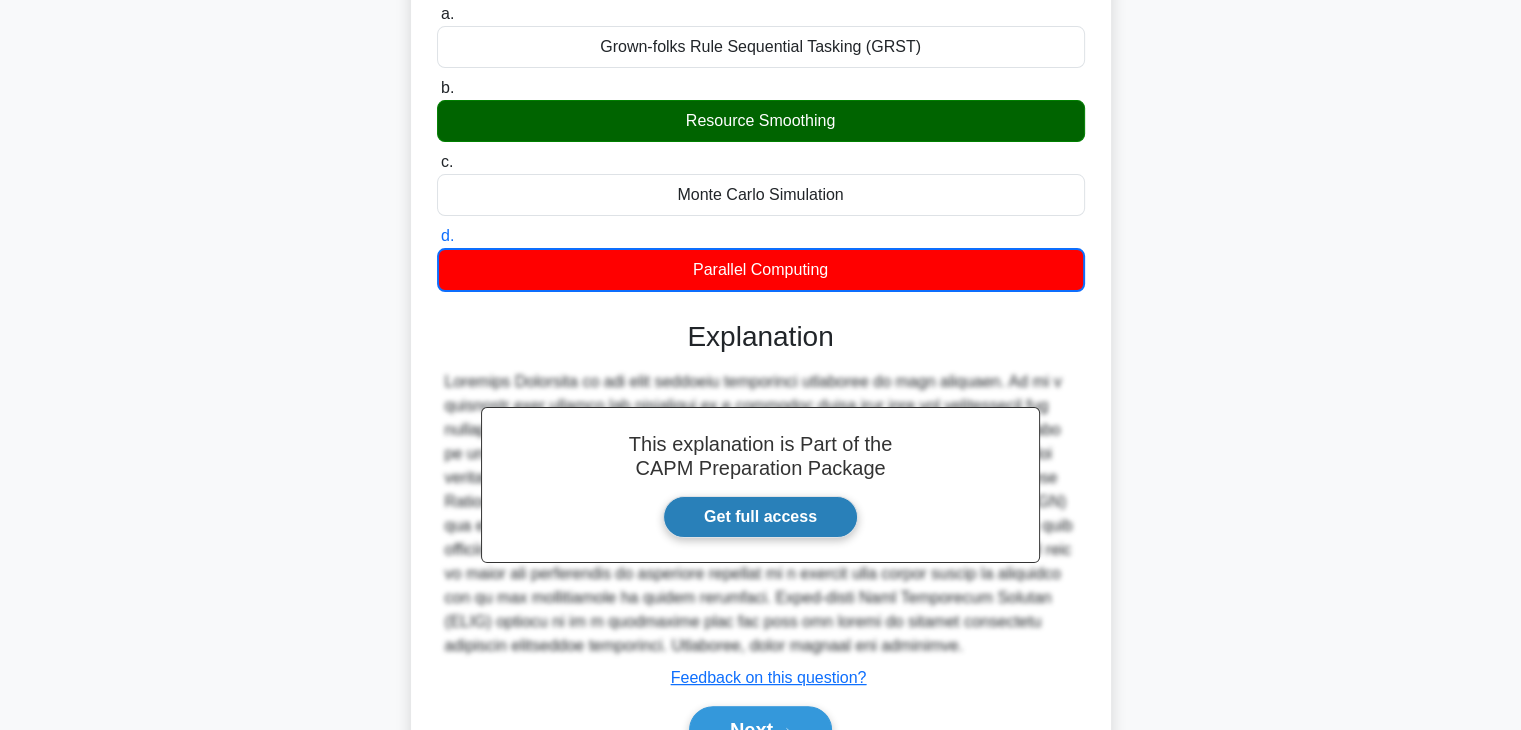 scroll, scrollTop: 408, scrollLeft: 0, axis: vertical 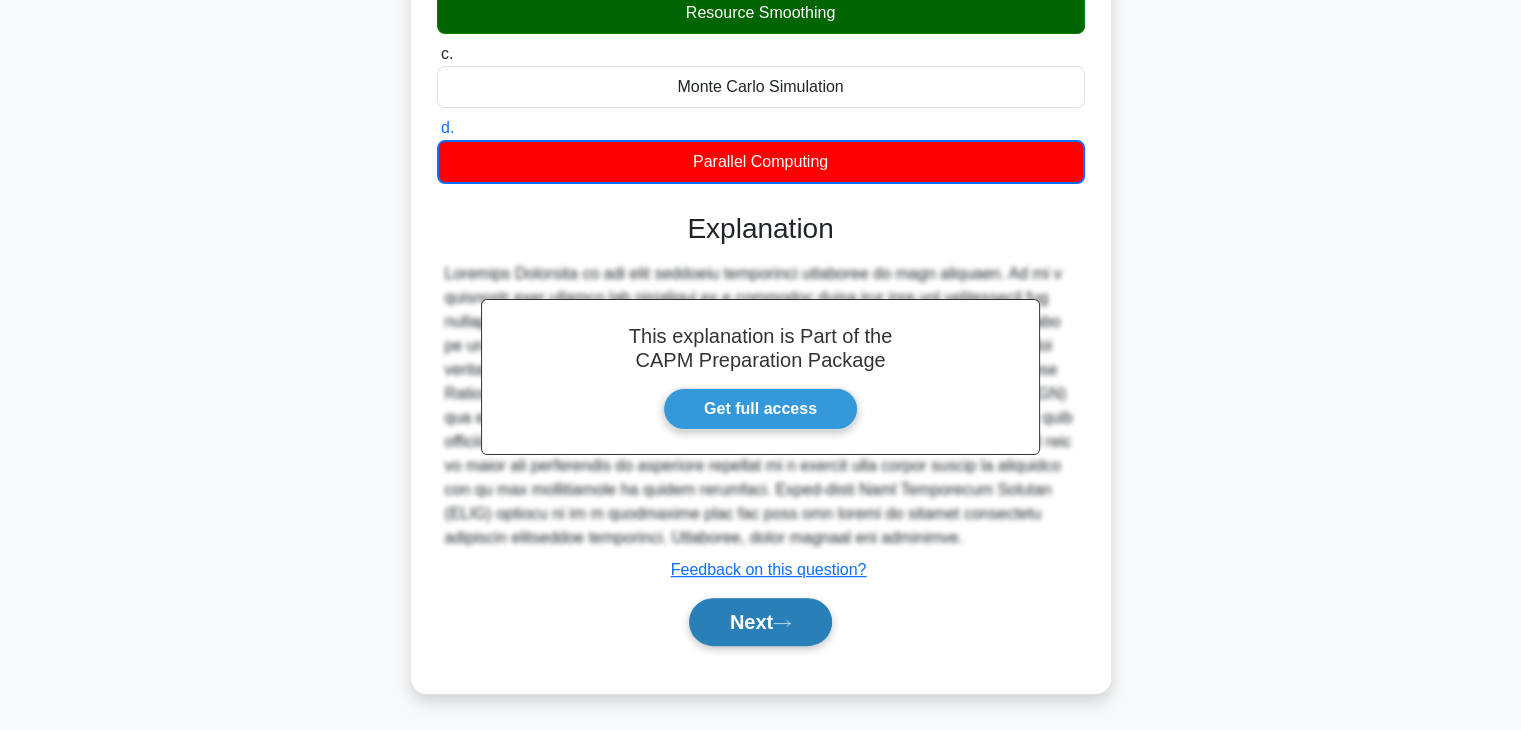 click on "Next" at bounding box center (760, 622) 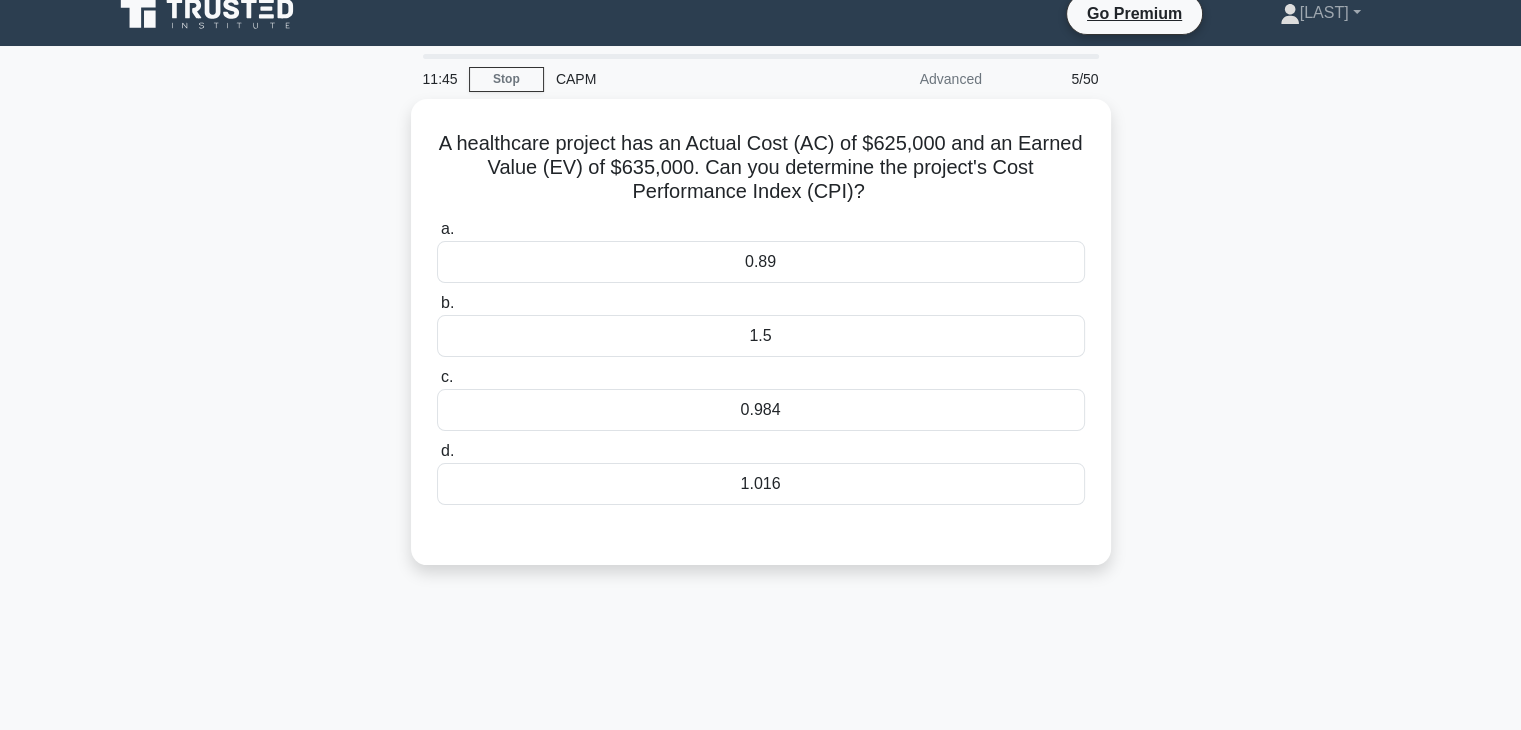 scroll, scrollTop: 0, scrollLeft: 0, axis: both 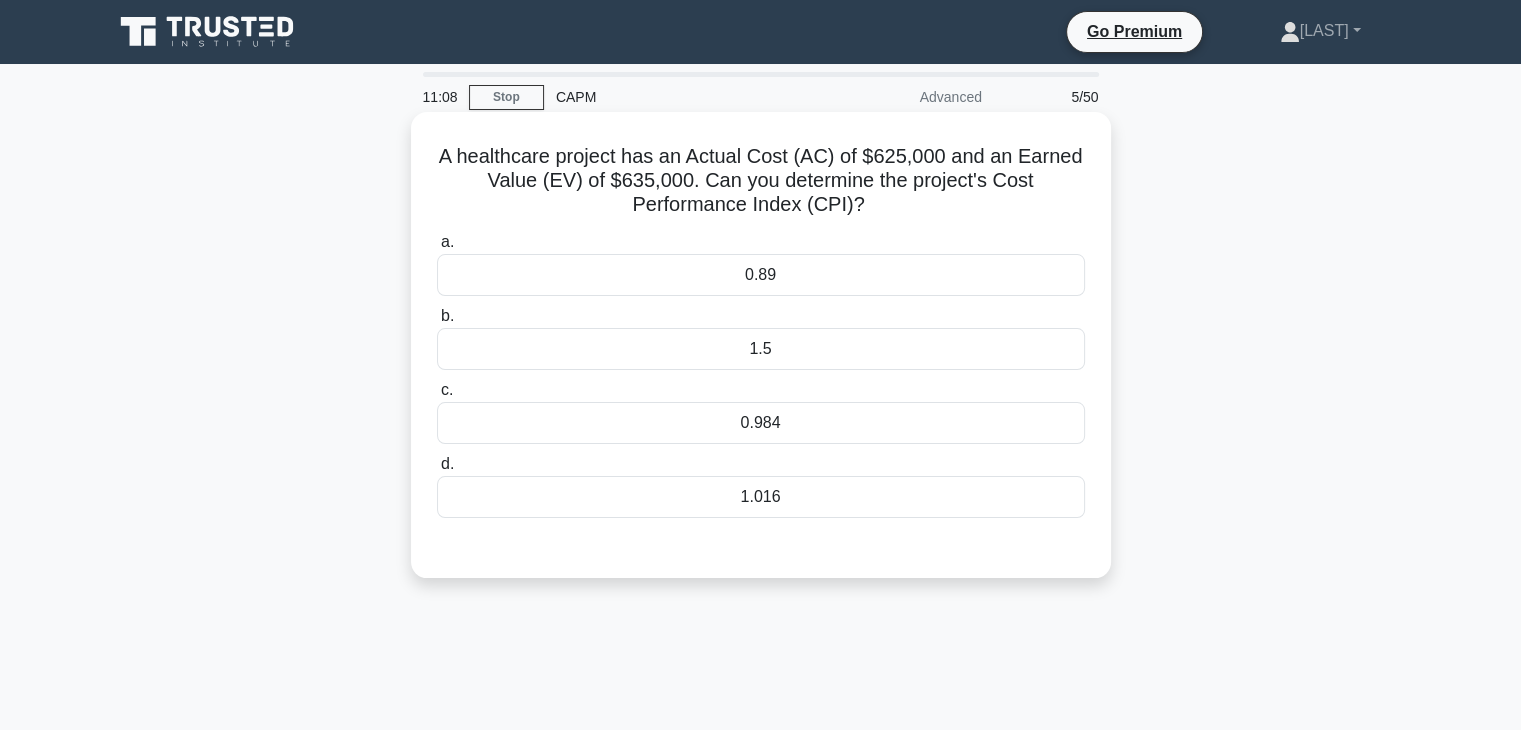 click on "1.016" at bounding box center (761, 497) 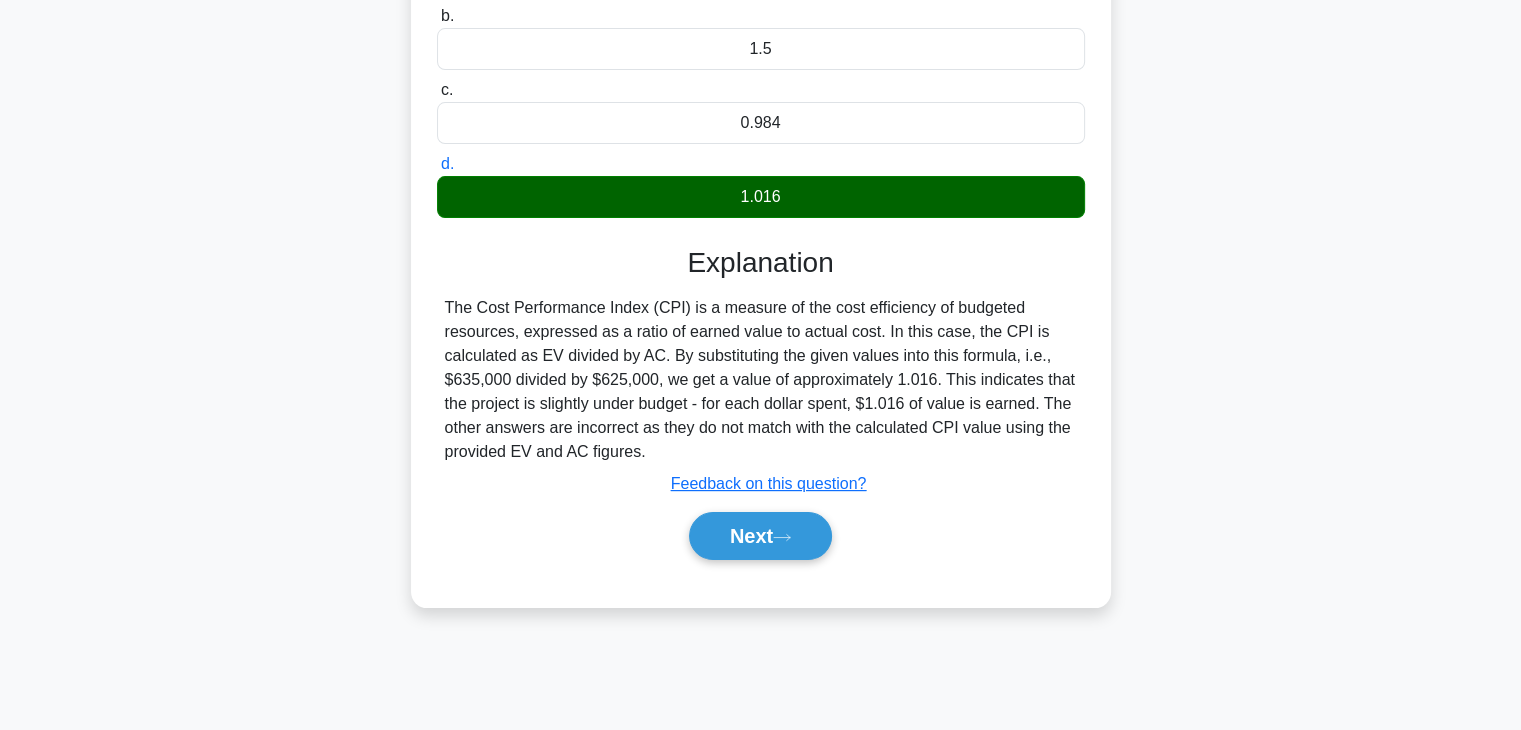scroll, scrollTop: 351, scrollLeft: 0, axis: vertical 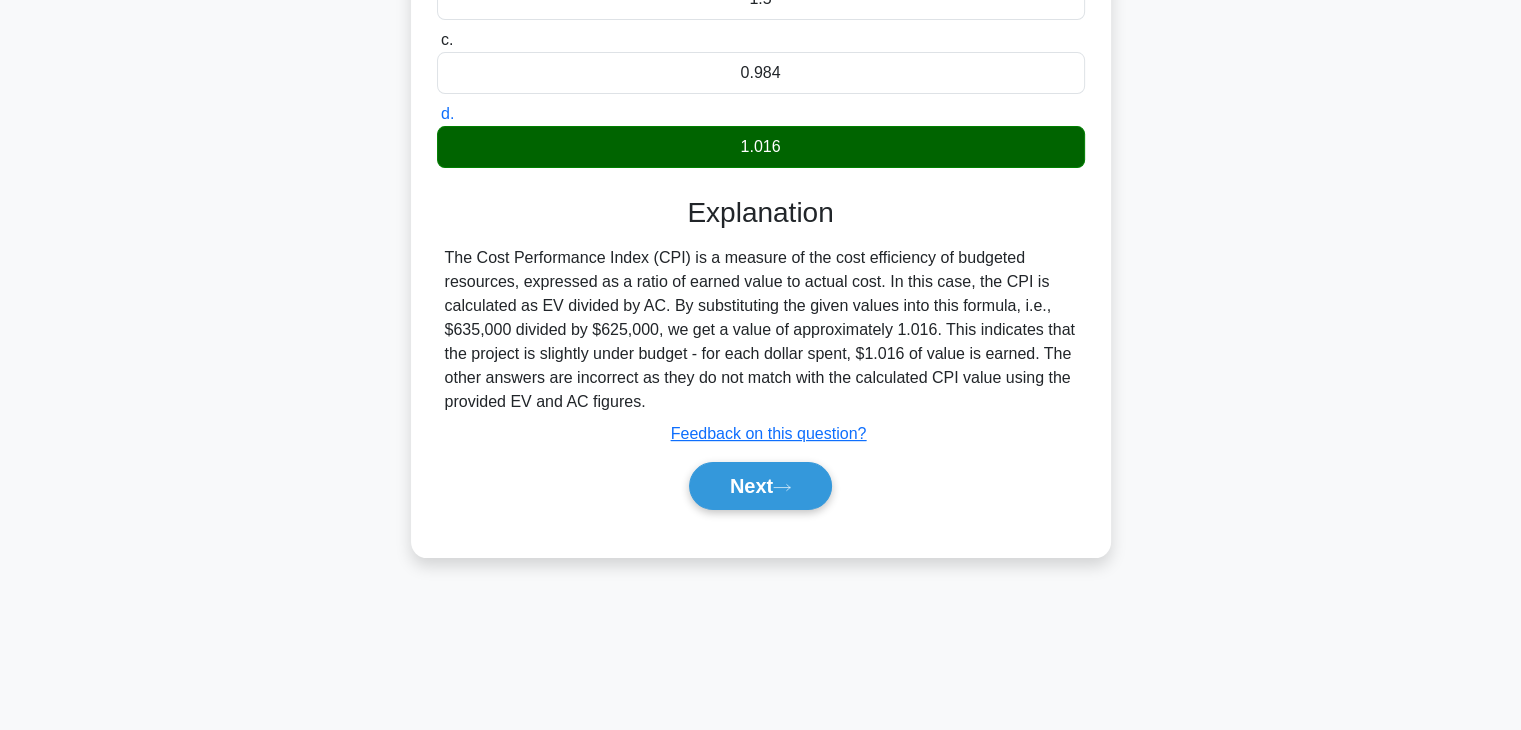 click on "Next" at bounding box center (761, 486) 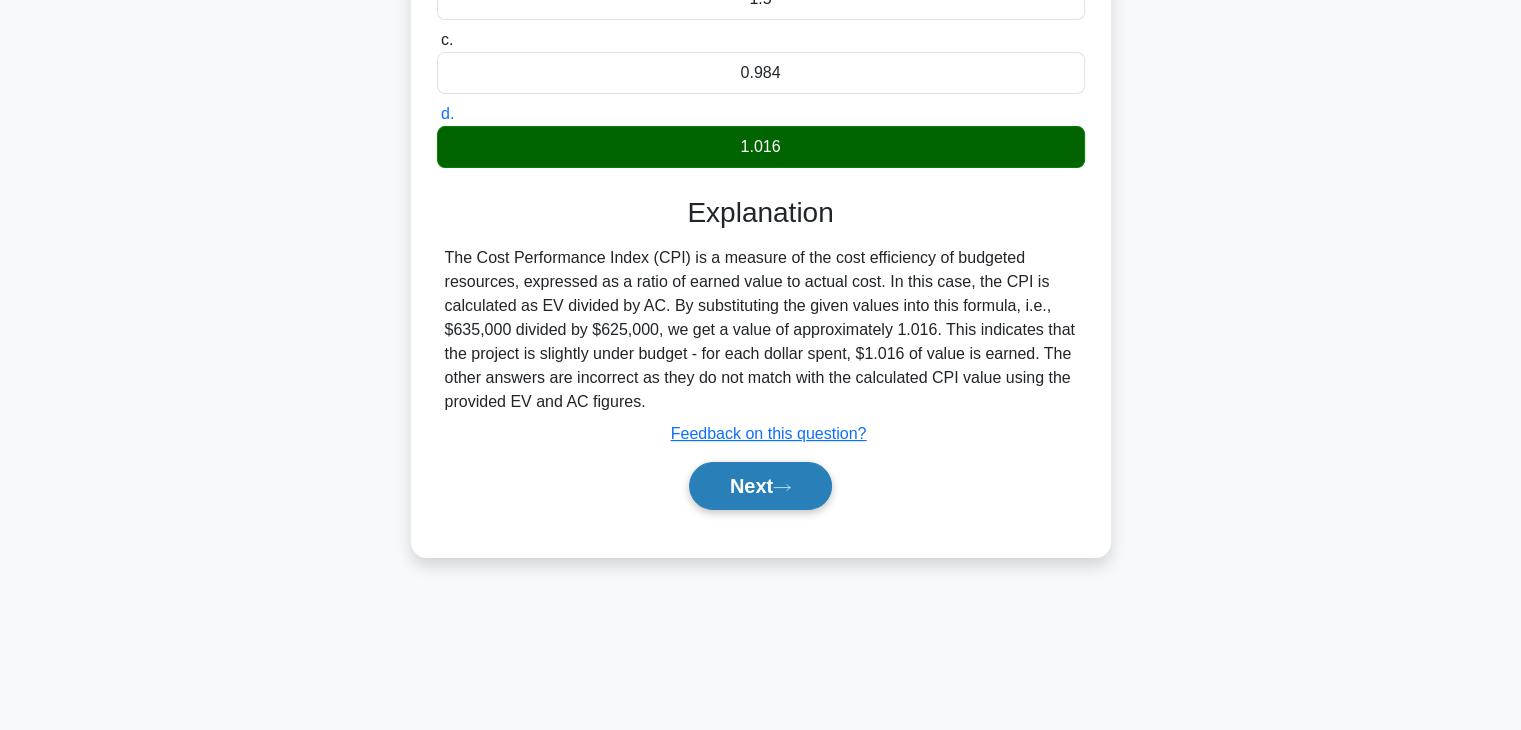click on "Next" at bounding box center (760, 486) 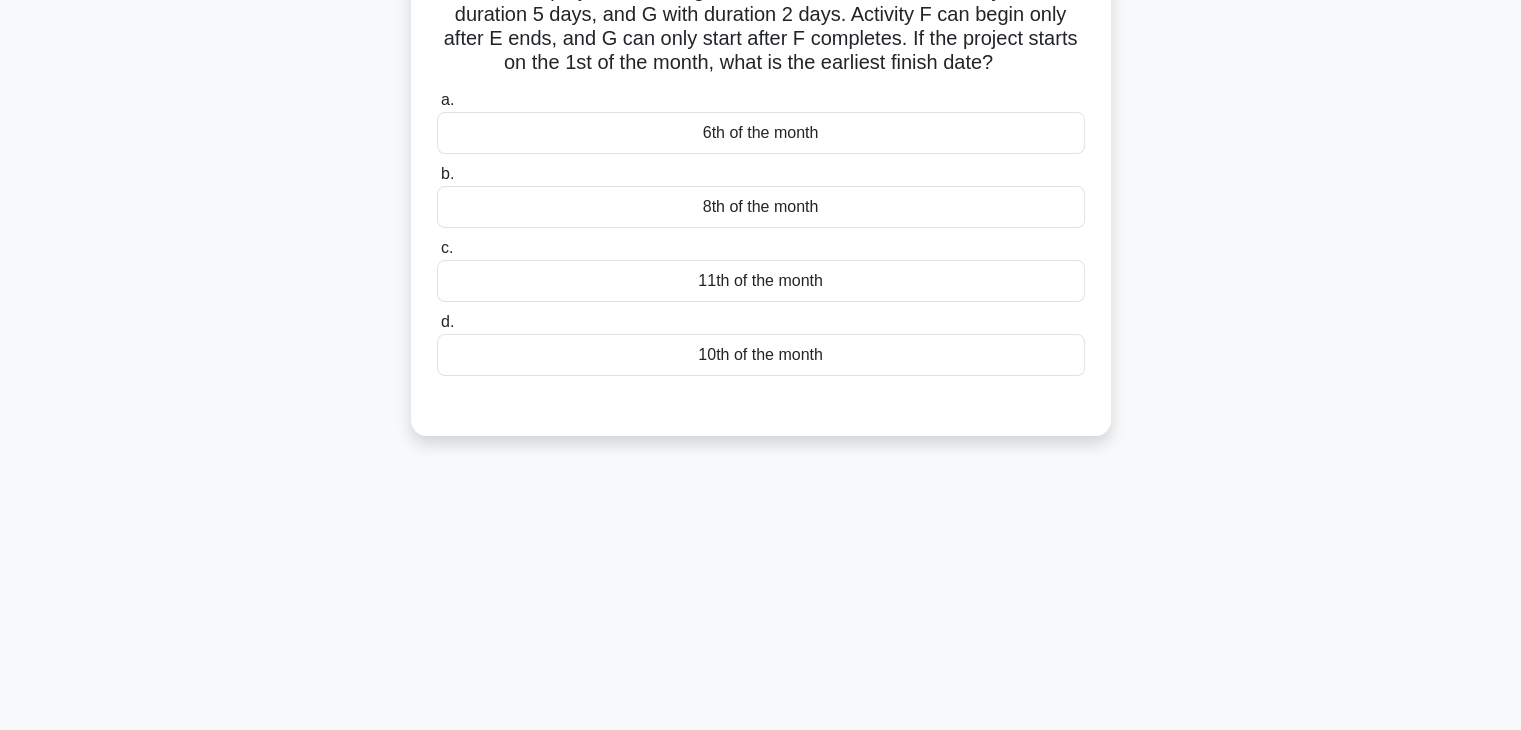 scroll, scrollTop: 0, scrollLeft: 0, axis: both 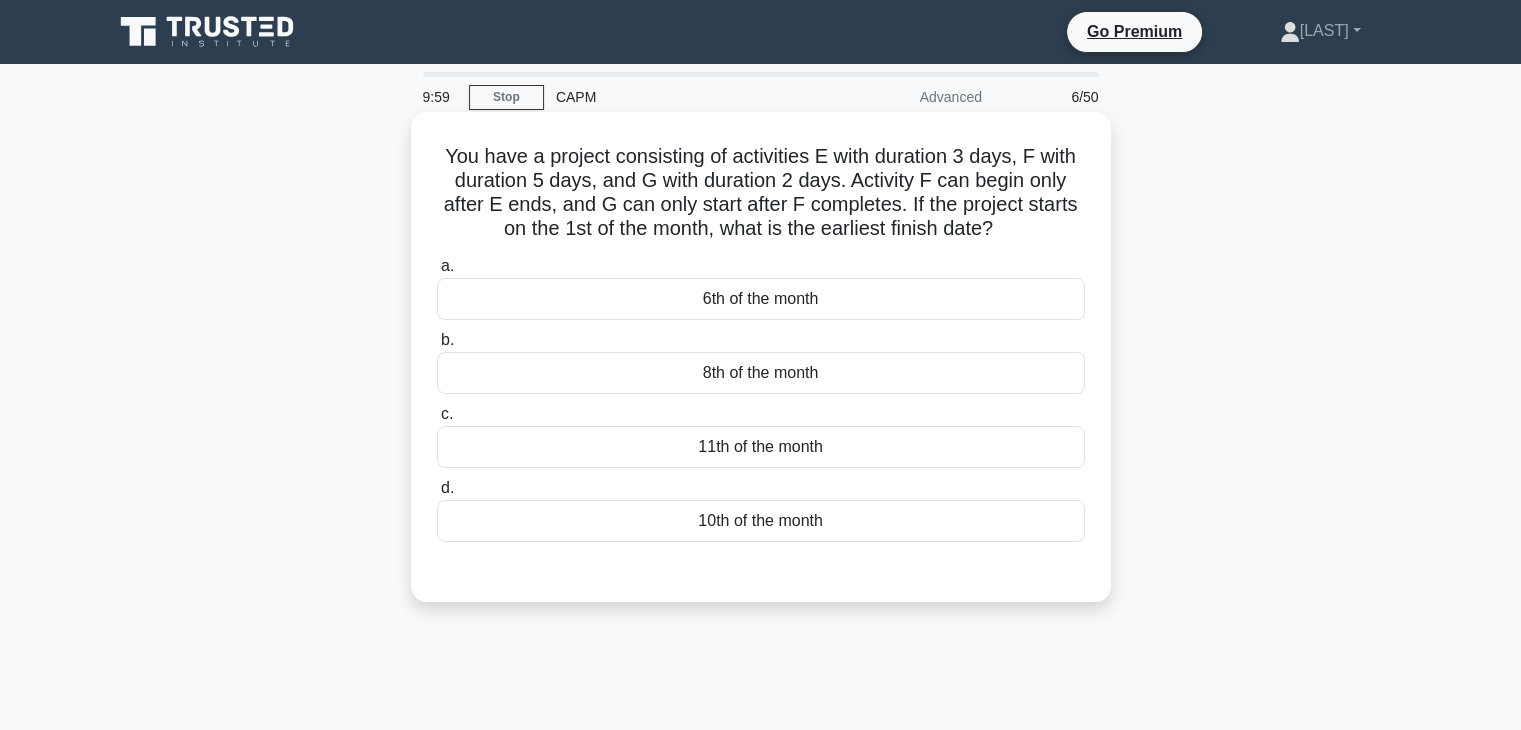 click on "11th of the month" at bounding box center [761, 447] 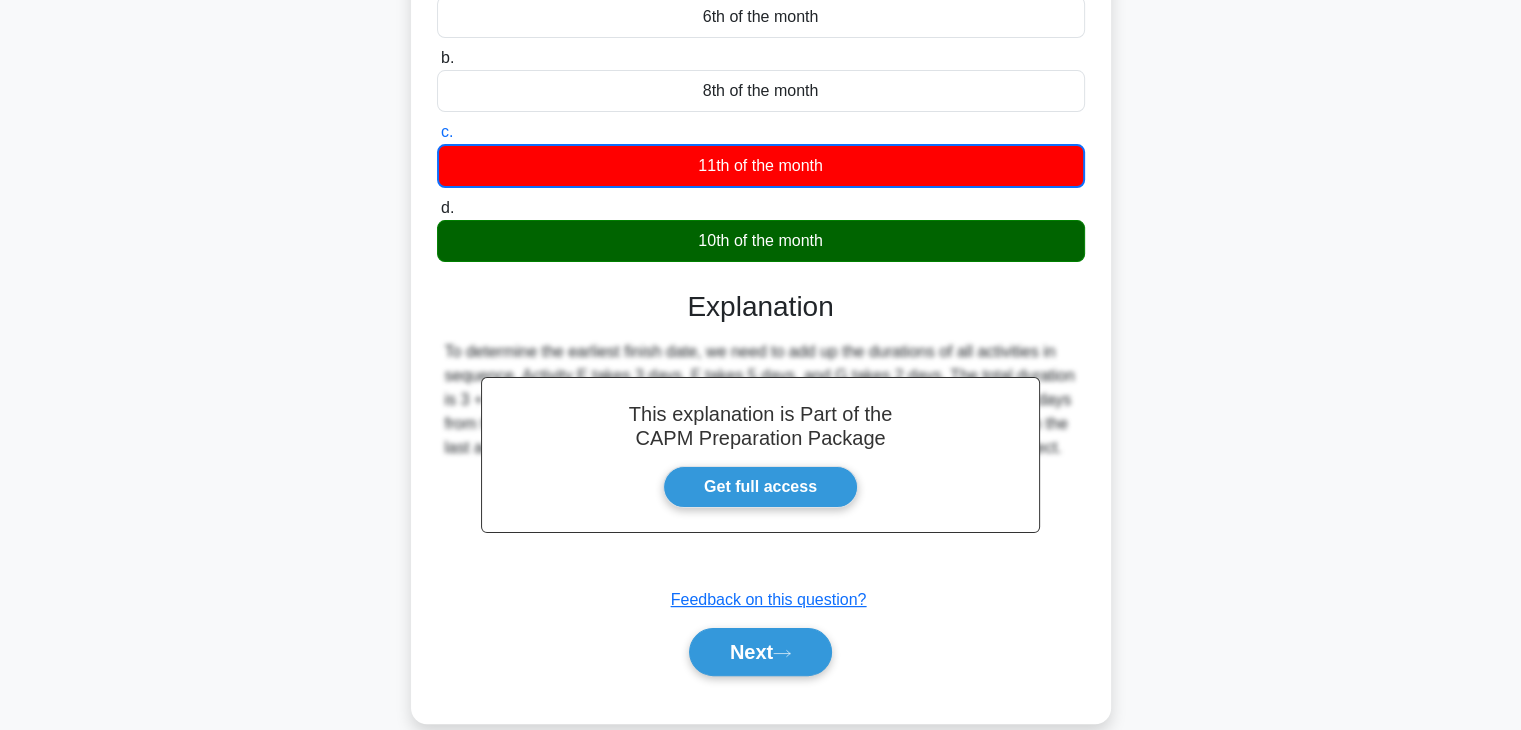scroll, scrollTop: 351, scrollLeft: 0, axis: vertical 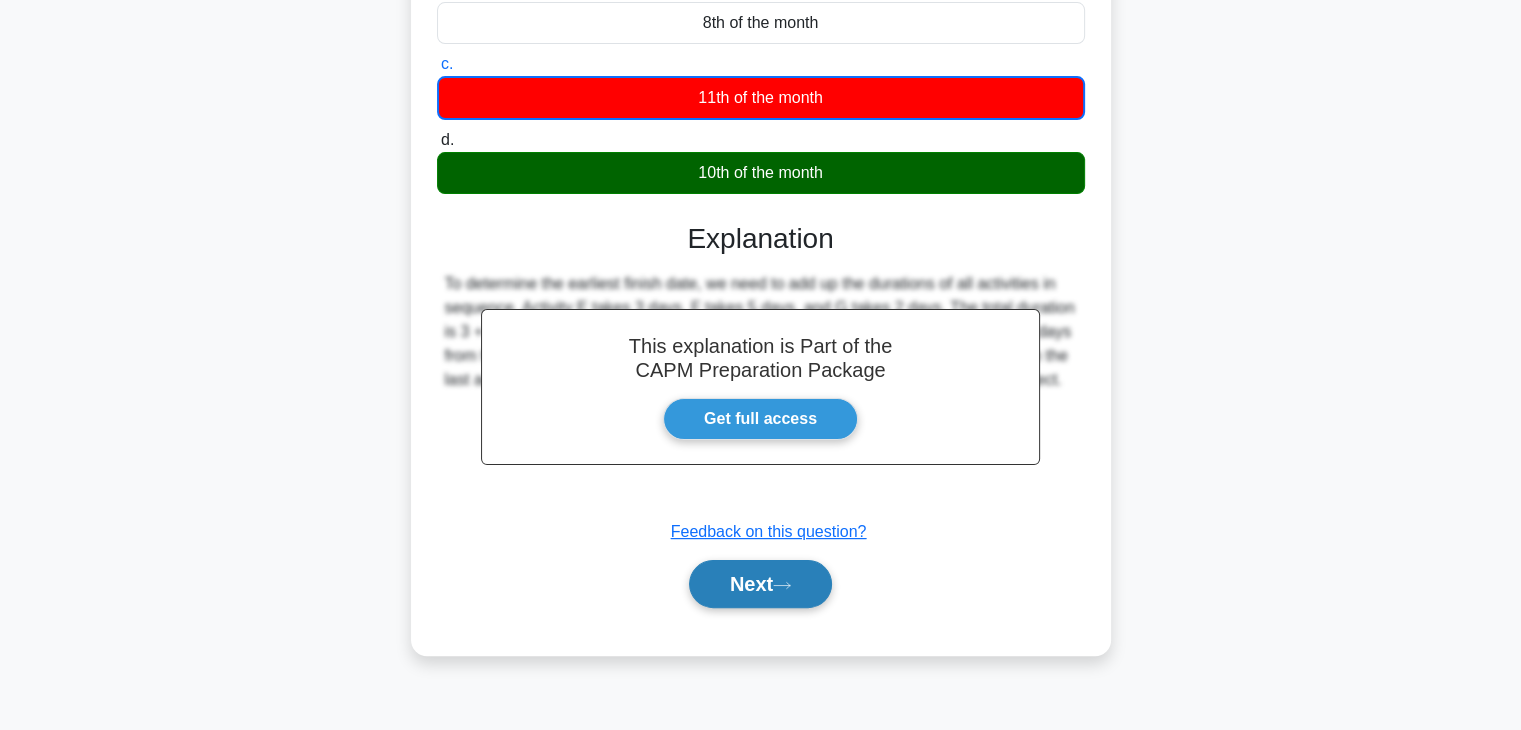 click on "Next" at bounding box center (760, 584) 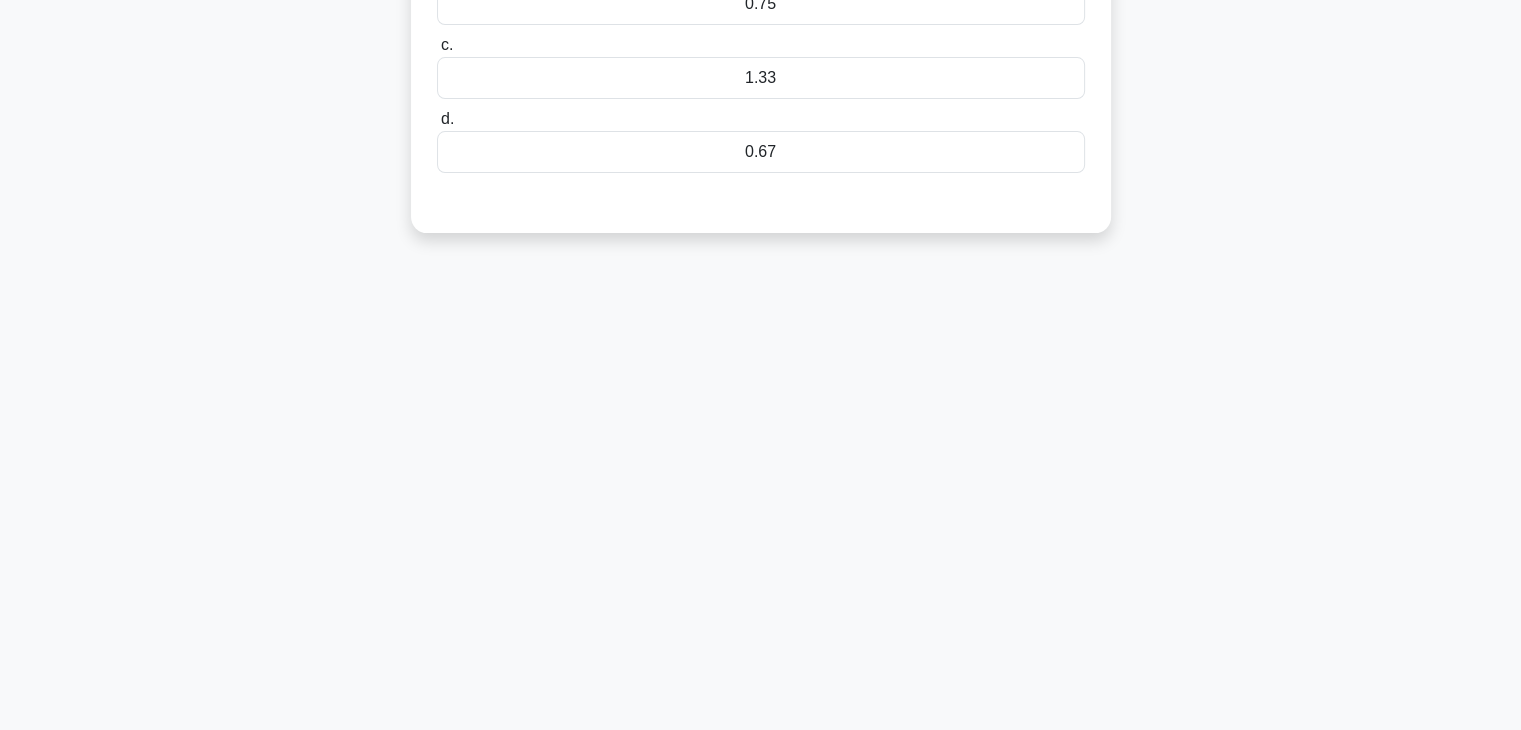 scroll, scrollTop: 0, scrollLeft: 0, axis: both 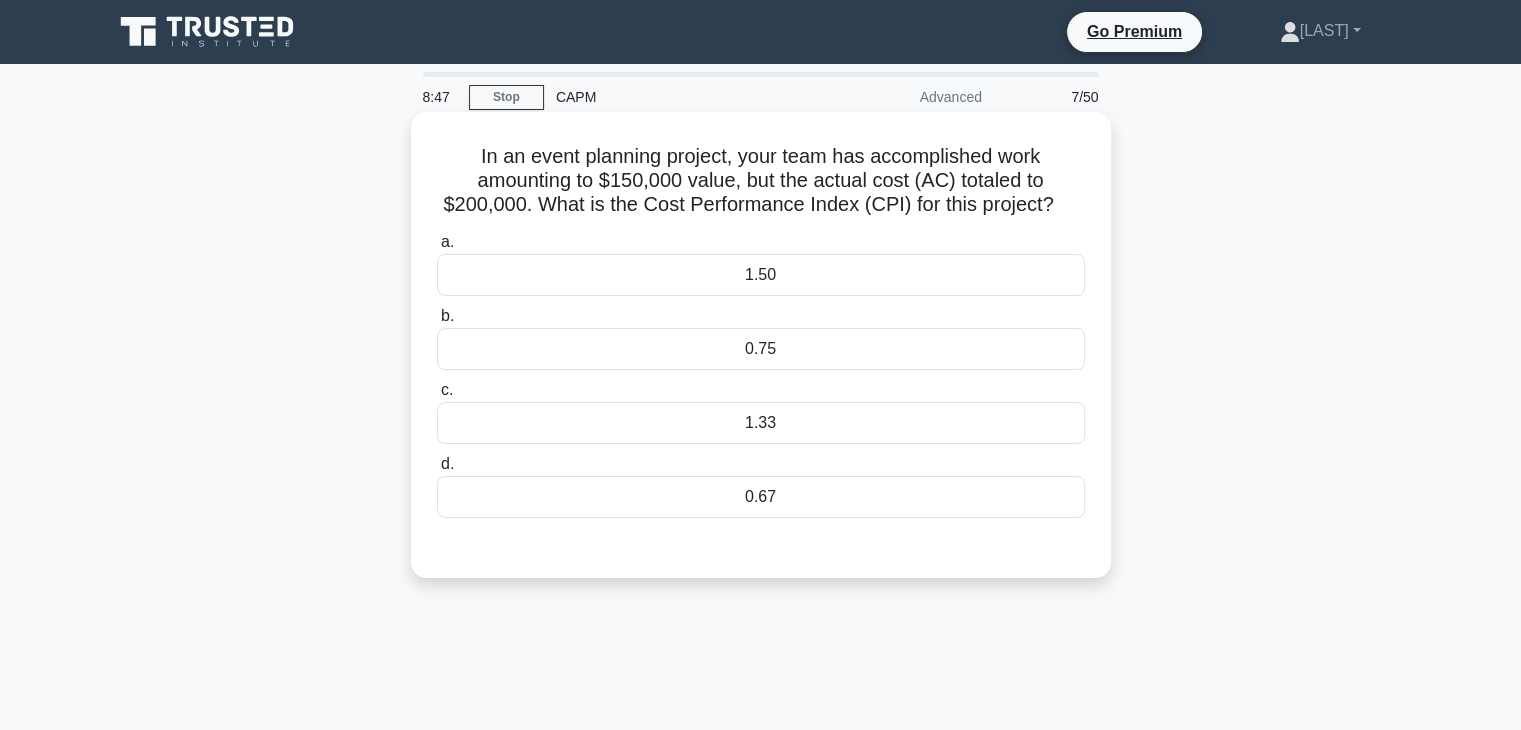 click on "0.75" at bounding box center [761, 349] 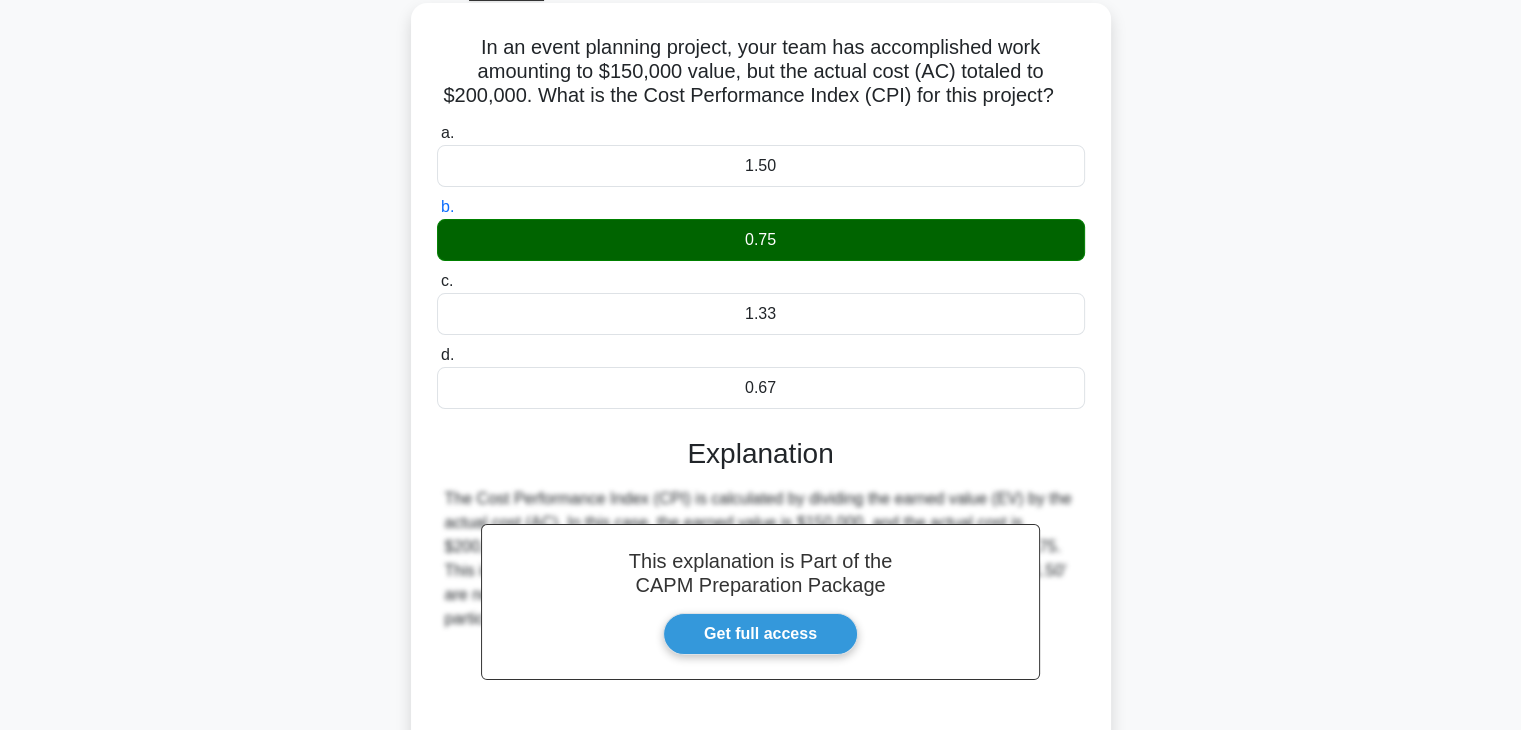 scroll, scrollTop: 300, scrollLeft: 0, axis: vertical 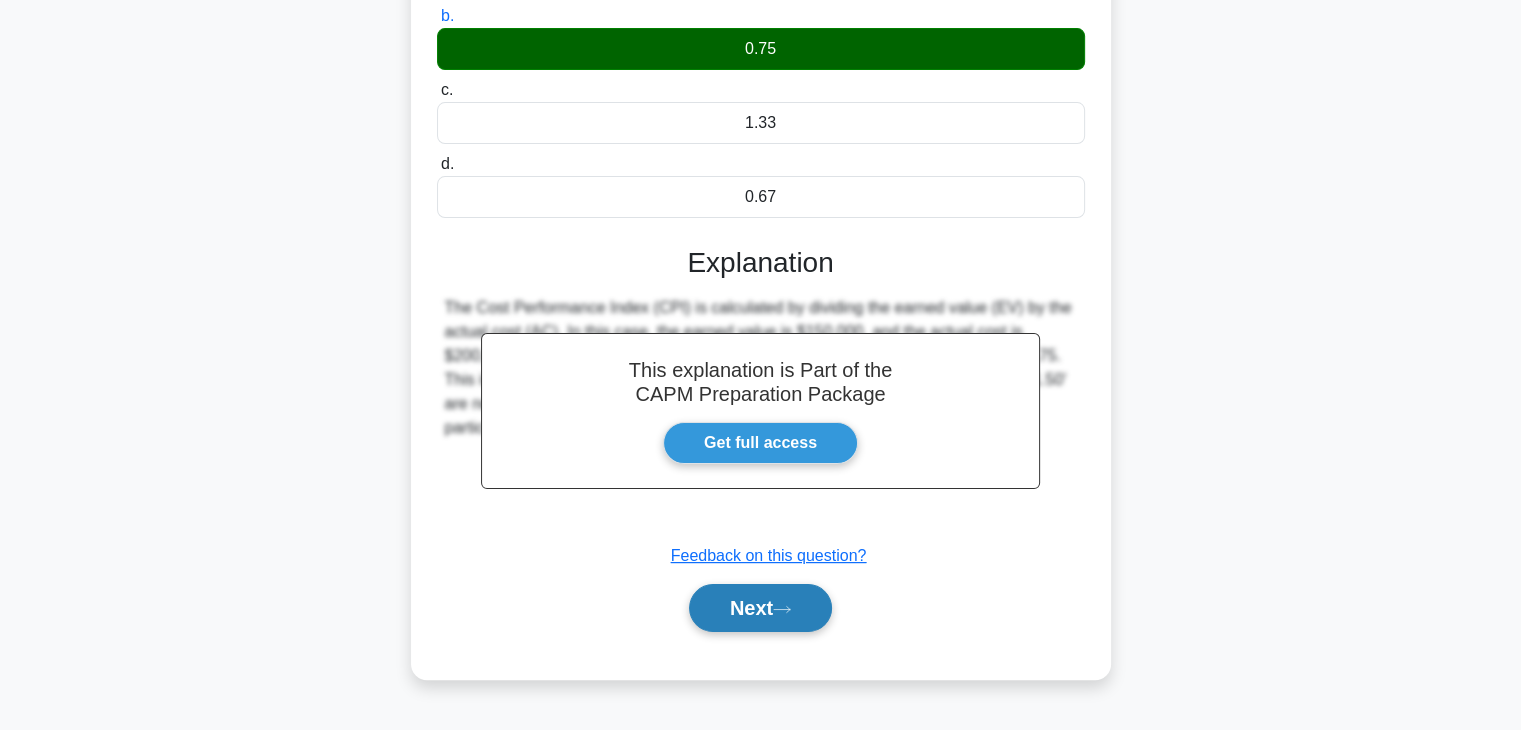click on "Next" at bounding box center (760, 608) 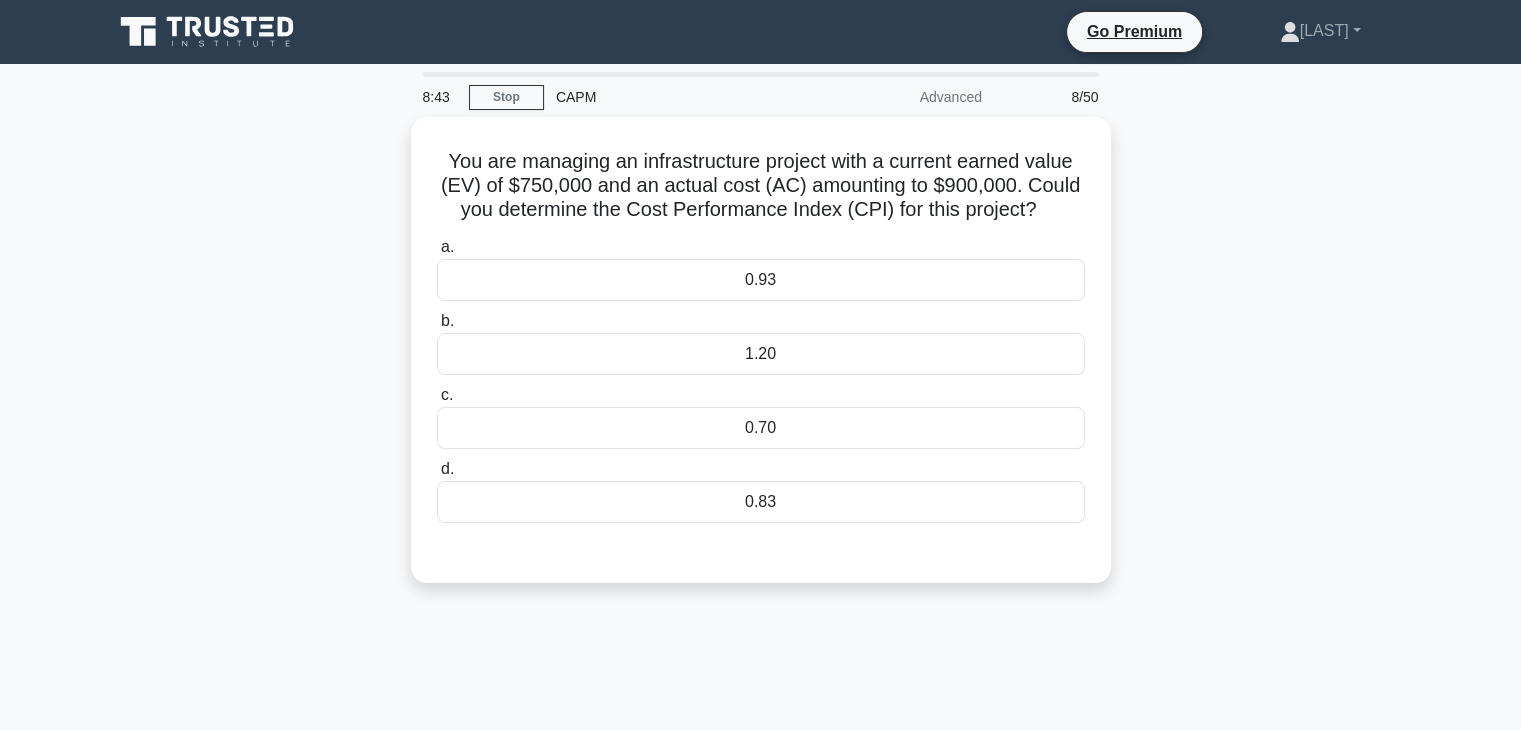 scroll, scrollTop: 0, scrollLeft: 0, axis: both 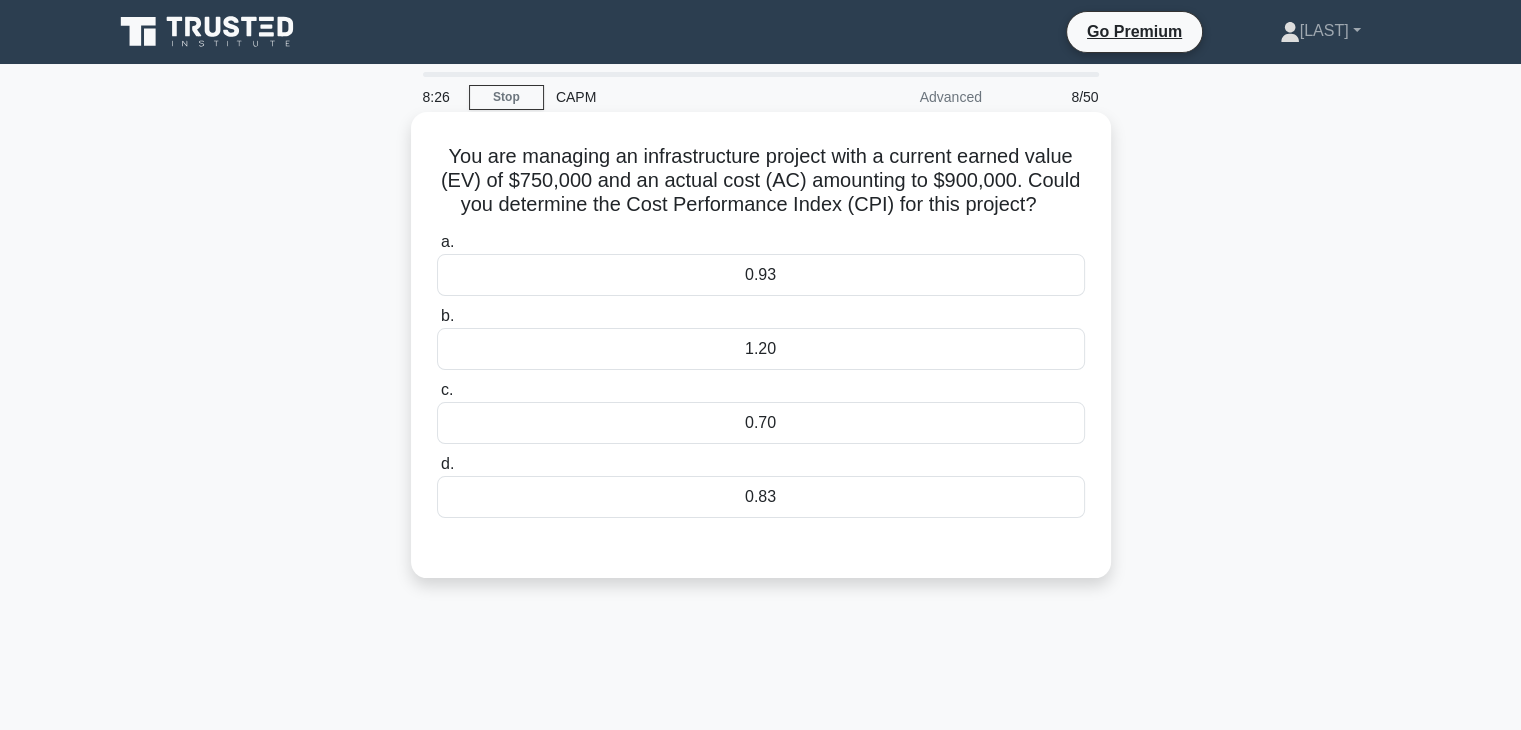 click on "0.83" at bounding box center (761, 497) 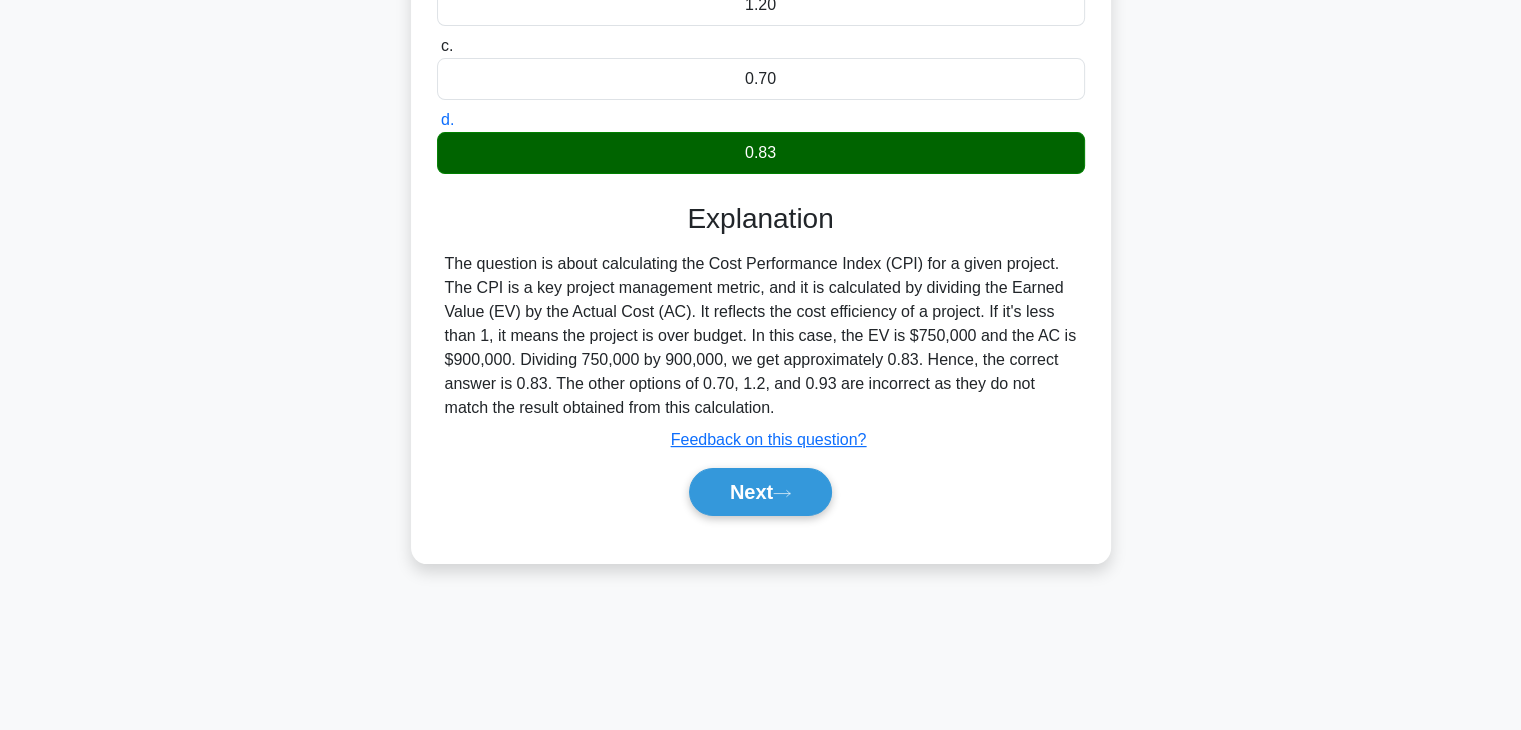 scroll, scrollTop: 351, scrollLeft: 0, axis: vertical 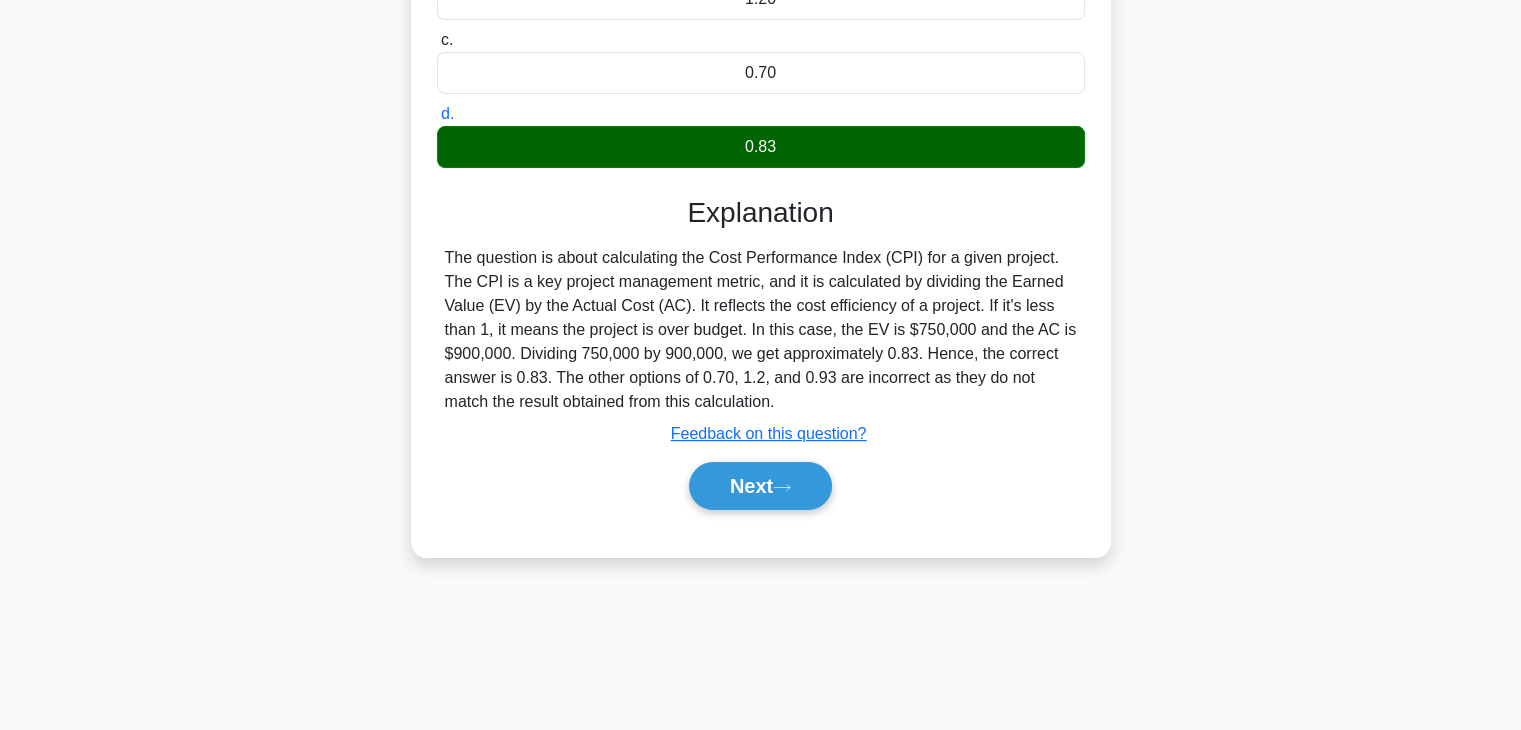 click on "Next" at bounding box center (761, 486) 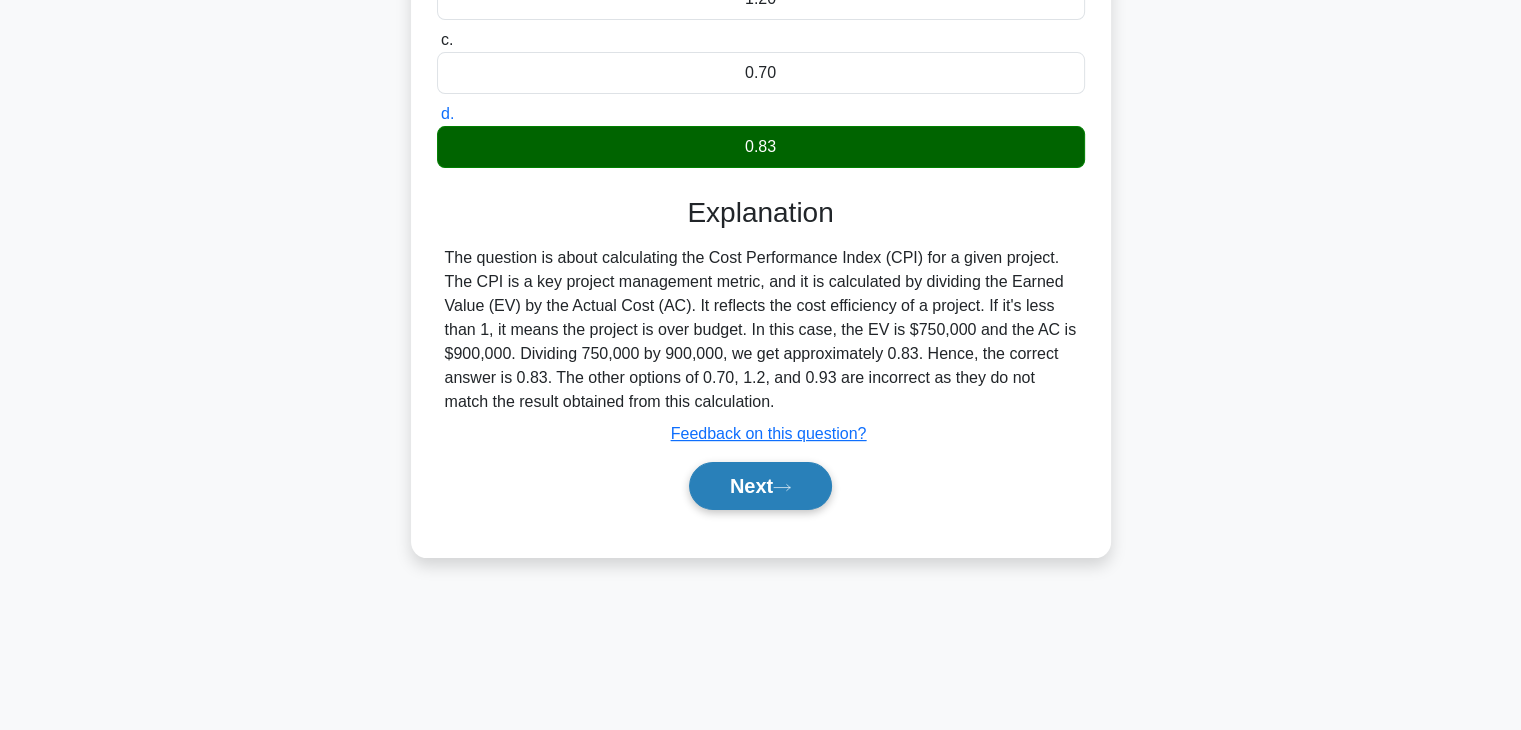 click on "Next" at bounding box center [760, 486] 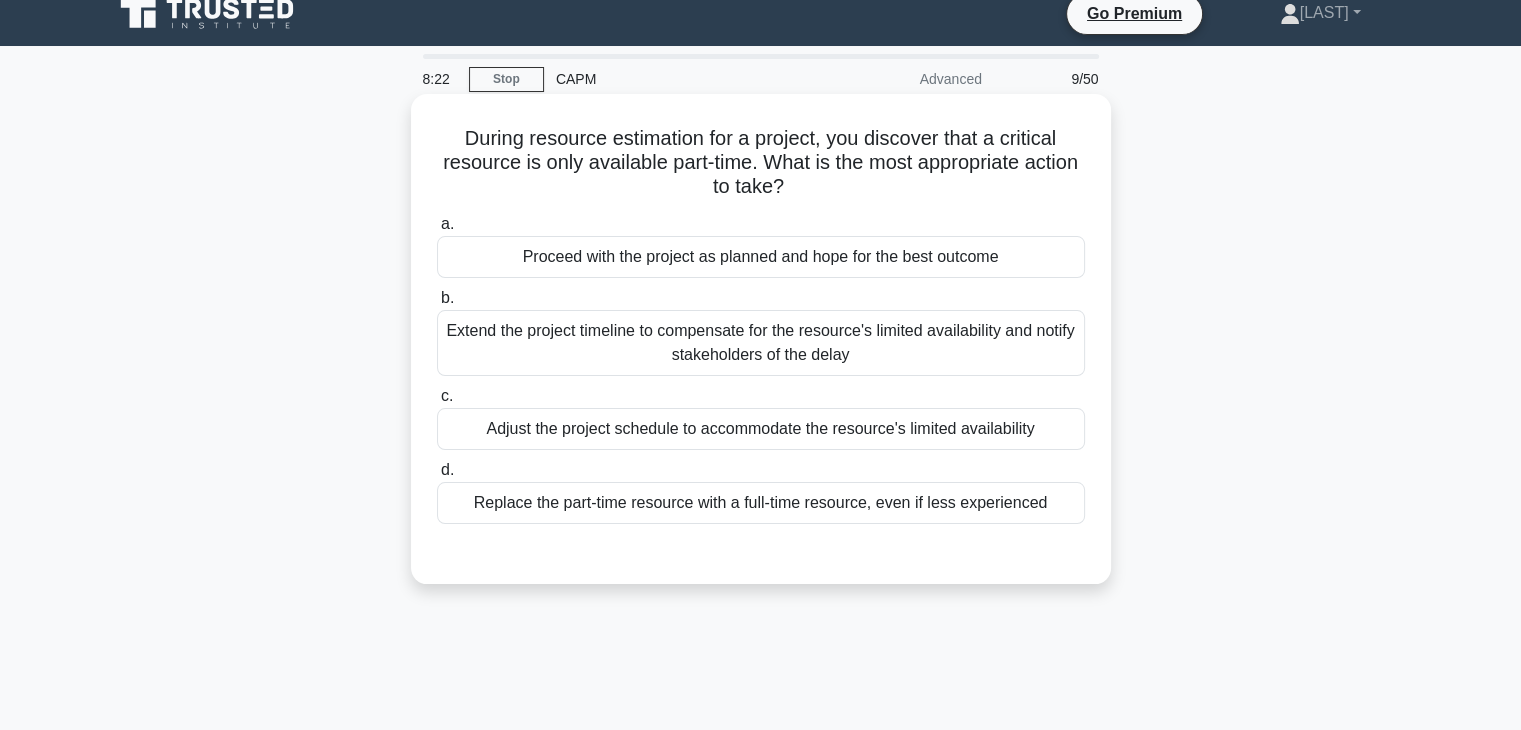 scroll, scrollTop: 0, scrollLeft: 0, axis: both 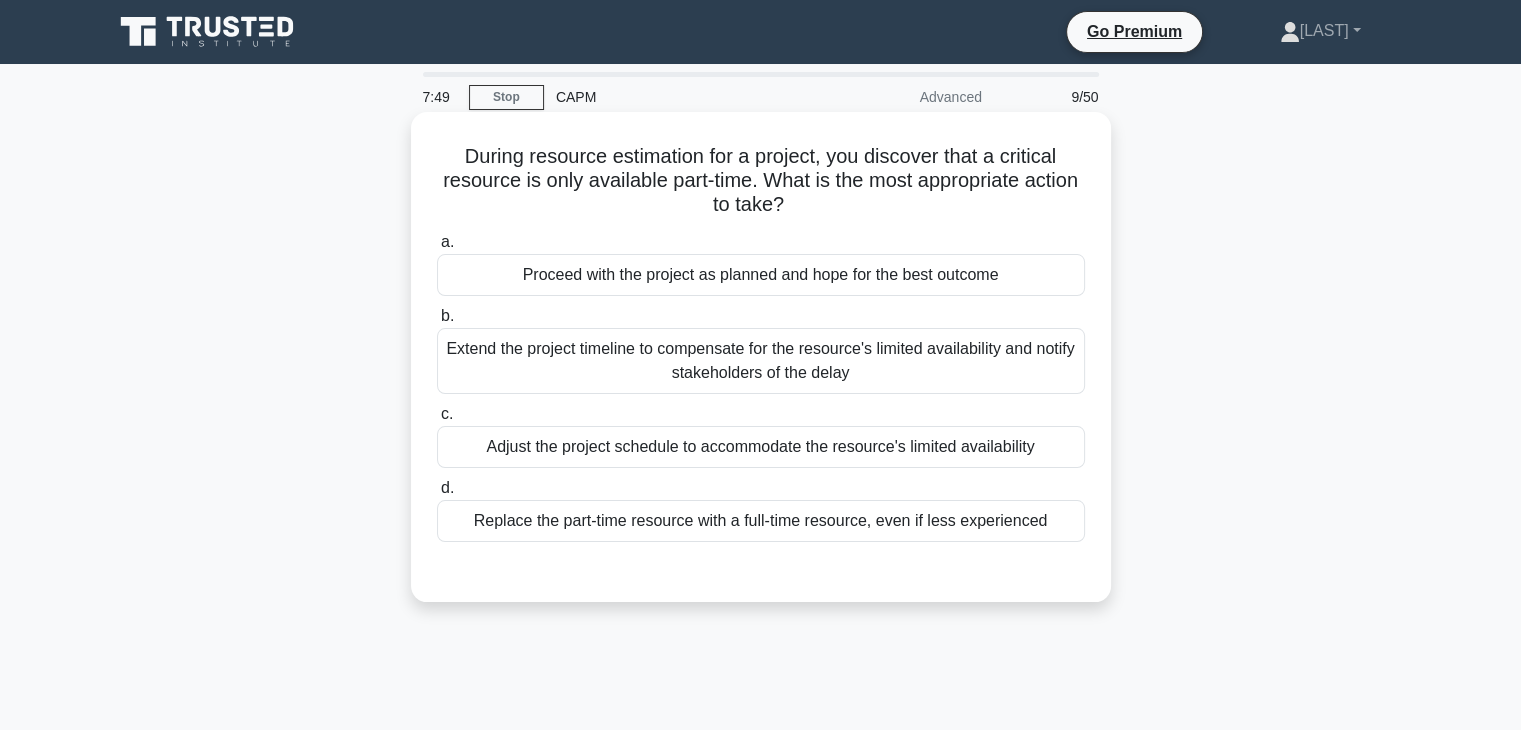 click on "Extend the project timeline to compensate for the resource's limited availability and notify stakeholders of the delay" at bounding box center (761, 361) 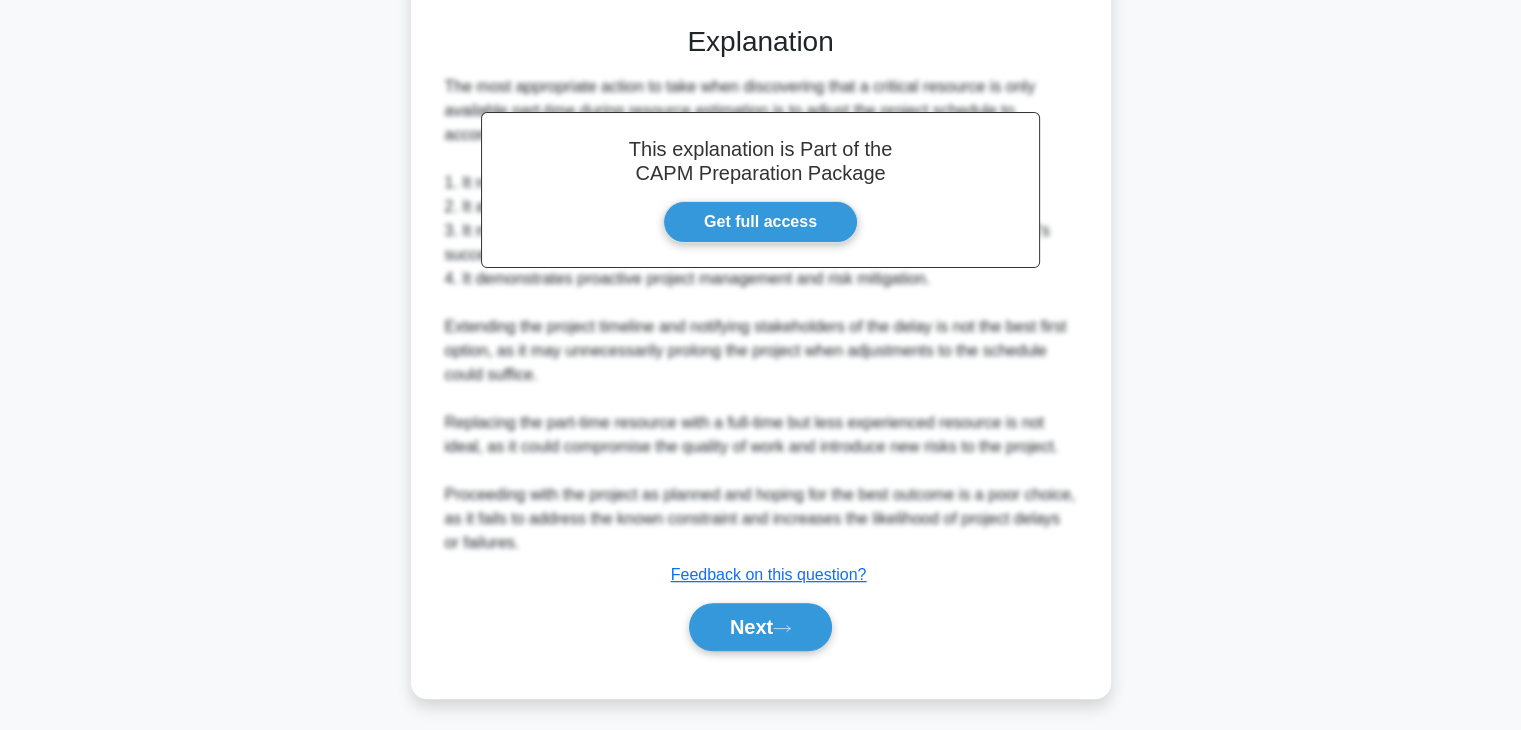 scroll, scrollTop: 552, scrollLeft: 0, axis: vertical 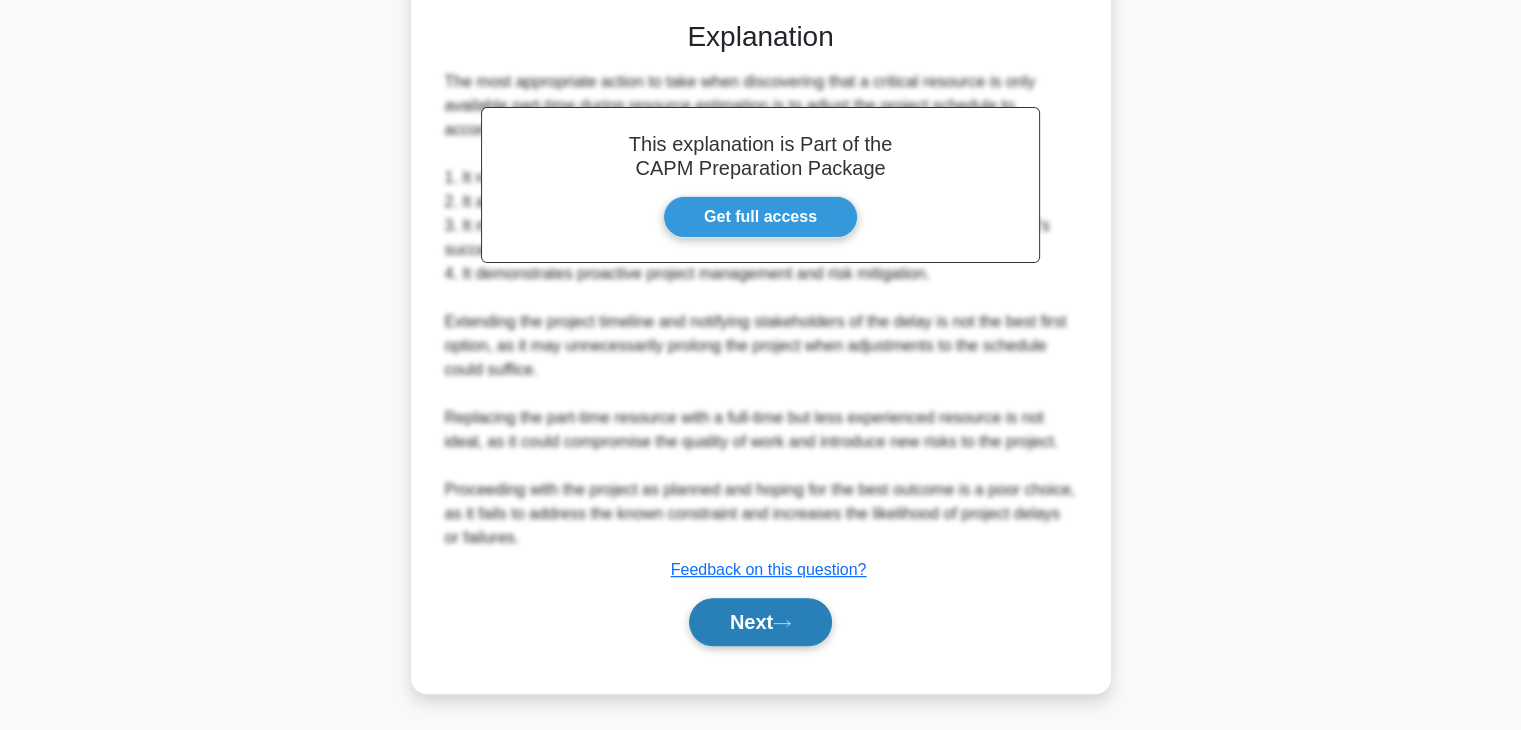 click on "Next" at bounding box center (760, 622) 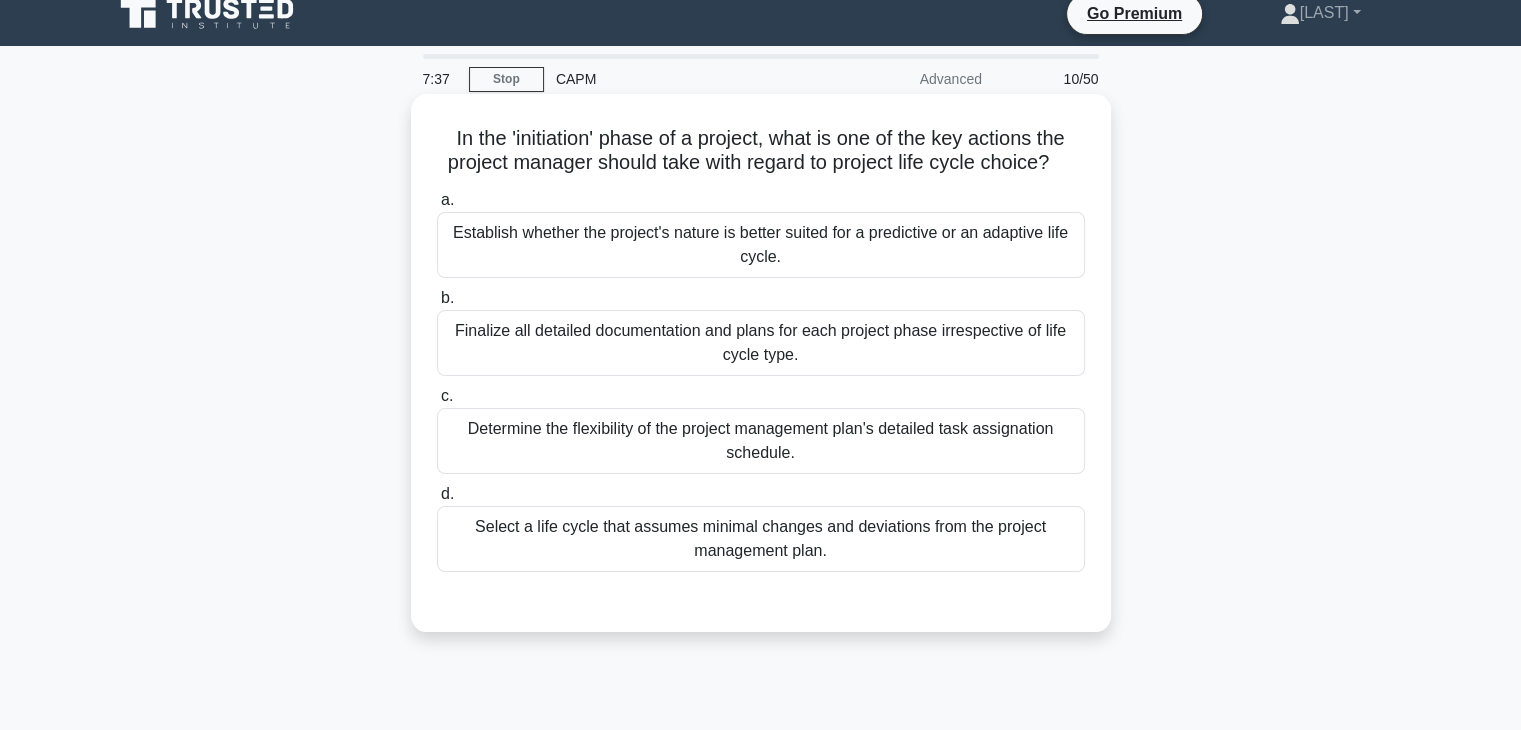scroll, scrollTop: 0, scrollLeft: 0, axis: both 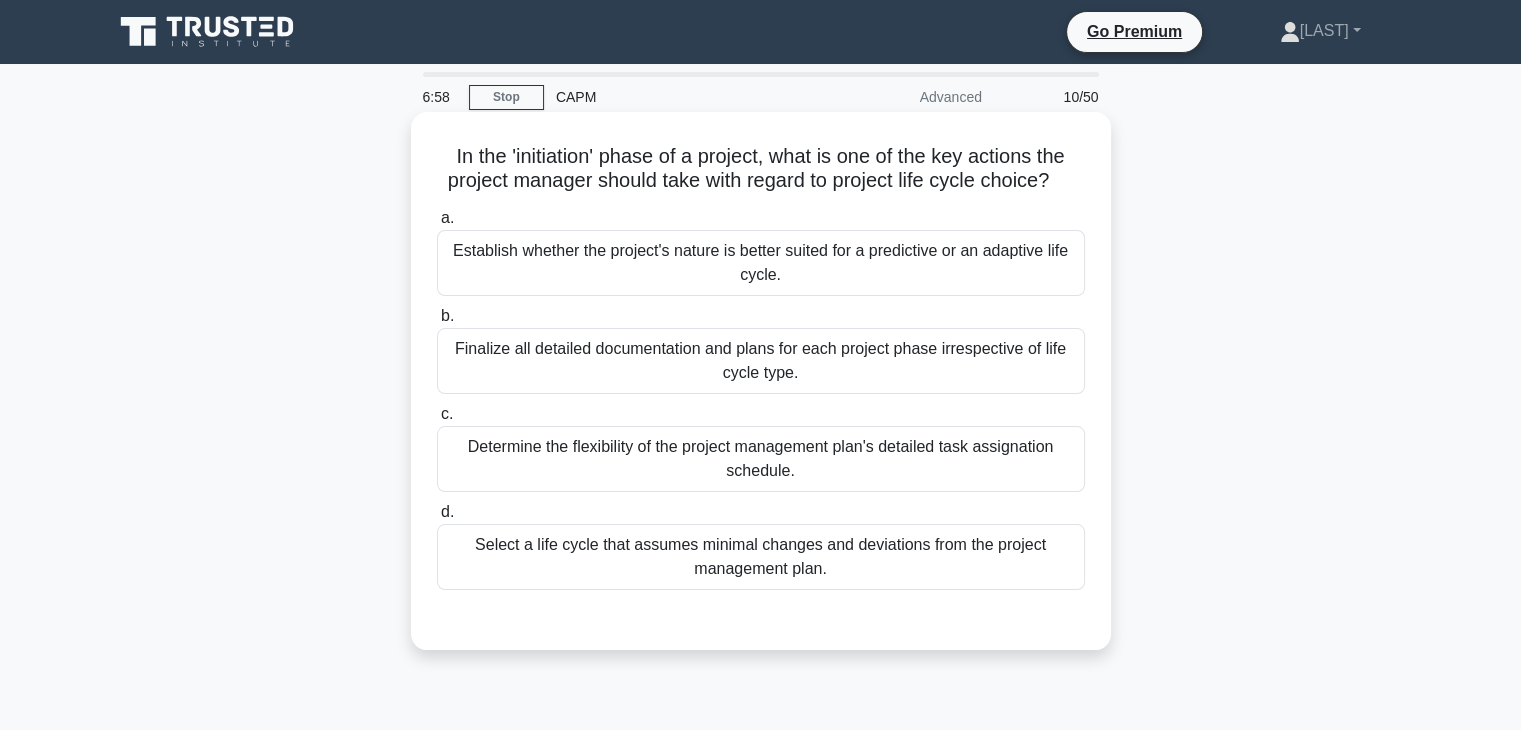 click on "Finalize all detailed documentation and plans for each project phase irrespective of life cycle type." at bounding box center [761, 361] 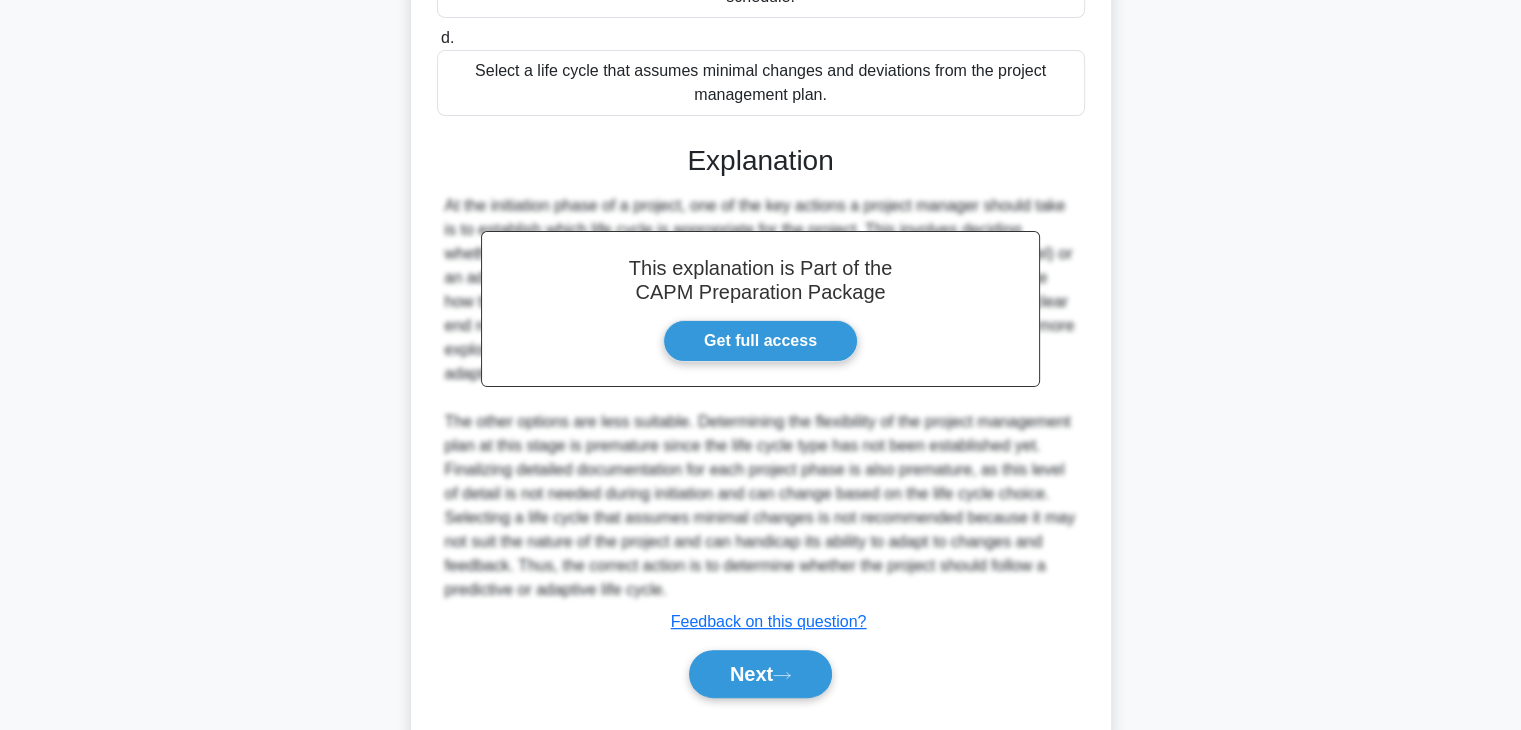 scroll, scrollTop: 528, scrollLeft: 0, axis: vertical 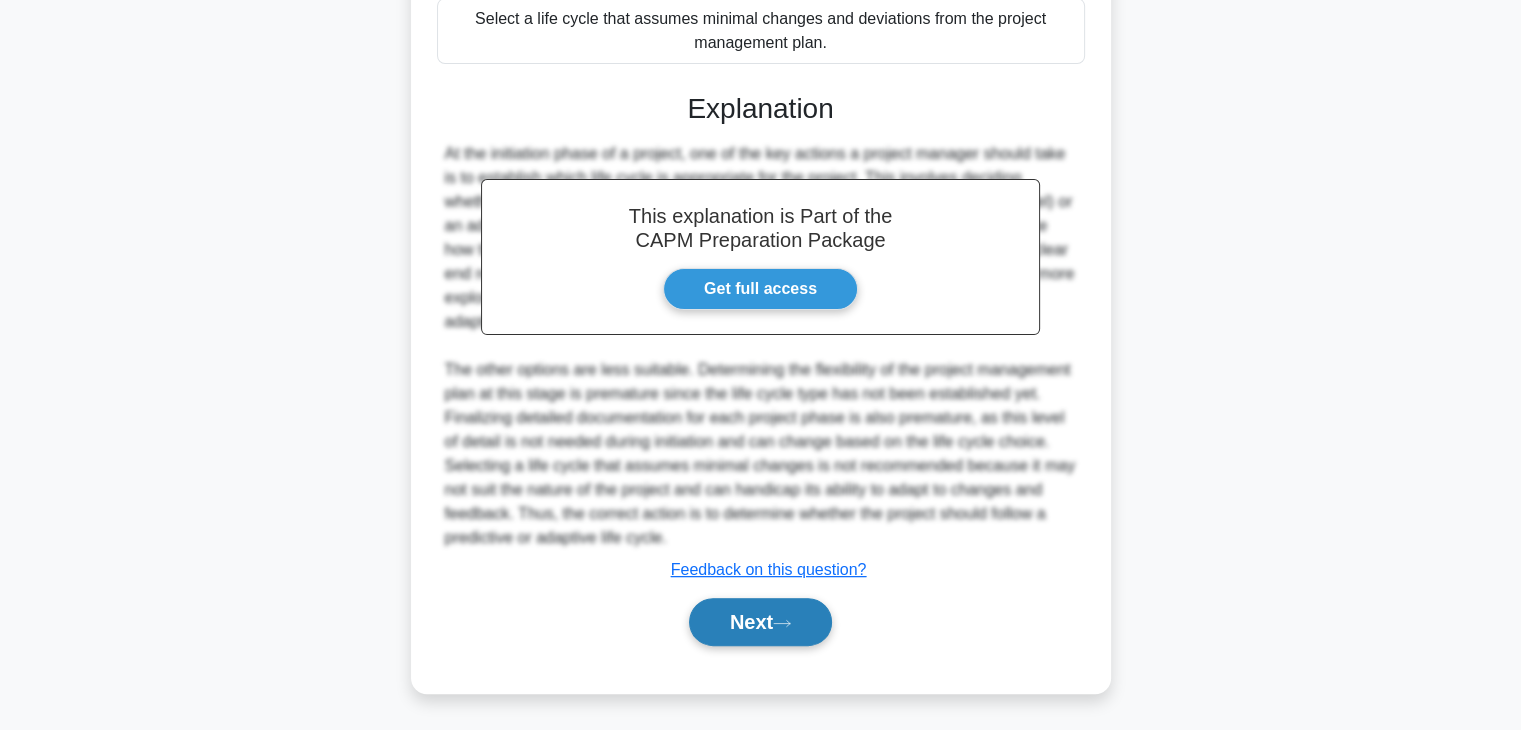 click on "Next" at bounding box center (760, 622) 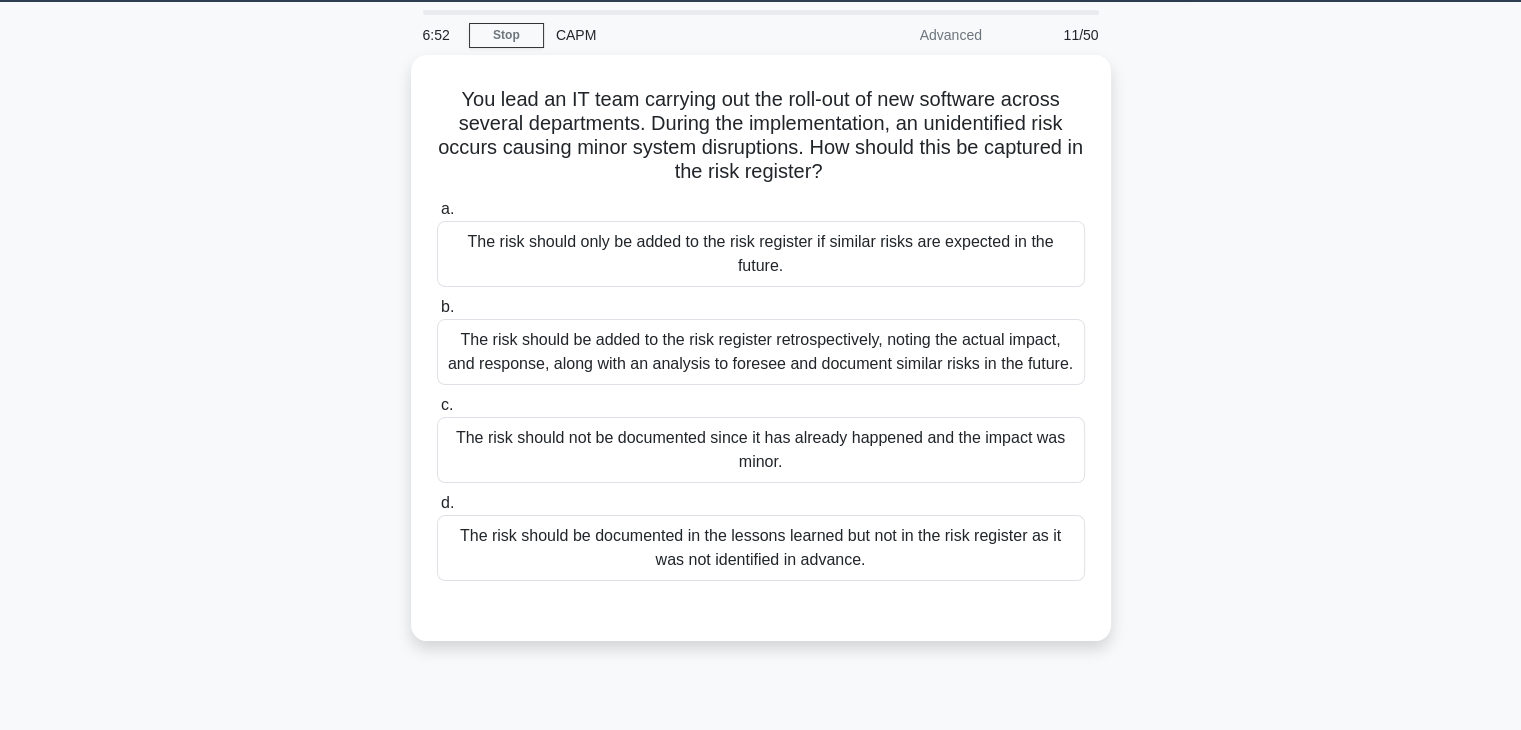 scroll, scrollTop: 51, scrollLeft: 0, axis: vertical 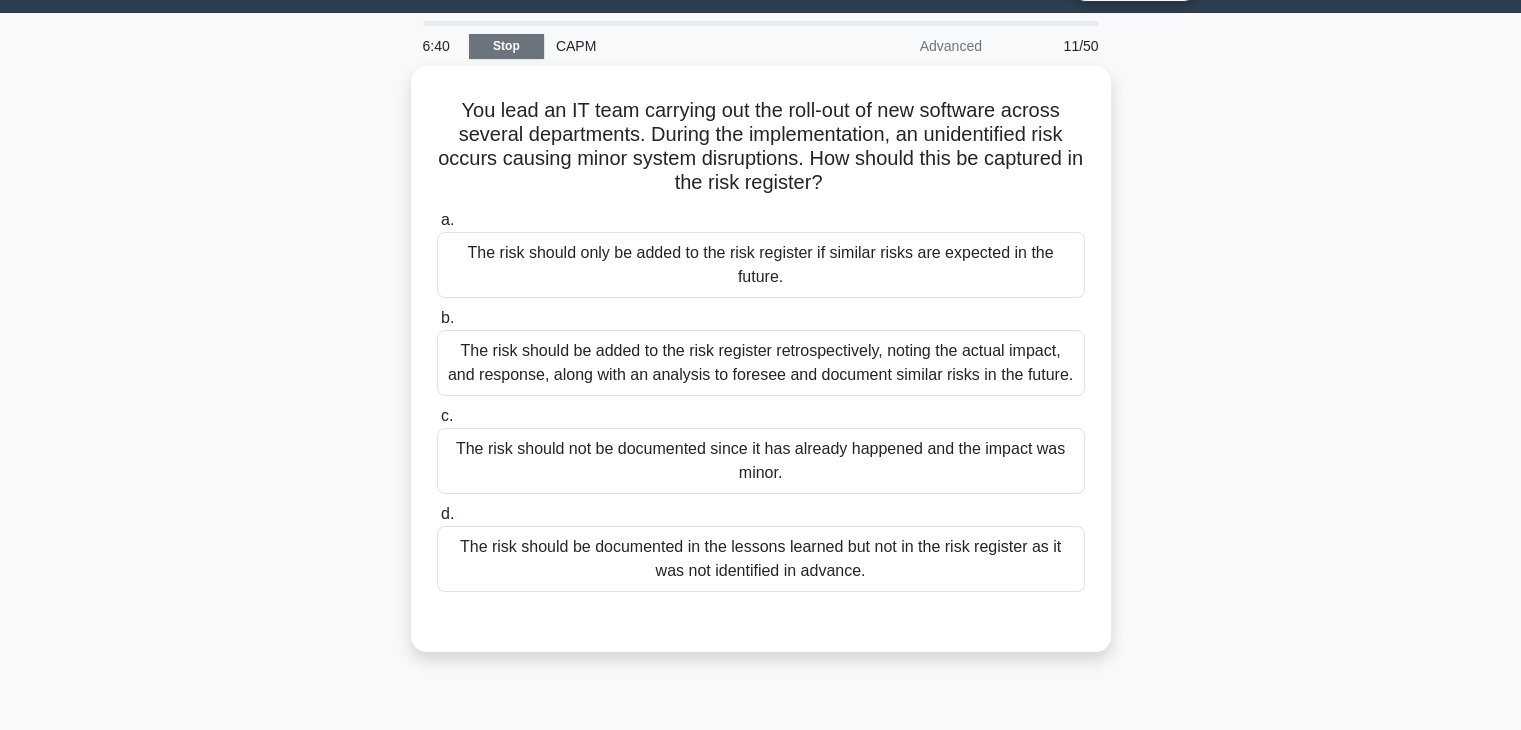 click on "Stop" at bounding box center (506, 46) 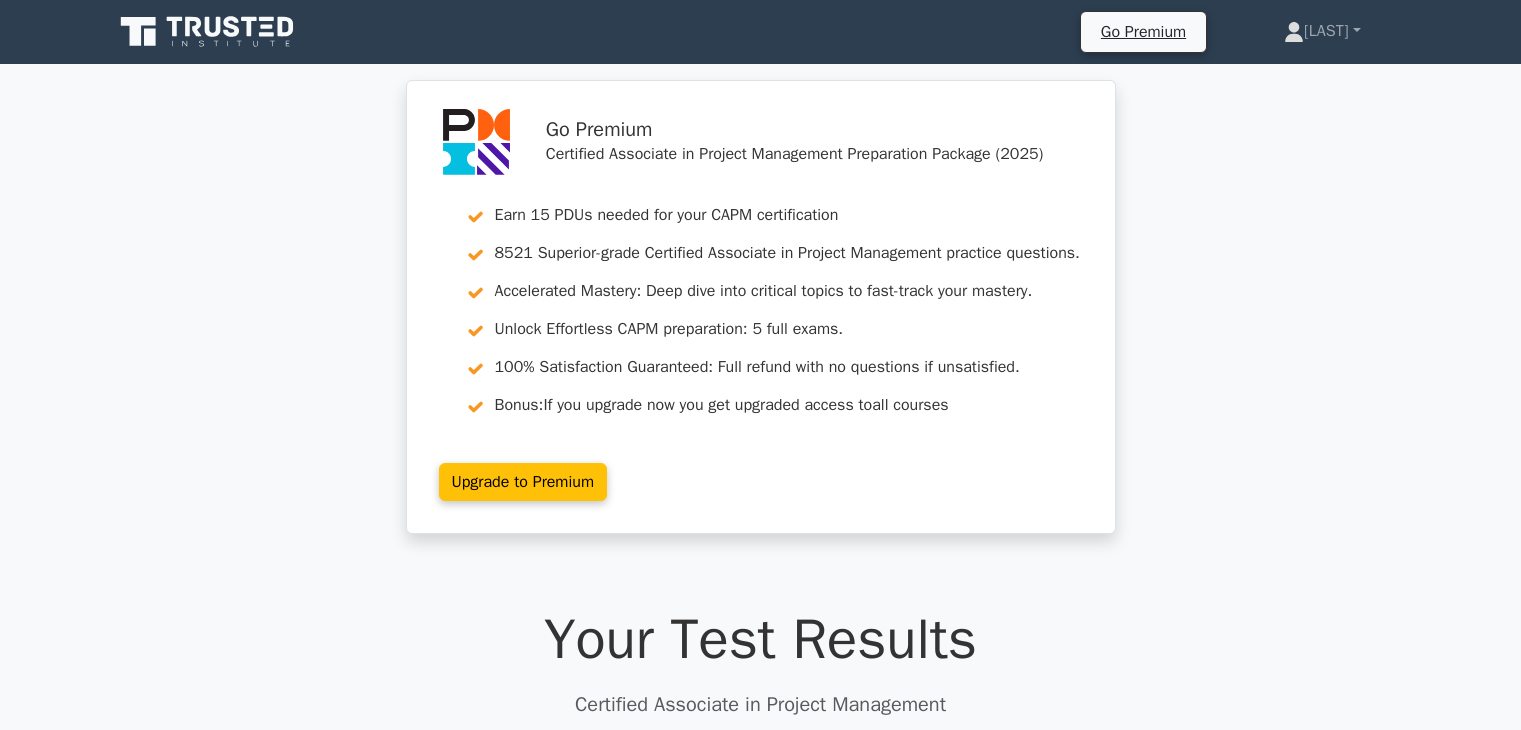 scroll, scrollTop: 300, scrollLeft: 0, axis: vertical 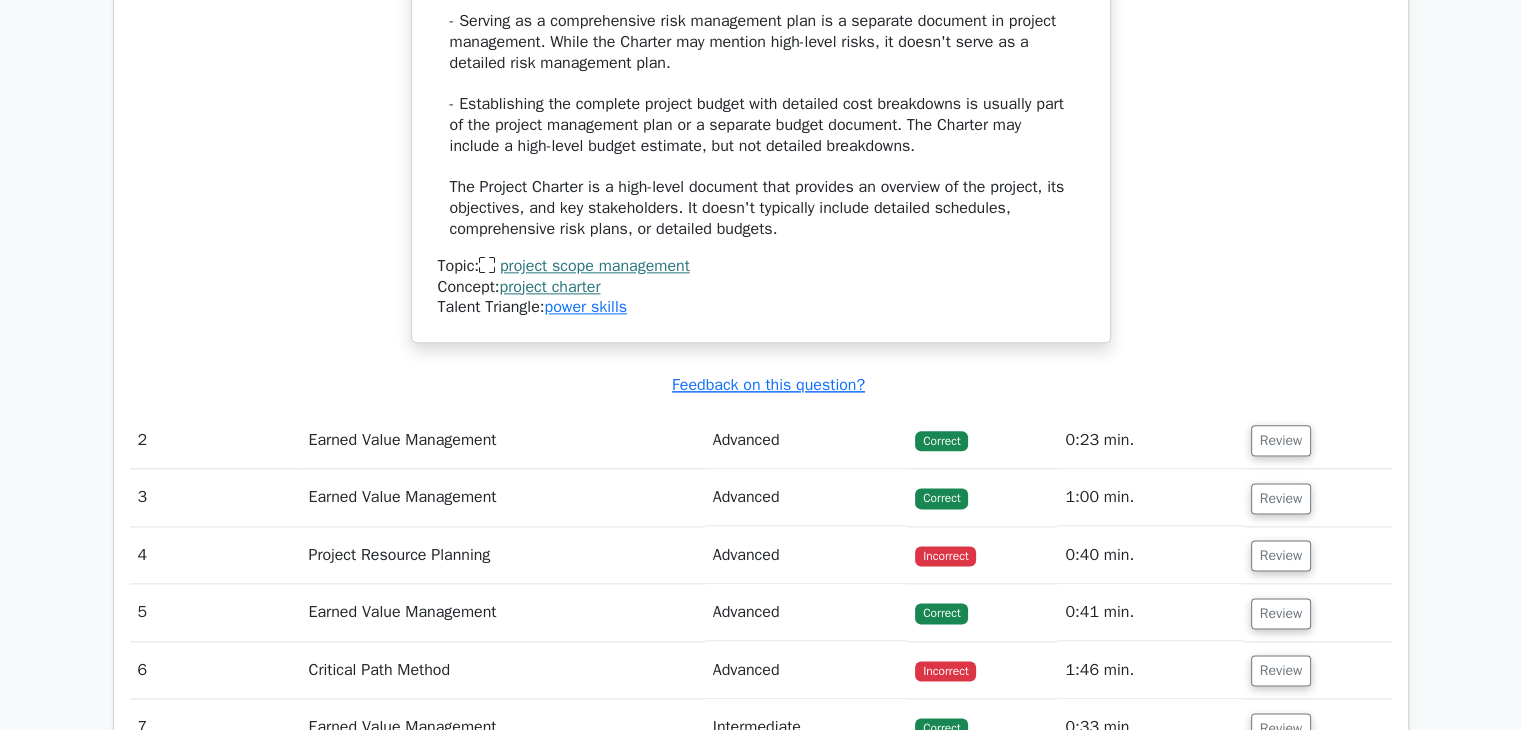 click on "Incorrect" at bounding box center [982, 555] 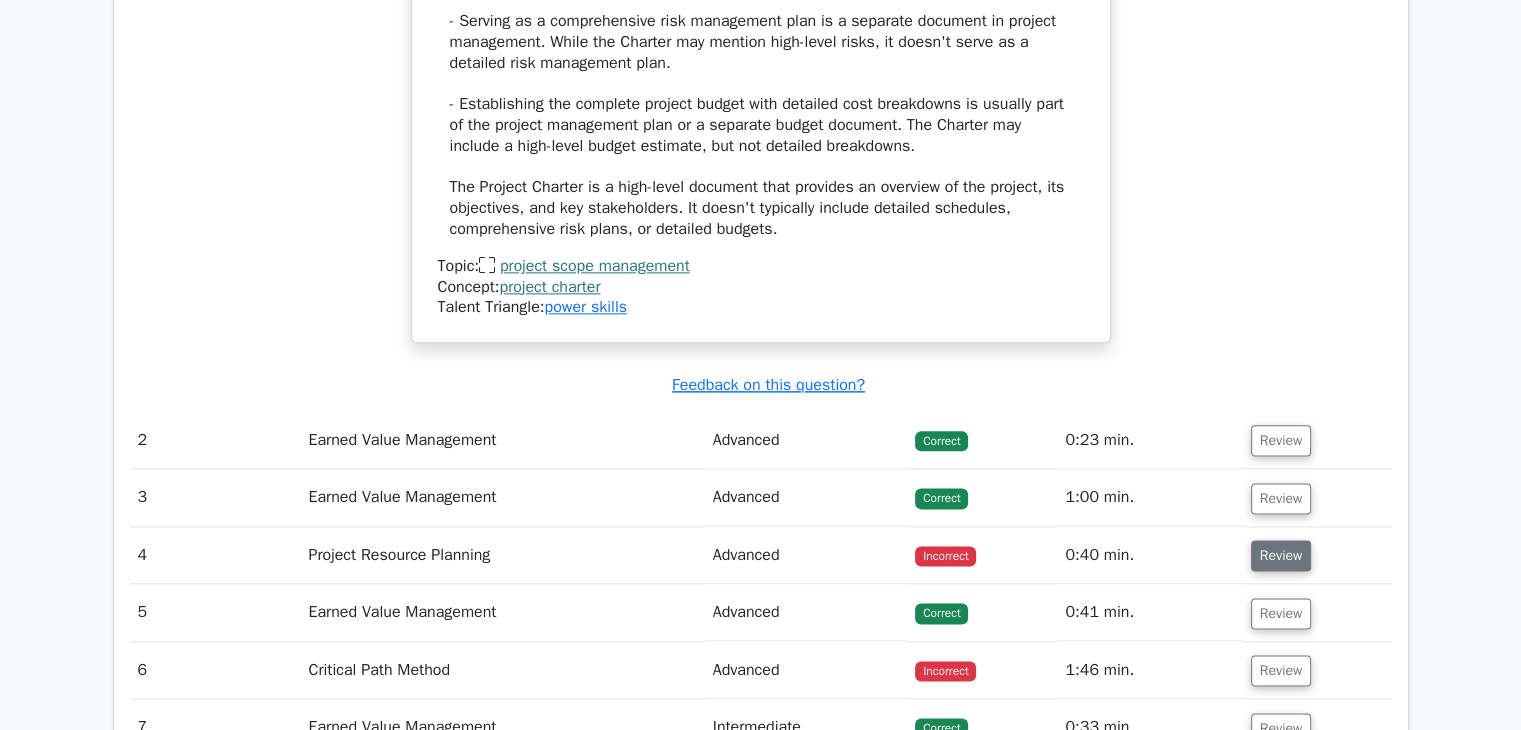 click on "Review" at bounding box center (1281, 555) 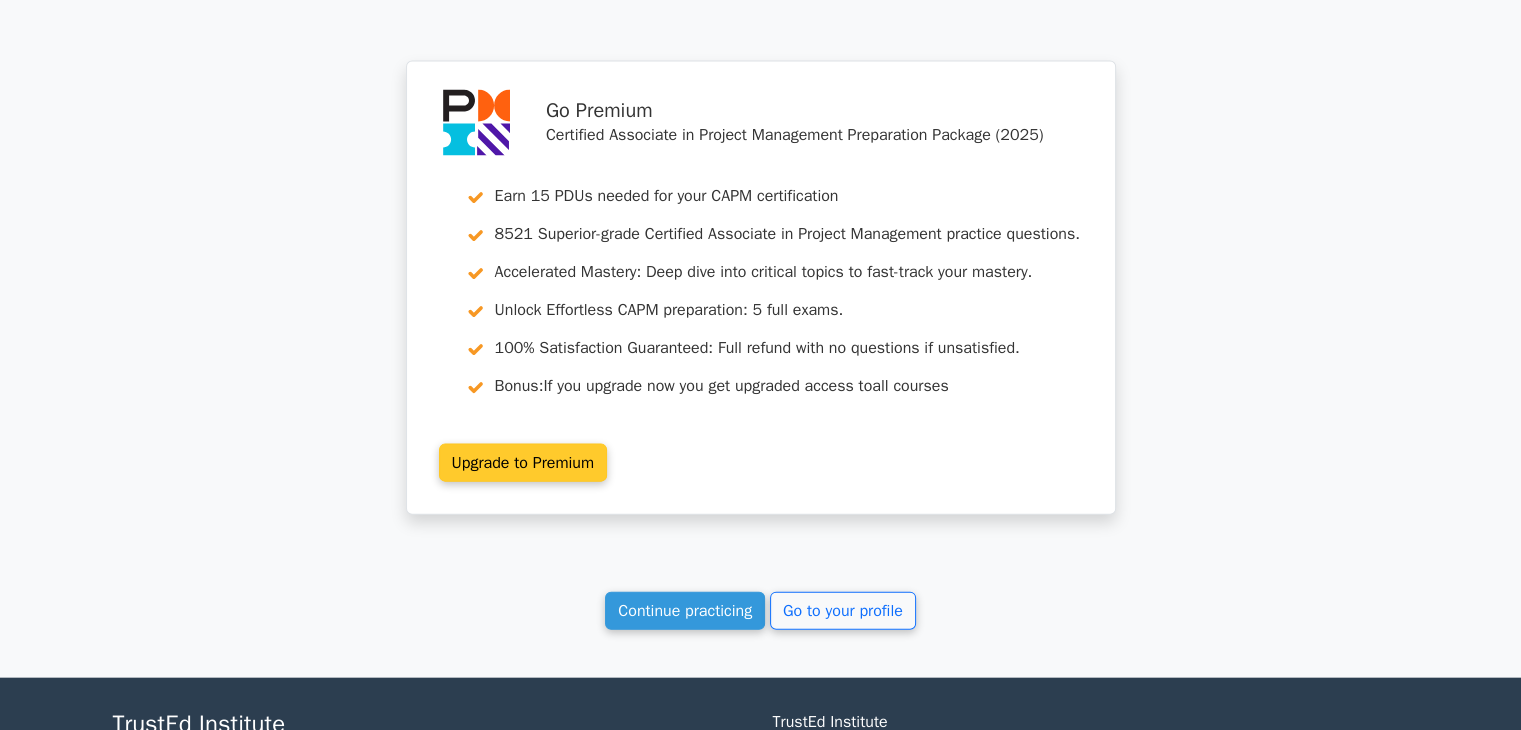 scroll, scrollTop: 4534, scrollLeft: 0, axis: vertical 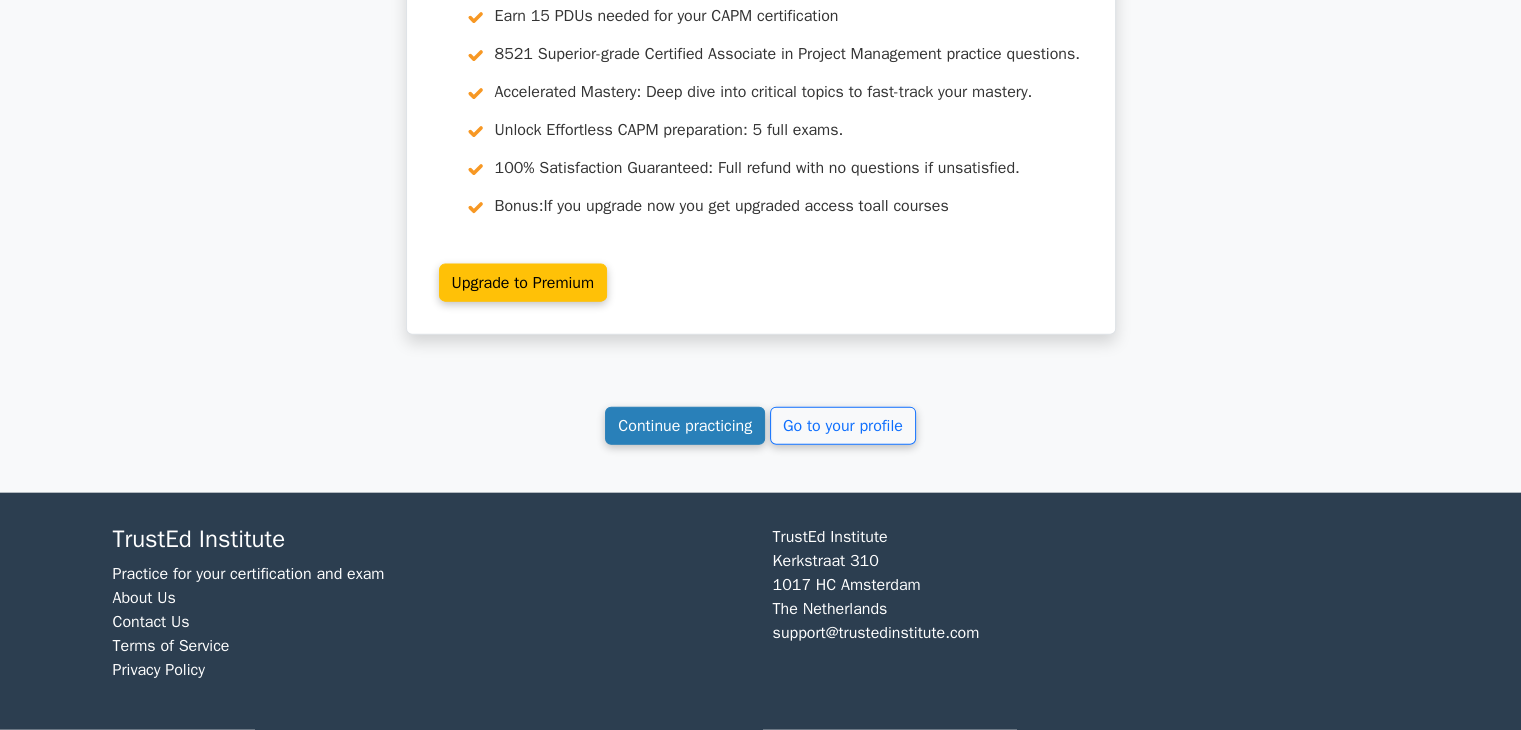 click on "Continue practicing" at bounding box center (685, 426) 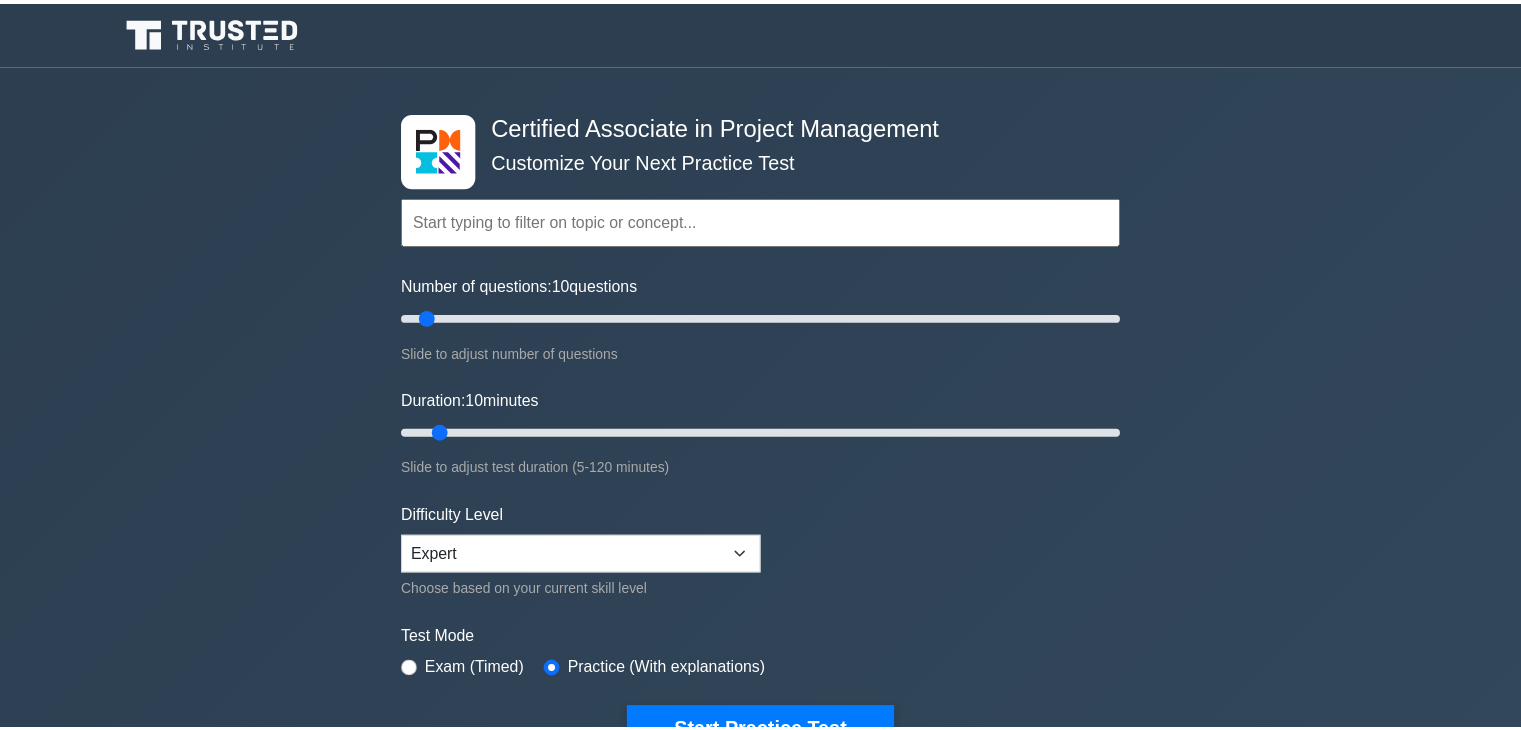 scroll, scrollTop: 0, scrollLeft: 0, axis: both 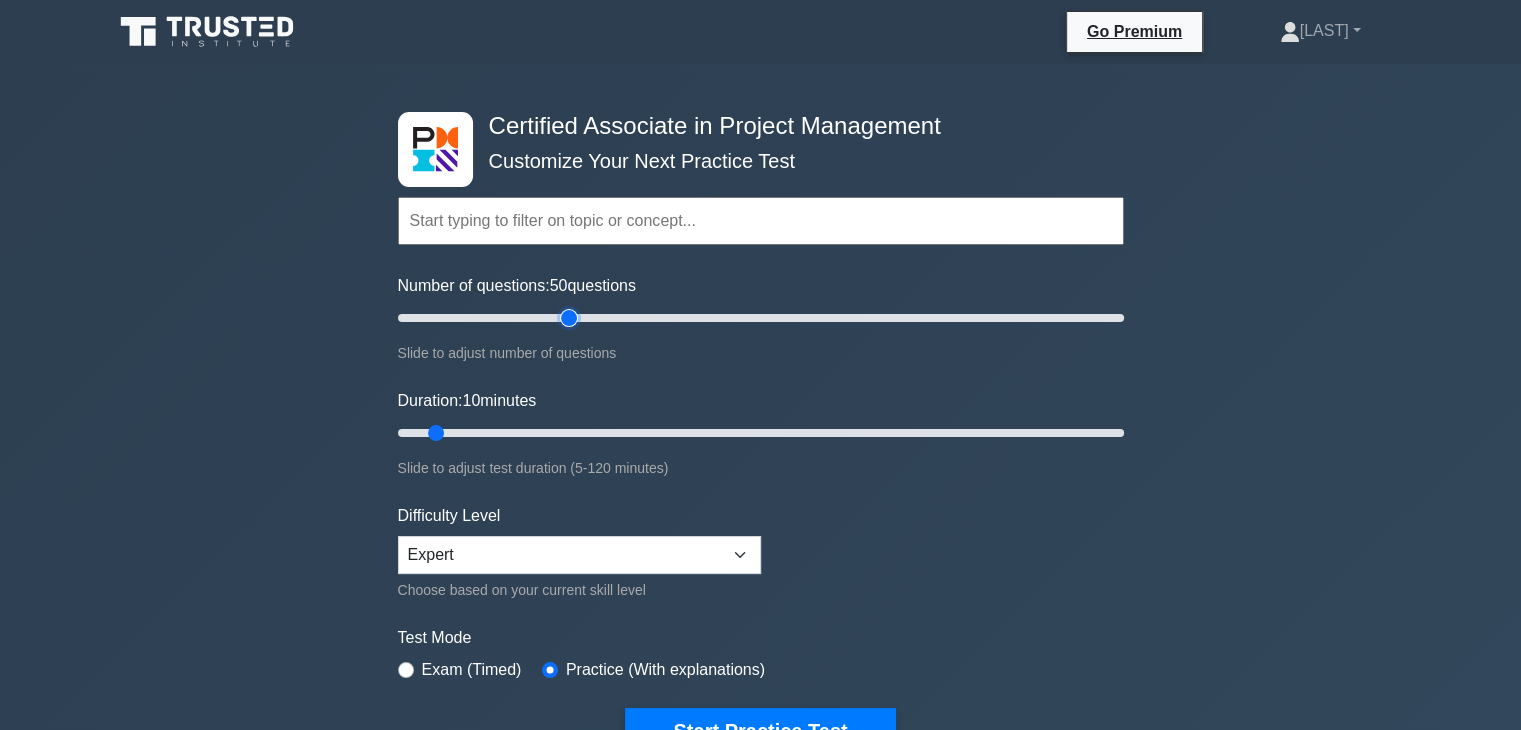 drag, startPoint x: 428, startPoint y: 313, endPoint x: 570, endPoint y: 308, distance: 142.088 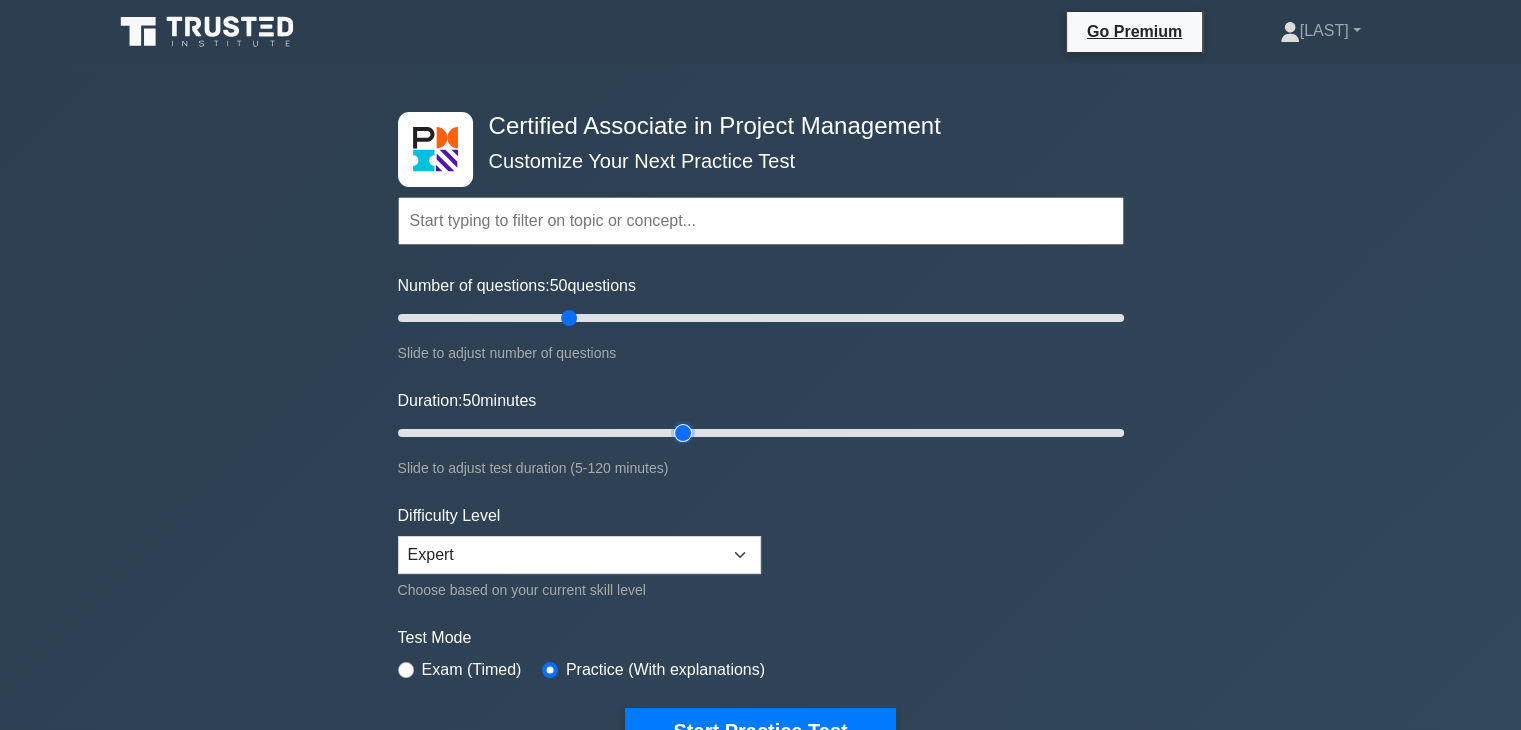 drag, startPoint x: 436, startPoint y: 431, endPoint x: 678, endPoint y: 417, distance: 242.40462 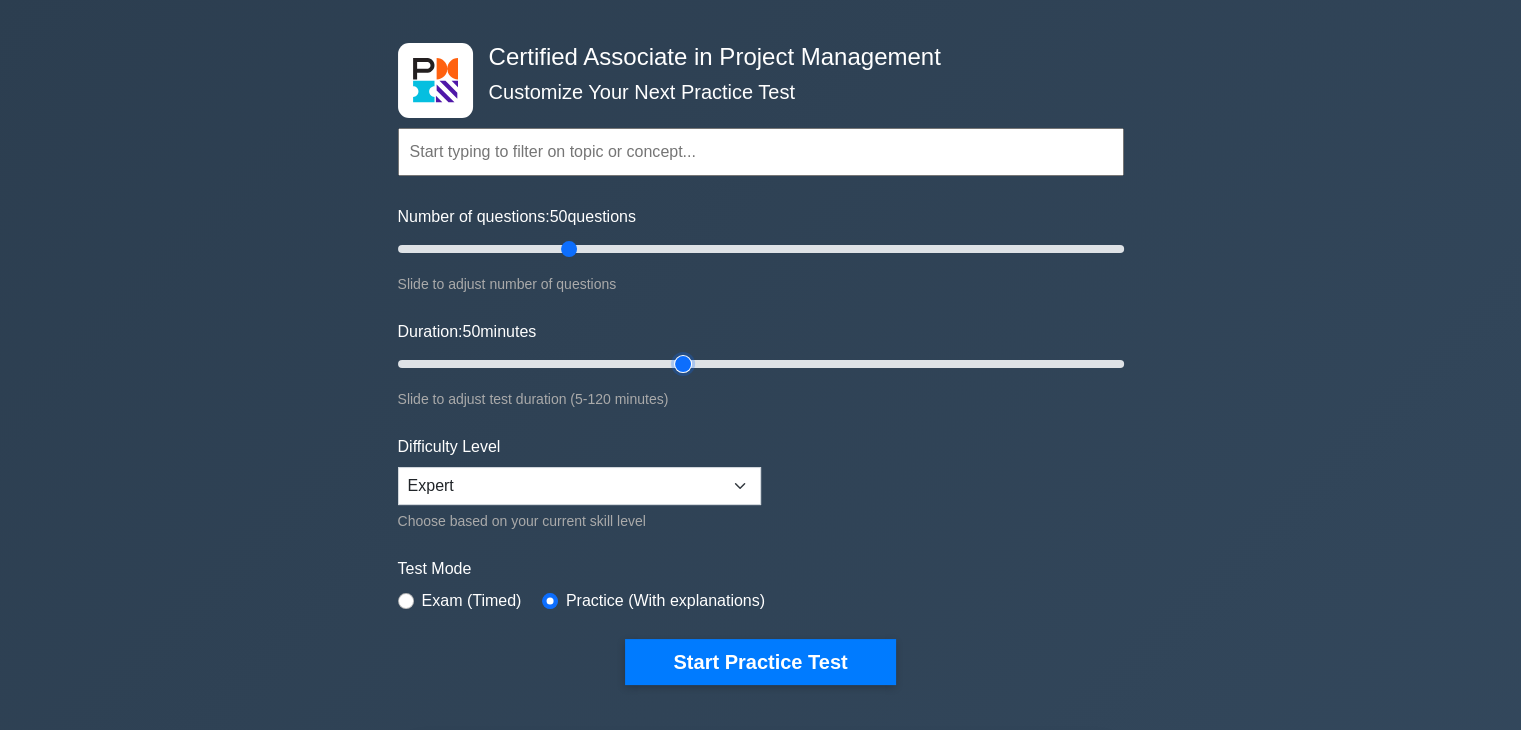 scroll, scrollTop: 100, scrollLeft: 0, axis: vertical 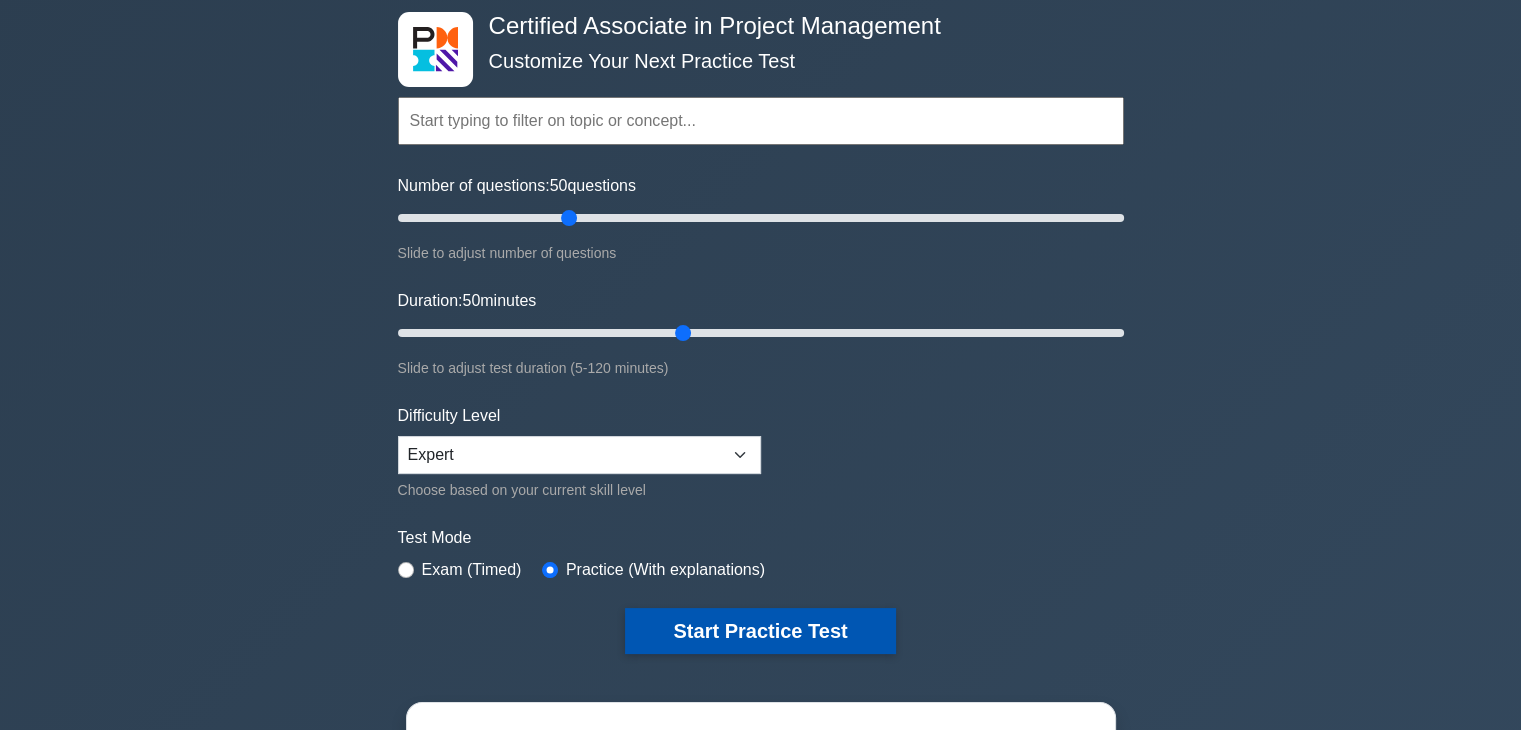 click on "Start Practice Test" at bounding box center [760, 631] 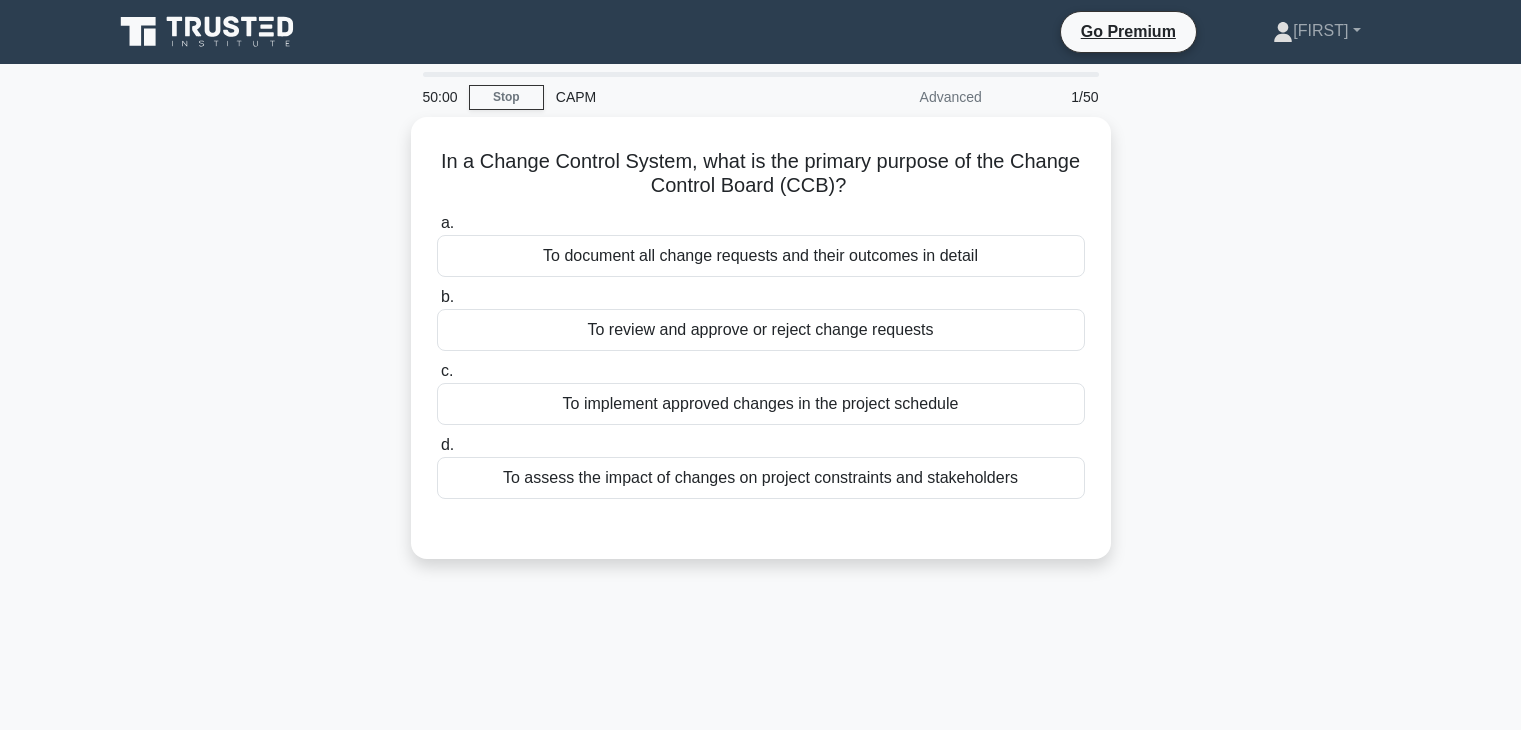 scroll, scrollTop: 0, scrollLeft: 0, axis: both 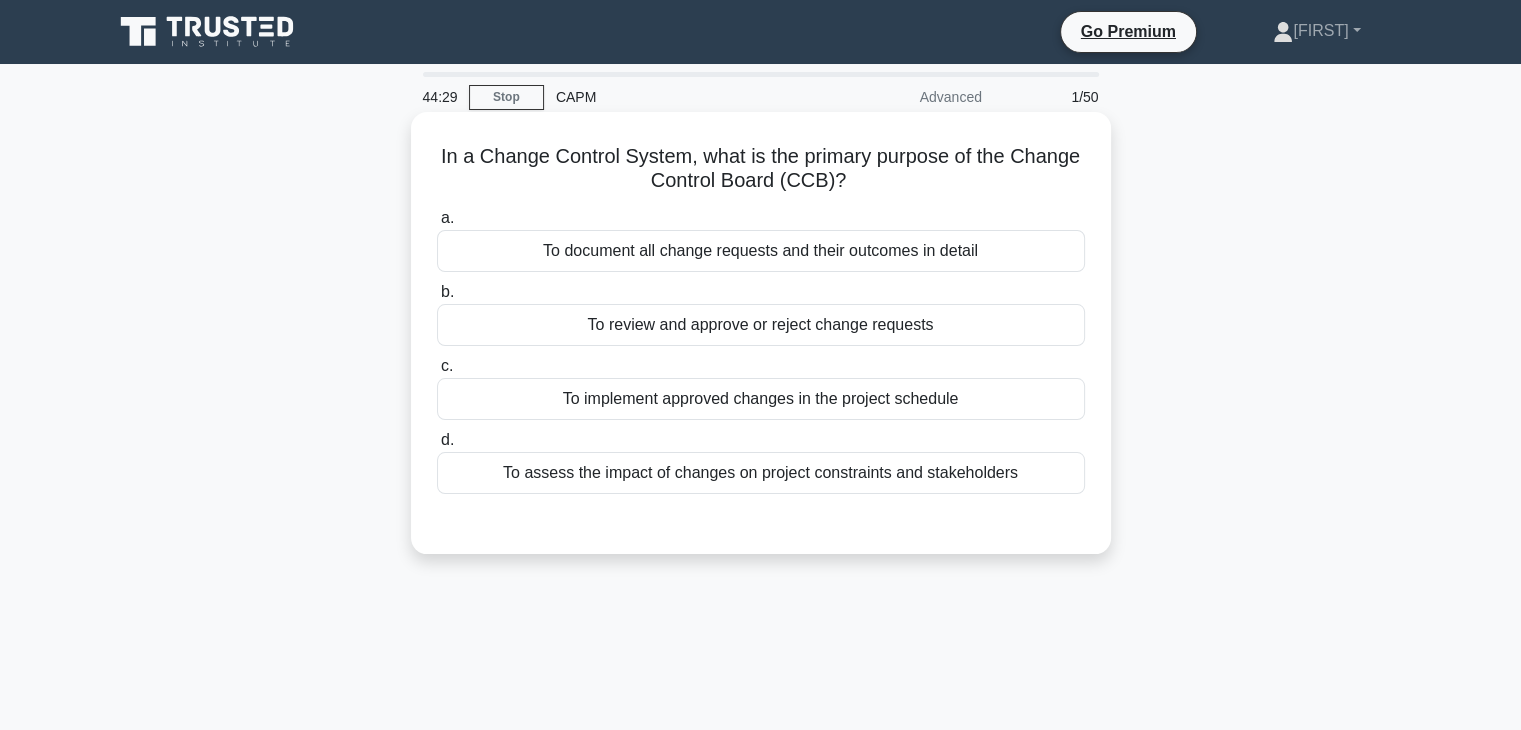 click on "To implement approved changes in the project schedule" at bounding box center (761, 399) 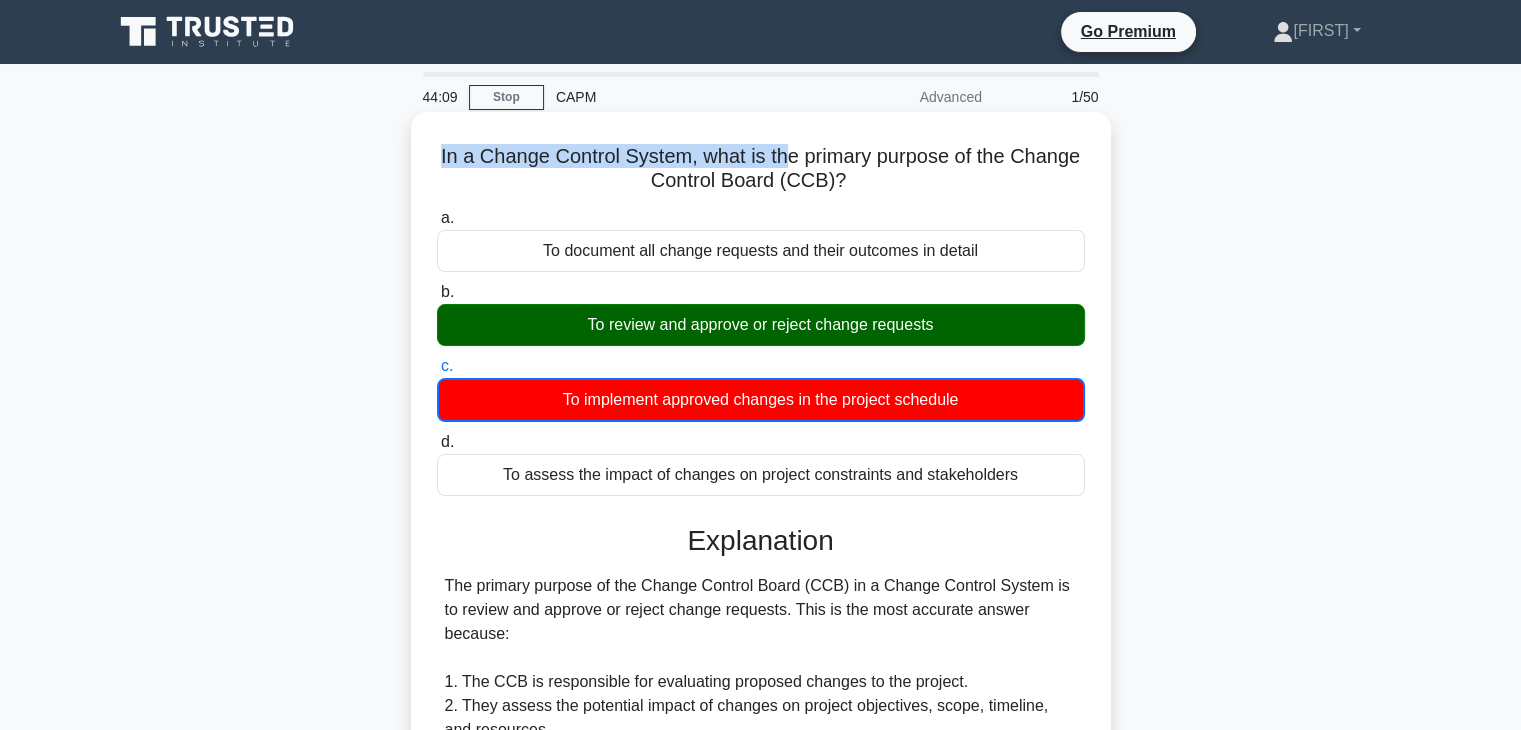 drag, startPoint x: 434, startPoint y: 153, endPoint x: 784, endPoint y: 145, distance: 350.09143 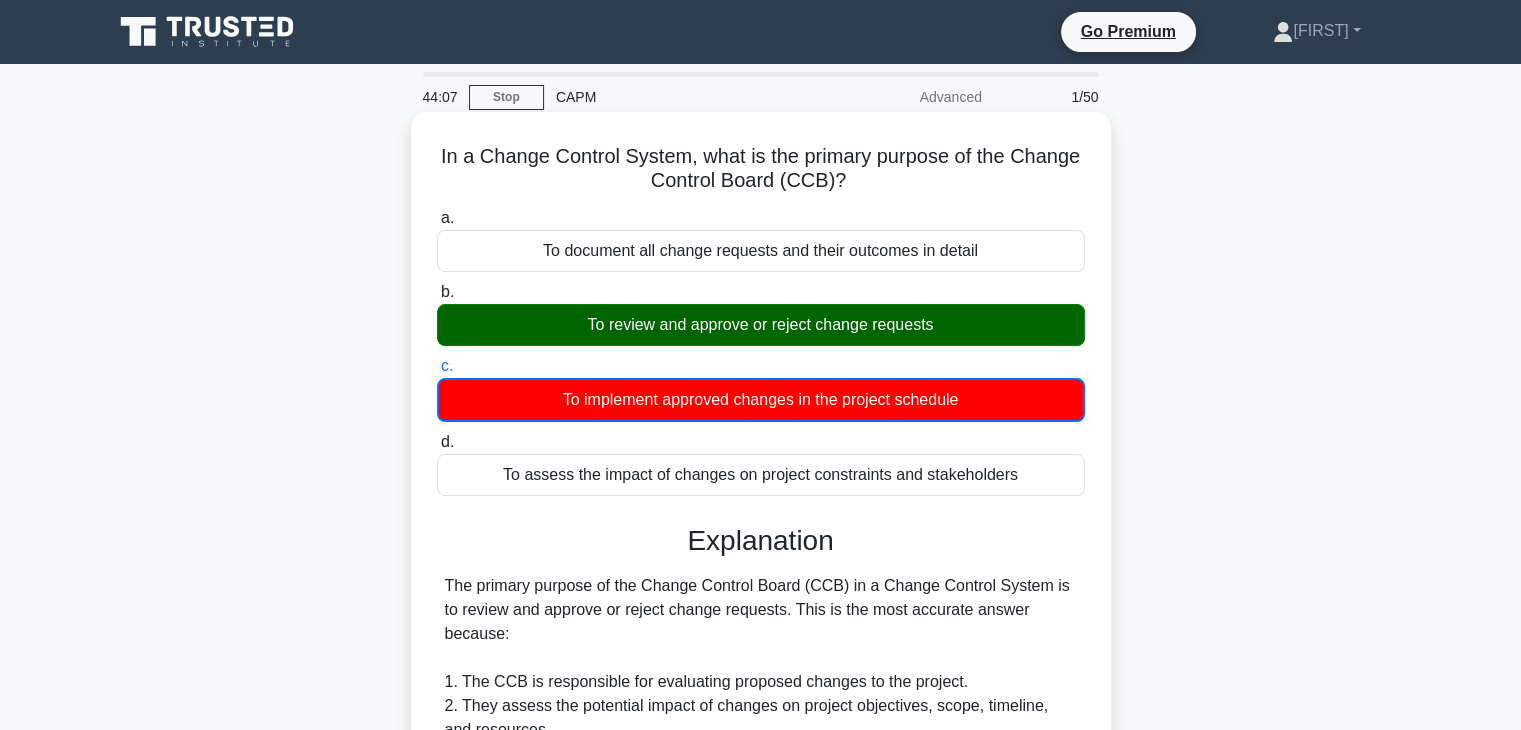click on "In a Change Control System, what is the primary purpose of the Change Control Board (CCB)?
.spinner_0XTQ{transform-origin:center;animation:spinner_y6GP .75s linear infinite}@keyframes spinner_y6GP{100%{transform:rotate(360deg)}}" at bounding box center (761, 169) 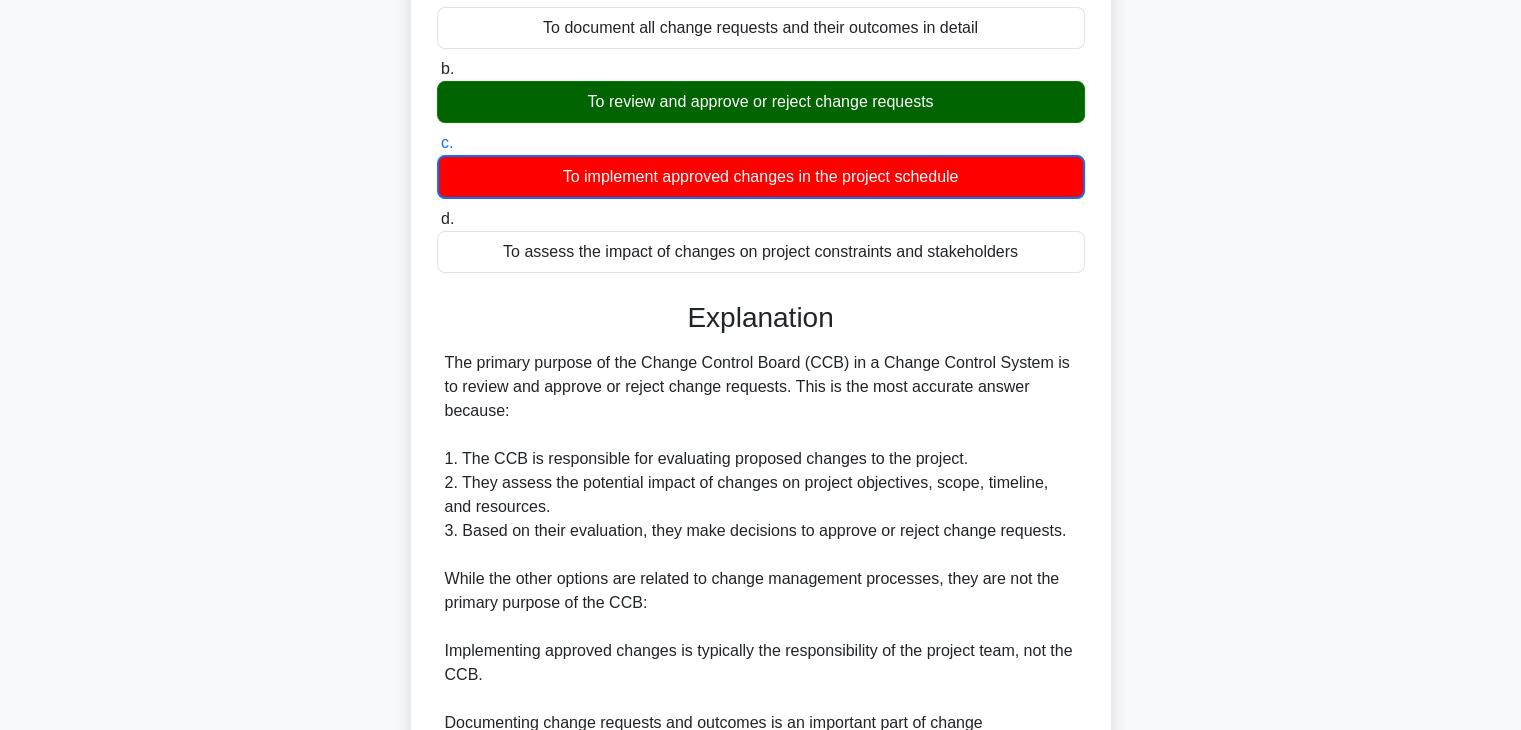 scroll, scrollTop: 228, scrollLeft: 0, axis: vertical 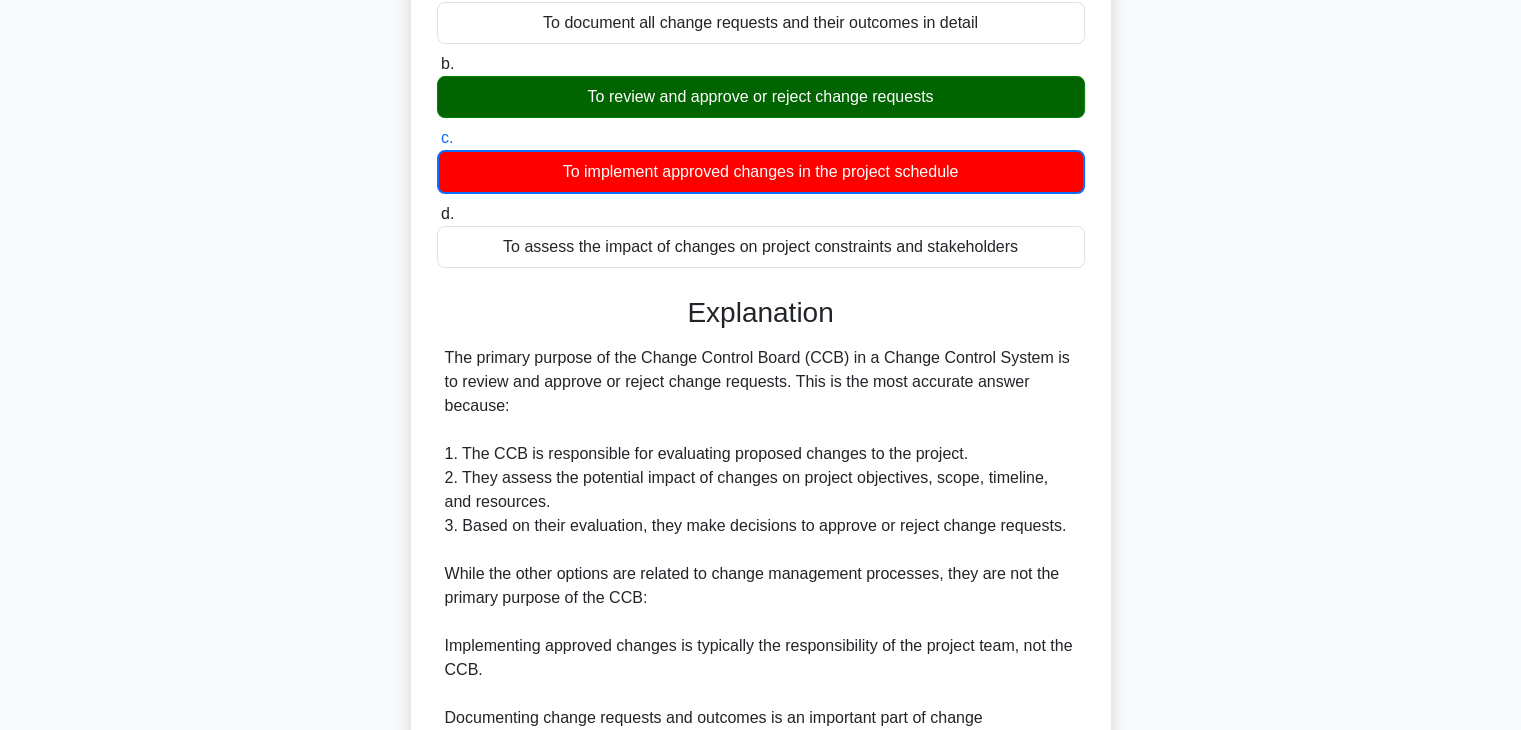 click on "The primary purpose of the Change Control Board (CCB) in a Change Control System is to review and approve or reject change requests. This is the most accurate answer because: 1. The CCB is responsible for evaluating proposed changes to the project. 2. They assess the potential impact of changes on project objectives, scope, timeline, and resources. 3. Based on their evaluation, they make decisions to approve or reject change requests. While the other options are related to change management processes, they are not the primary purpose of the CCB: Implementing approved changes is typically the responsibility of the project team, not the CCB. Documenting change requests and outcomes is an important part of change management, but it's usually handled by the project manager or a designated team member, not the CCB's primary function." at bounding box center [761, 658] 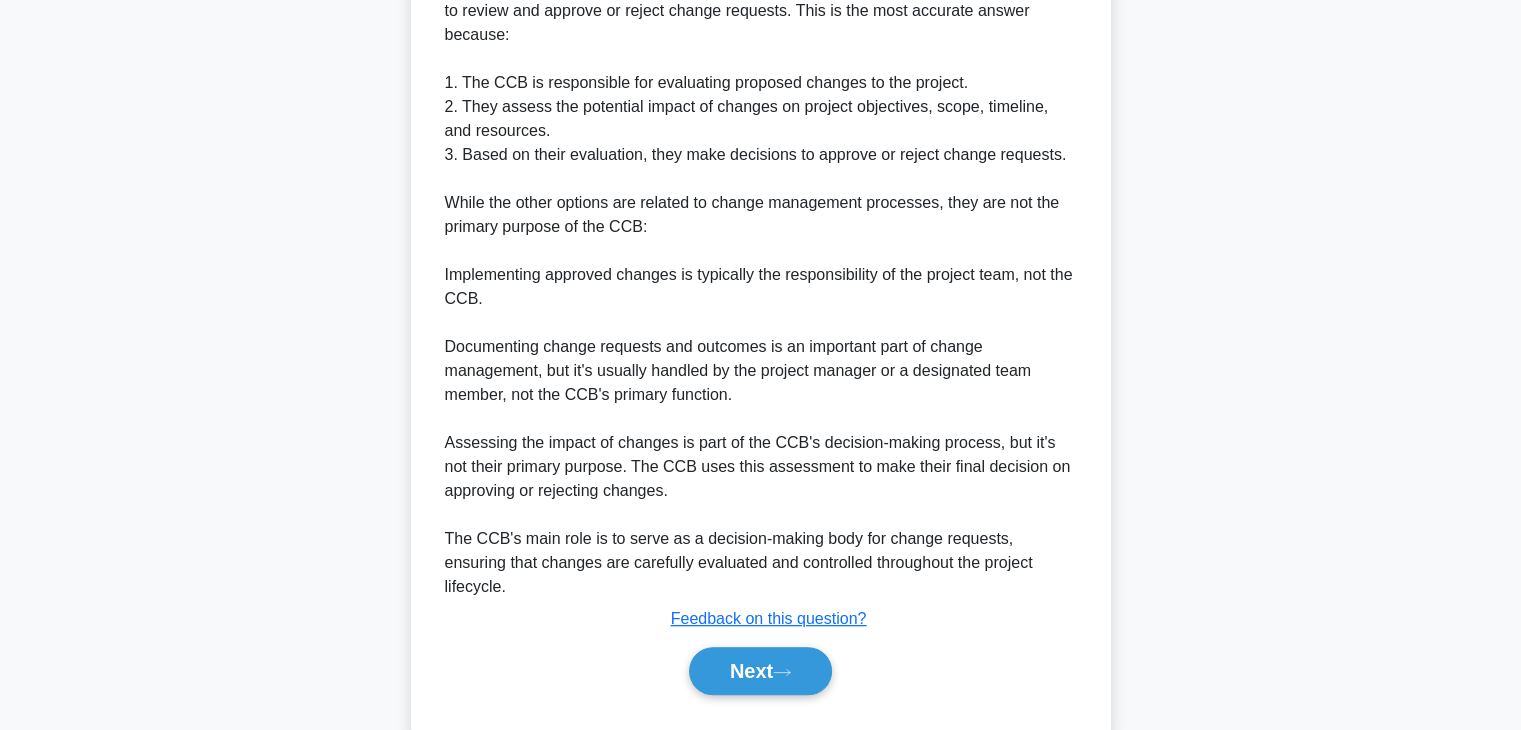 scroll, scrollTop: 600, scrollLeft: 0, axis: vertical 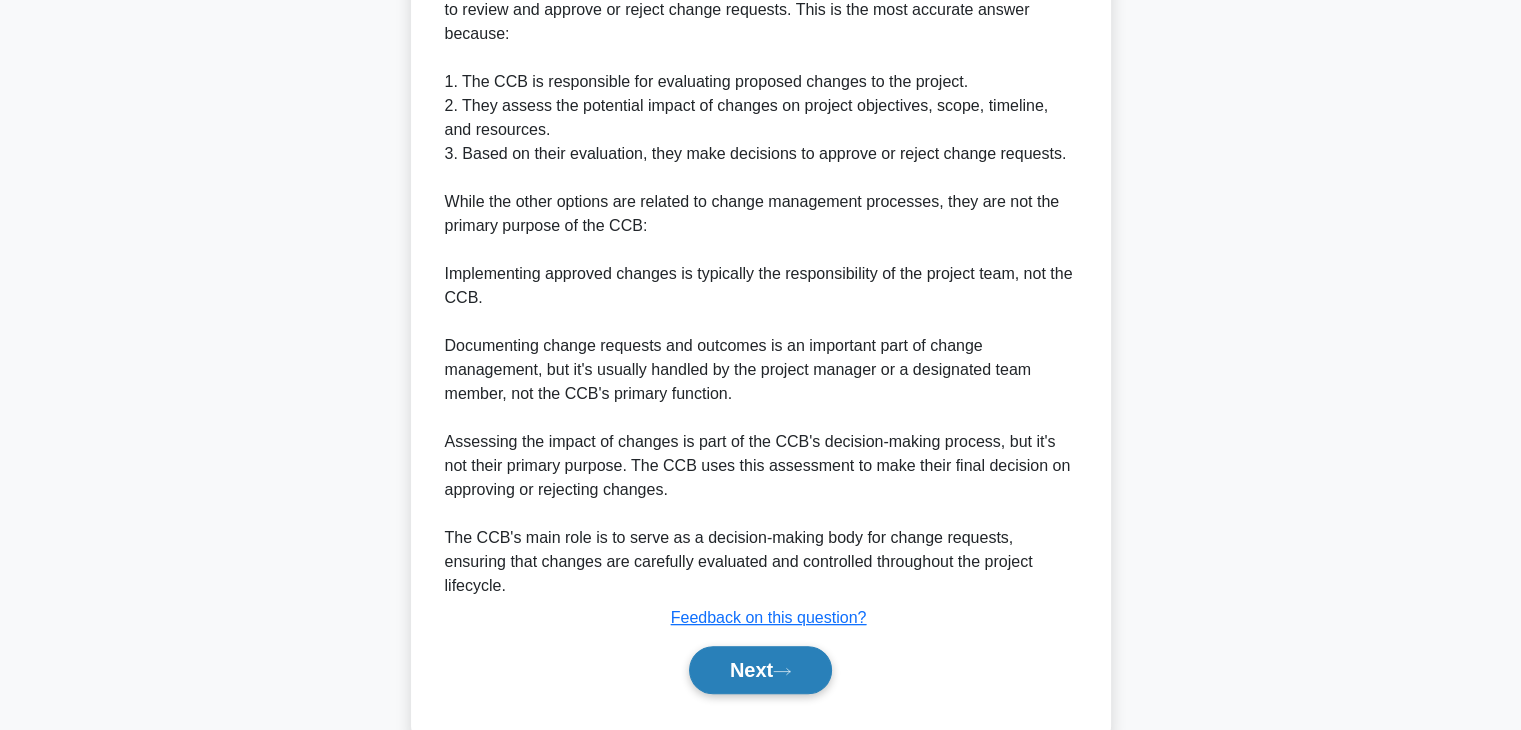 click on "Next" at bounding box center [760, 670] 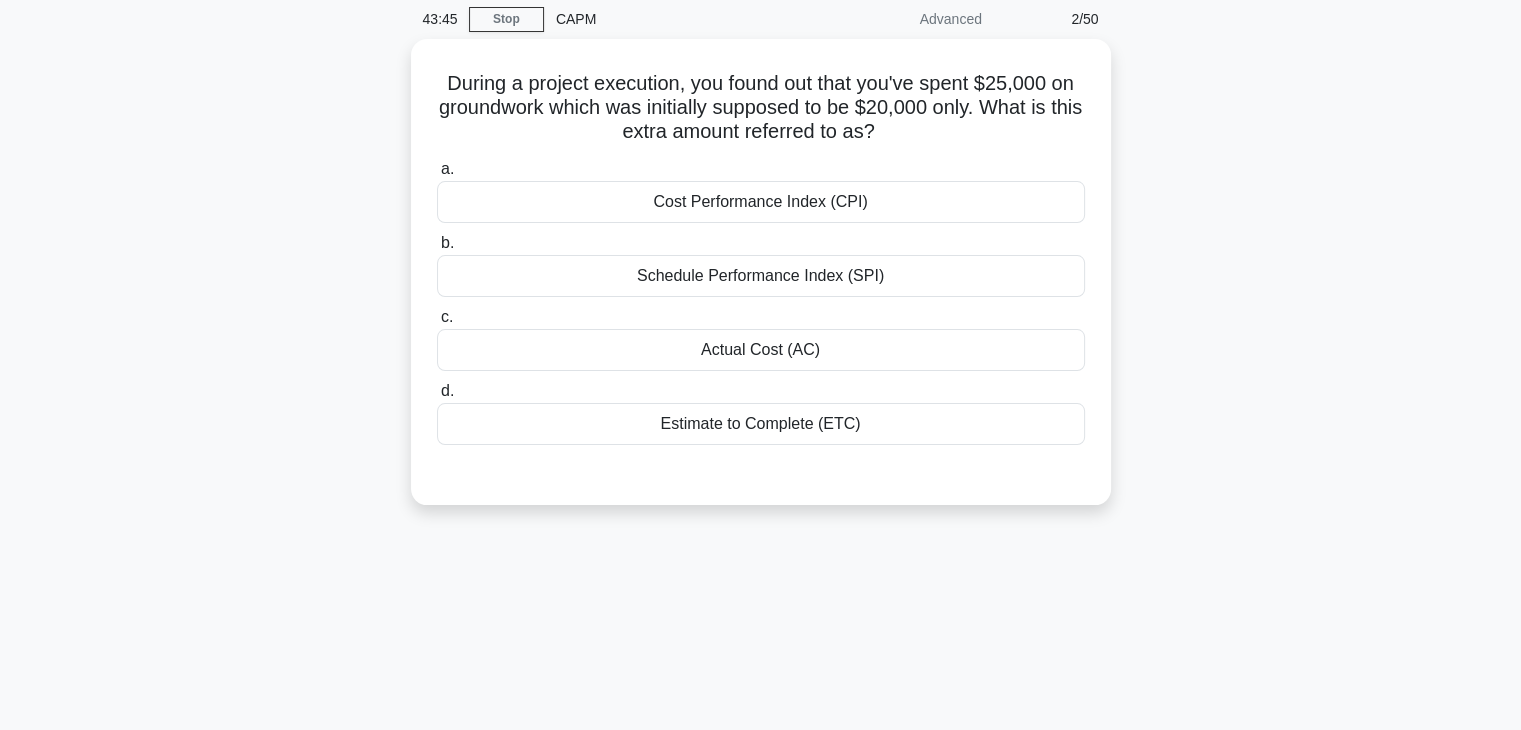scroll, scrollTop: 77, scrollLeft: 0, axis: vertical 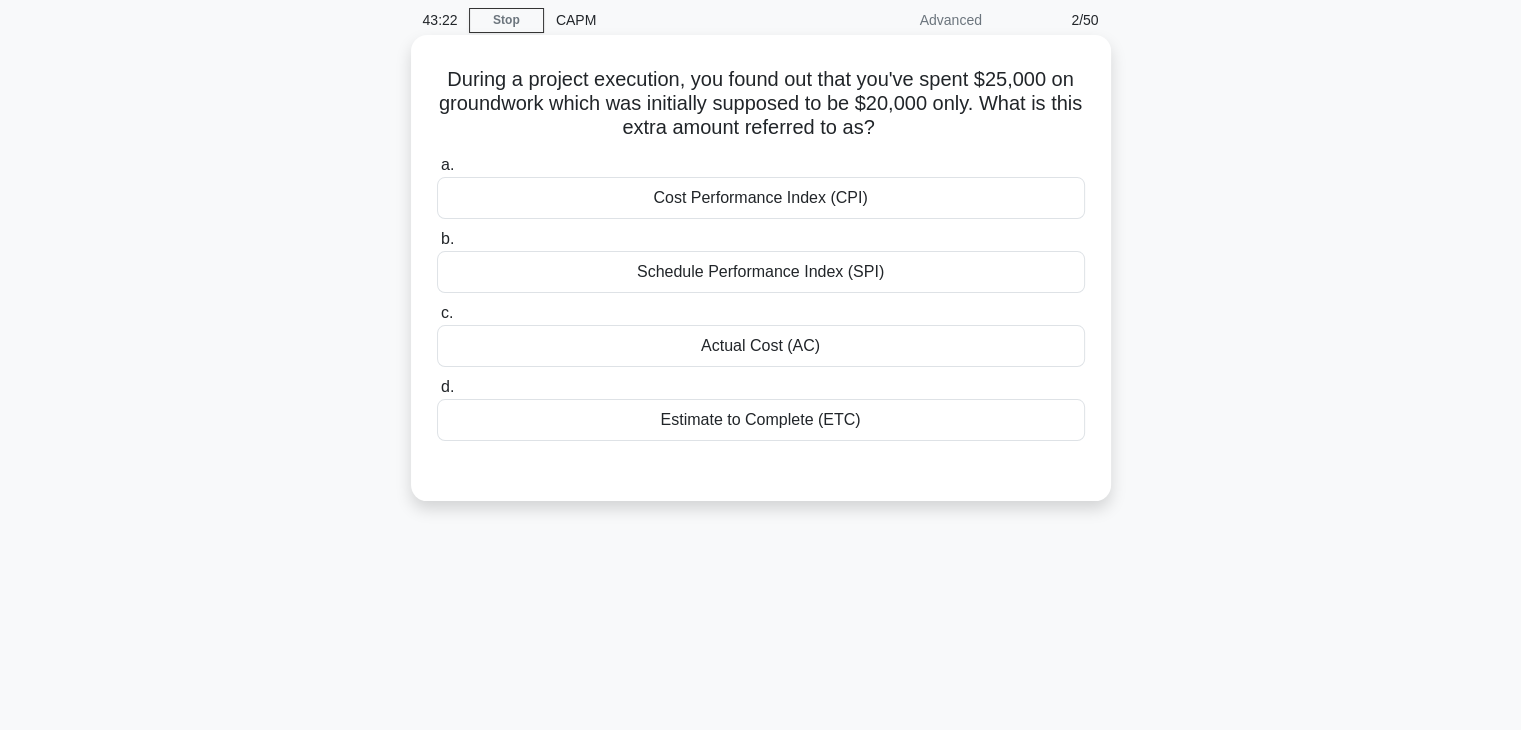 click on "Estimate to Complete (ETC)" at bounding box center [761, 420] 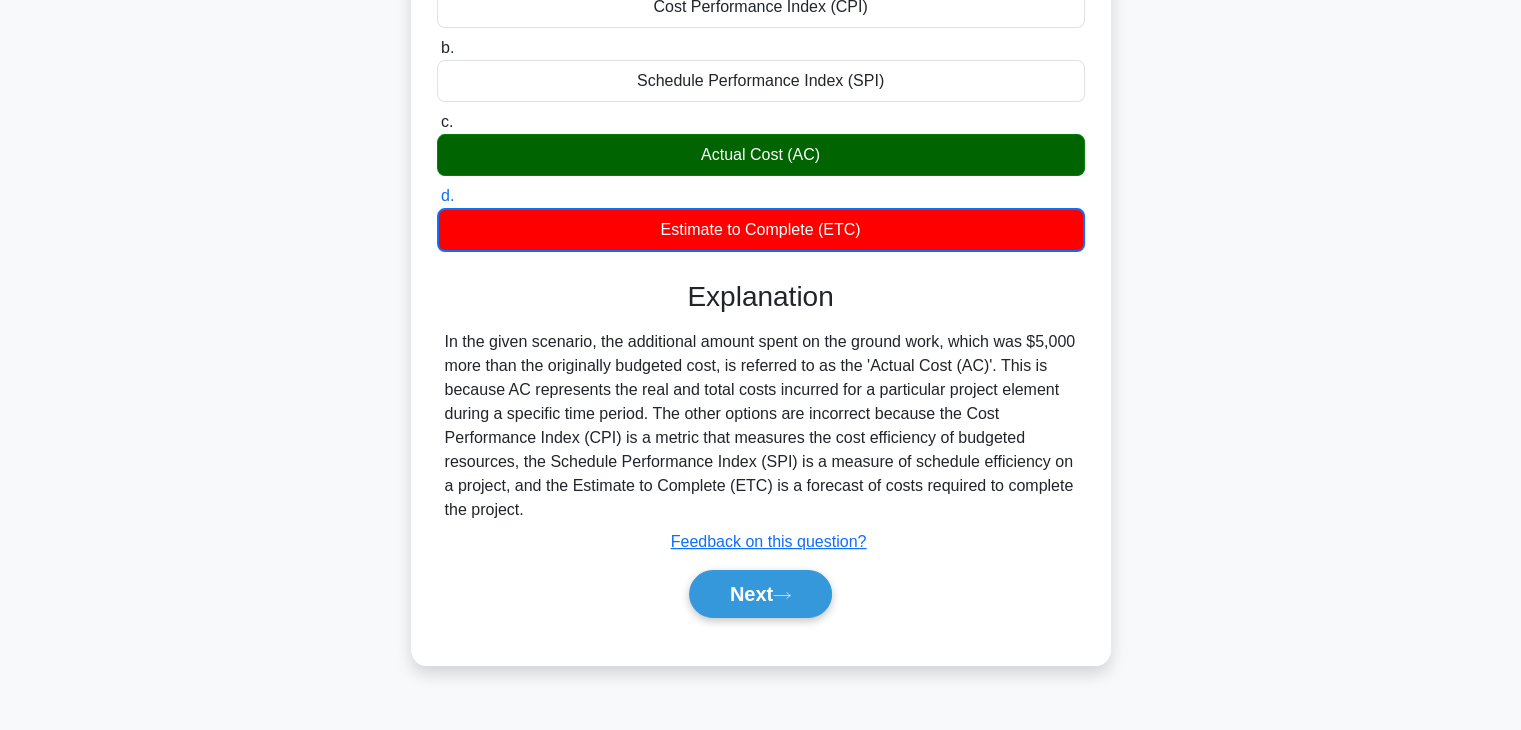 scroll, scrollTop: 273, scrollLeft: 0, axis: vertical 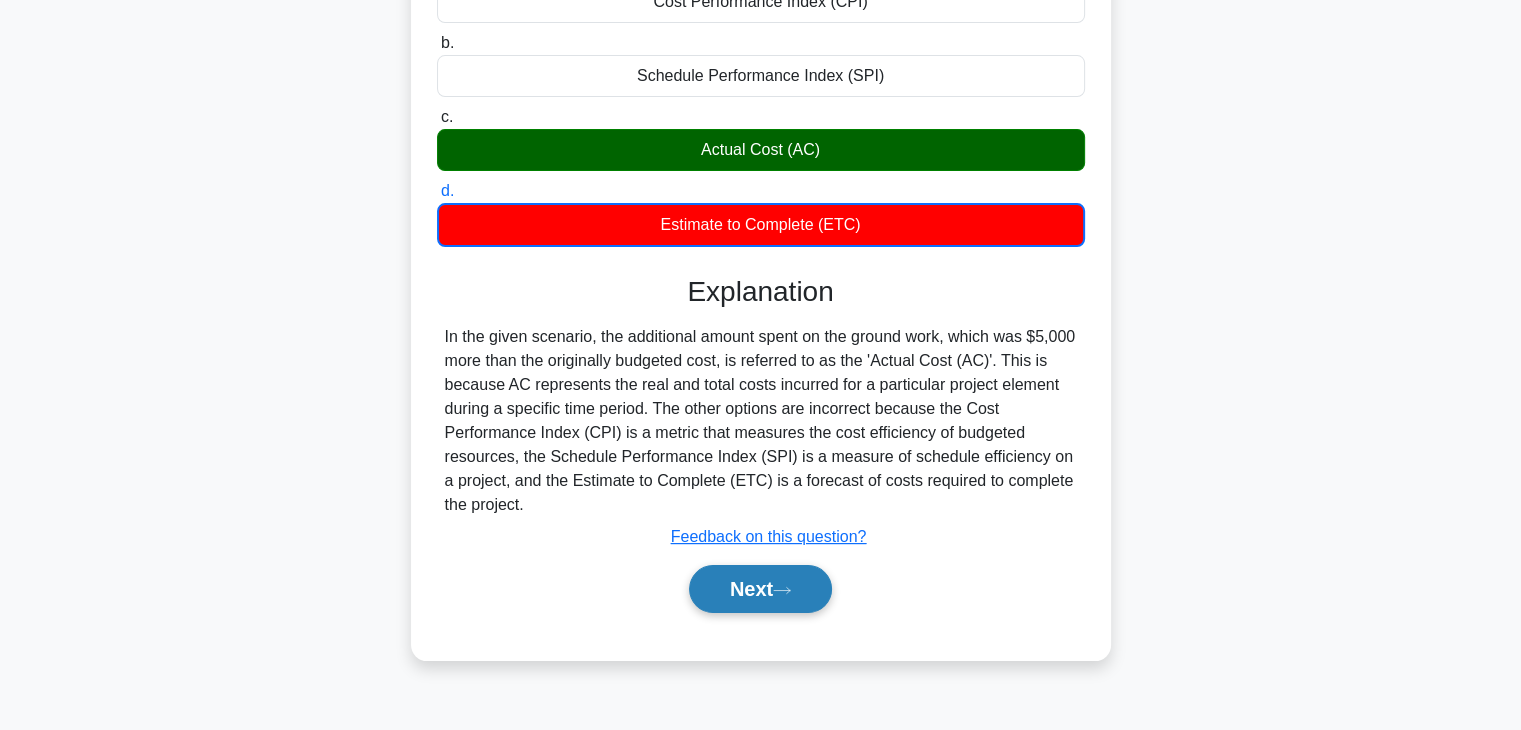 click on "Next" at bounding box center [760, 589] 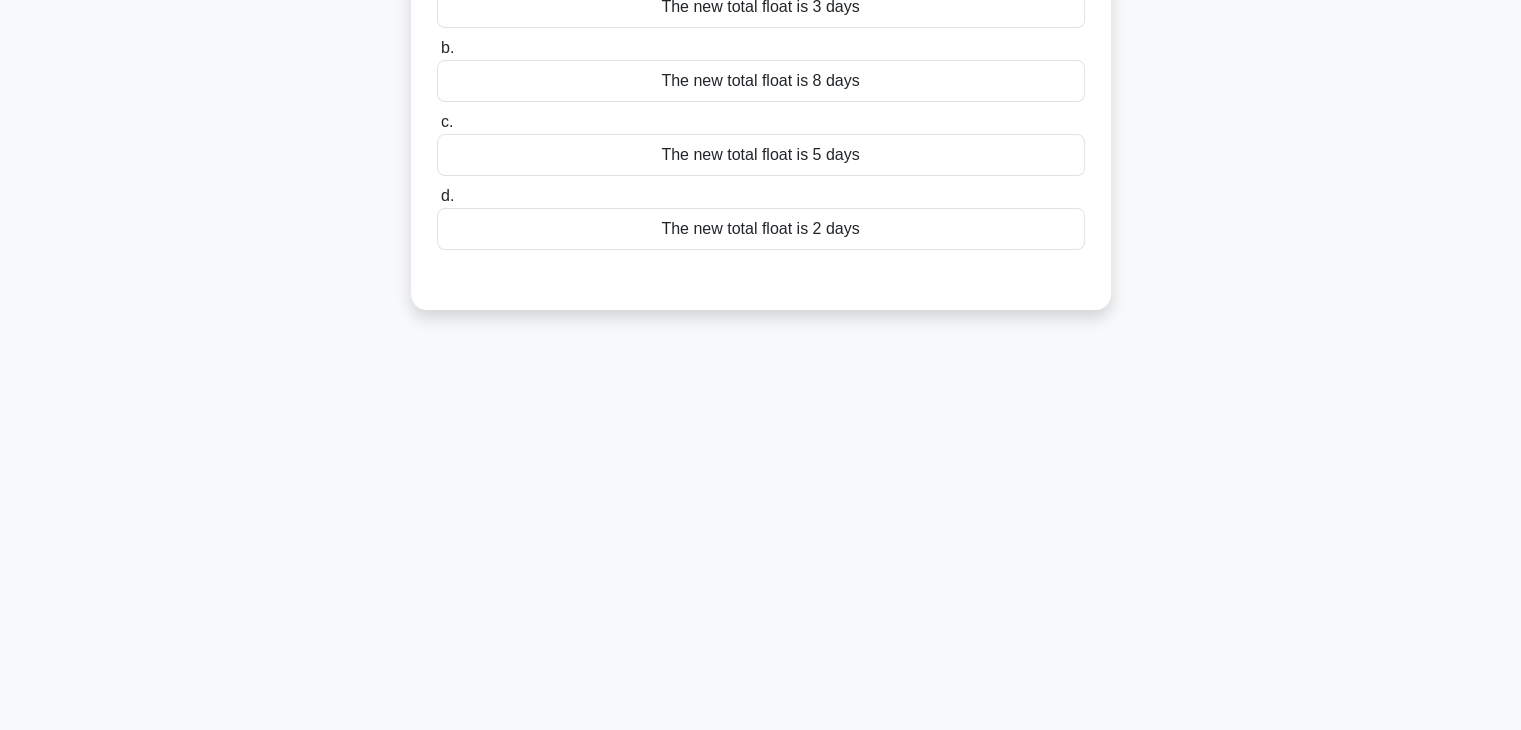 scroll, scrollTop: 88, scrollLeft: 0, axis: vertical 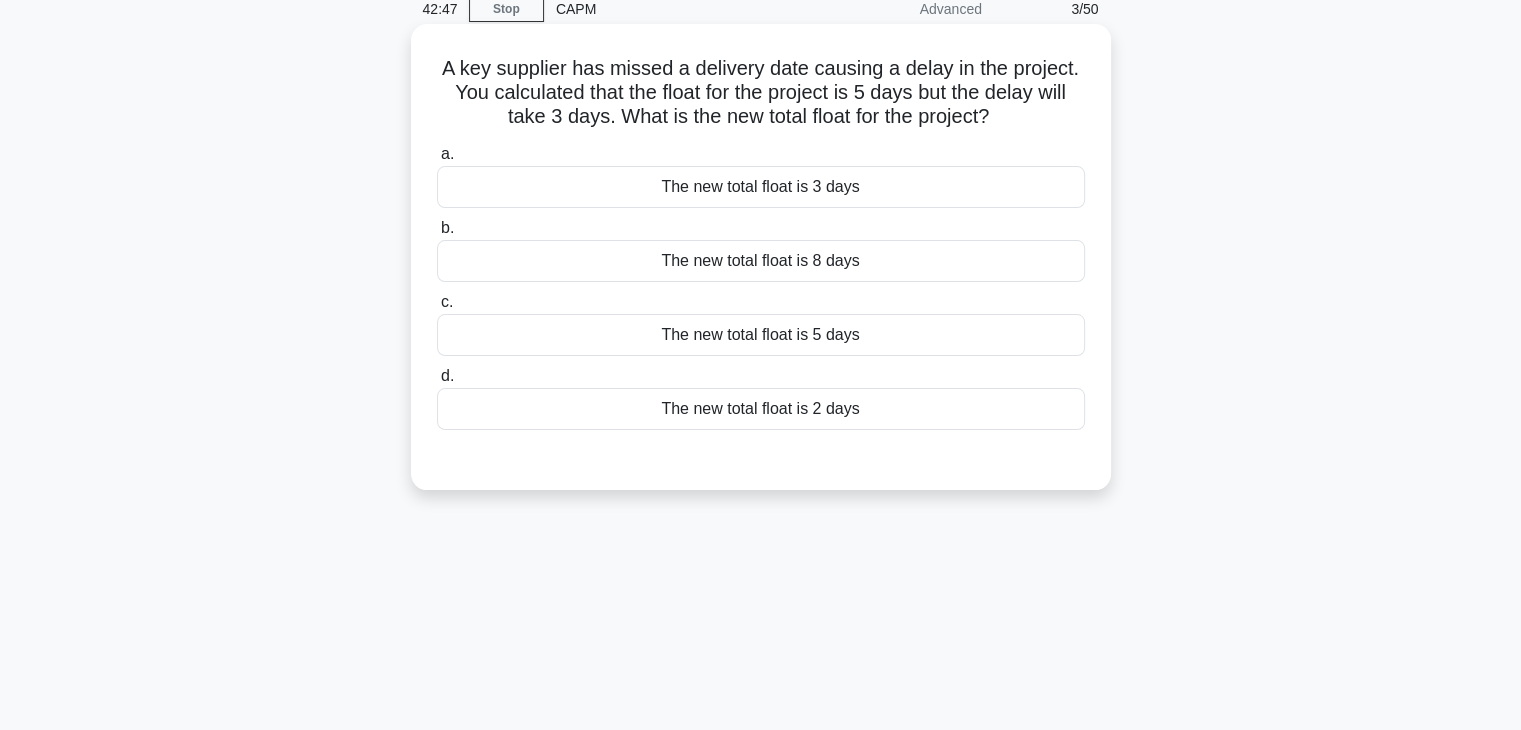 click on "The new total float is 8 days" at bounding box center (761, 261) 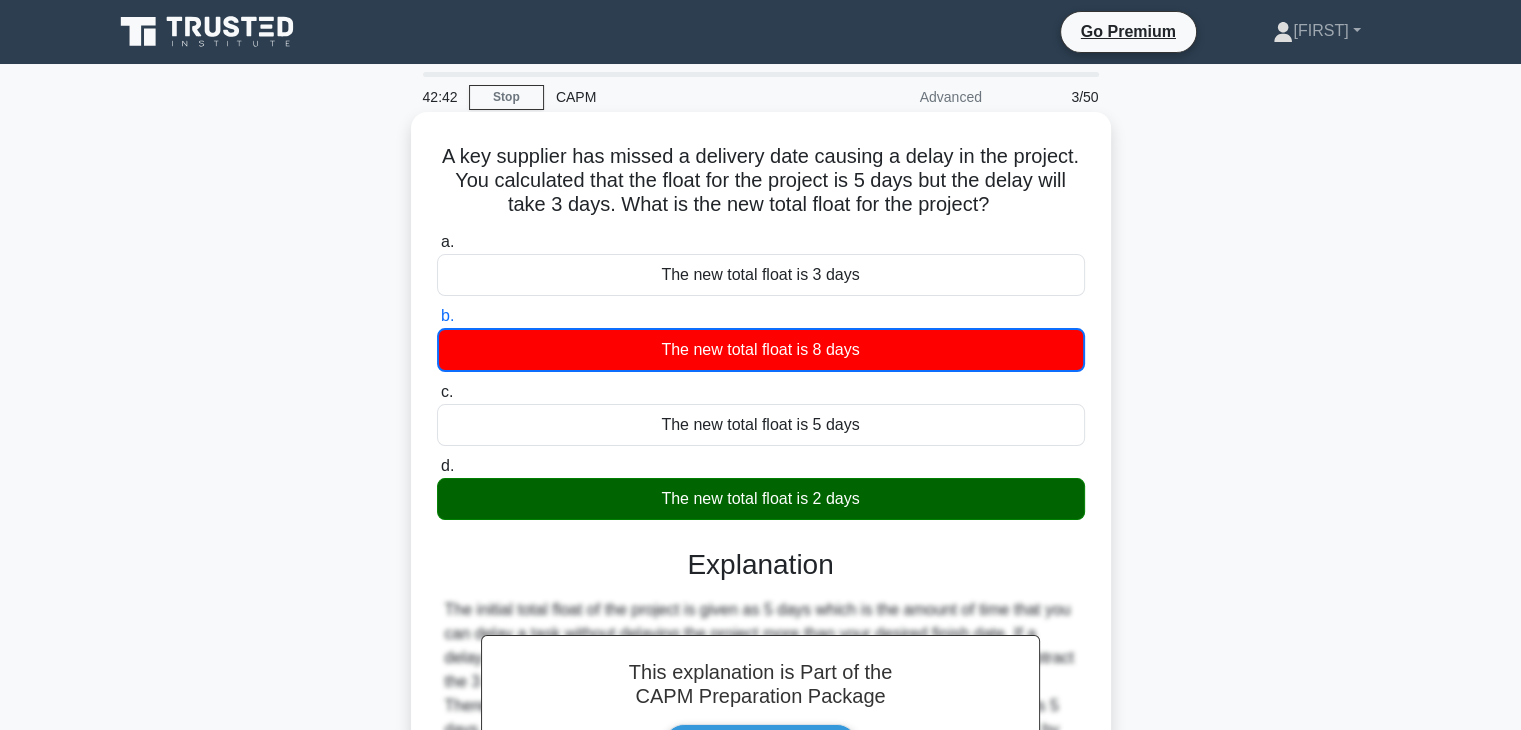 scroll, scrollTop: 0, scrollLeft: 0, axis: both 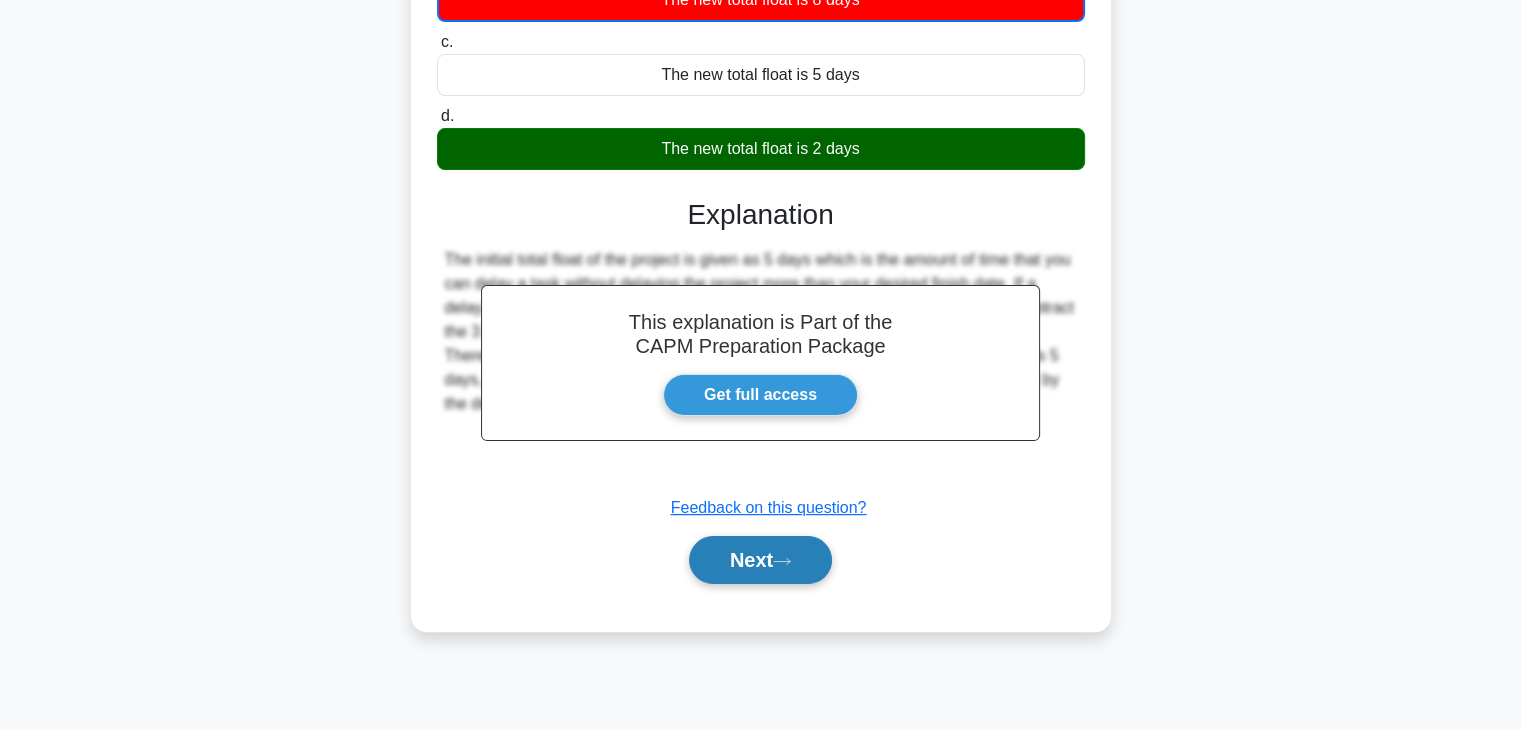 click on "Next" at bounding box center [760, 560] 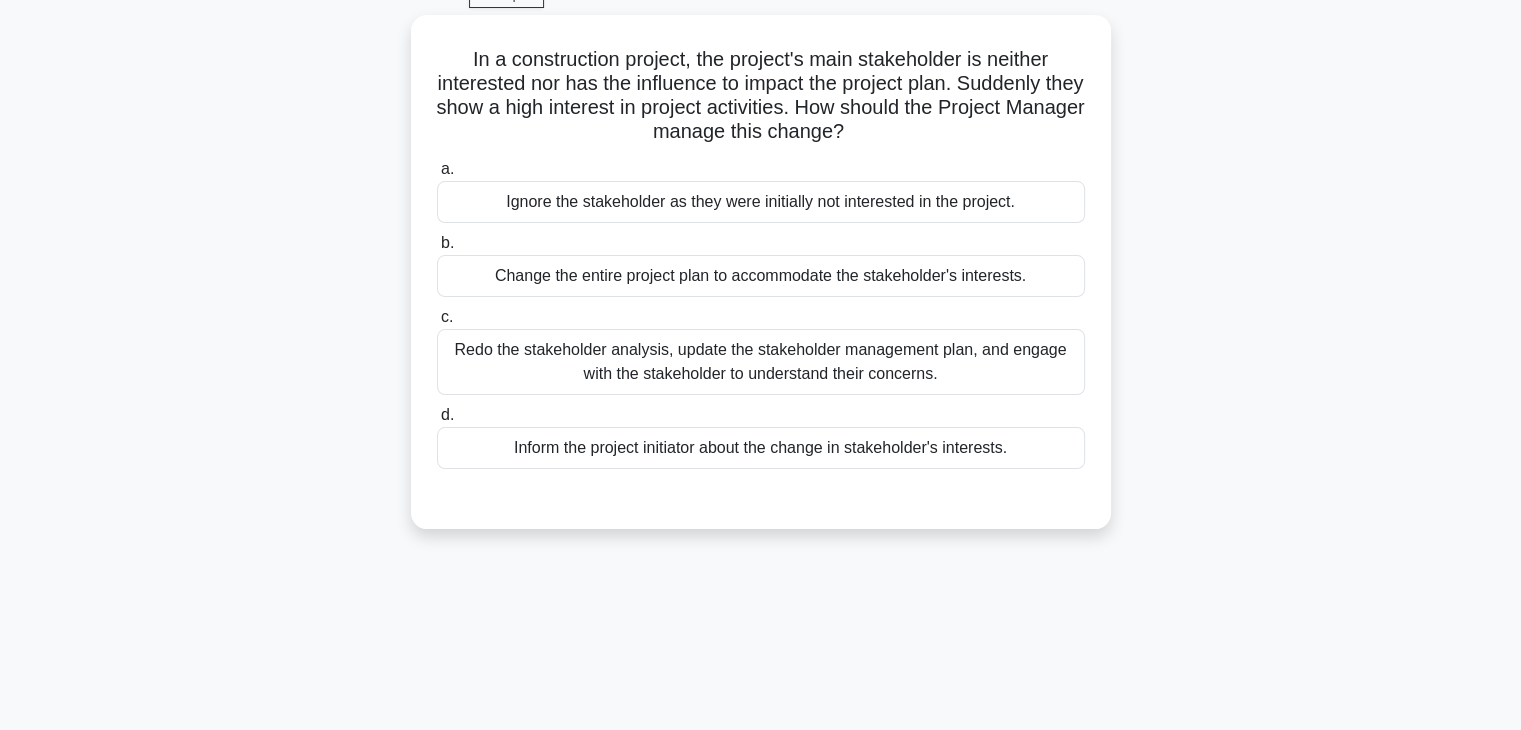 scroll, scrollTop: 95, scrollLeft: 0, axis: vertical 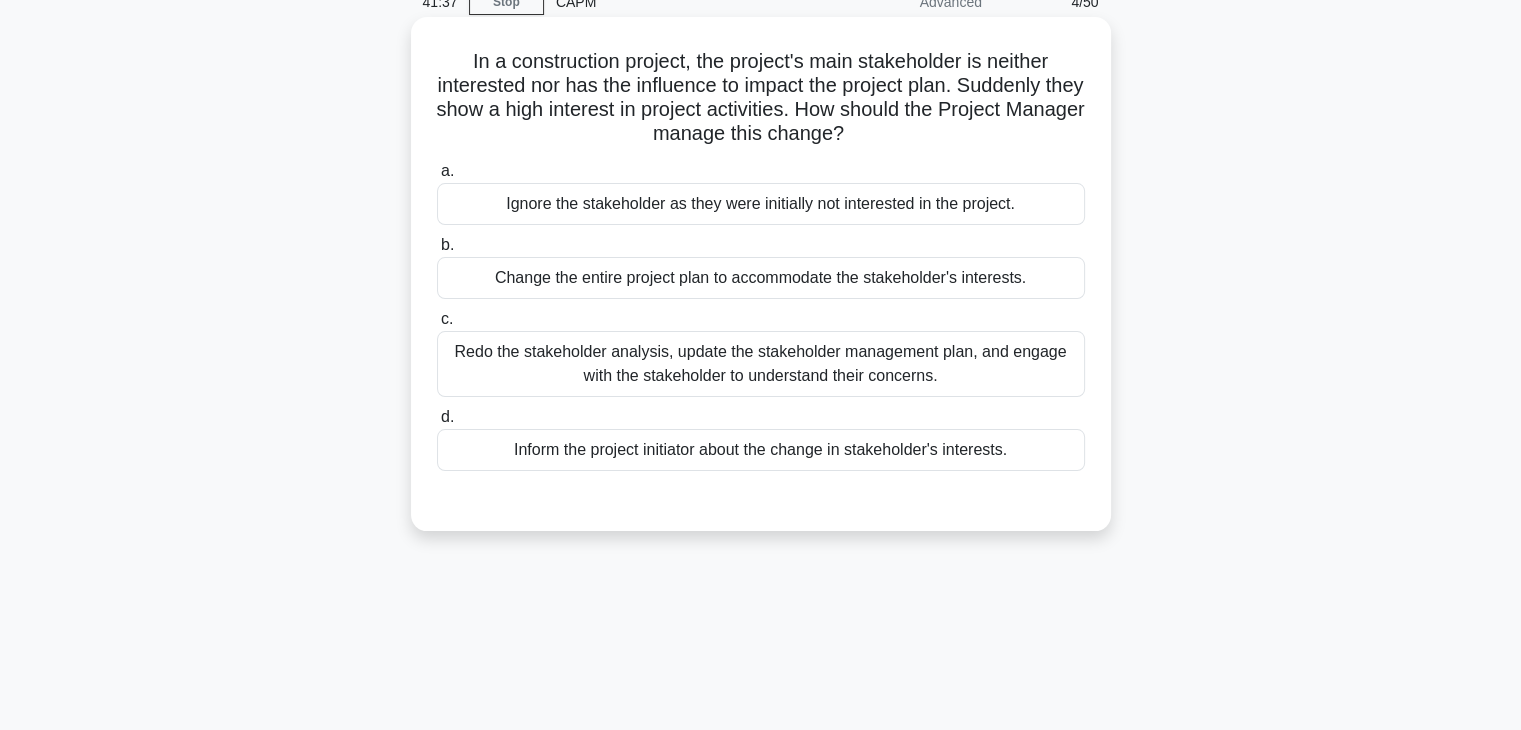click on "Redo the stakeholder analysis, update the stakeholder management plan, and engage with the stakeholder to understand their concerns." at bounding box center (761, 364) 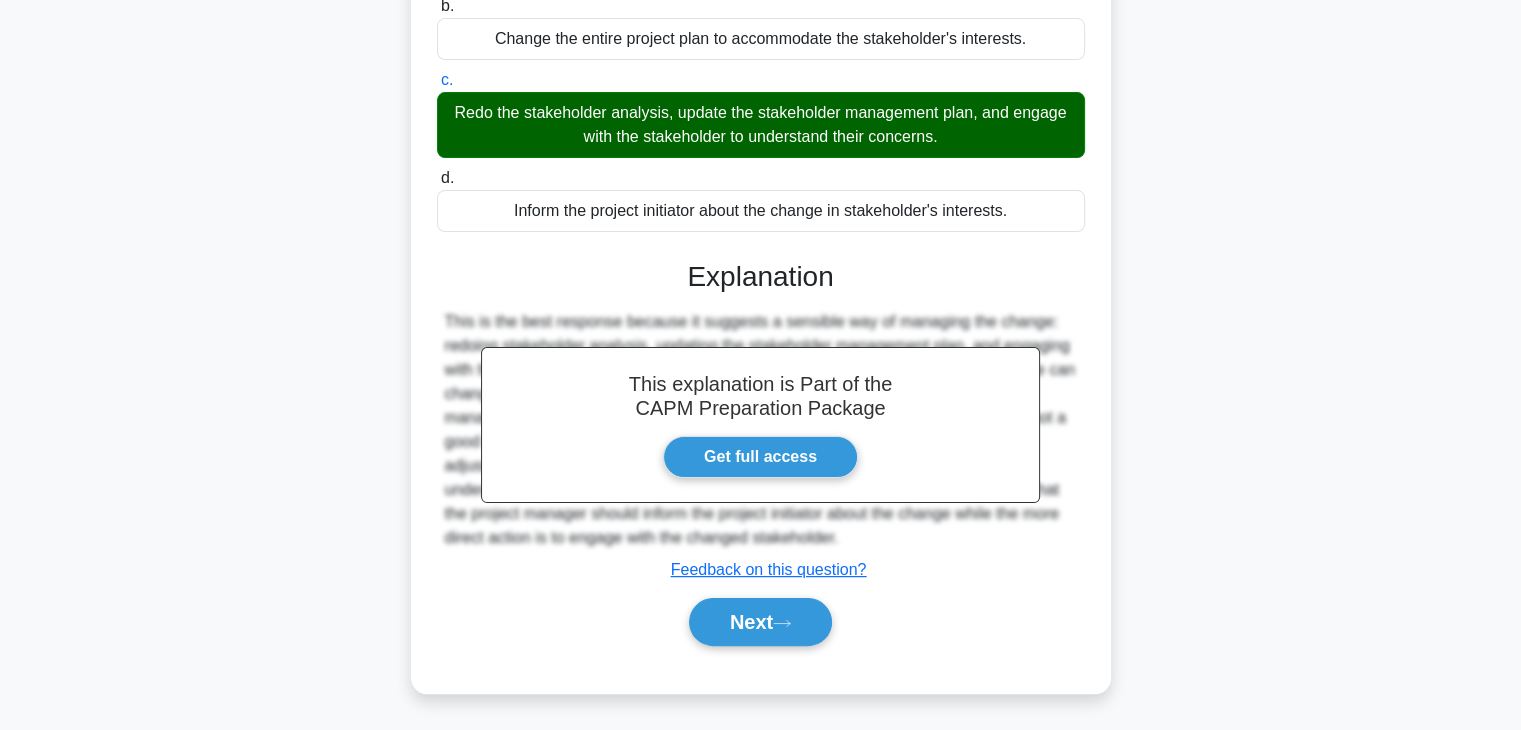 scroll, scrollTop: 335, scrollLeft: 0, axis: vertical 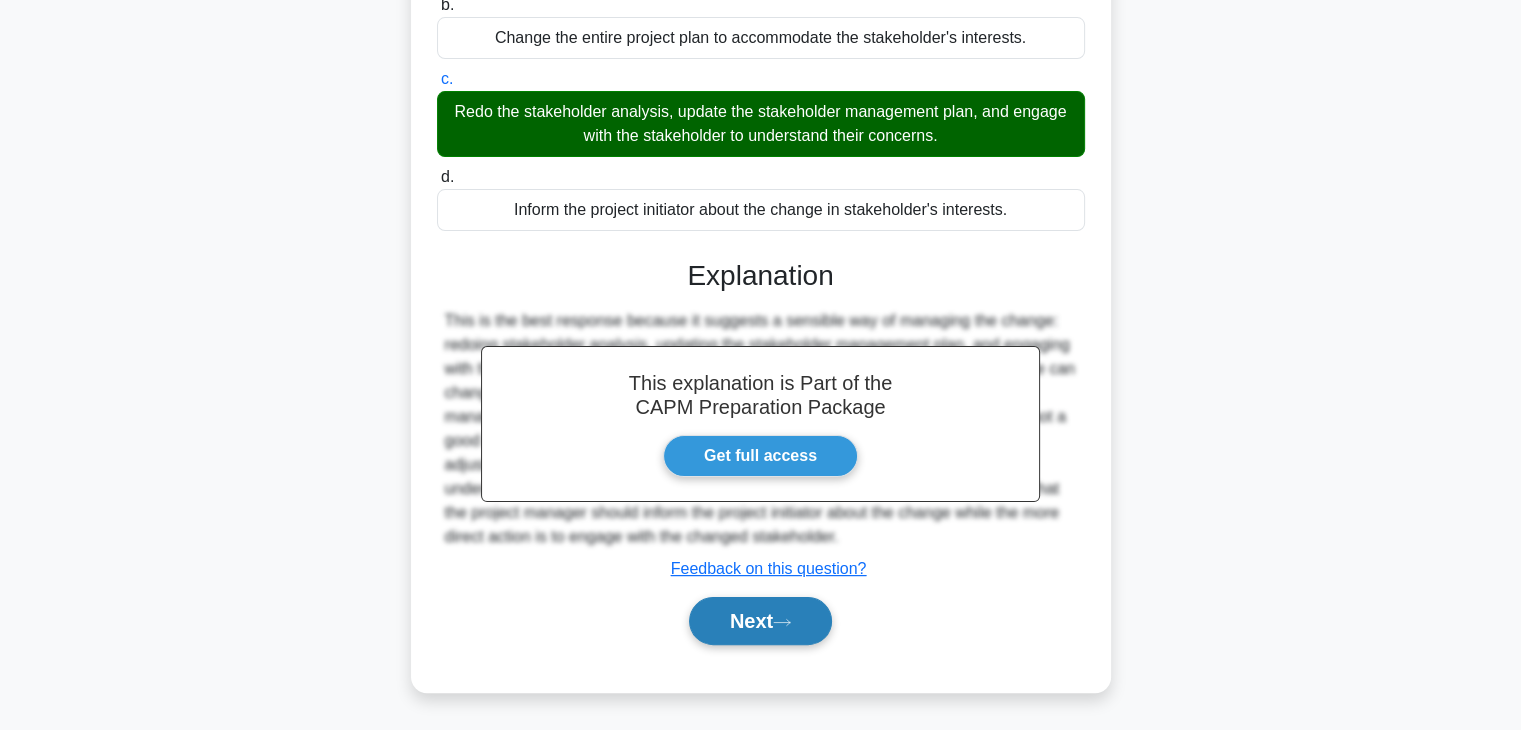 click on "Next" at bounding box center [760, 621] 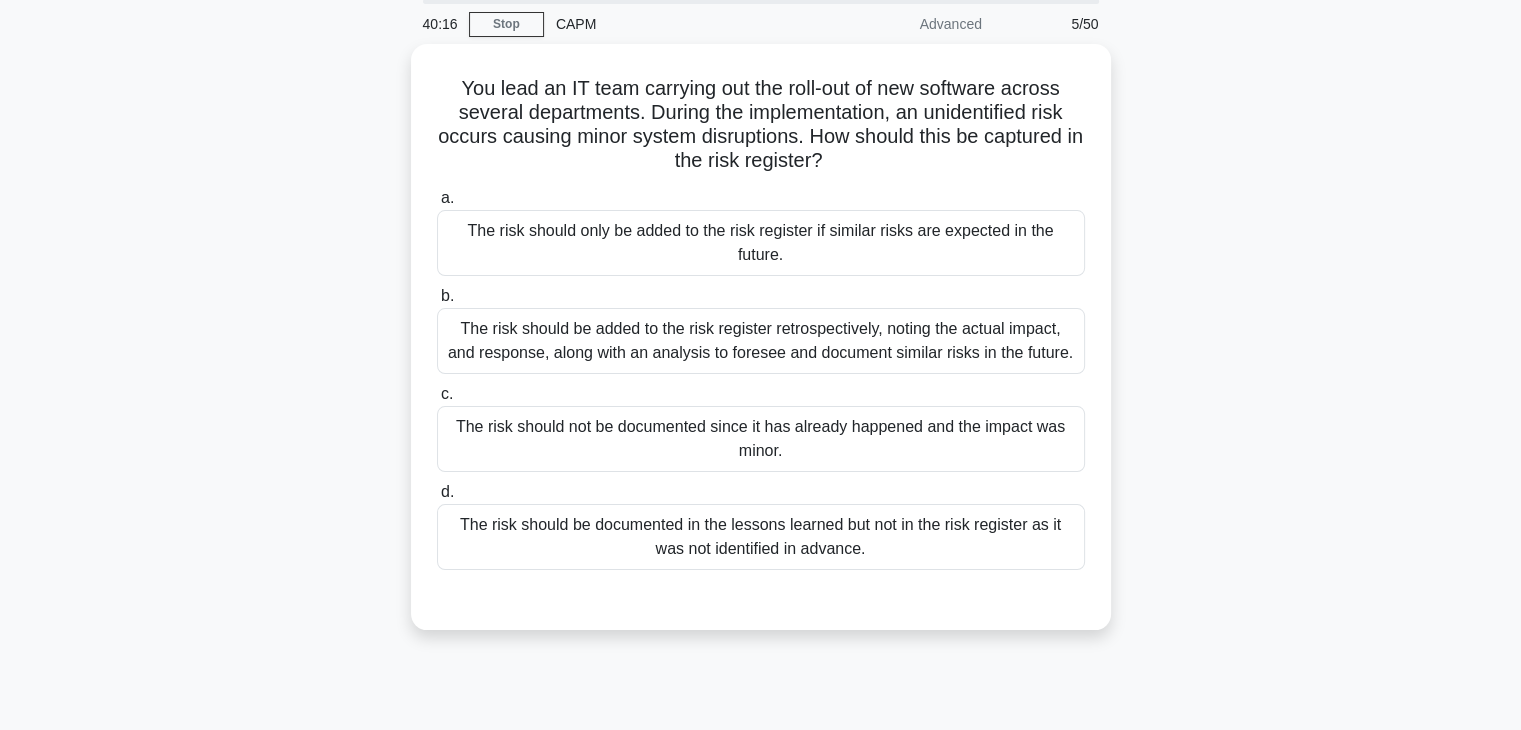 scroll, scrollTop: 82, scrollLeft: 0, axis: vertical 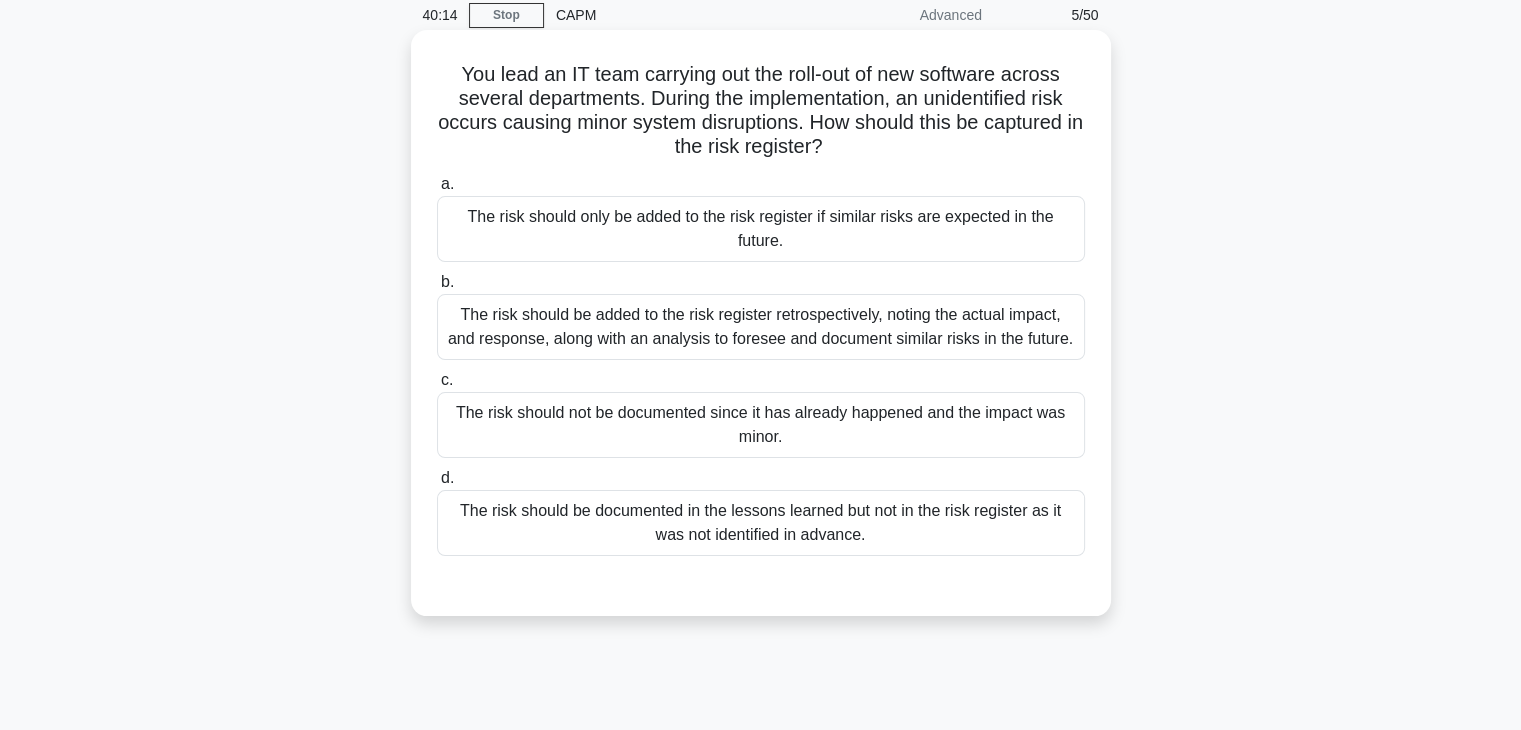click on "The risk should be added to the risk register retrospectively, noting the actual impact, and response, along with an analysis to foresee and document similar risks in the future." at bounding box center (761, 327) 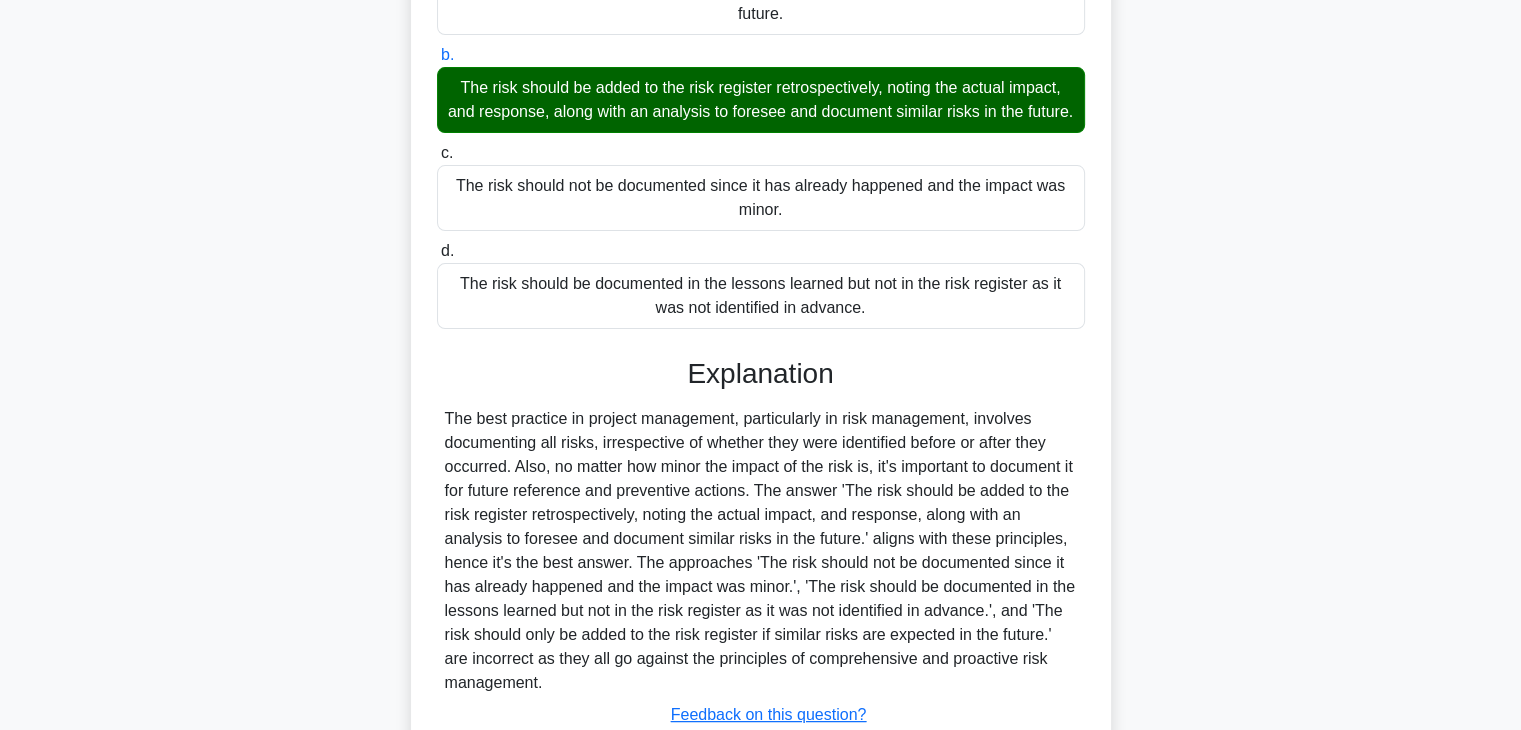 scroll, scrollTop: 478, scrollLeft: 0, axis: vertical 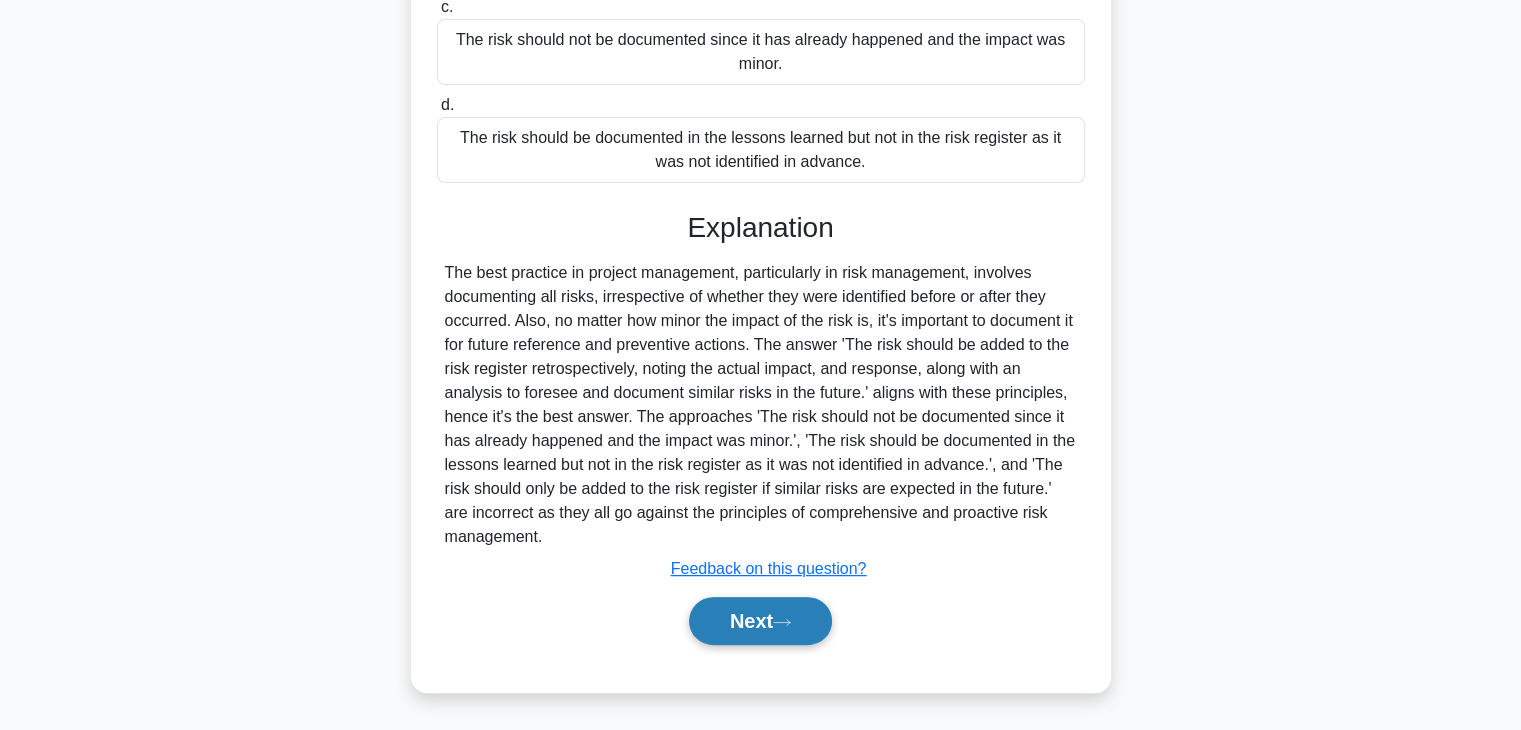 click on "Next" at bounding box center (760, 621) 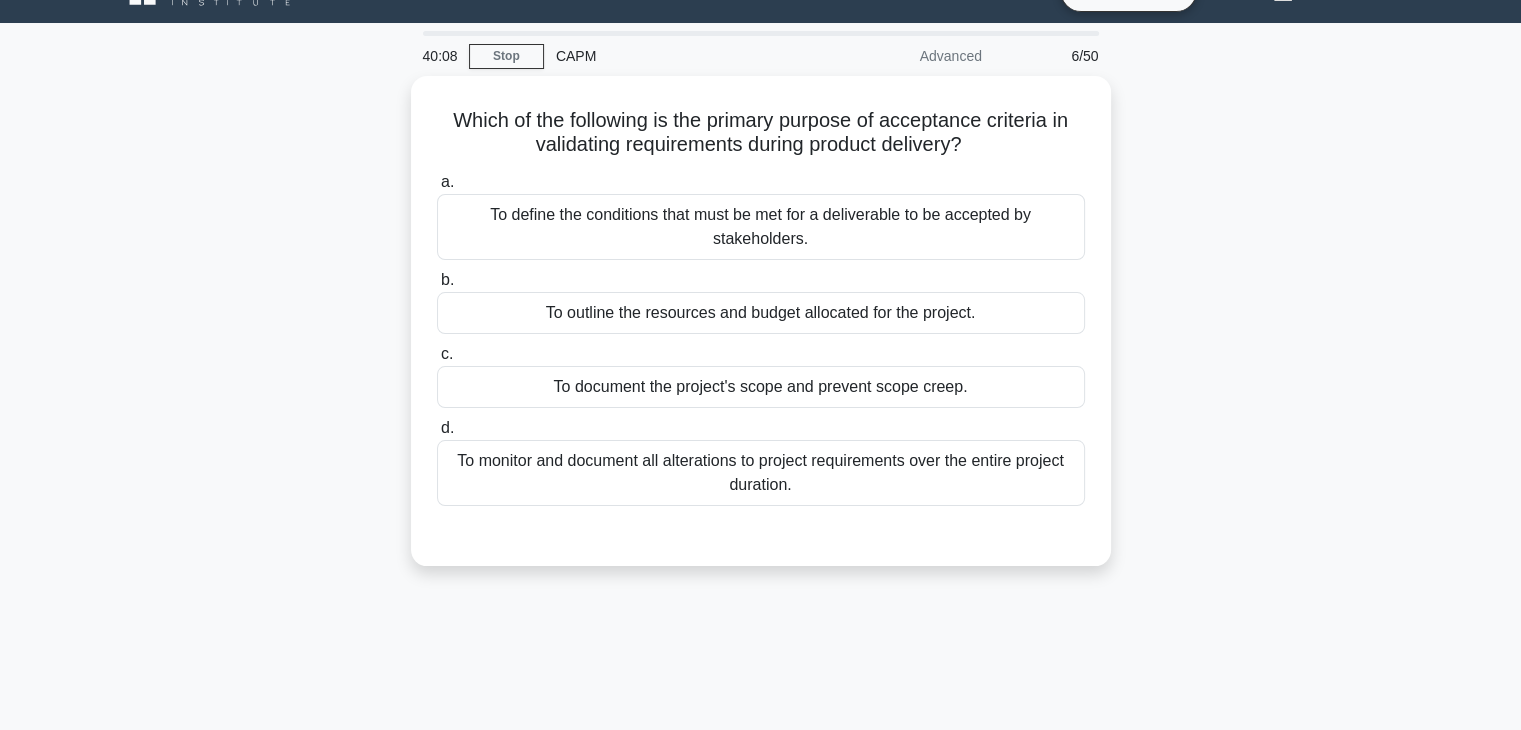 scroll, scrollTop: 31, scrollLeft: 0, axis: vertical 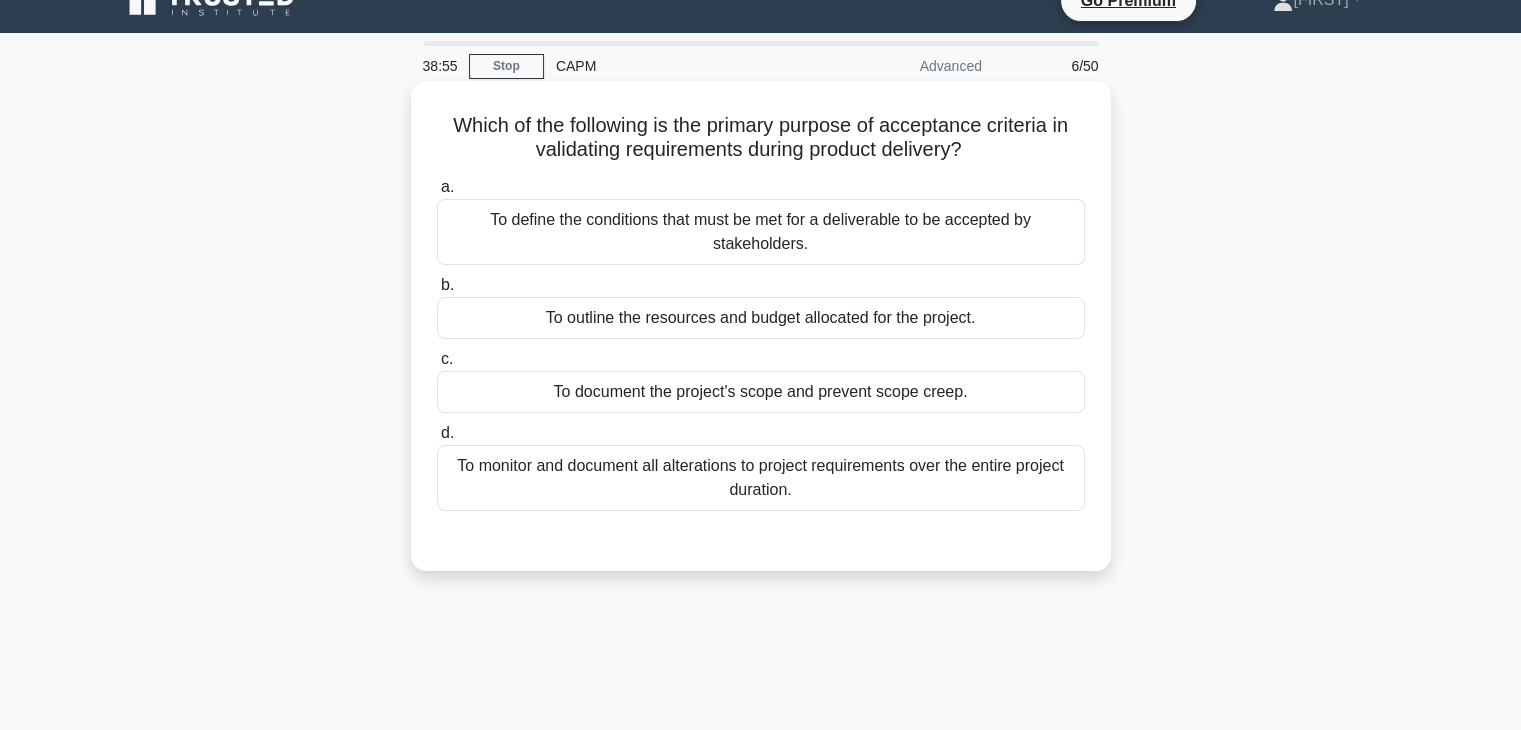 click on "To define the conditions that must be met for a deliverable to be accepted by stakeholders." at bounding box center (761, 232) 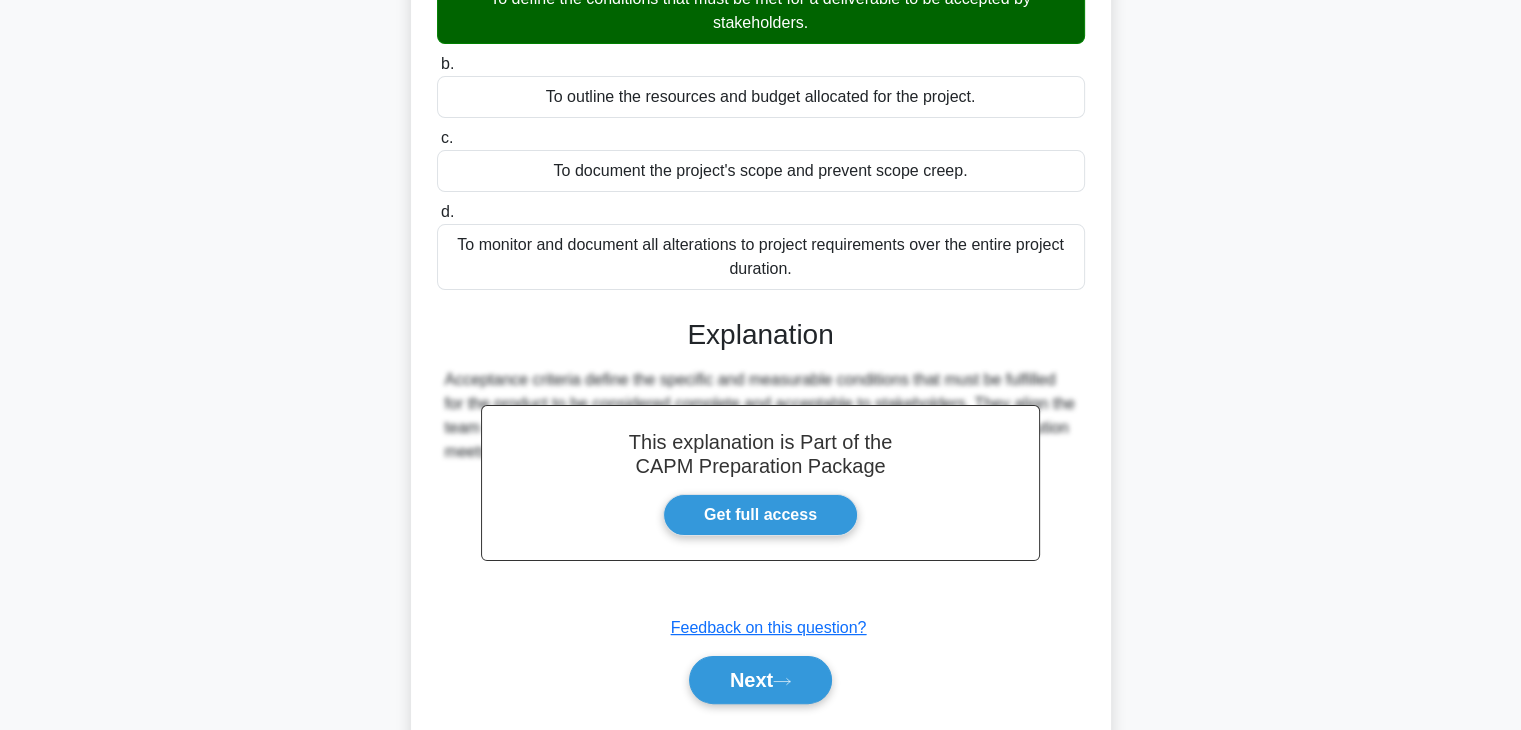 scroll, scrollTop: 351, scrollLeft: 0, axis: vertical 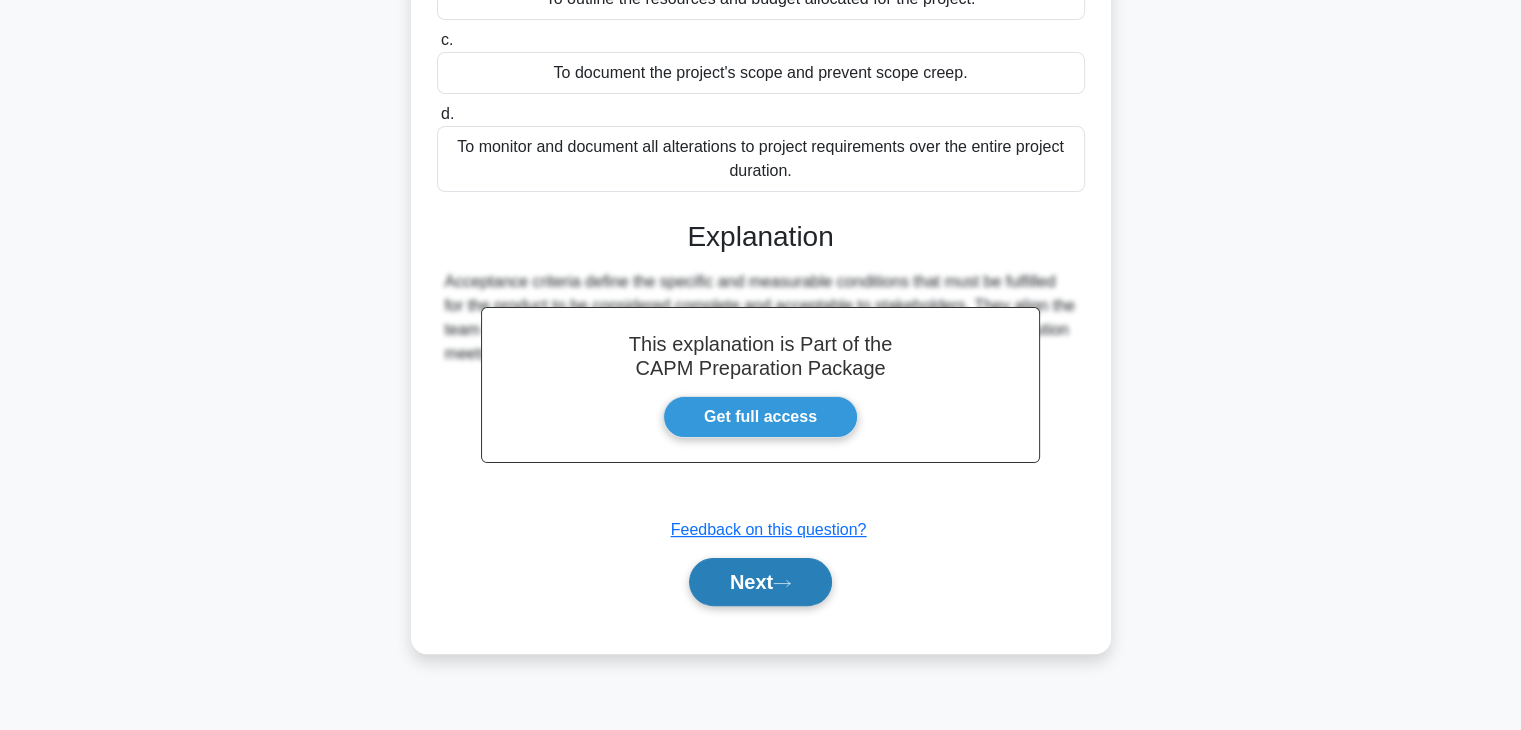 click on "Next" at bounding box center [760, 582] 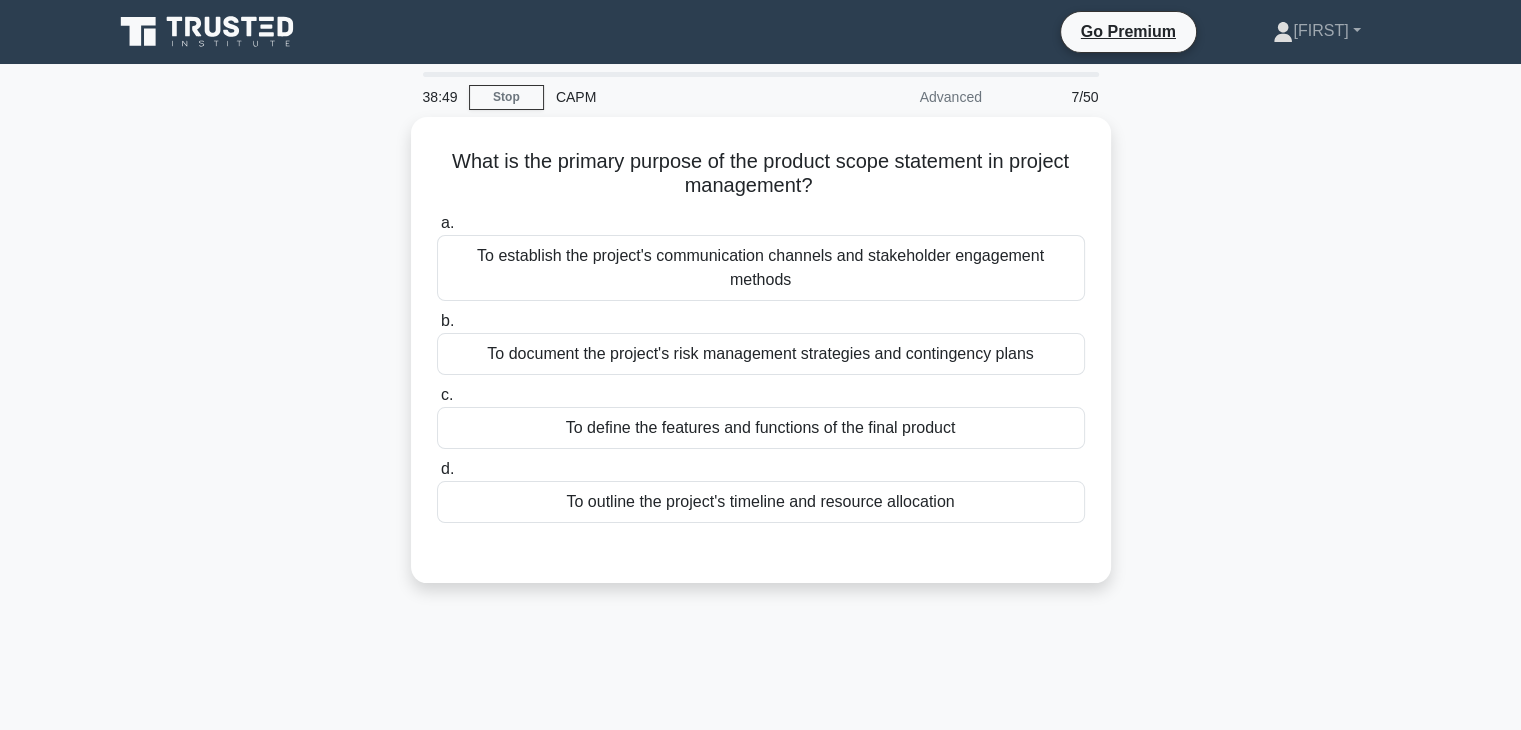 scroll, scrollTop: 0, scrollLeft: 0, axis: both 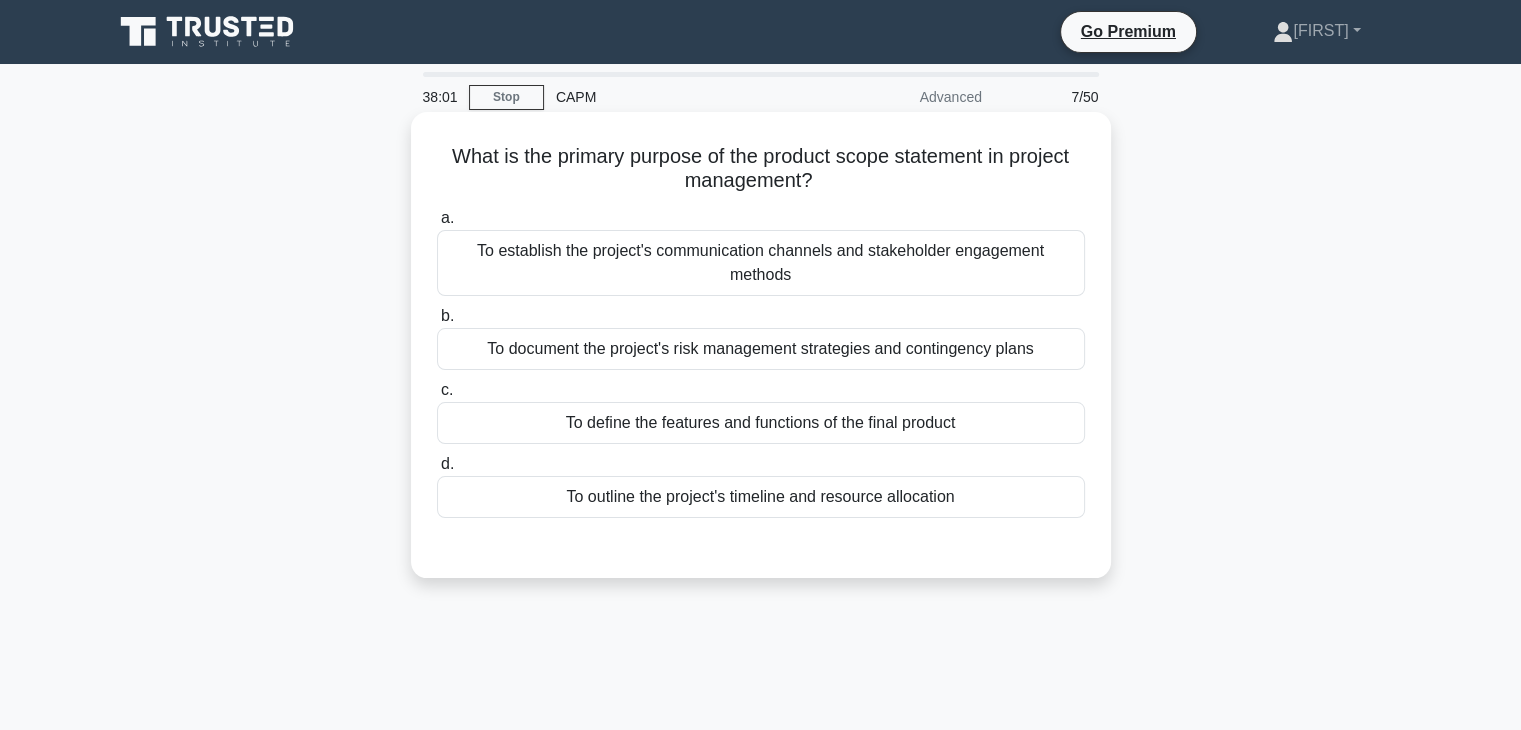 click on "To define the features and functions of the final product" at bounding box center (761, 423) 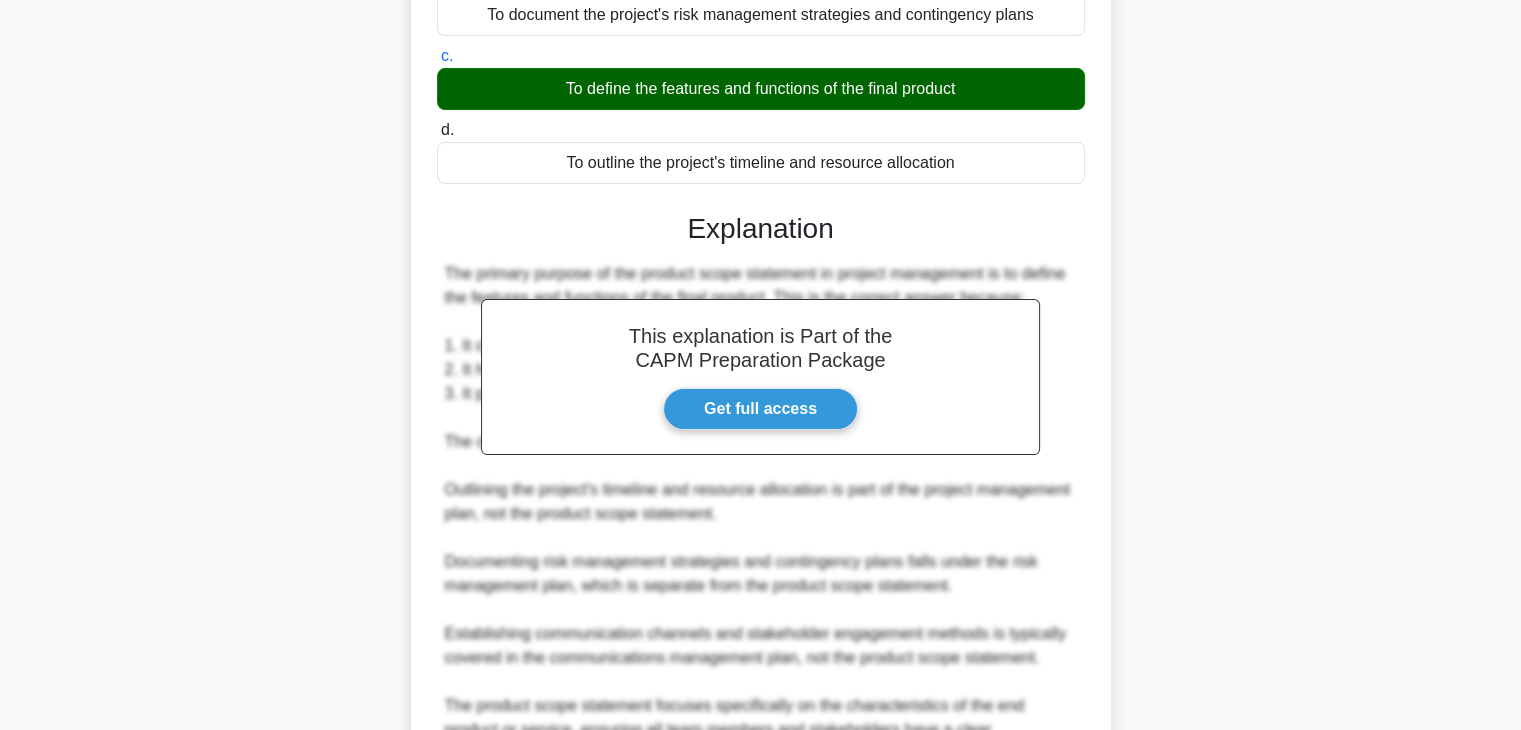 scroll, scrollTop: 550, scrollLeft: 0, axis: vertical 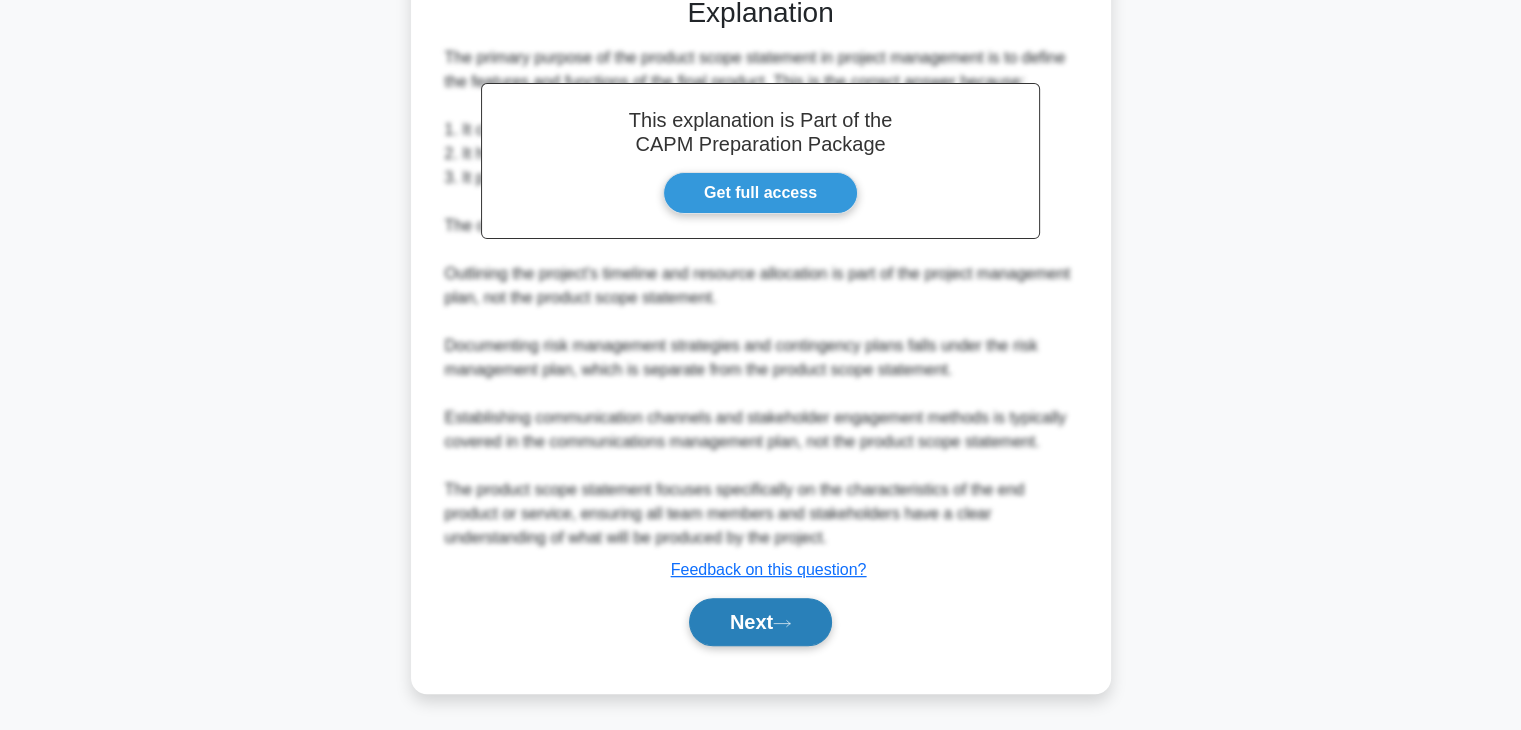 click on "Next" at bounding box center (760, 622) 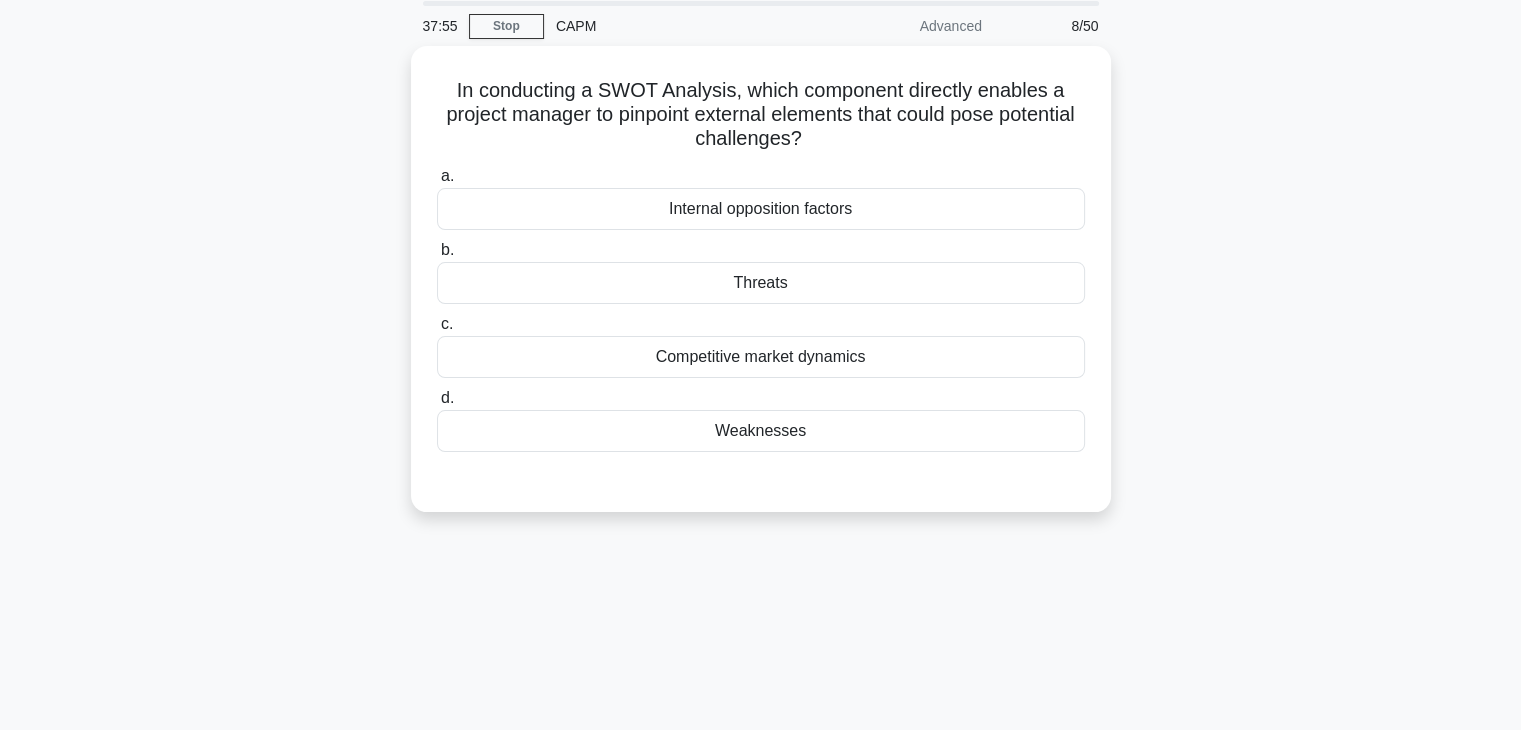 scroll, scrollTop: 35, scrollLeft: 0, axis: vertical 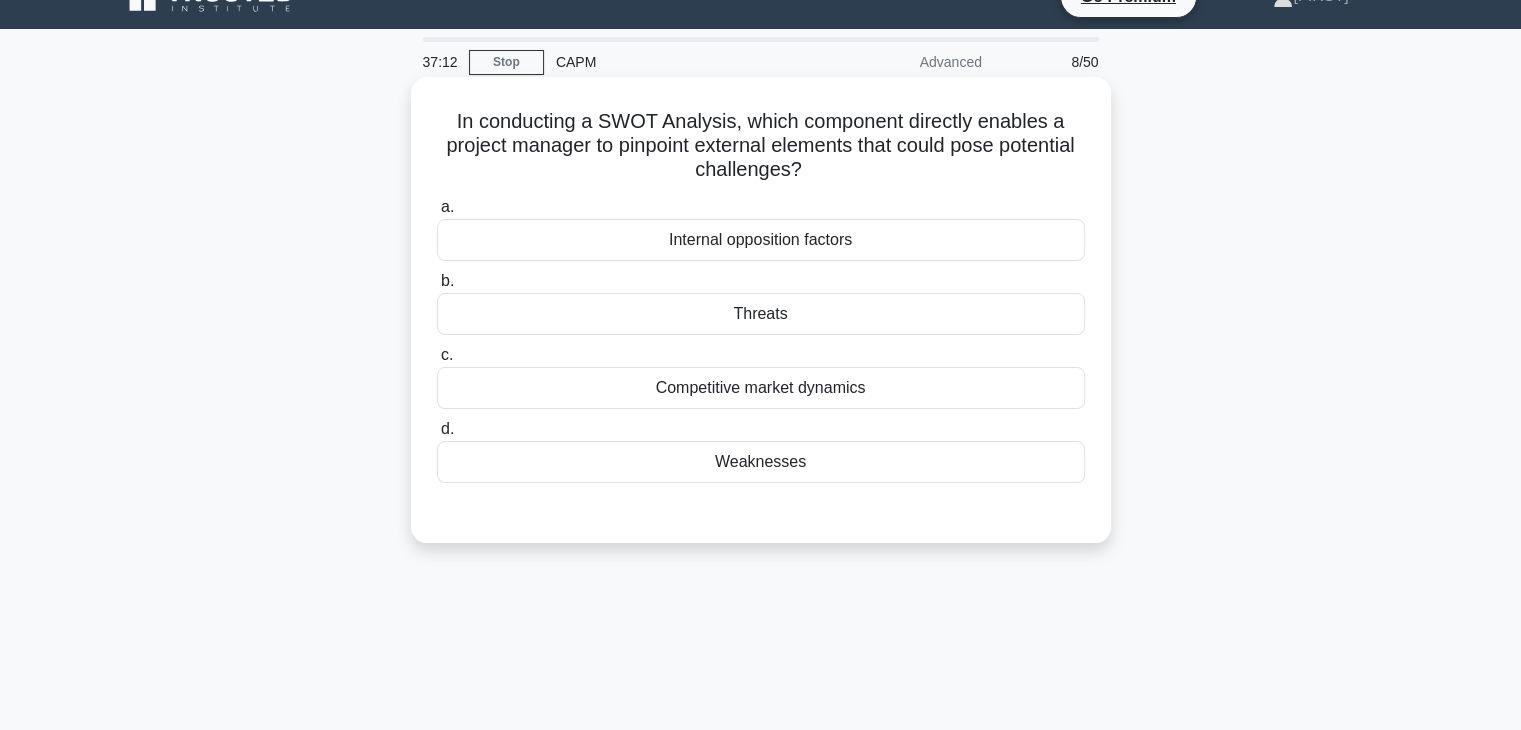 click on "Competitive market dynamics" at bounding box center (761, 388) 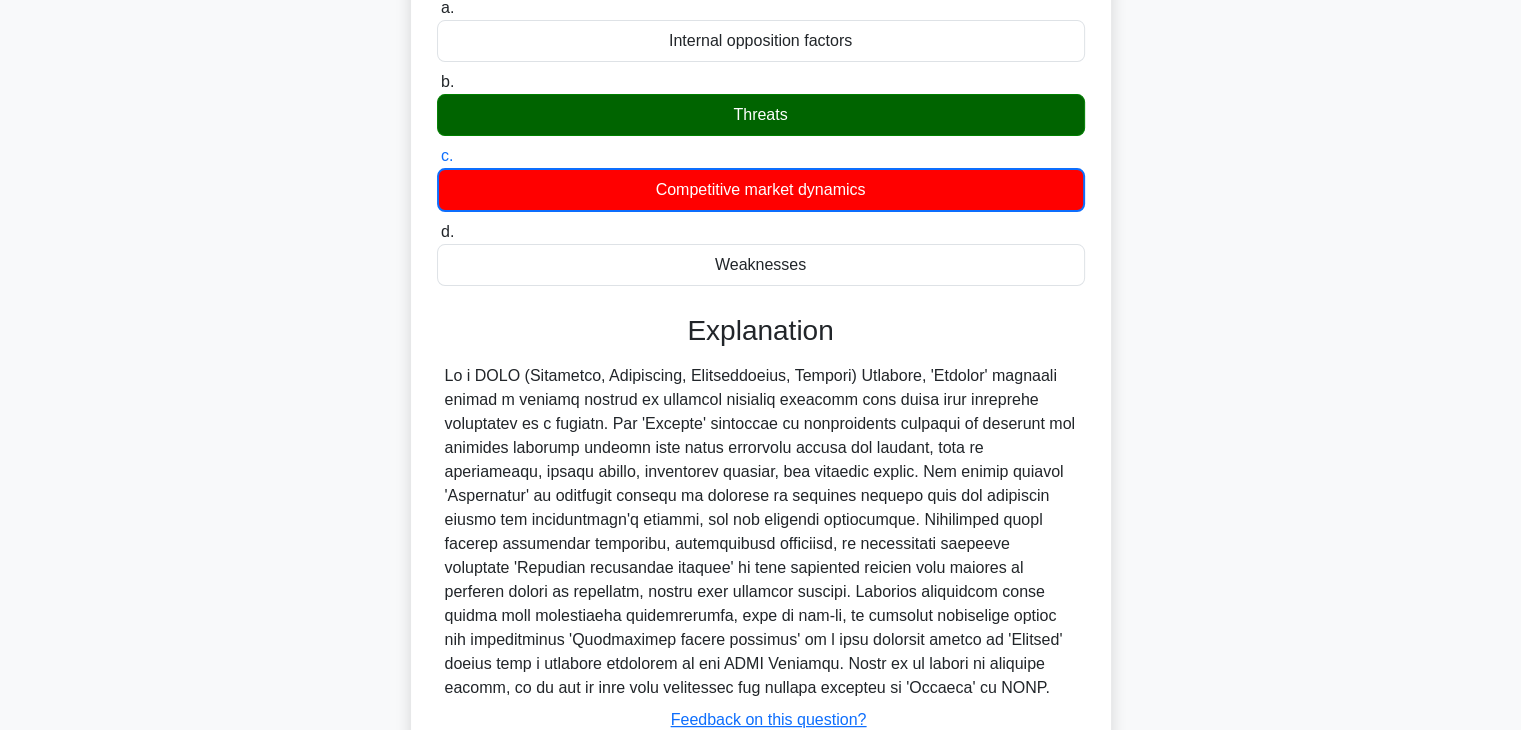 scroll, scrollTop: 384, scrollLeft: 0, axis: vertical 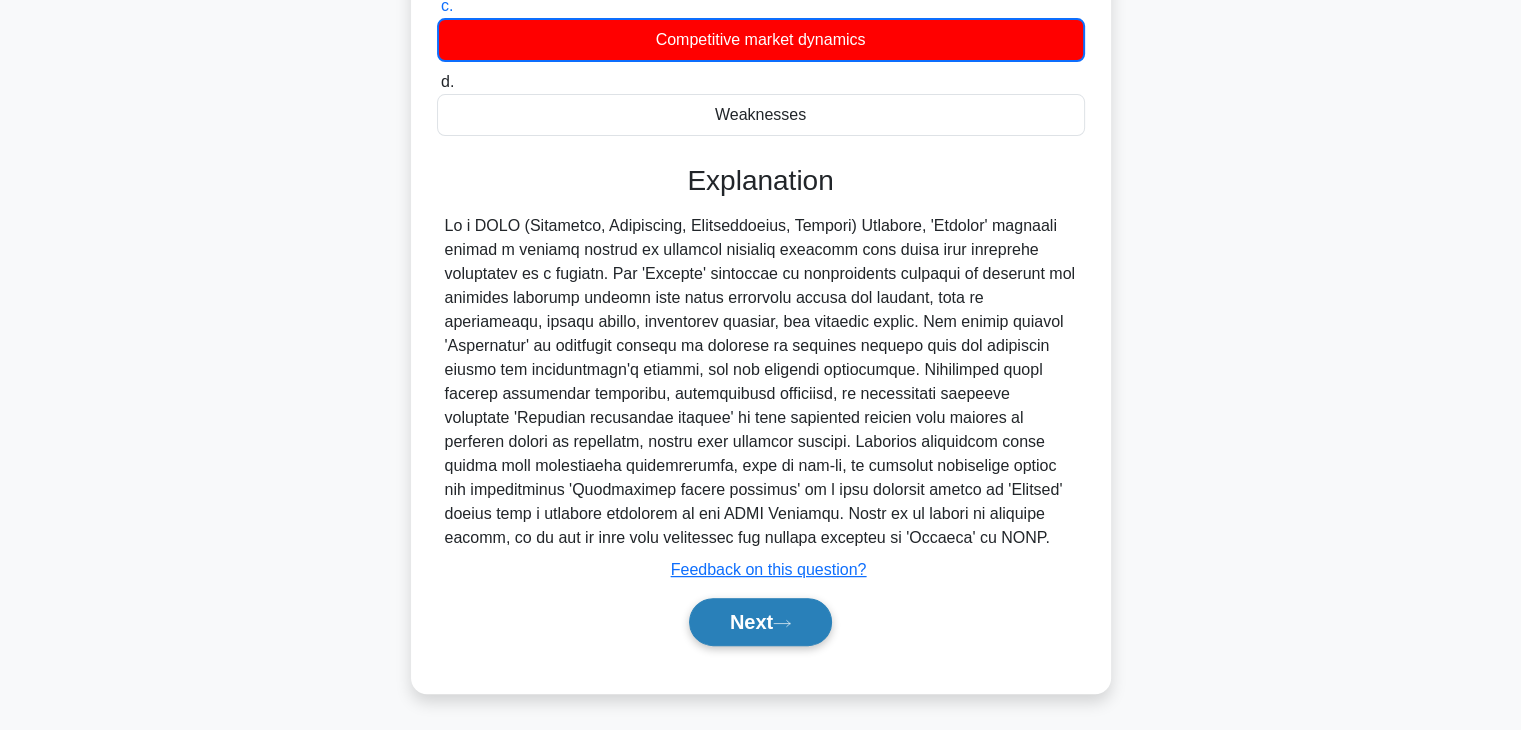 click on "Next" at bounding box center (760, 622) 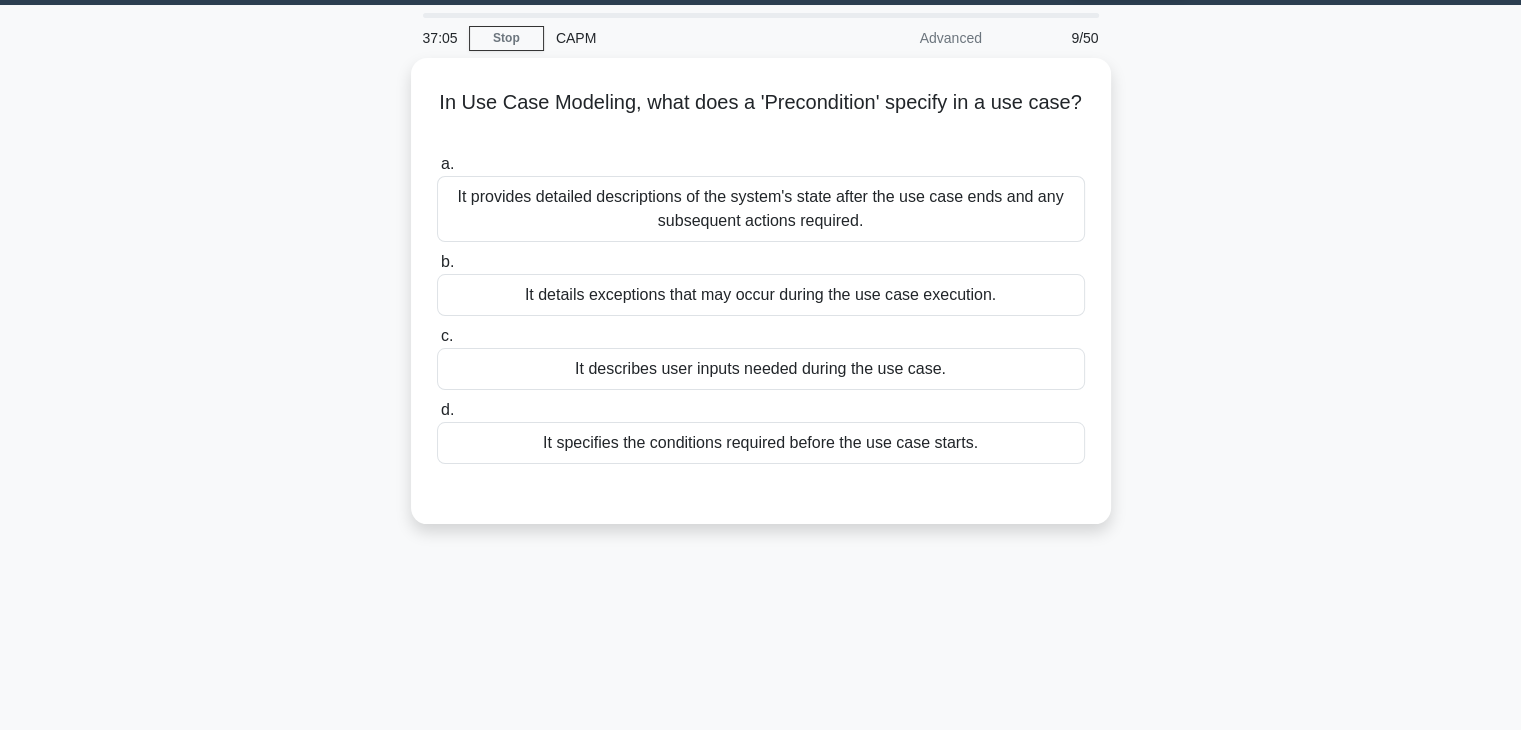 scroll, scrollTop: 43, scrollLeft: 0, axis: vertical 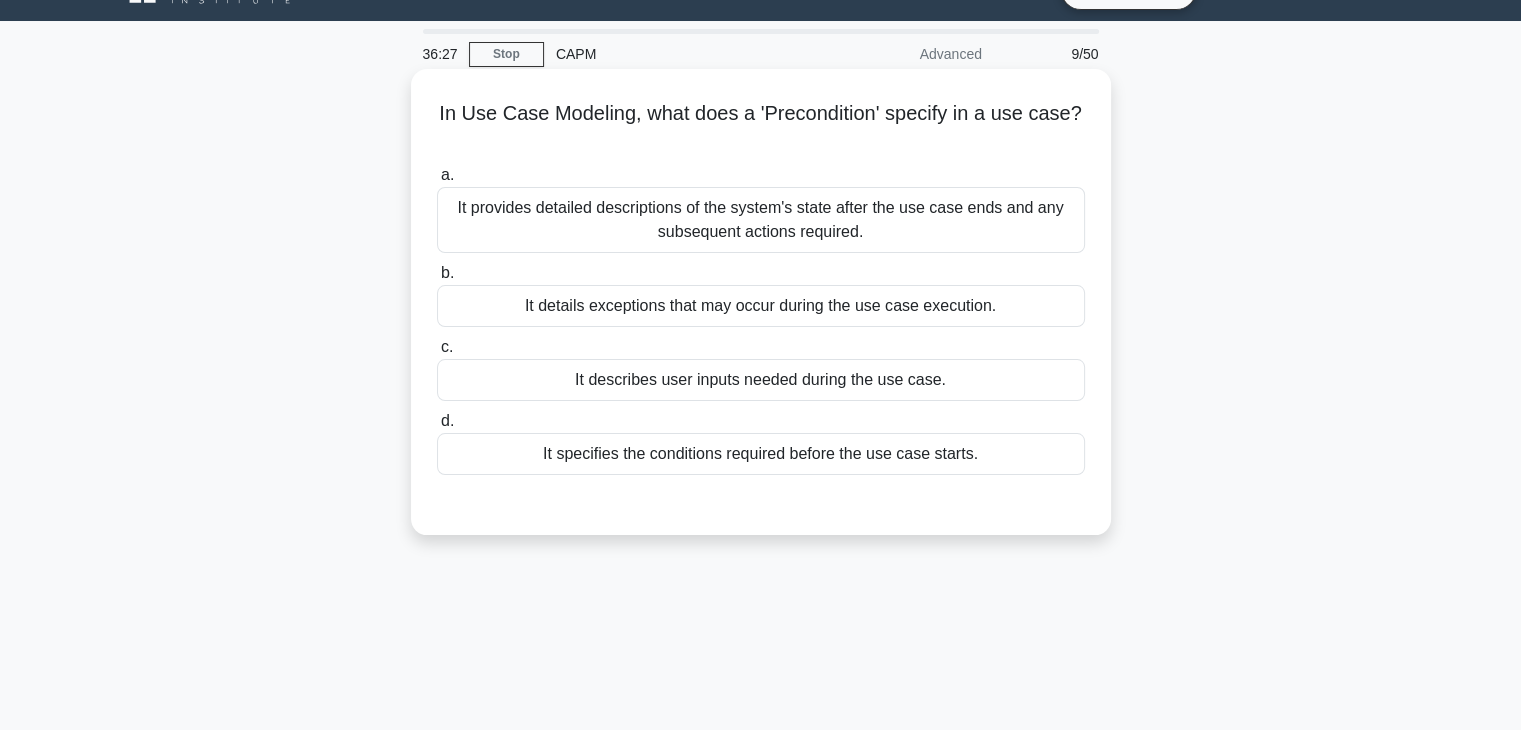 click on "It specifies the conditions required before the use case starts." at bounding box center [761, 454] 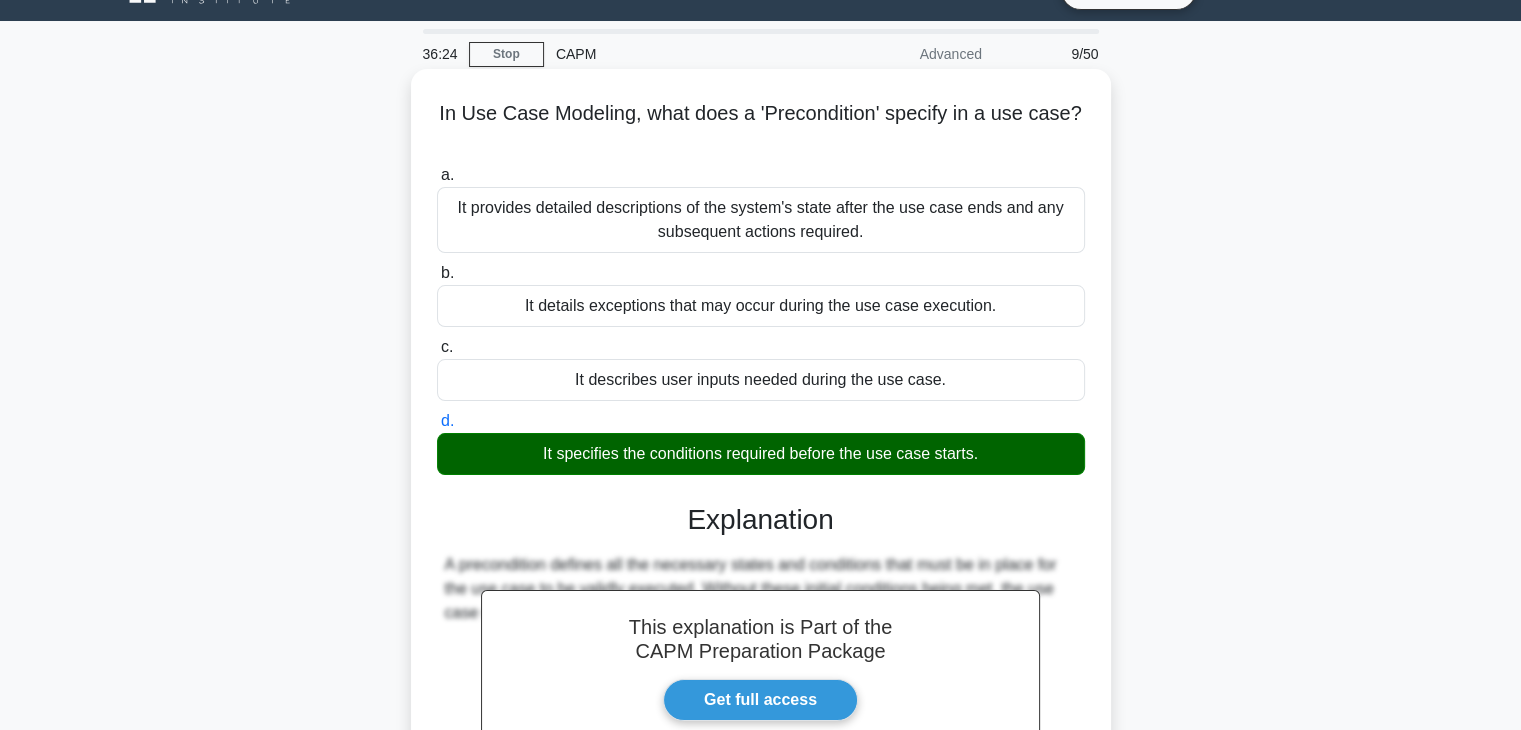 scroll, scrollTop: 351, scrollLeft: 0, axis: vertical 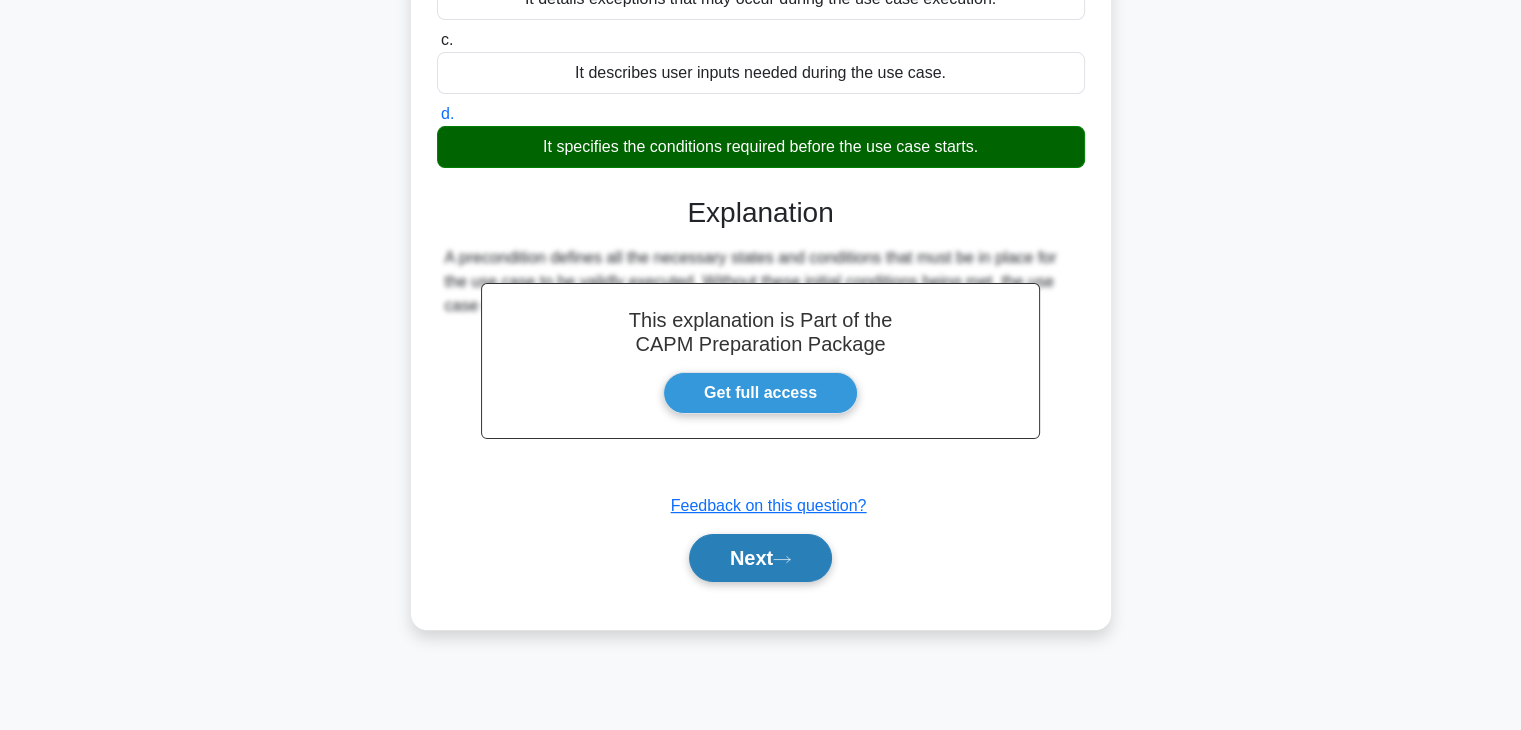 click on "Next" at bounding box center (760, 558) 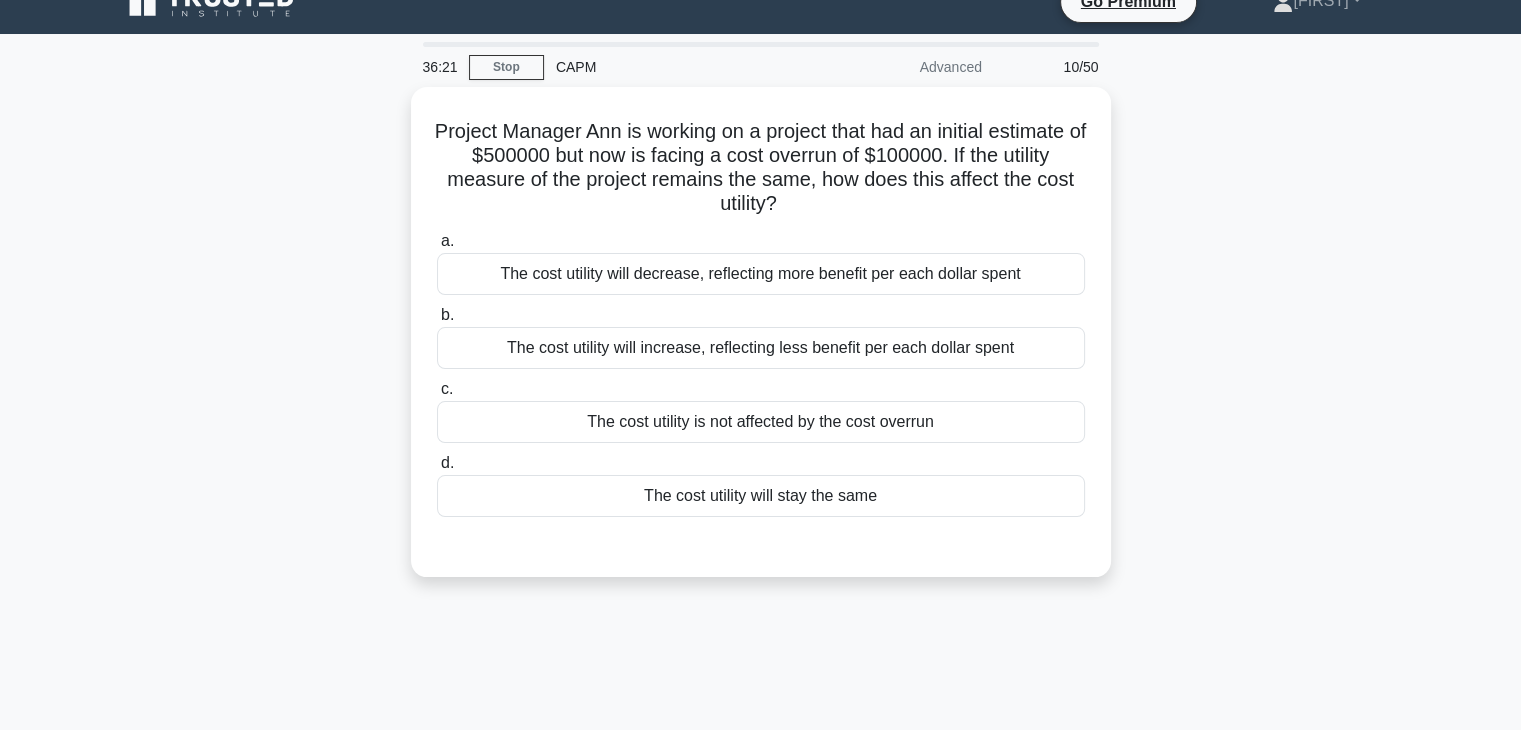 scroll, scrollTop: 25, scrollLeft: 0, axis: vertical 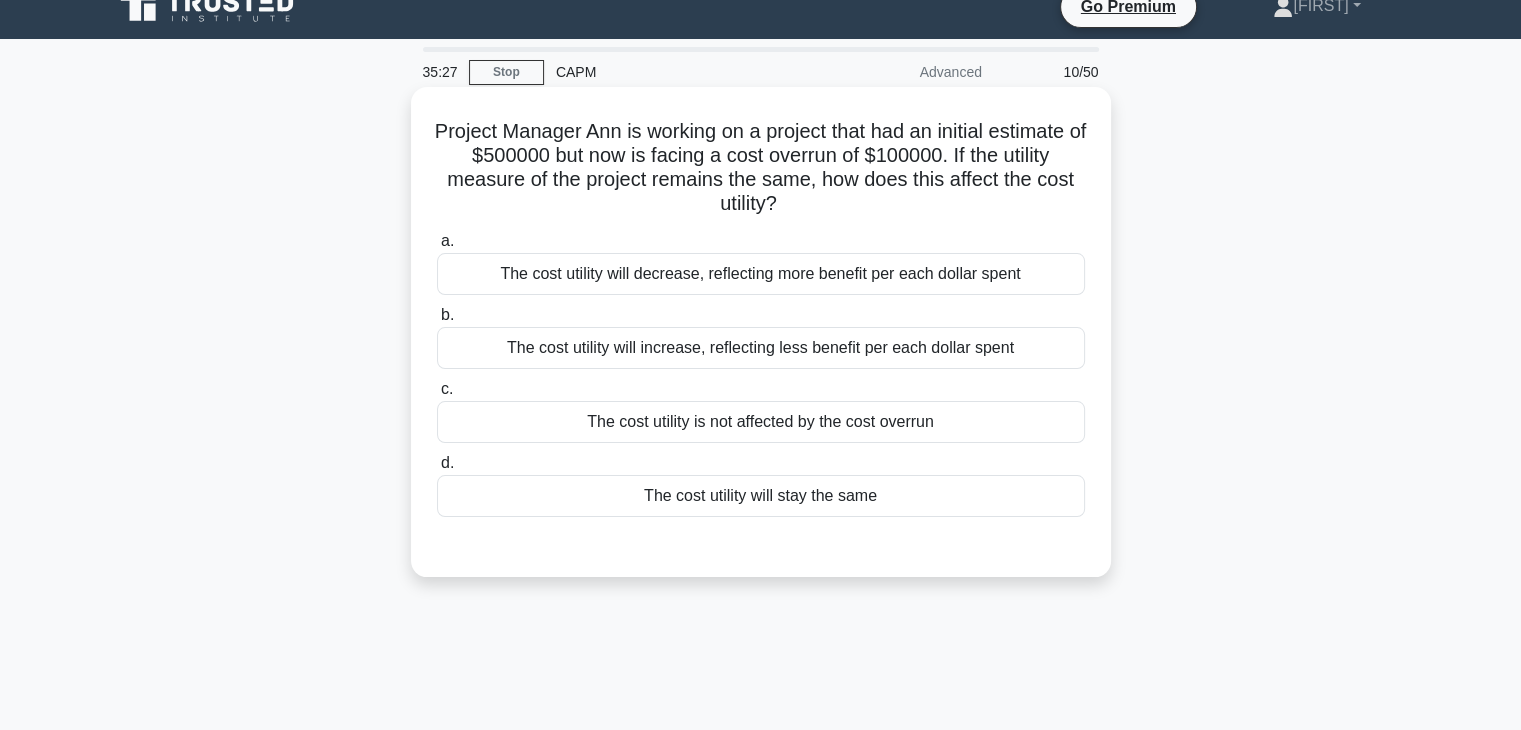 click on "The cost utility will stay the same" at bounding box center (761, 496) 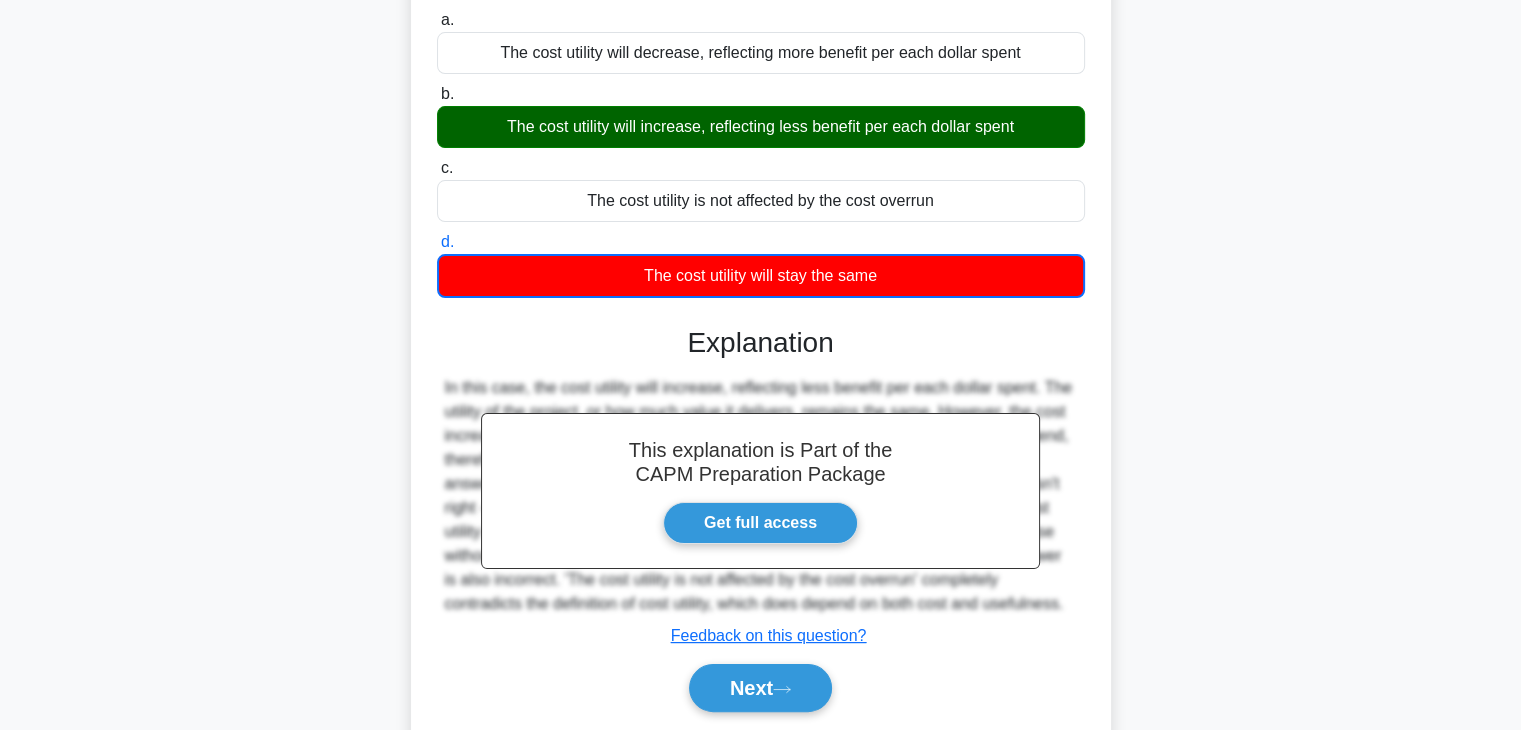 scroll, scrollTop: 351, scrollLeft: 0, axis: vertical 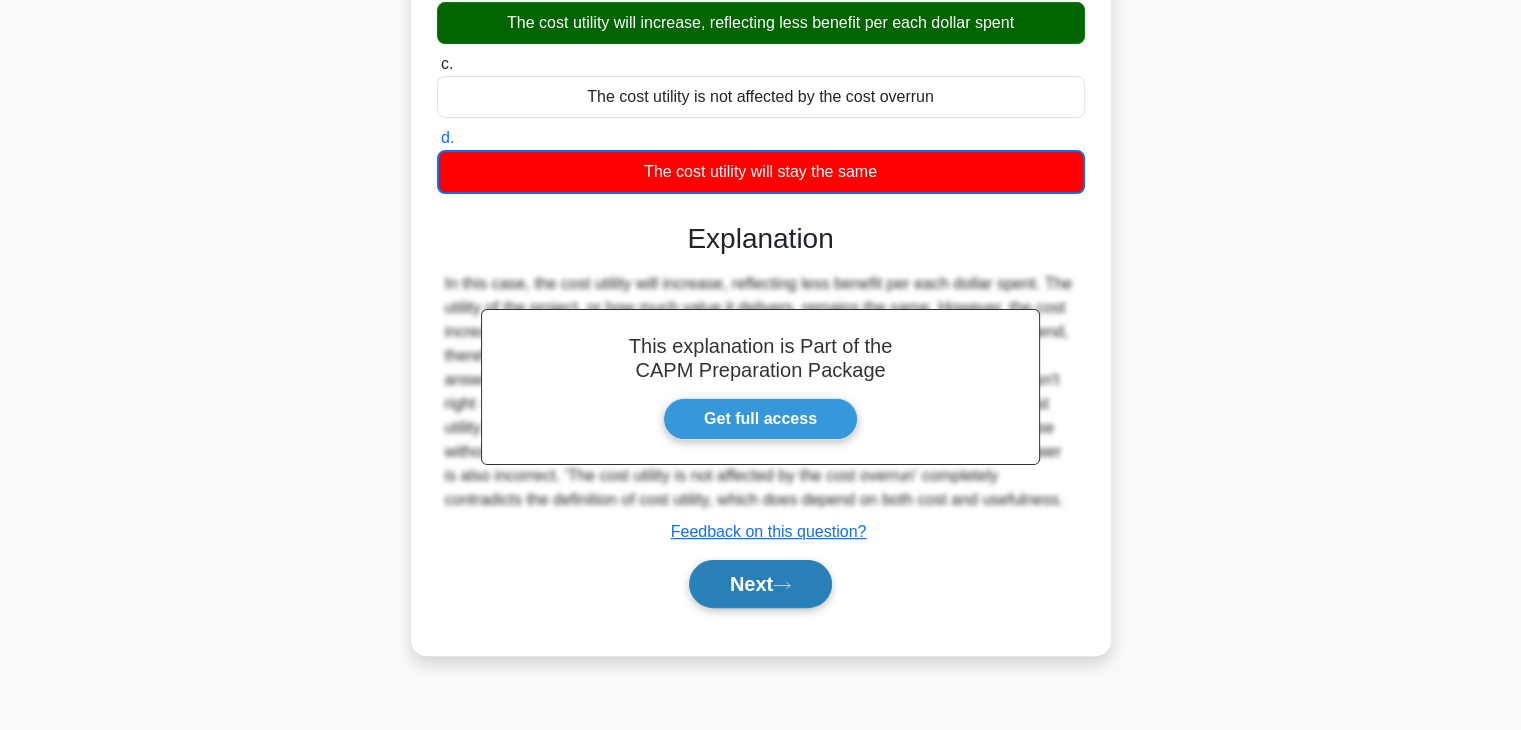 click on "Next" at bounding box center [760, 584] 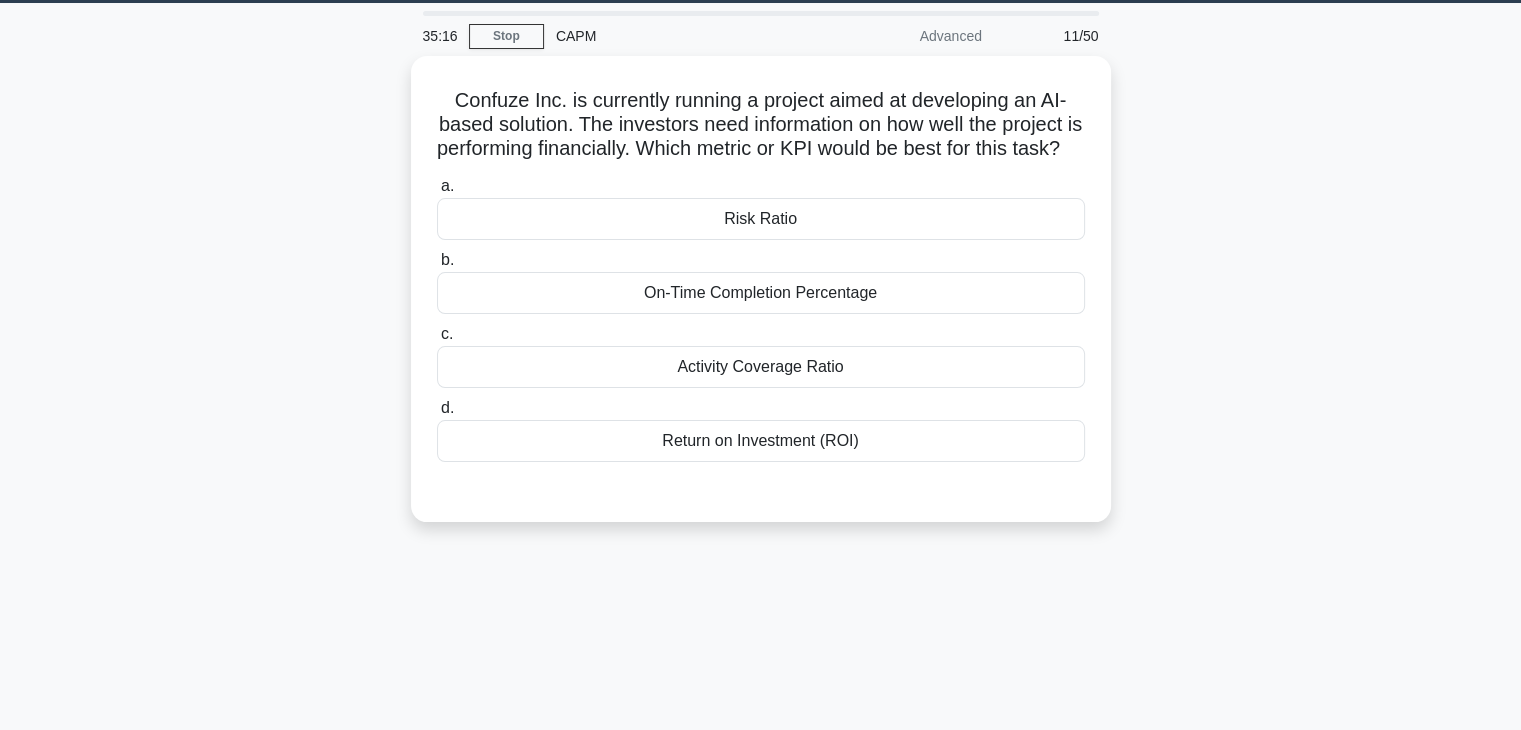 scroll, scrollTop: 44, scrollLeft: 0, axis: vertical 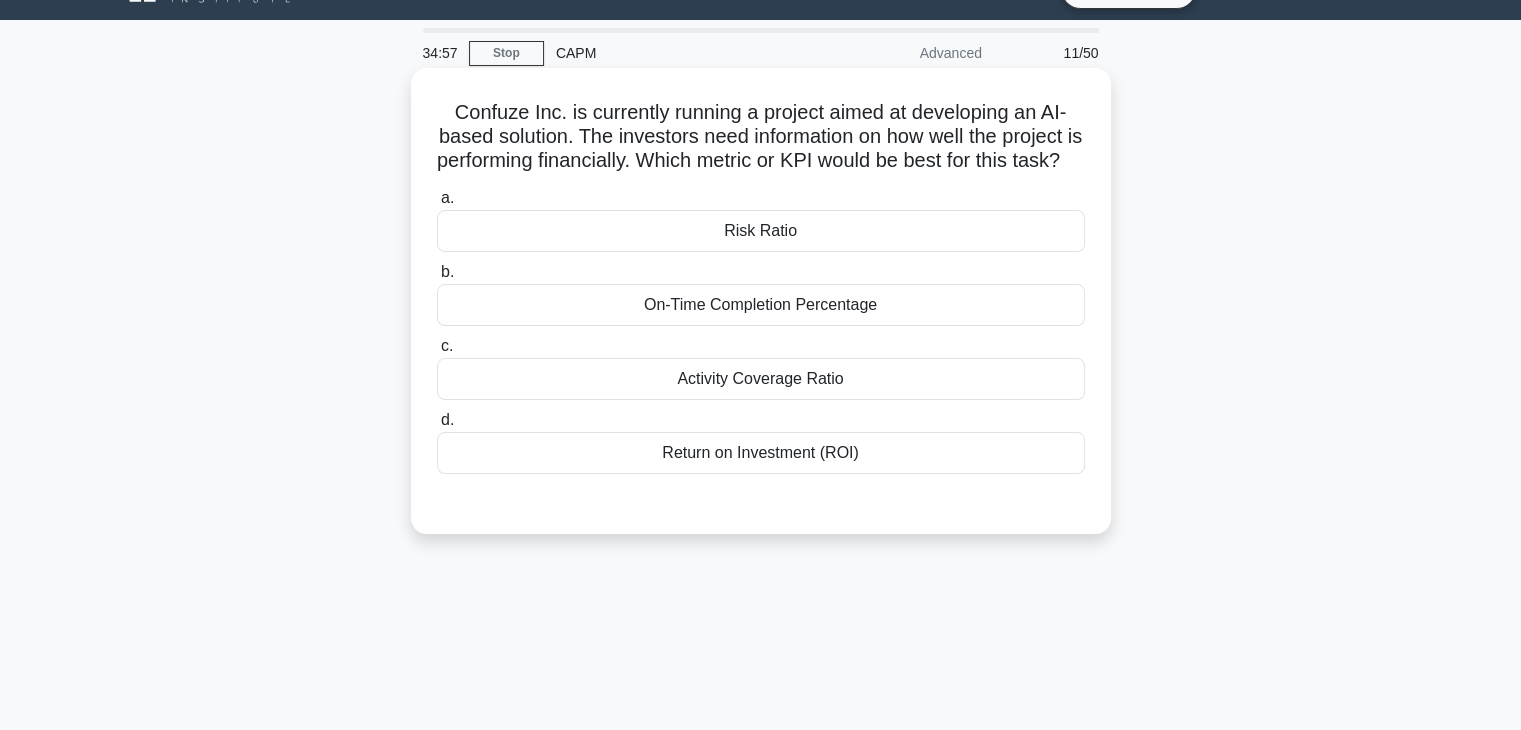 click on "Return on Investment (ROI)" at bounding box center (761, 453) 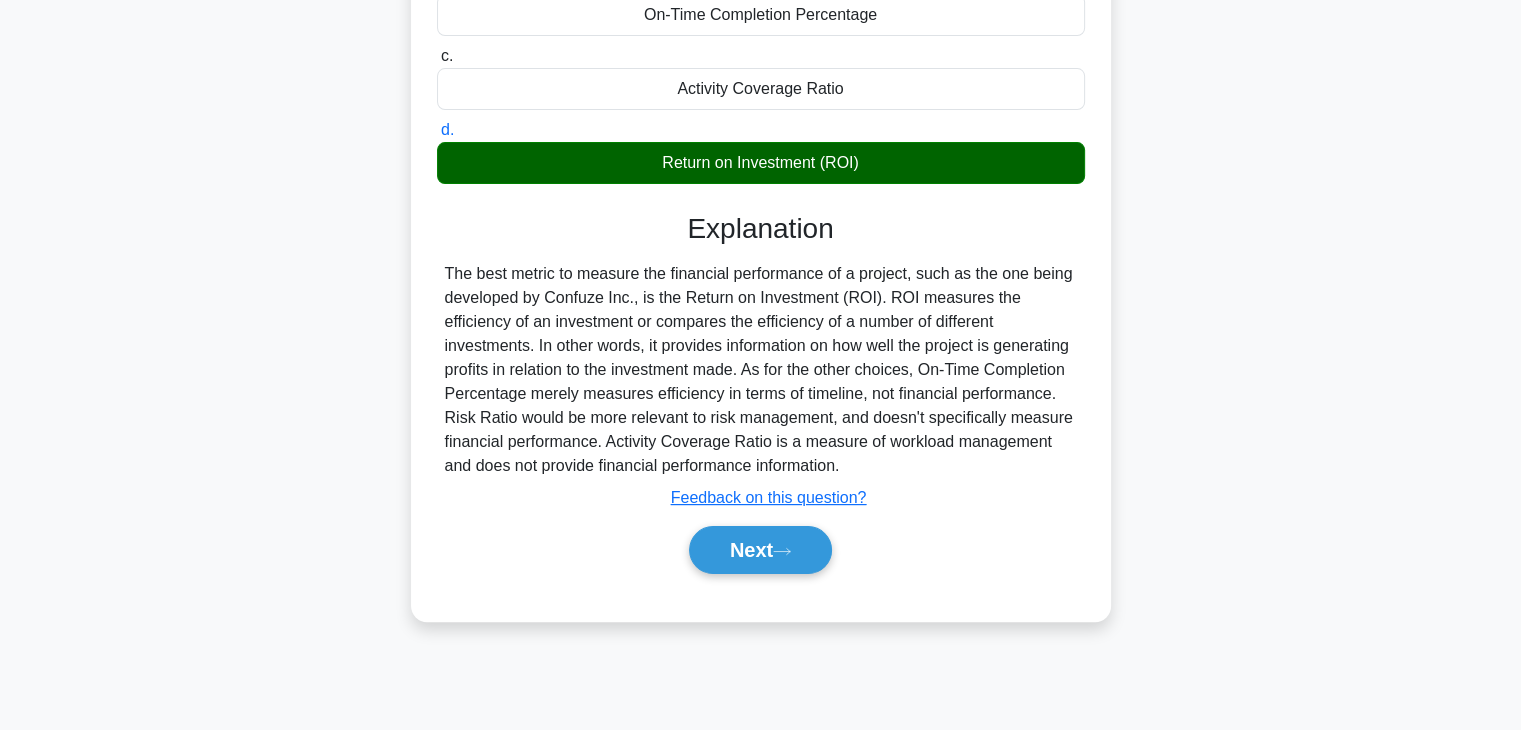 scroll, scrollTop: 335, scrollLeft: 0, axis: vertical 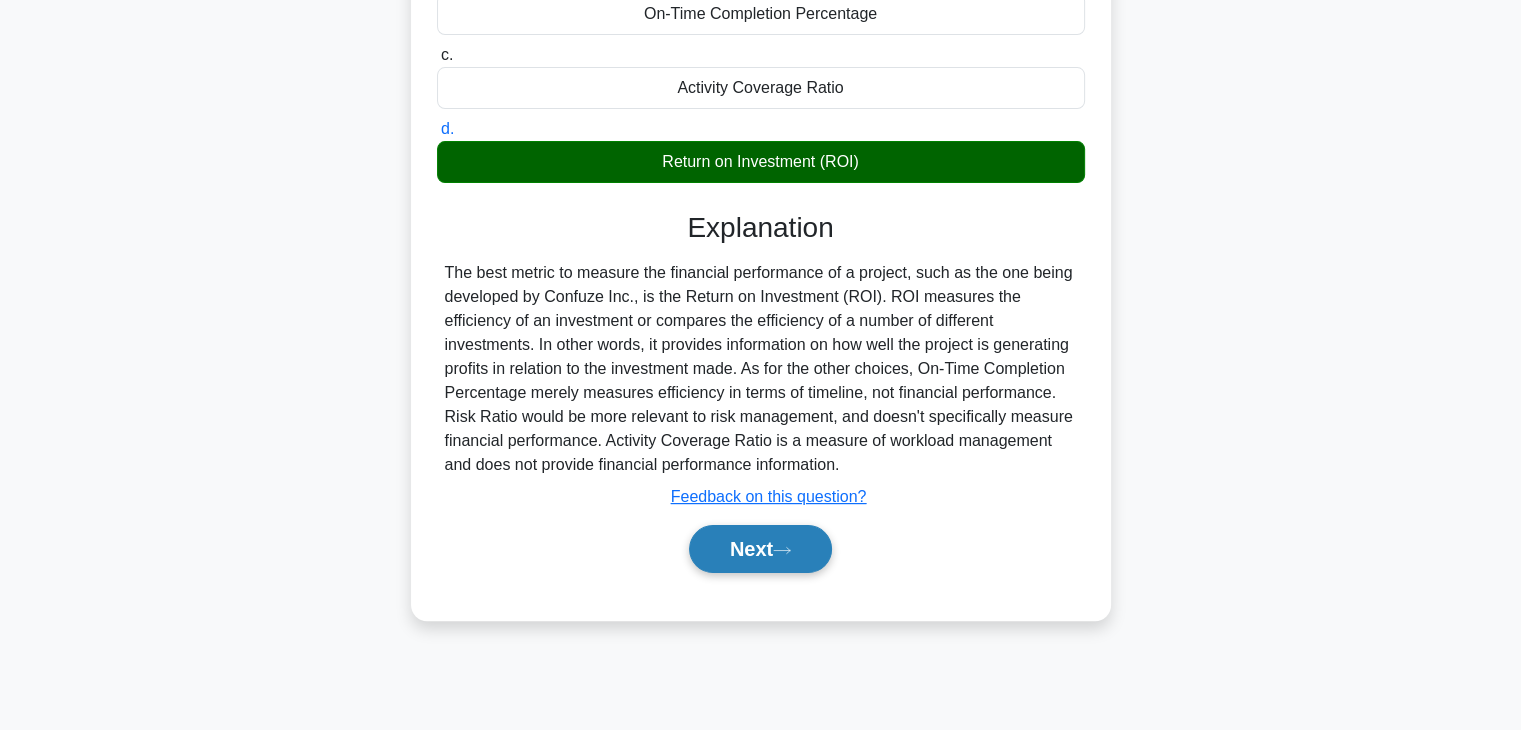 click on "Next" at bounding box center [760, 549] 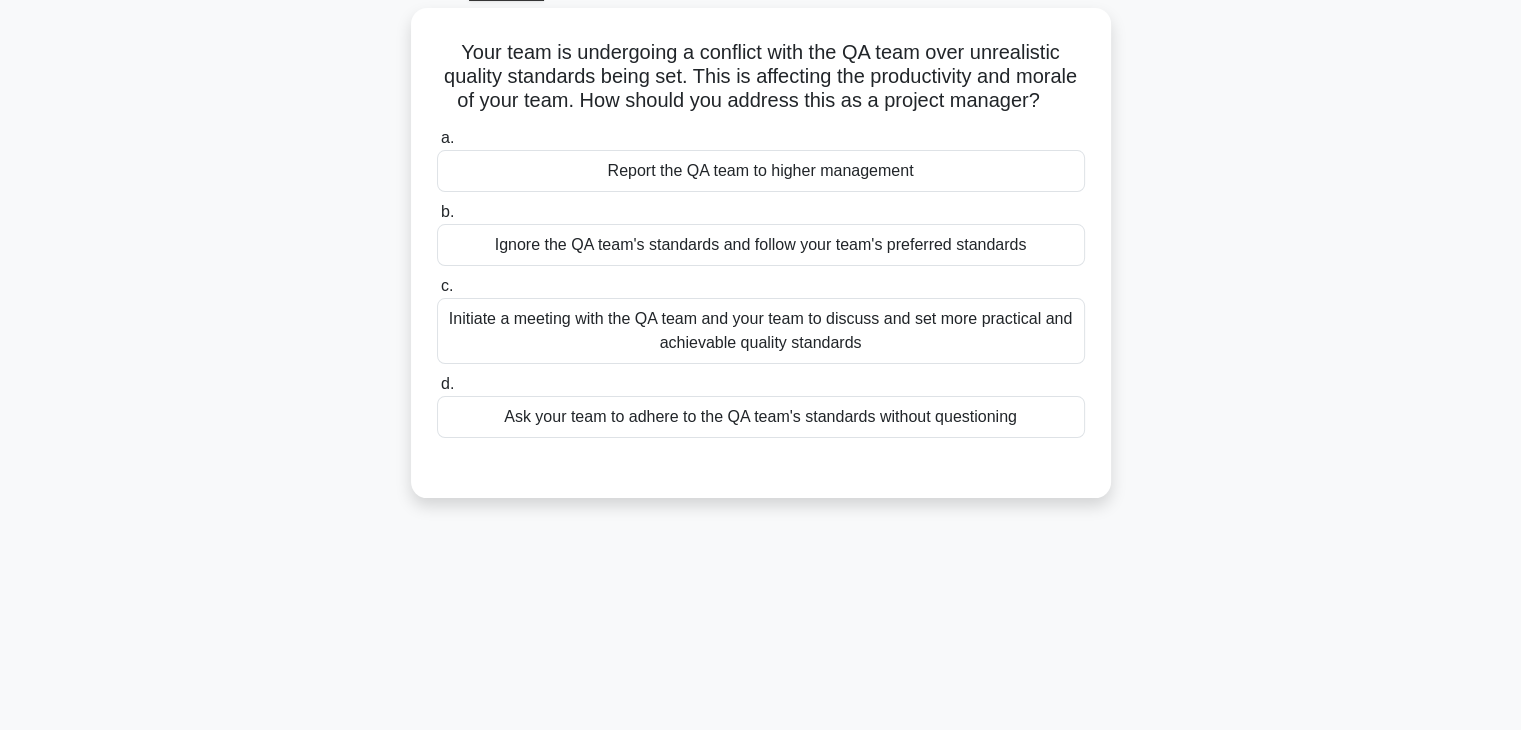 scroll, scrollTop: 103, scrollLeft: 0, axis: vertical 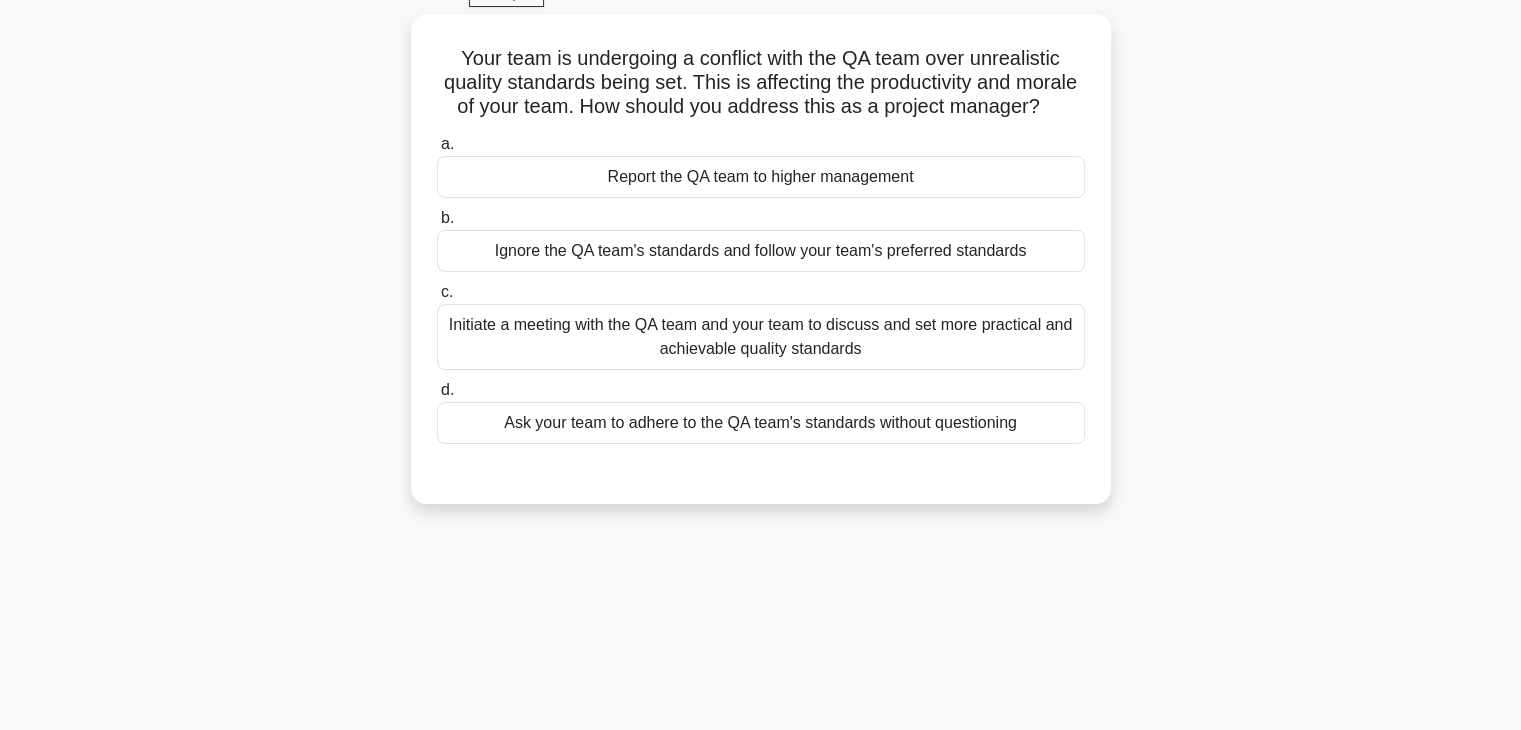 click on "34:53
Stop
CAPM
Advanced
12/50
Your team is undergoing a conflict with the QA team over unrealistic quality standards being set. This is affecting the productivity and morale of your team. How should you address this as a project manager?
.spinner_0XTQ{transform-origin:center;animation:spinner_y6GP .75s linear infinite}@keyframes spinner_y6GP{100%{transform:rotate(360deg)}}
a." at bounding box center (761, 469) 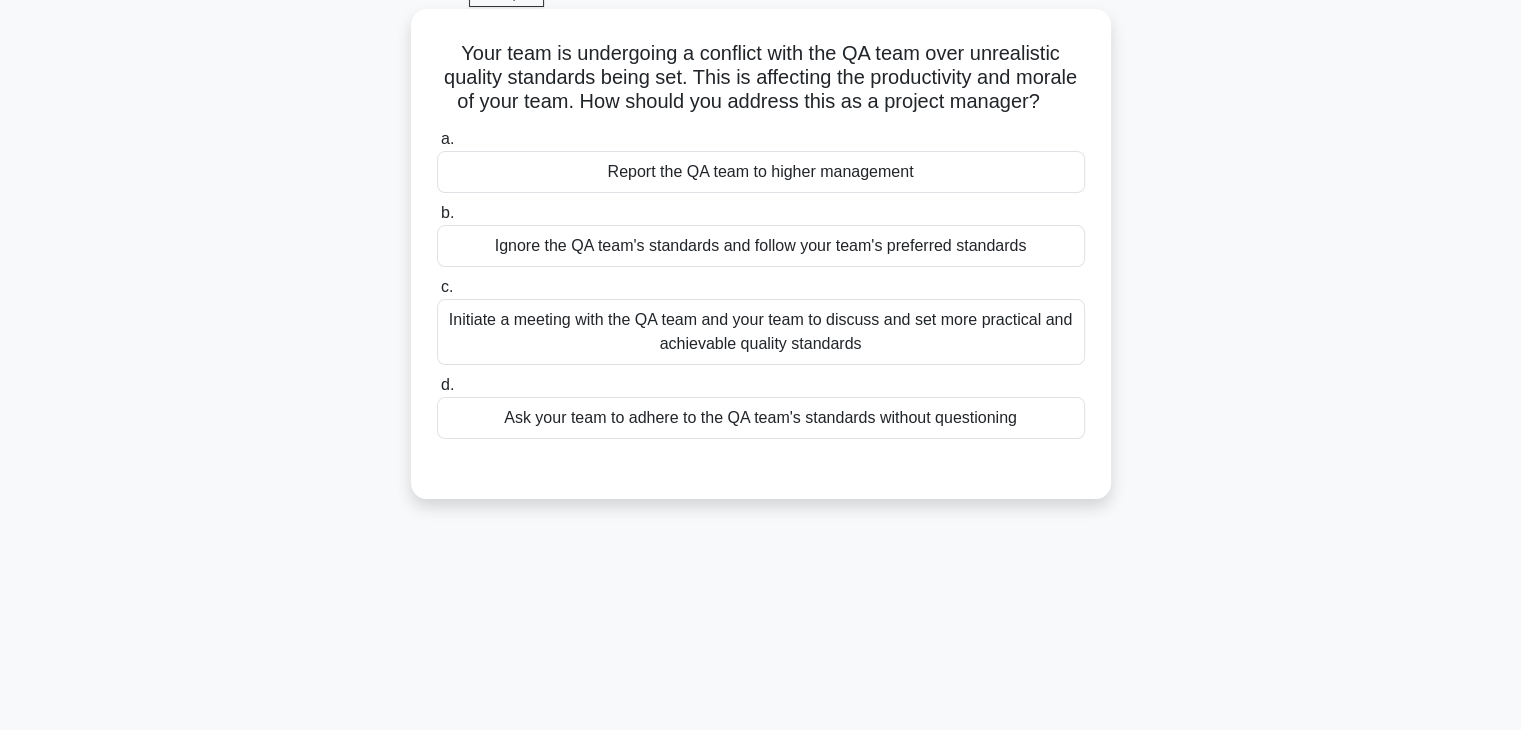 click on "Initiate a meeting with the QA team and your team to discuss and set more practical and achievable quality standards" at bounding box center (761, 332) 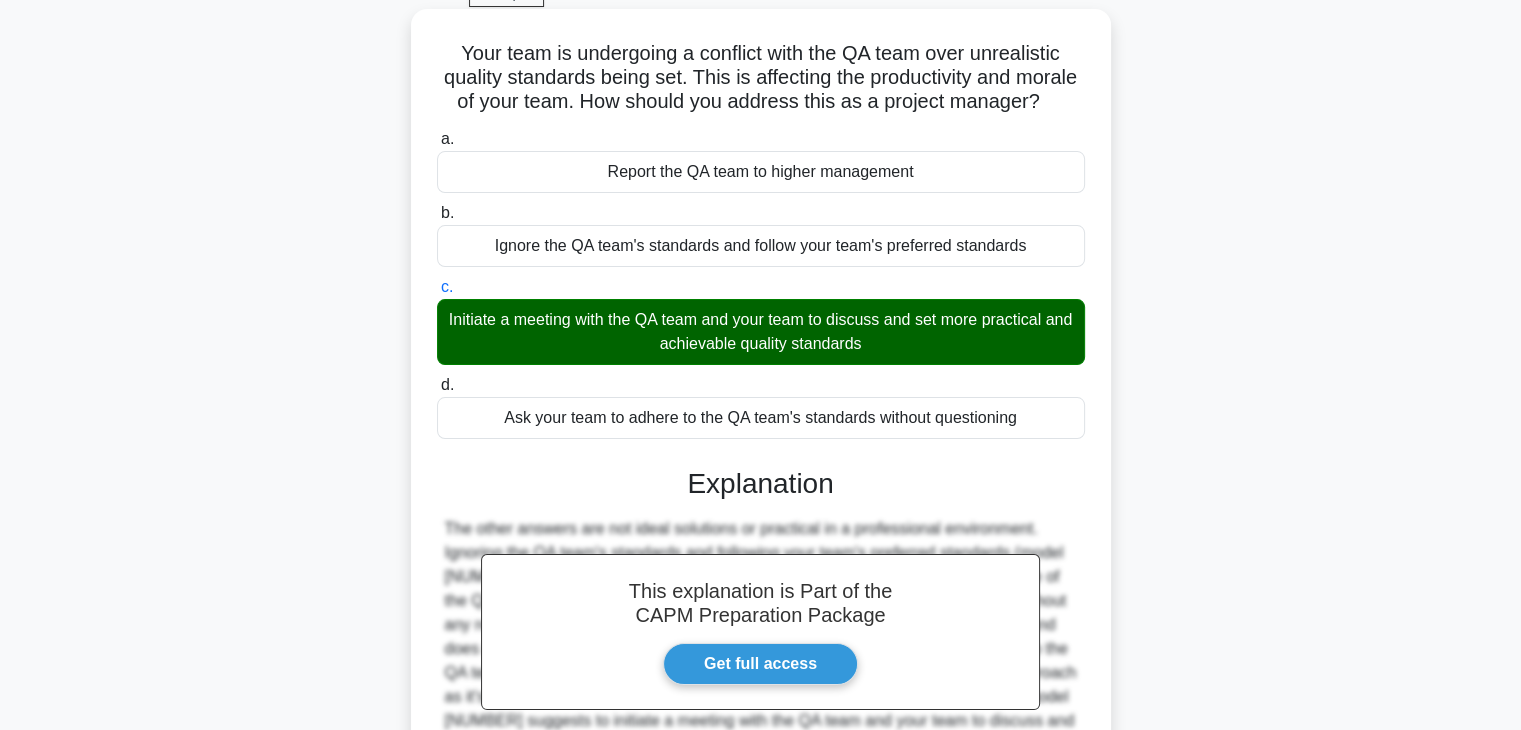 scroll, scrollTop: 382, scrollLeft: 0, axis: vertical 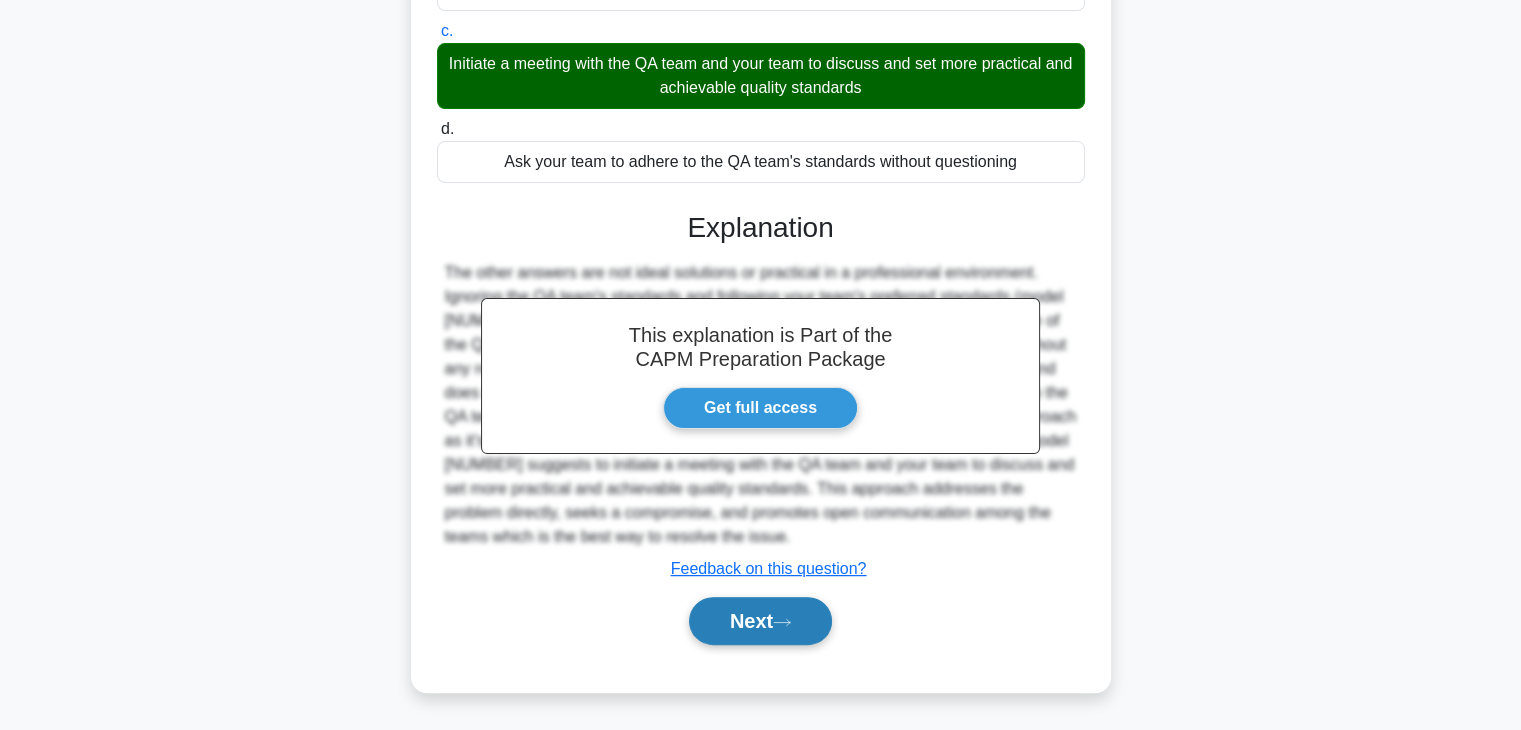 click on "Next" at bounding box center [760, 621] 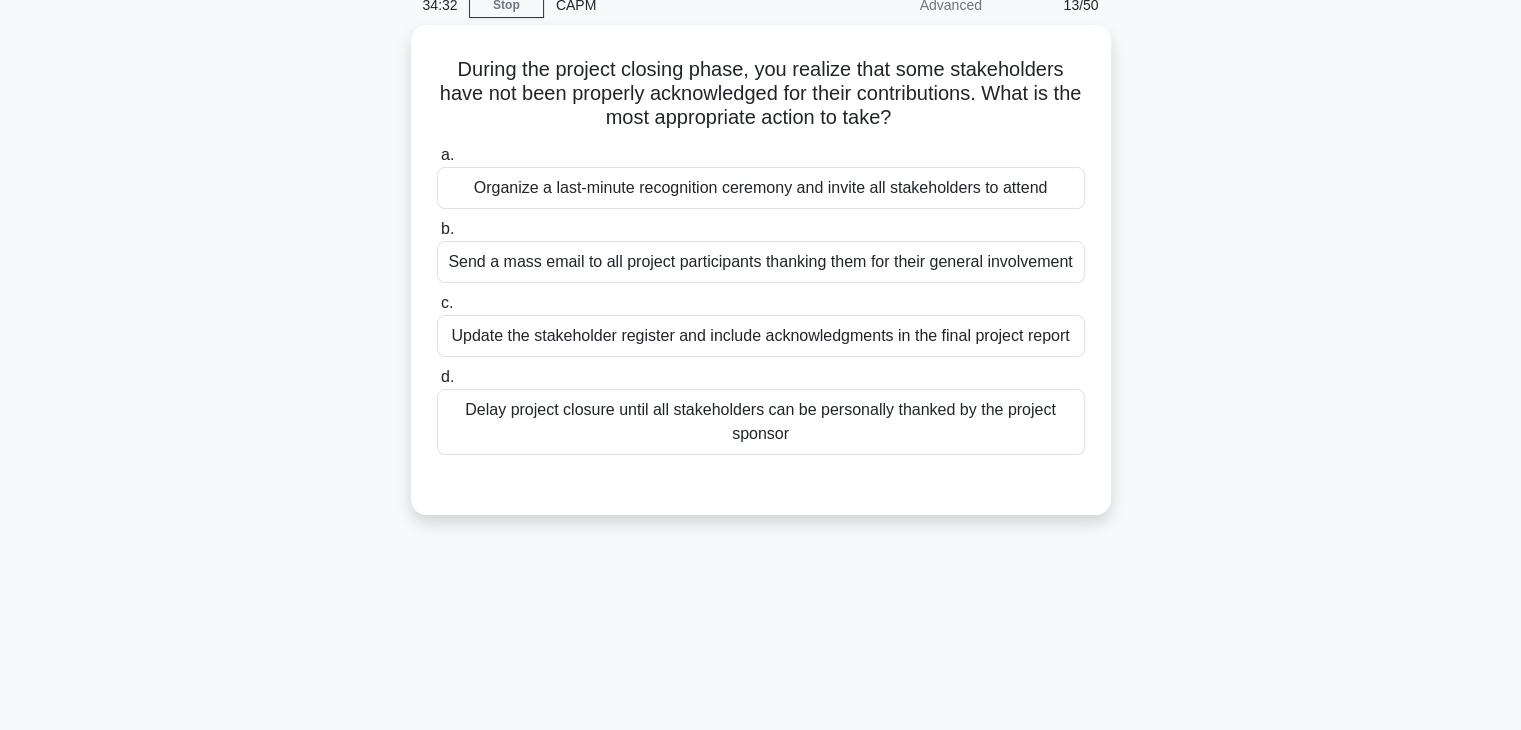 scroll, scrollTop: 91, scrollLeft: 0, axis: vertical 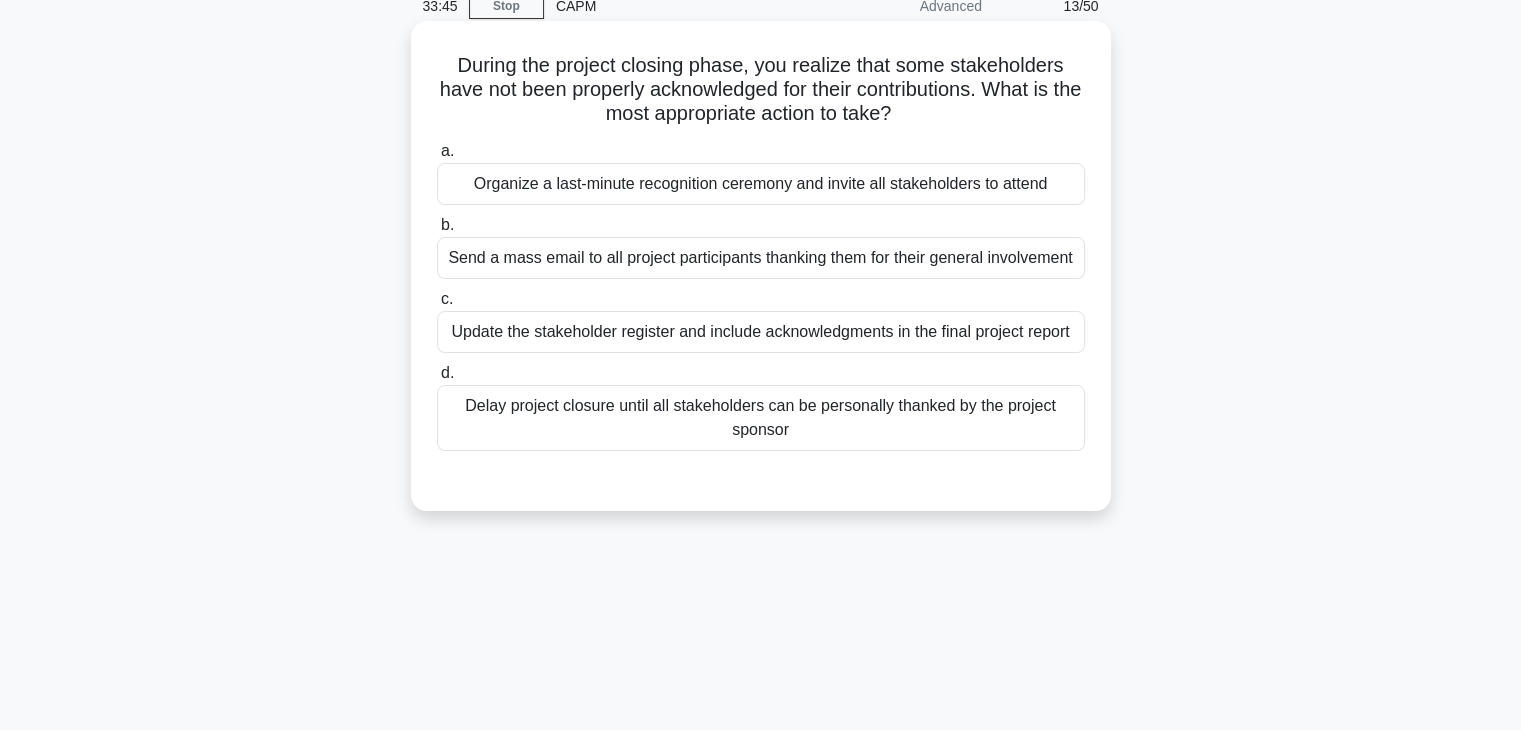 click on "Update the stakeholder register and include acknowledgments in the final project report" at bounding box center [761, 332] 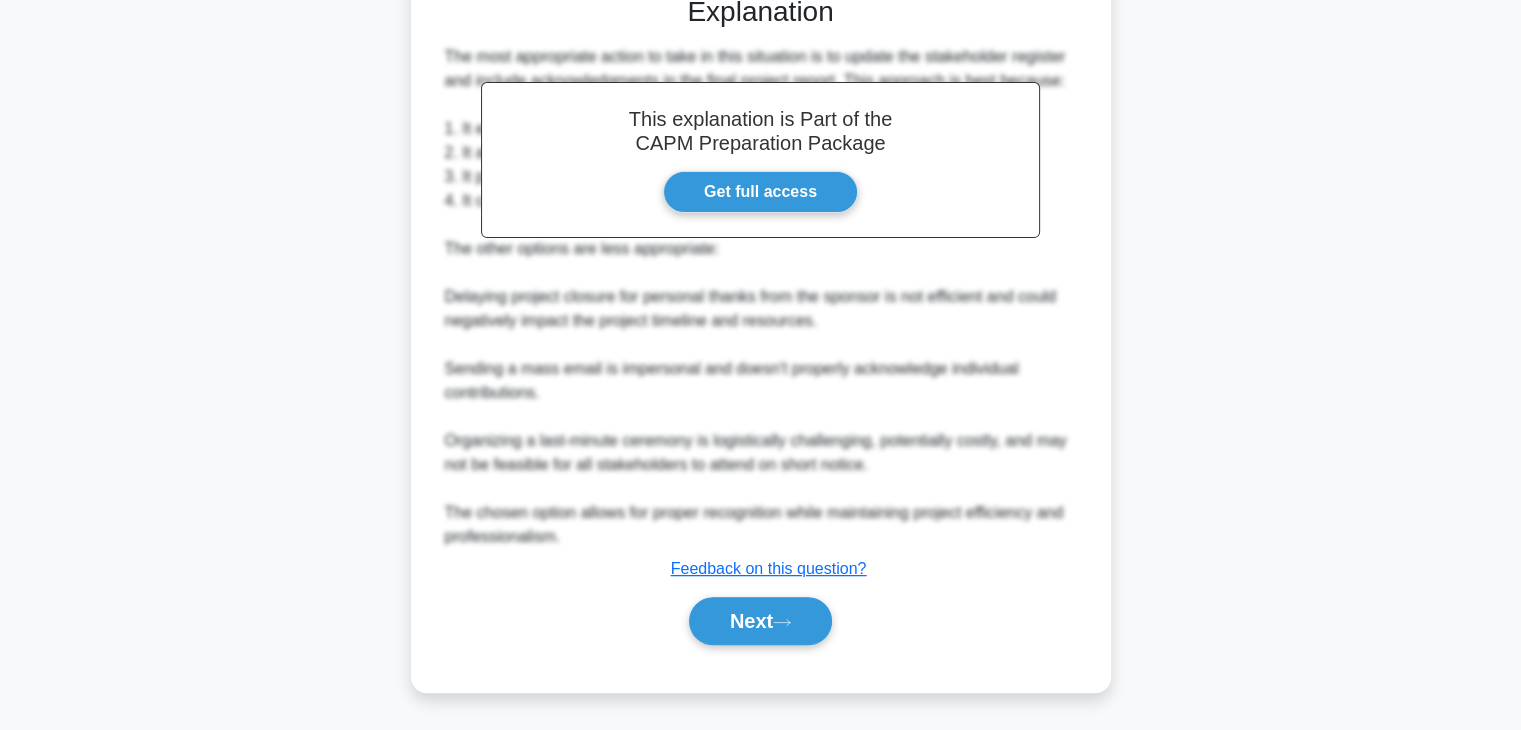 scroll, scrollTop: 598, scrollLeft: 0, axis: vertical 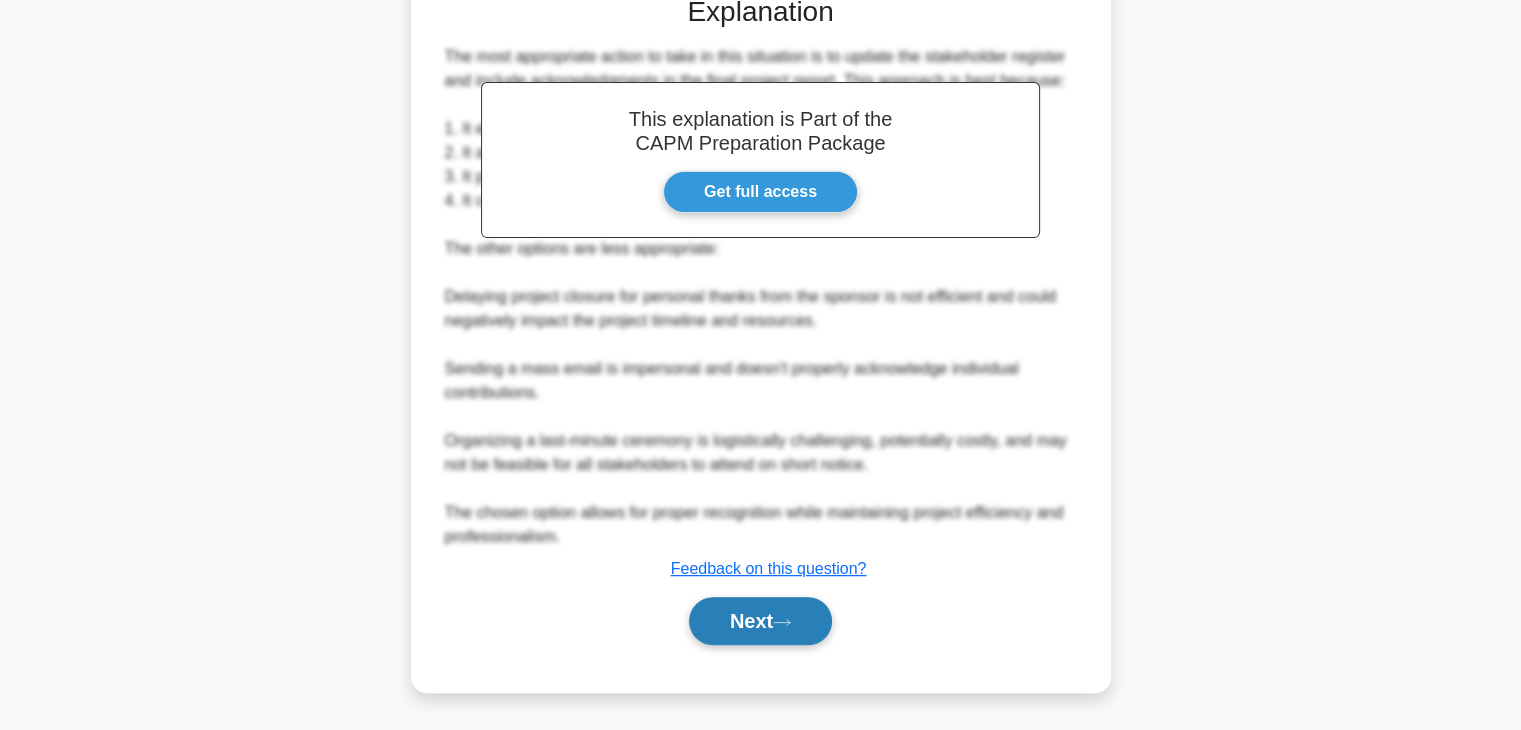 click 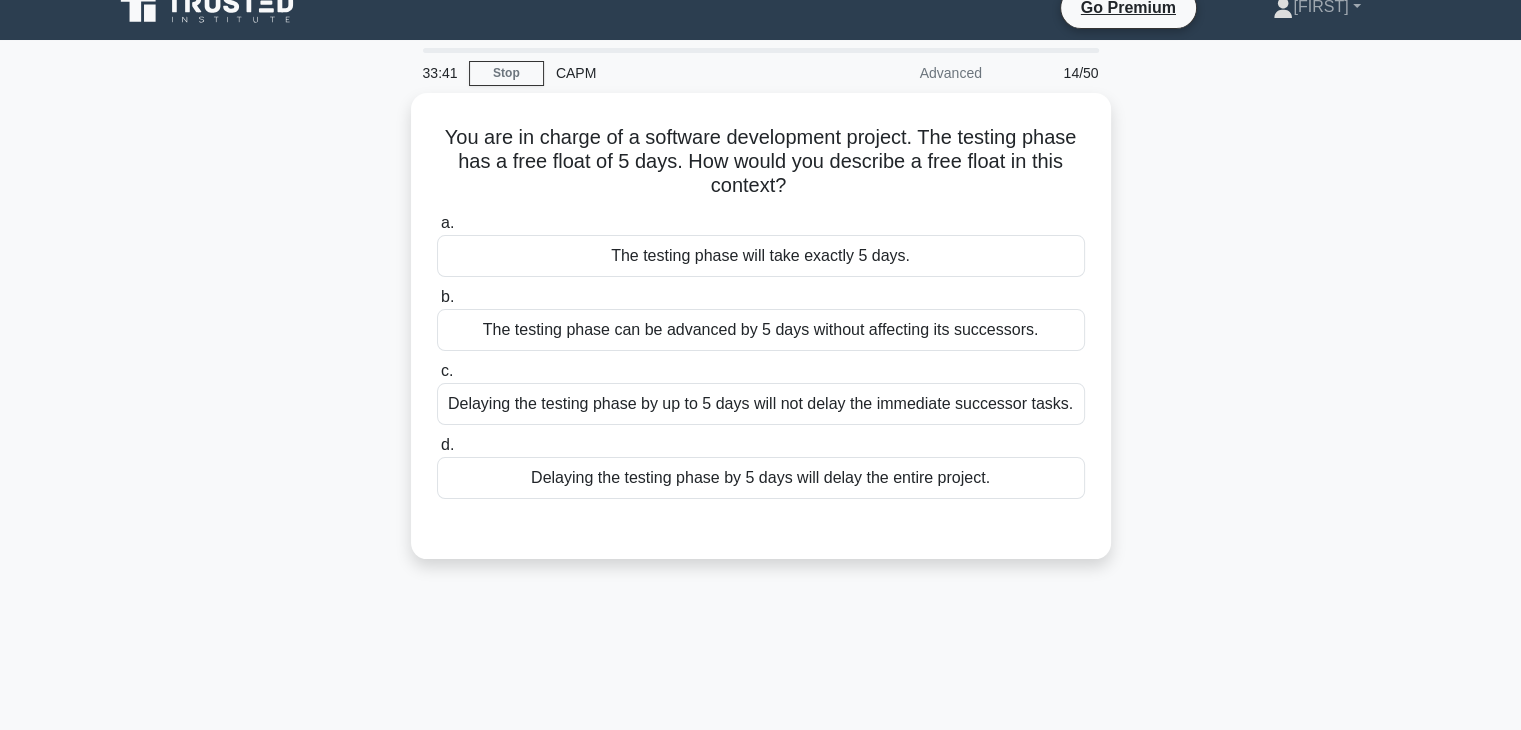 scroll, scrollTop: 0, scrollLeft: 0, axis: both 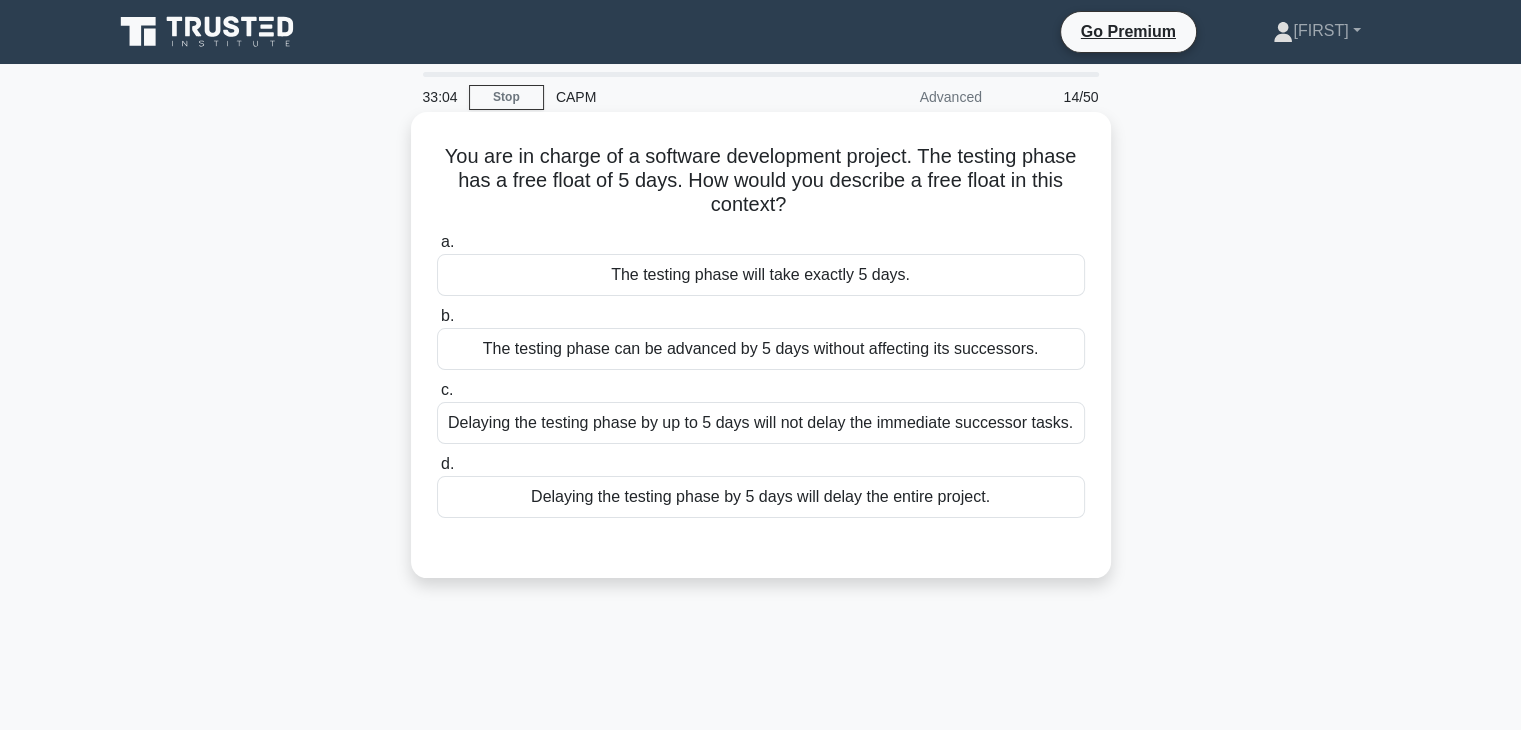 click on "The testing phase can be advanced by 5 days without affecting its successors." at bounding box center (761, 349) 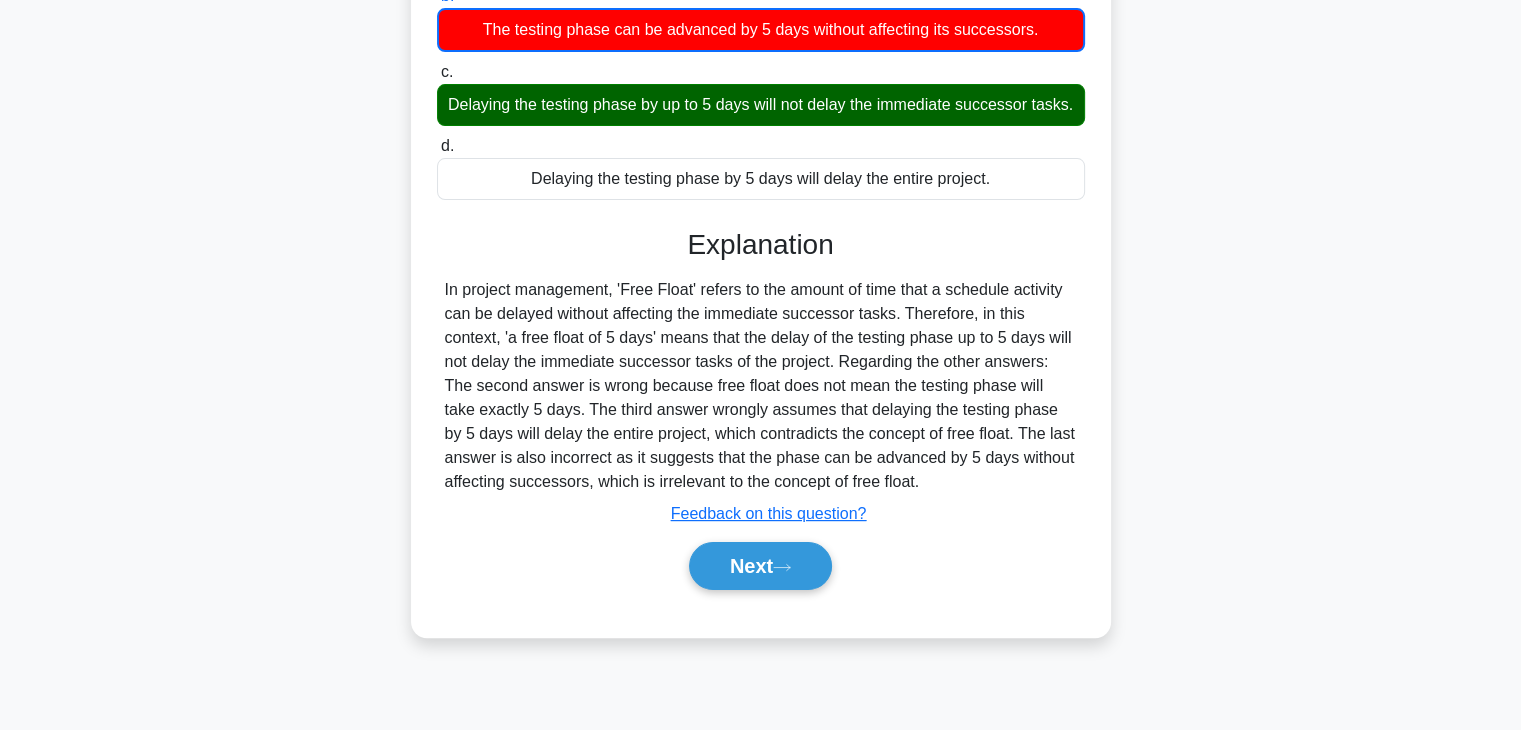 scroll, scrollTop: 348, scrollLeft: 0, axis: vertical 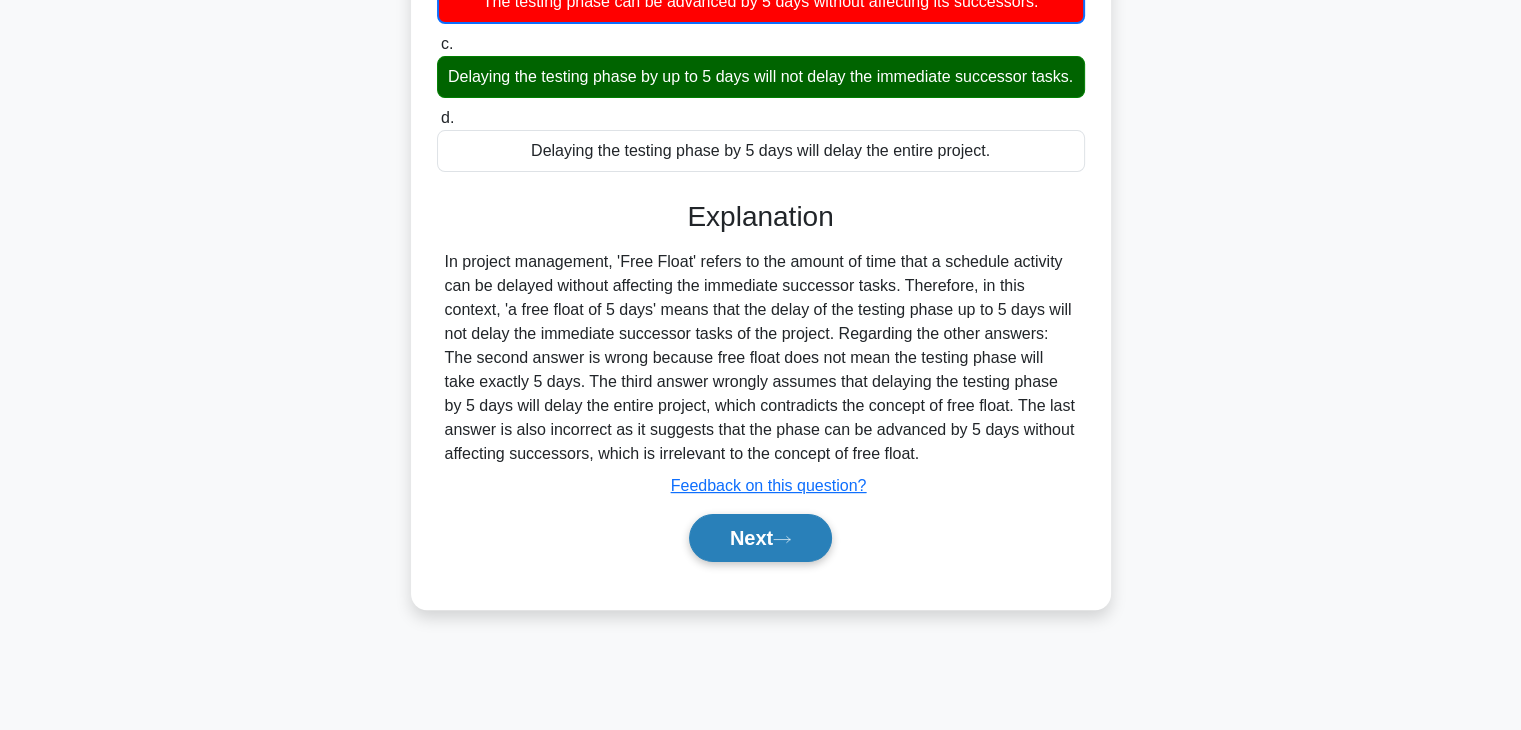 click on "Next" at bounding box center (760, 538) 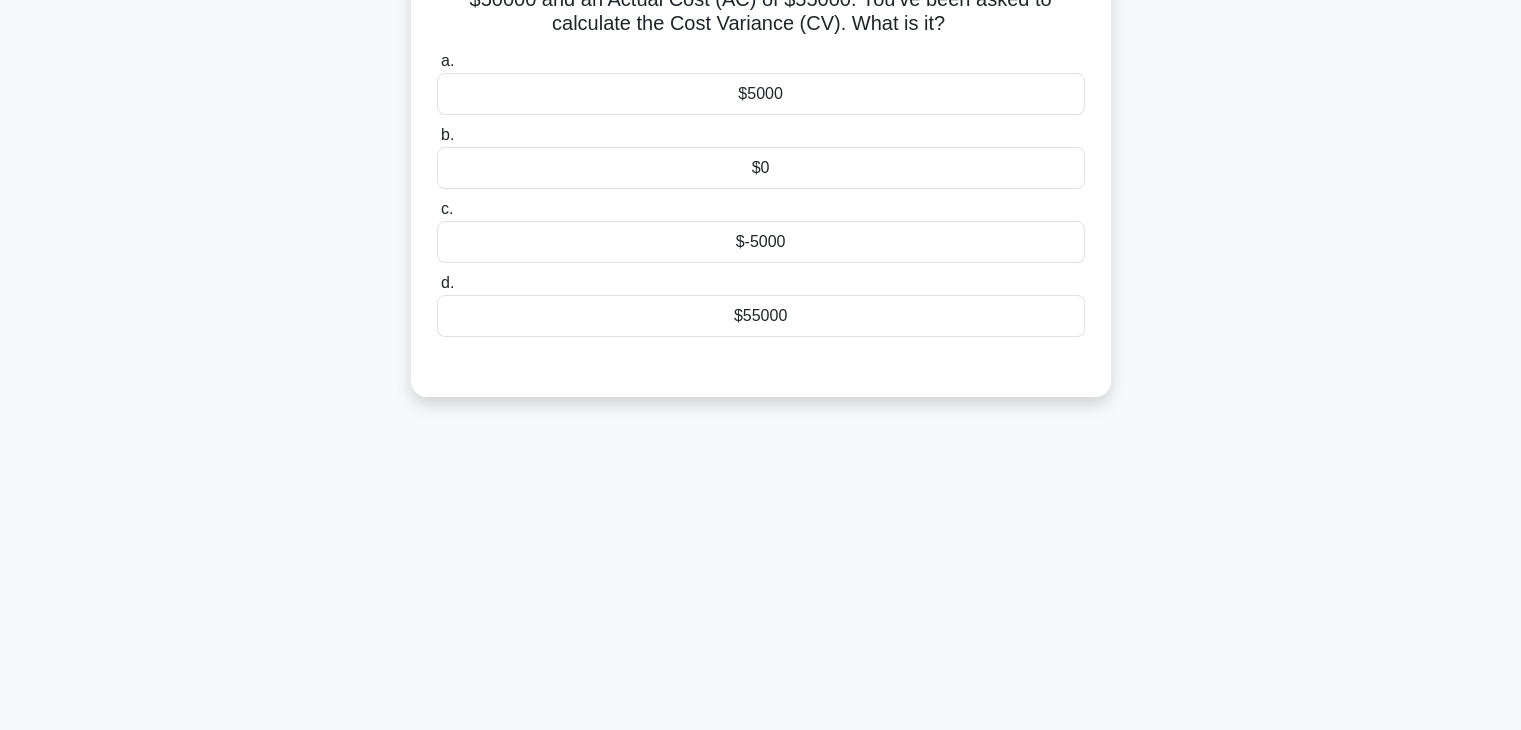 scroll, scrollTop: 0, scrollLeft: 0, axis: both 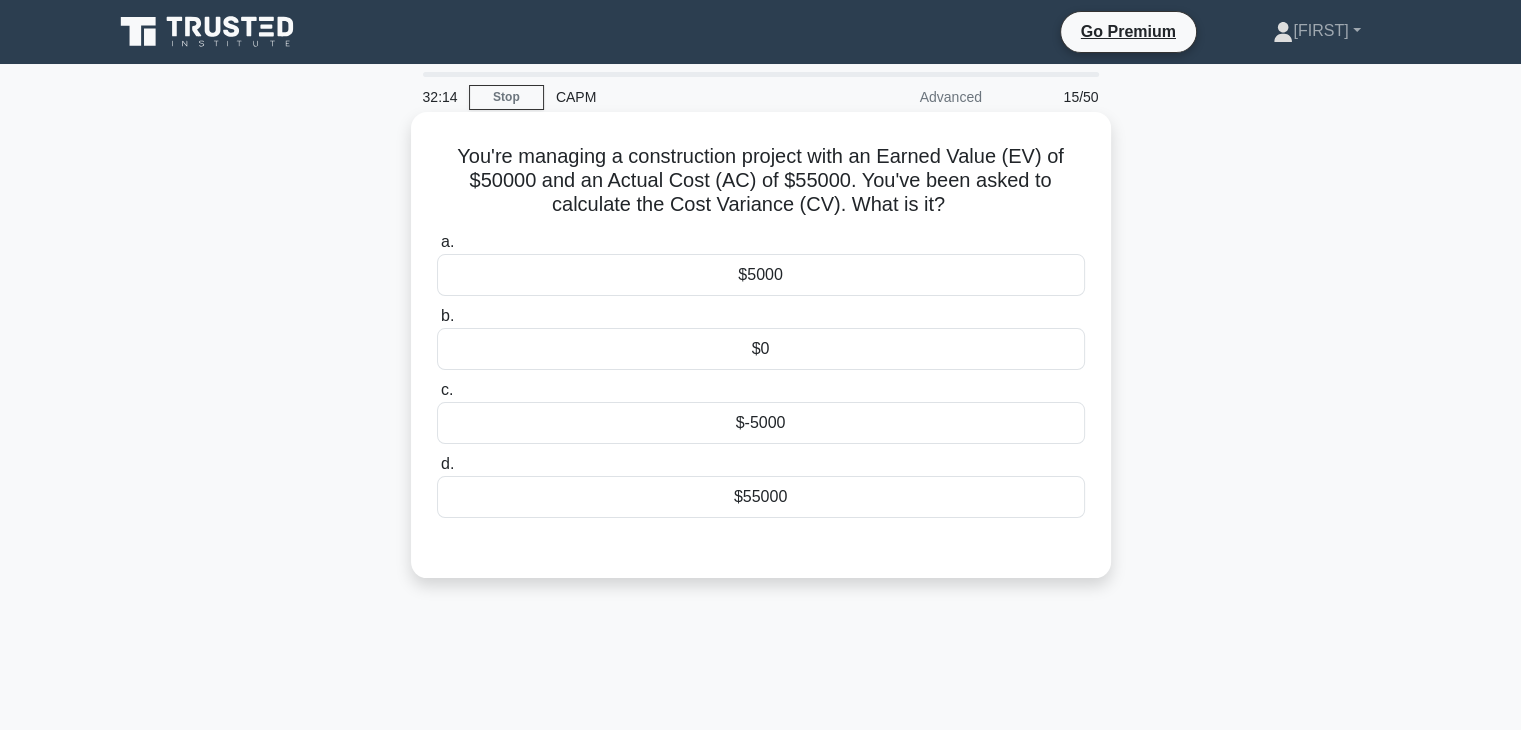 click on "$-5000" at bounding box center [761, 423] 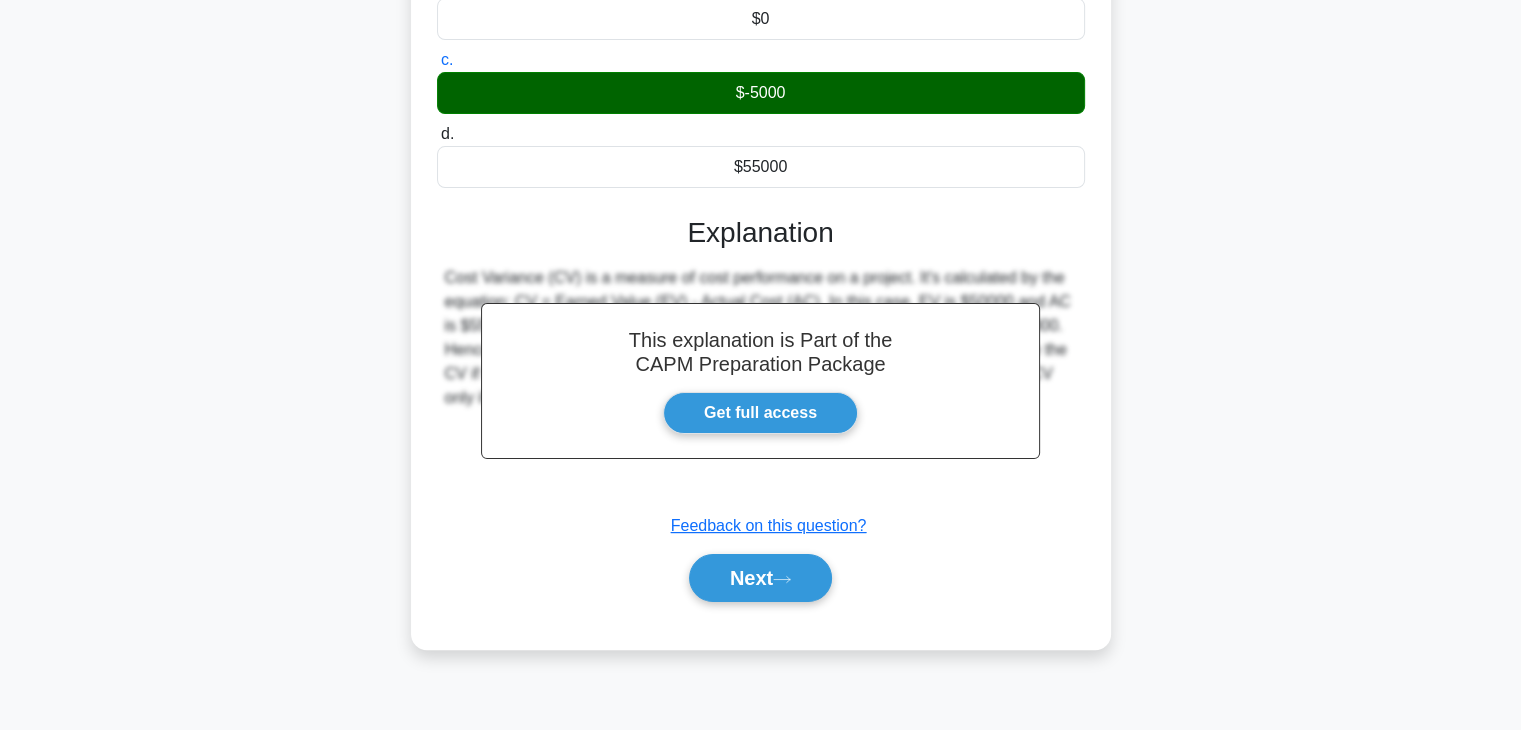 scroll, scrollTop: 351, scrollLeft: 0, axis: vertical 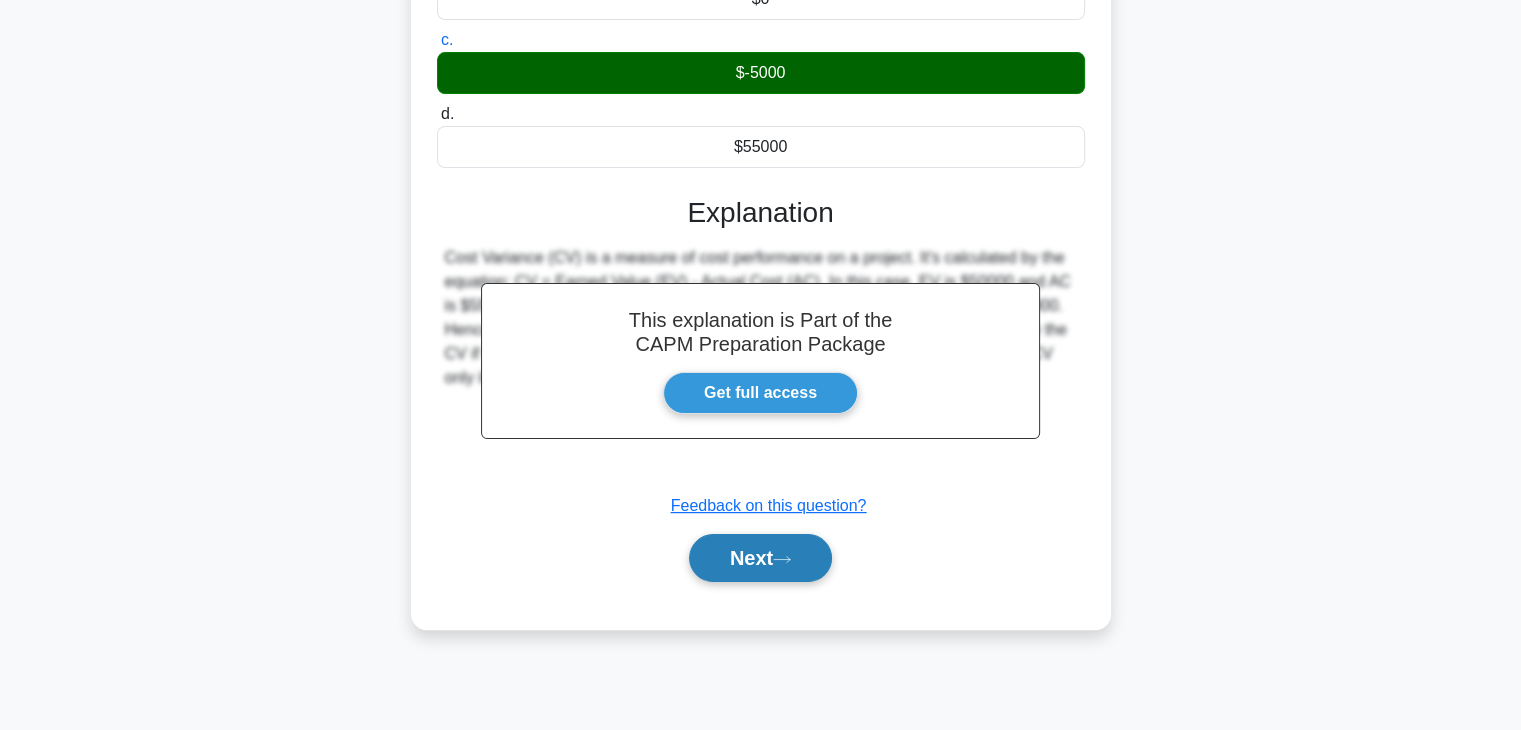 click on "Next" at bounding box center (760, 558) 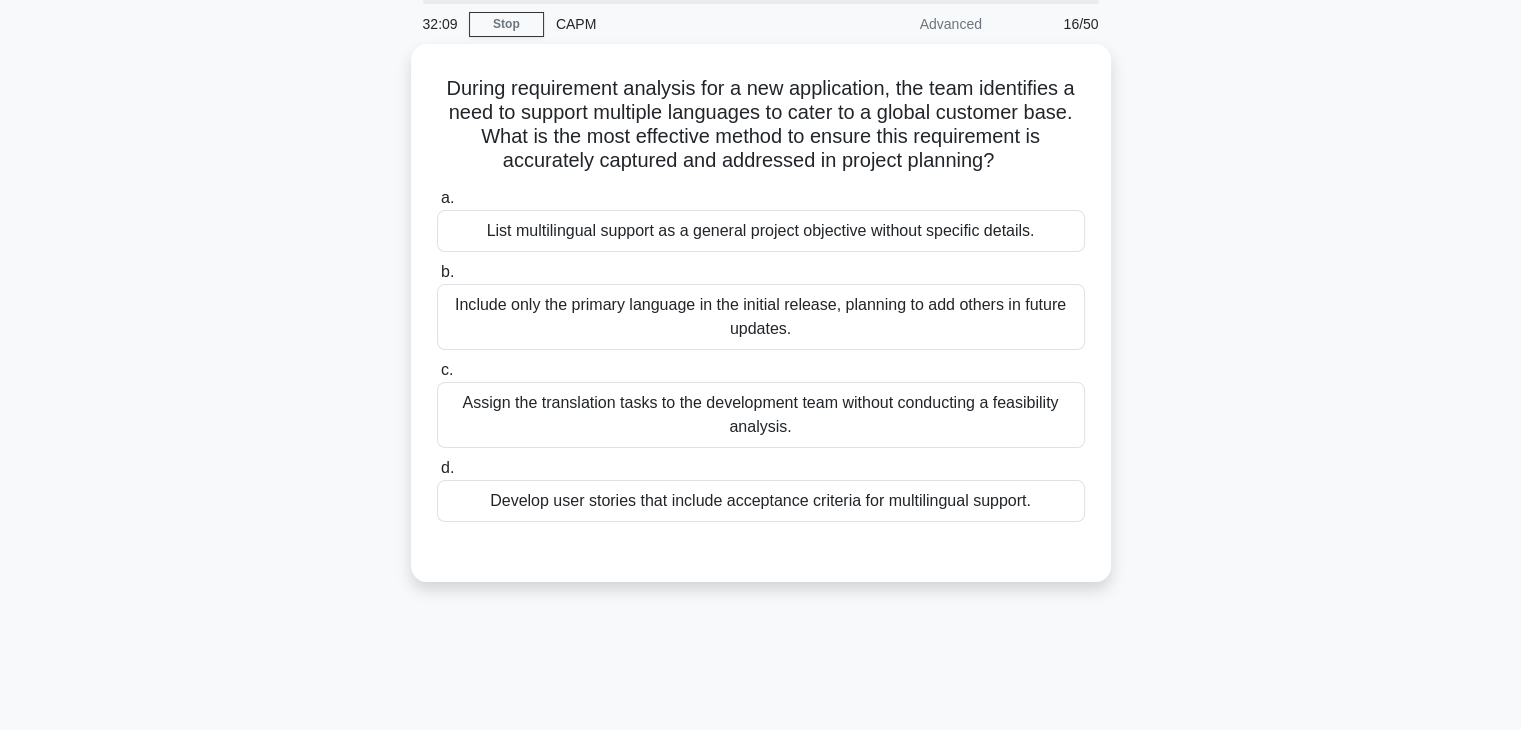 scroll, scrollTop: 72, scrollLeft: 0, axis: vertical 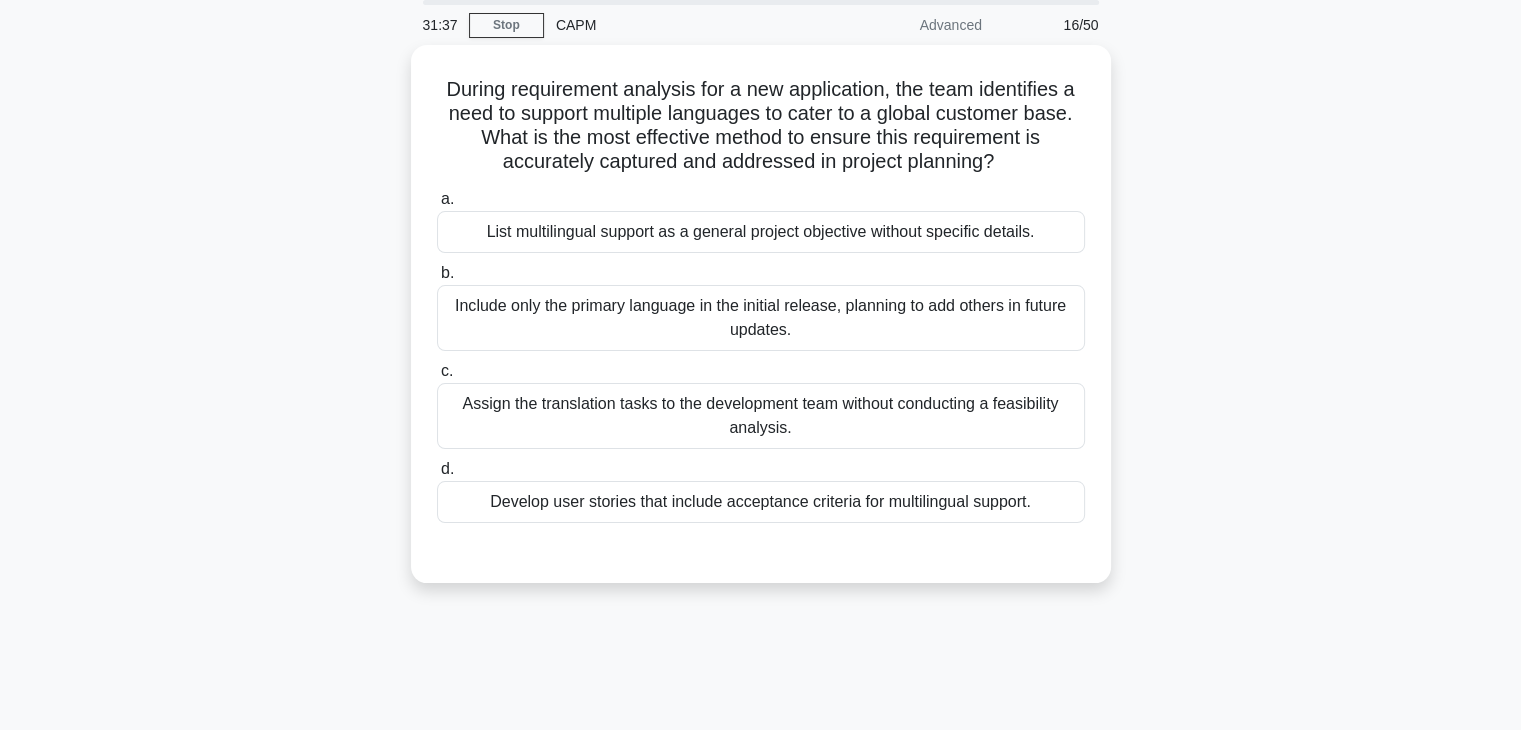 click on "a.
List multilingual support as a general project objective without specific details.
b.
c.
d." at bounding box center [761, 371] 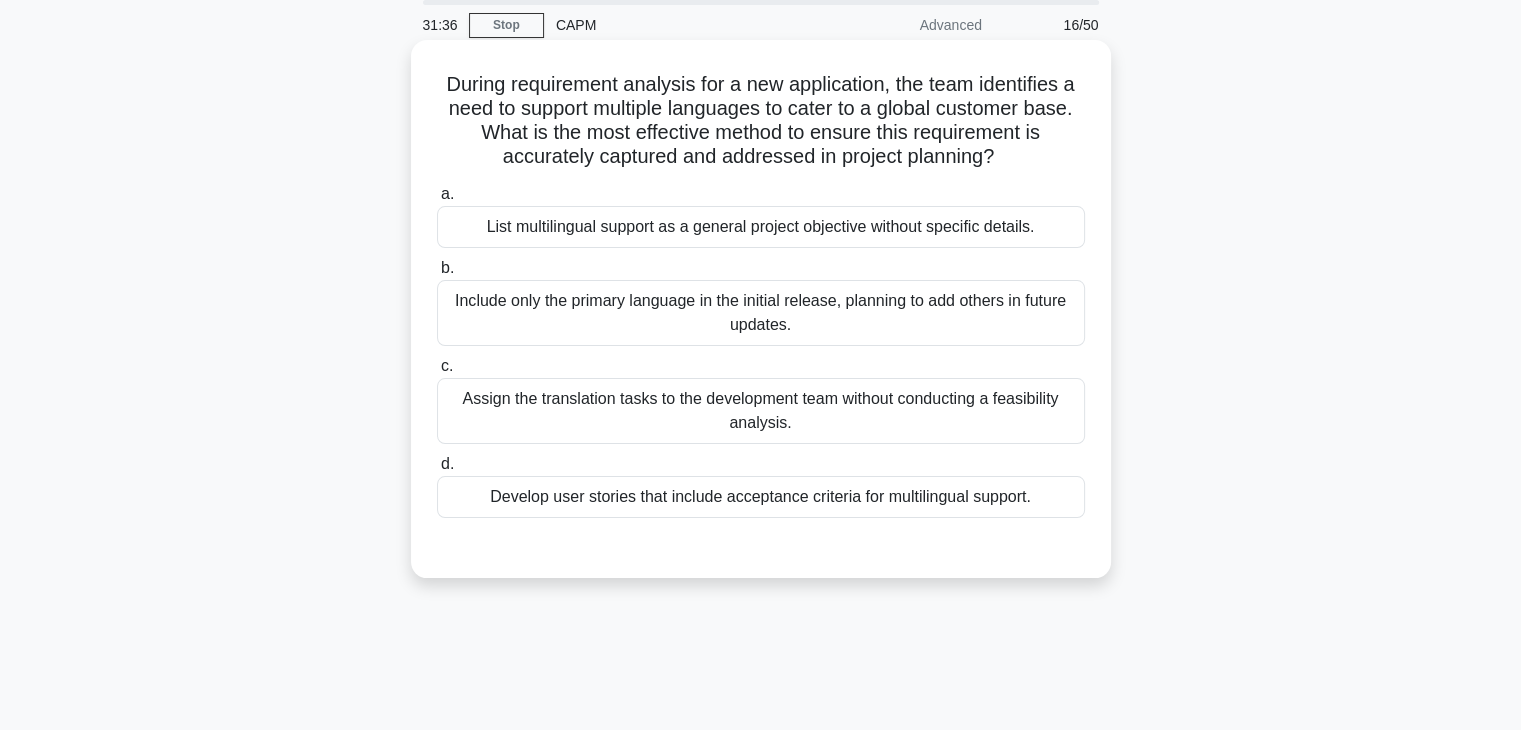 click on "Develop user stories that include acceptance criteria for multilingual support." at bounding box center (761, 497) 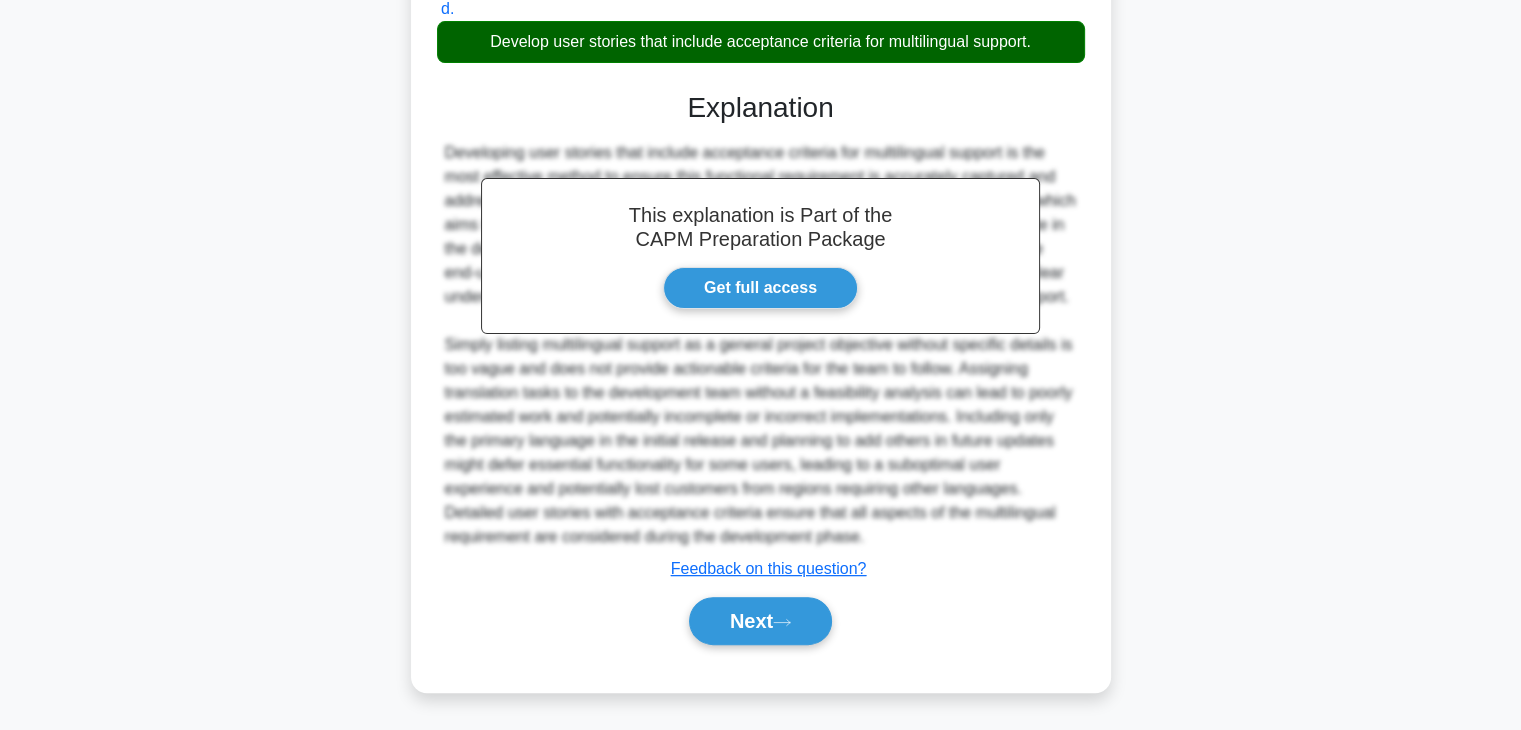 scroll, scrollTop: 550, scrollLeft: 0, axis: vertical 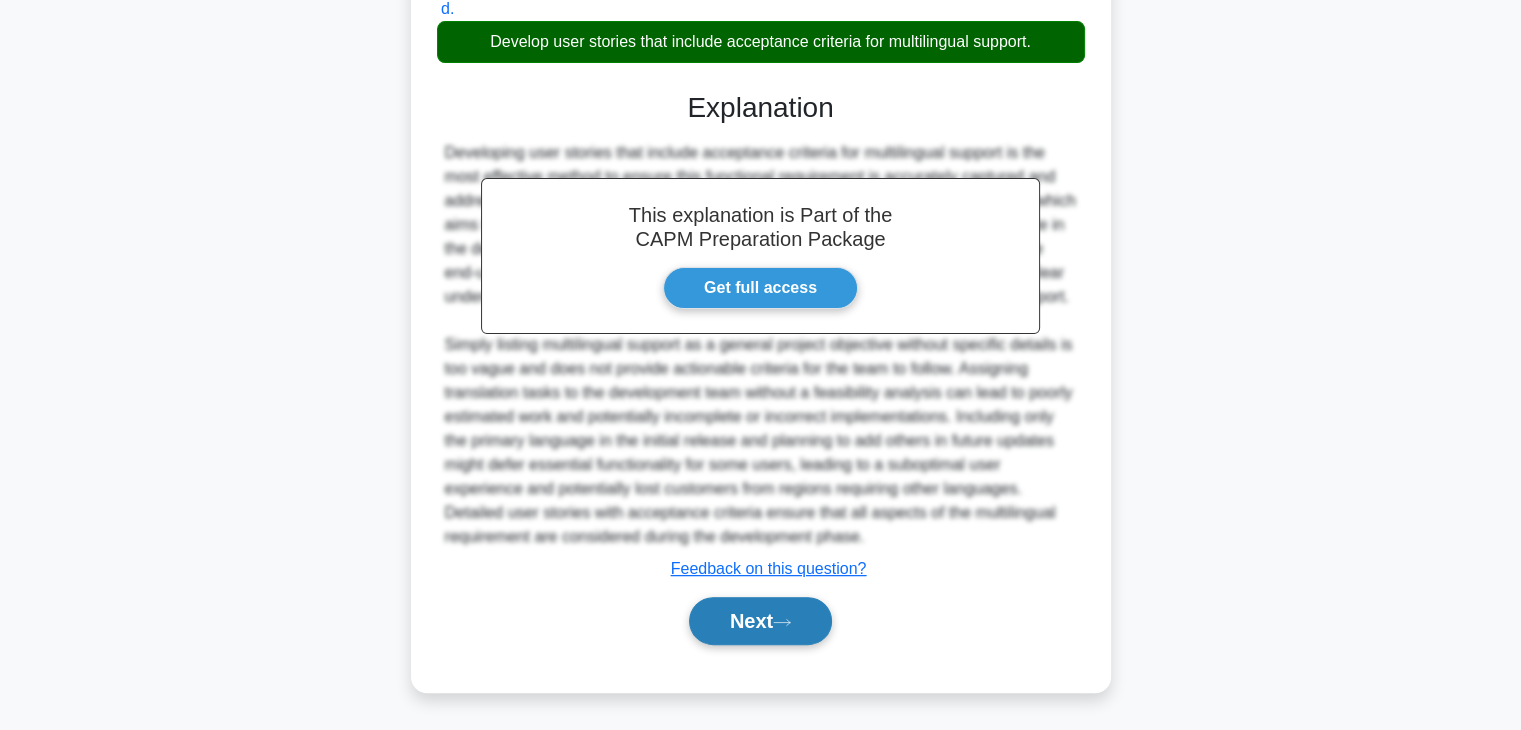 click on "Next" at bounding box center (760, 621) 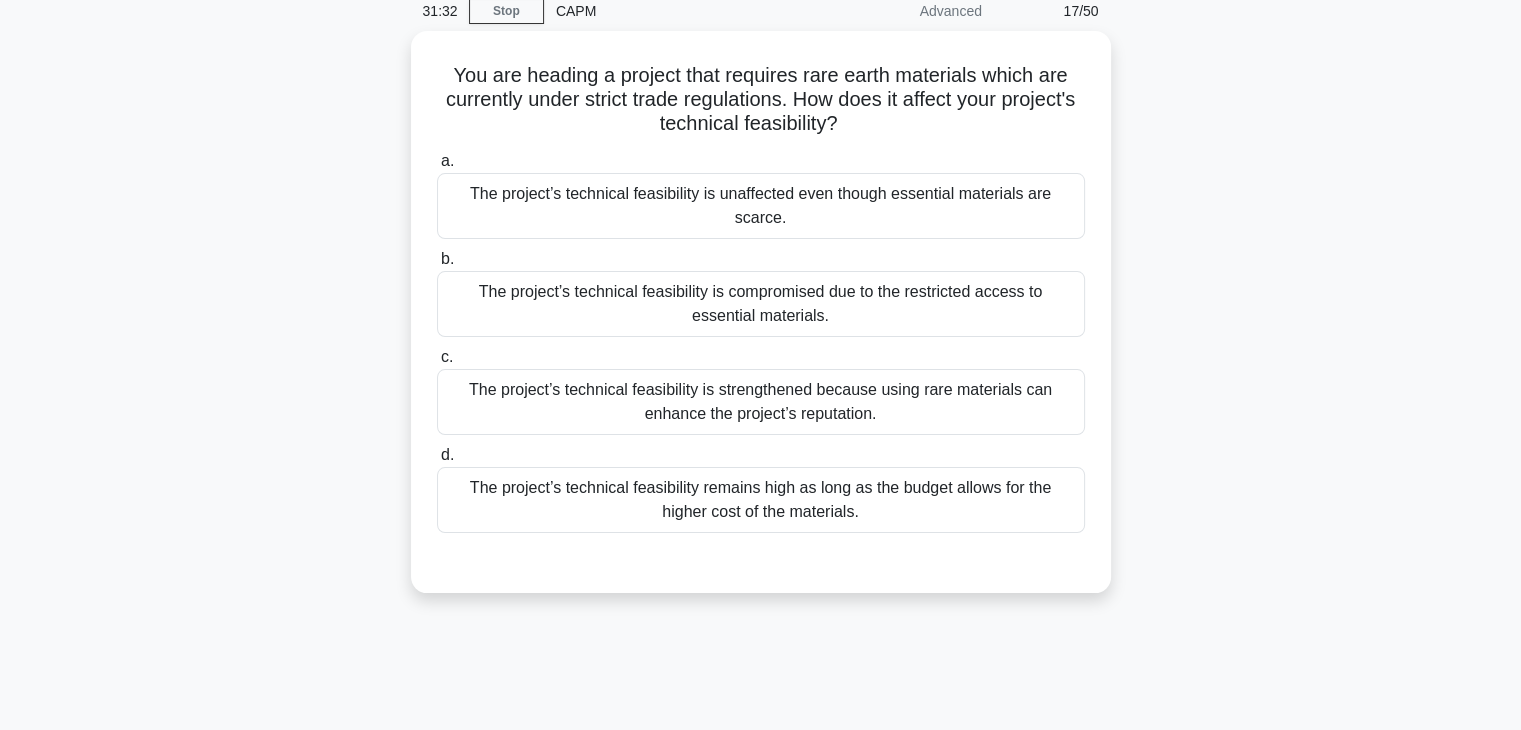 scroll, scrollTop: 19, scrollLeft: 0, axis: vertical 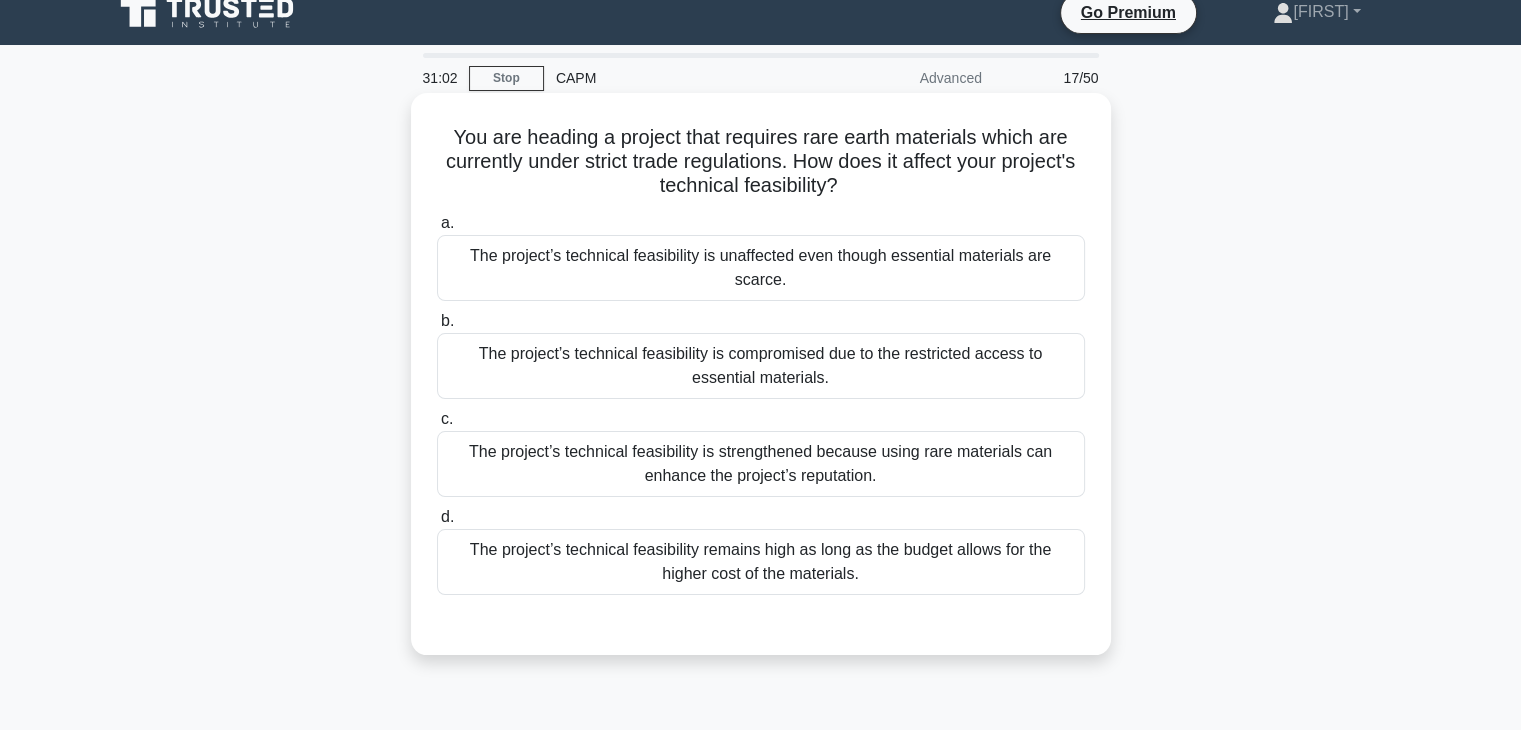 click on "The project’s technical feasibility is compromised due to the restricted access to essential materials." at bounding box center [761, 366] 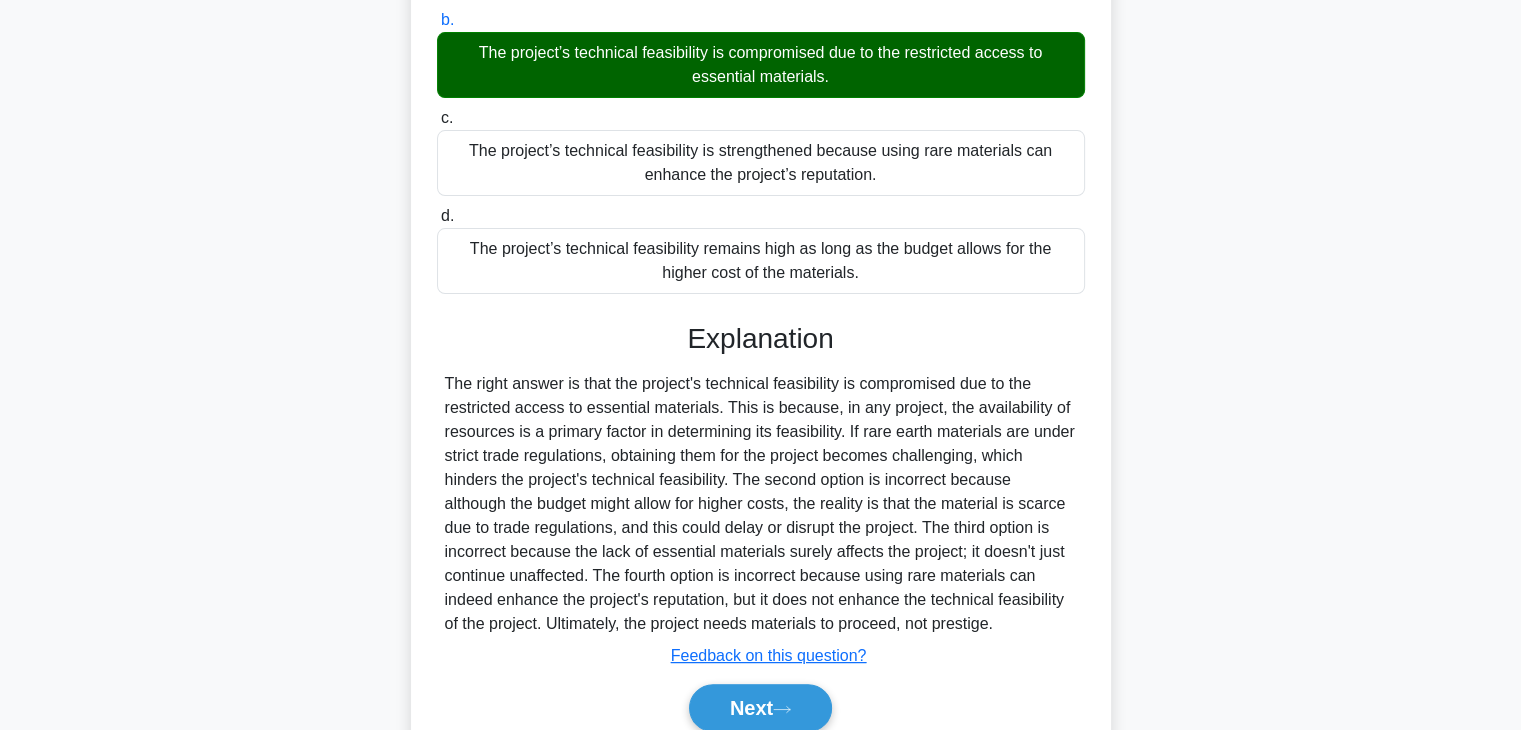 scroll, scrollTop: 382, scrollLeft: 0, axis: vertical 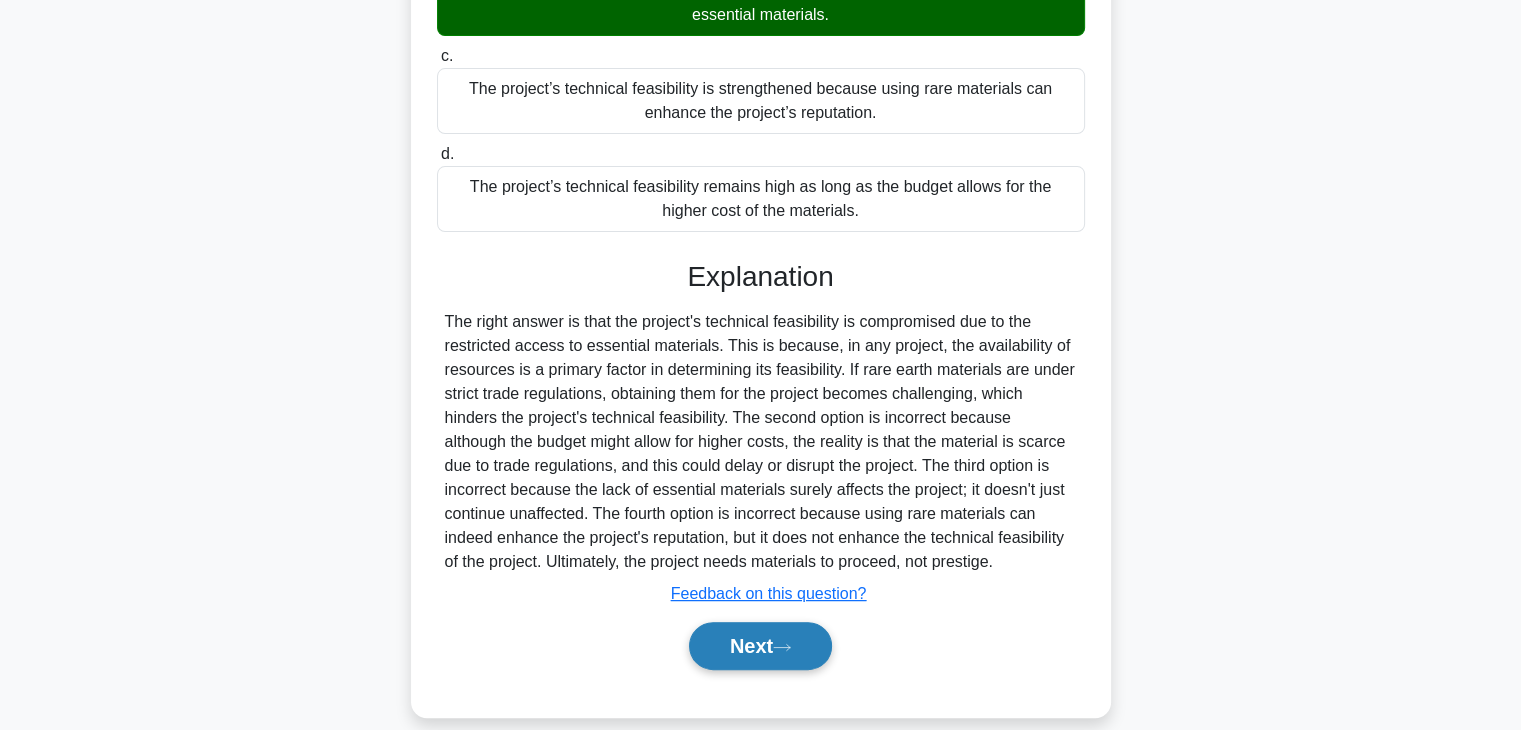 click on "Next" at bounding box center [760, 646] 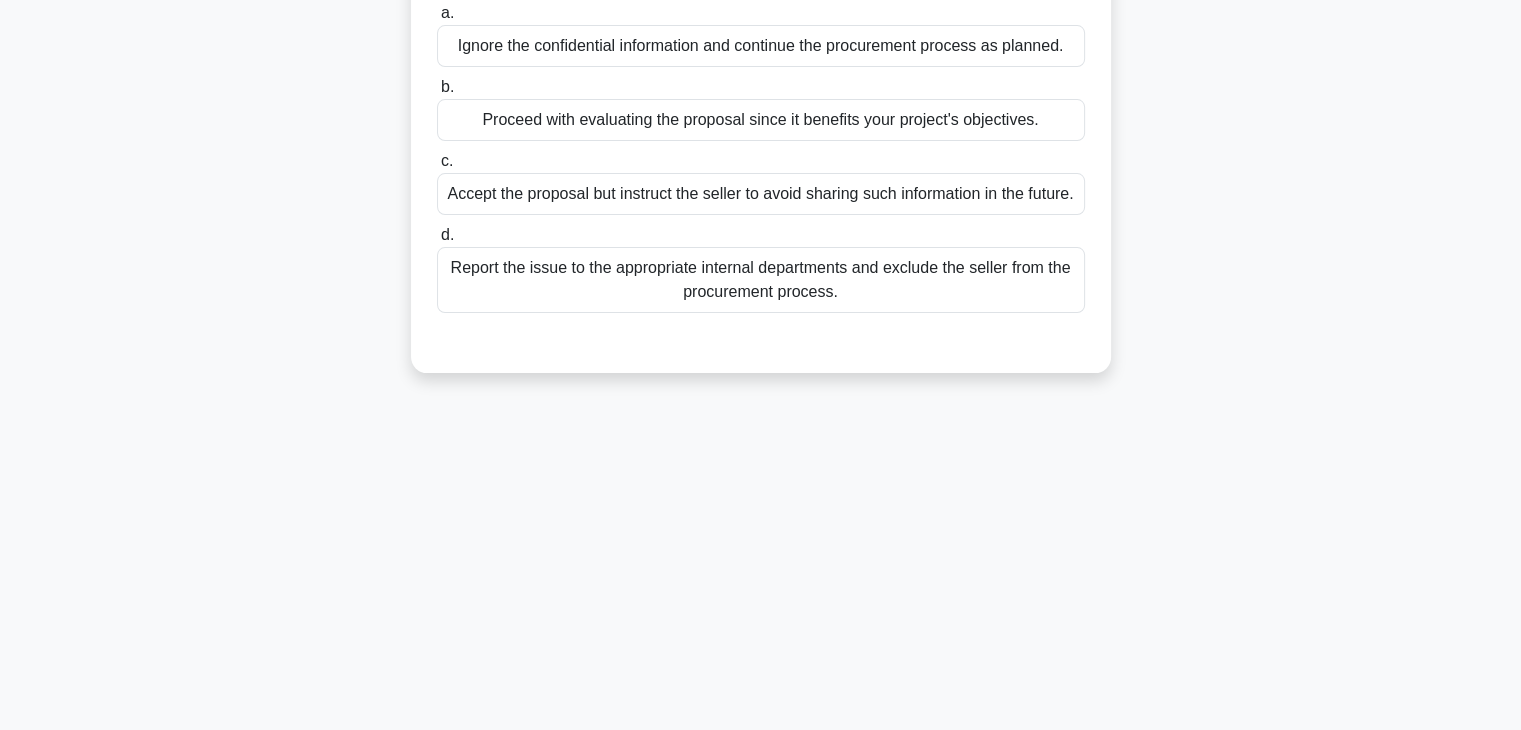 scroll, scrollTop: 0, scrollLeft: 0, axis: both 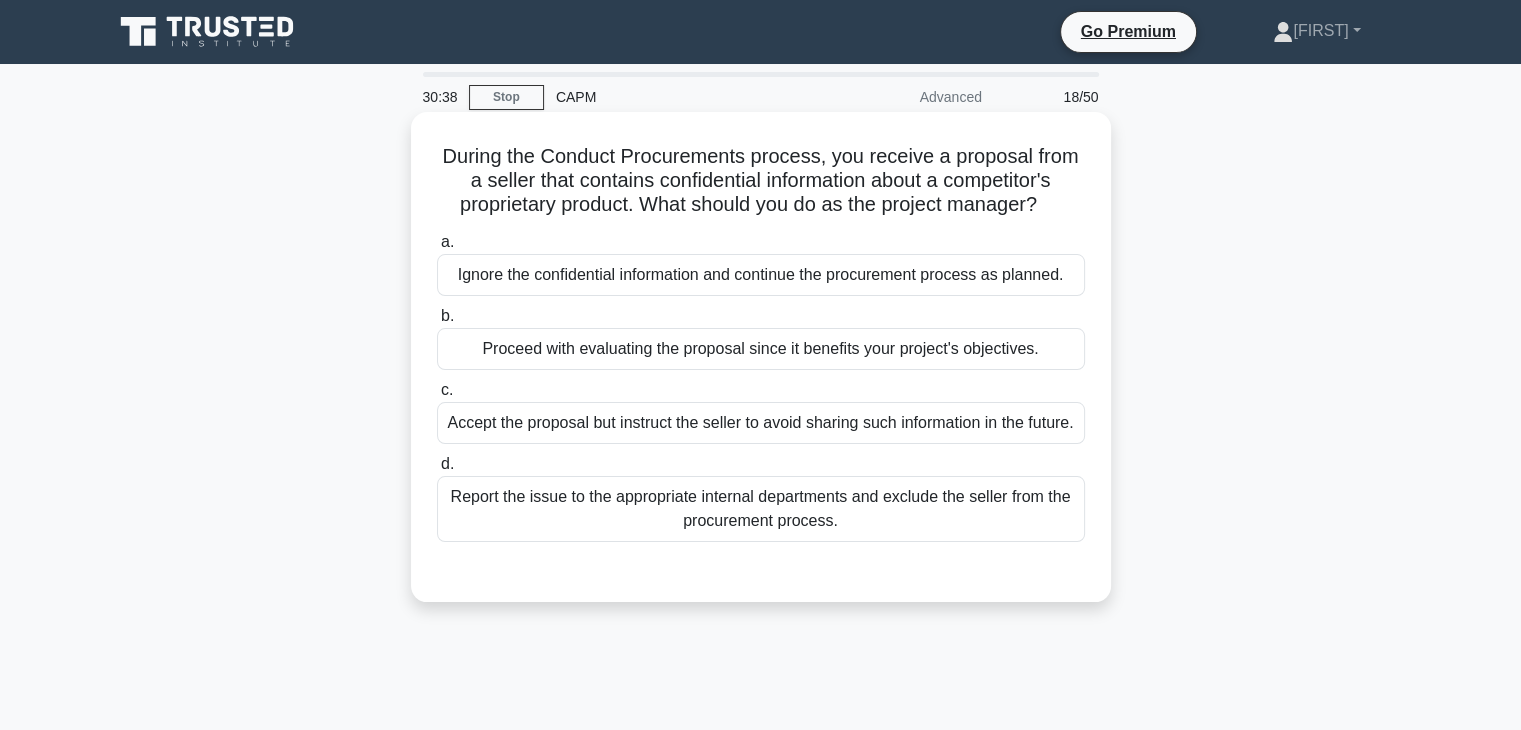 click on "Accept the proposal but instruct the seller to avoid sharing such information in the future." at bounding box center (761, 423) 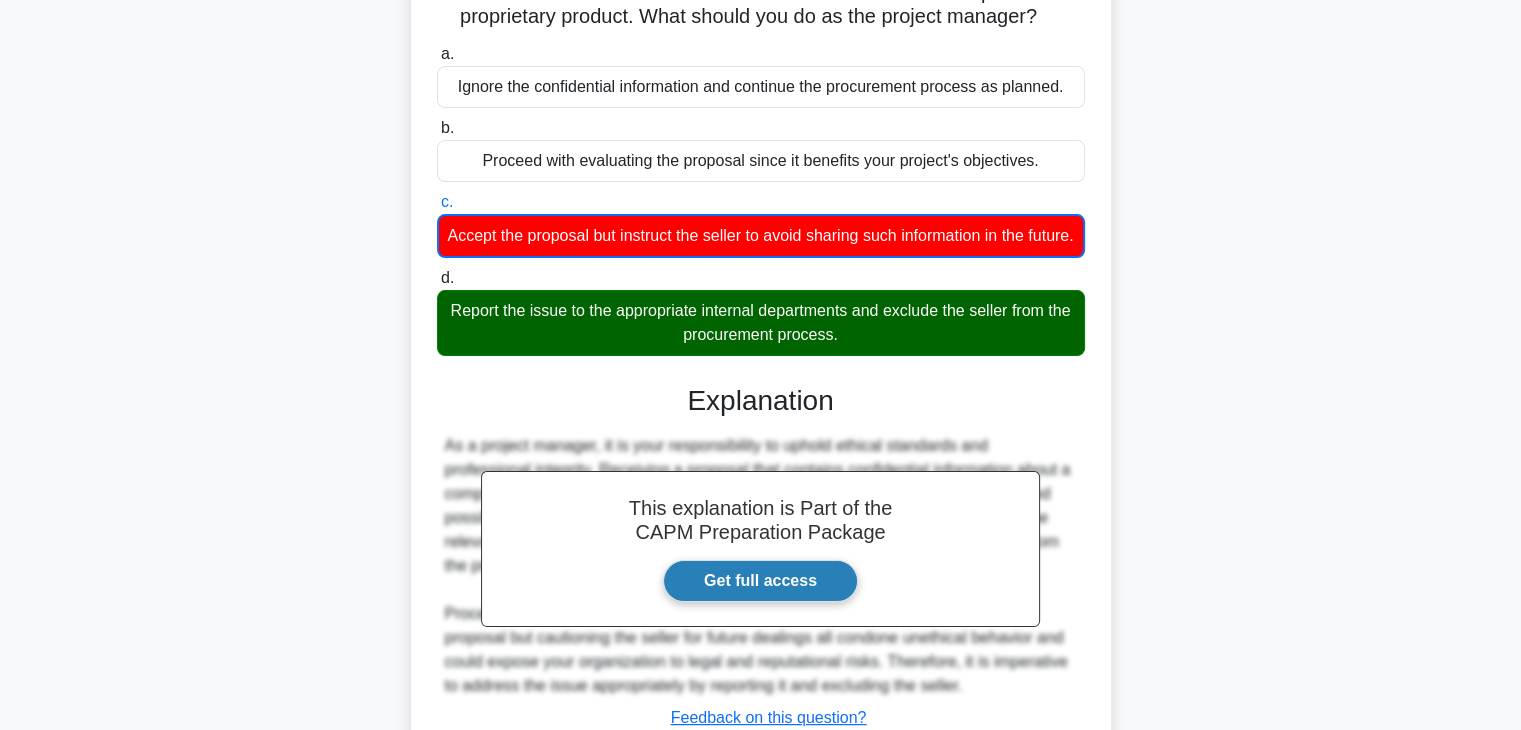 scroll, scrollTop: 360, scrollLeft: 0, axis: vertical 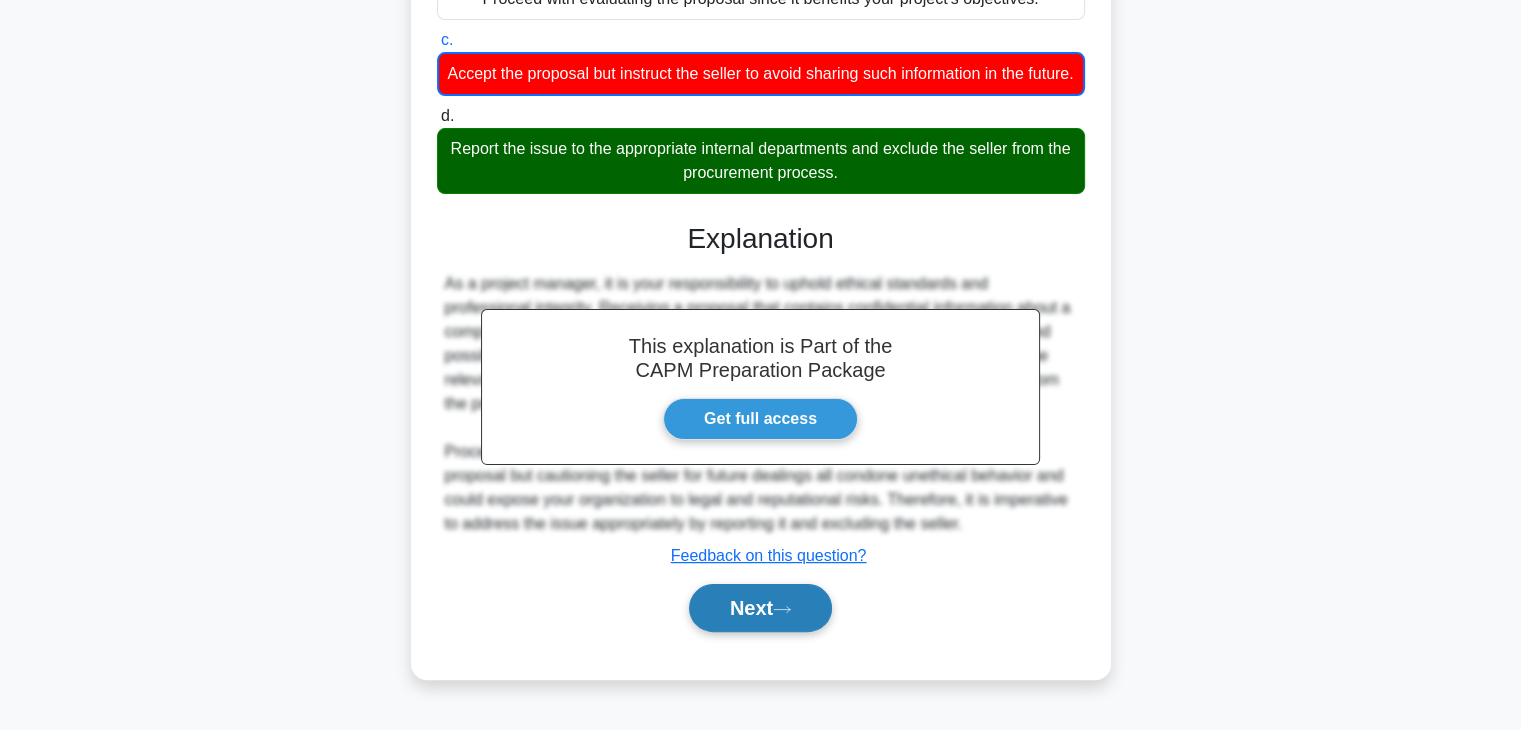 click on "Next" at bounding box center (760, 608) 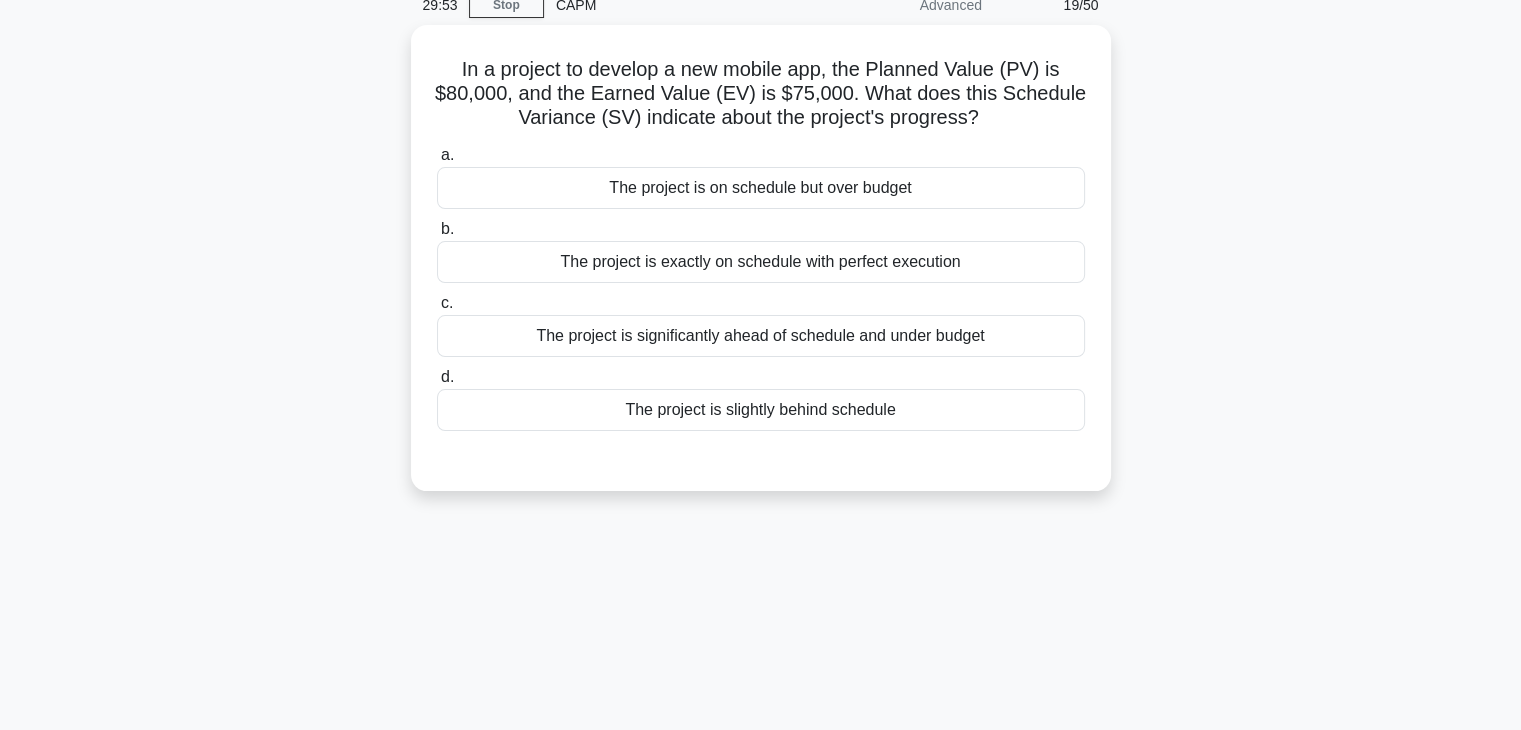 scroll, scrollTop: 100, scrollLeft: 0, axis: vertical 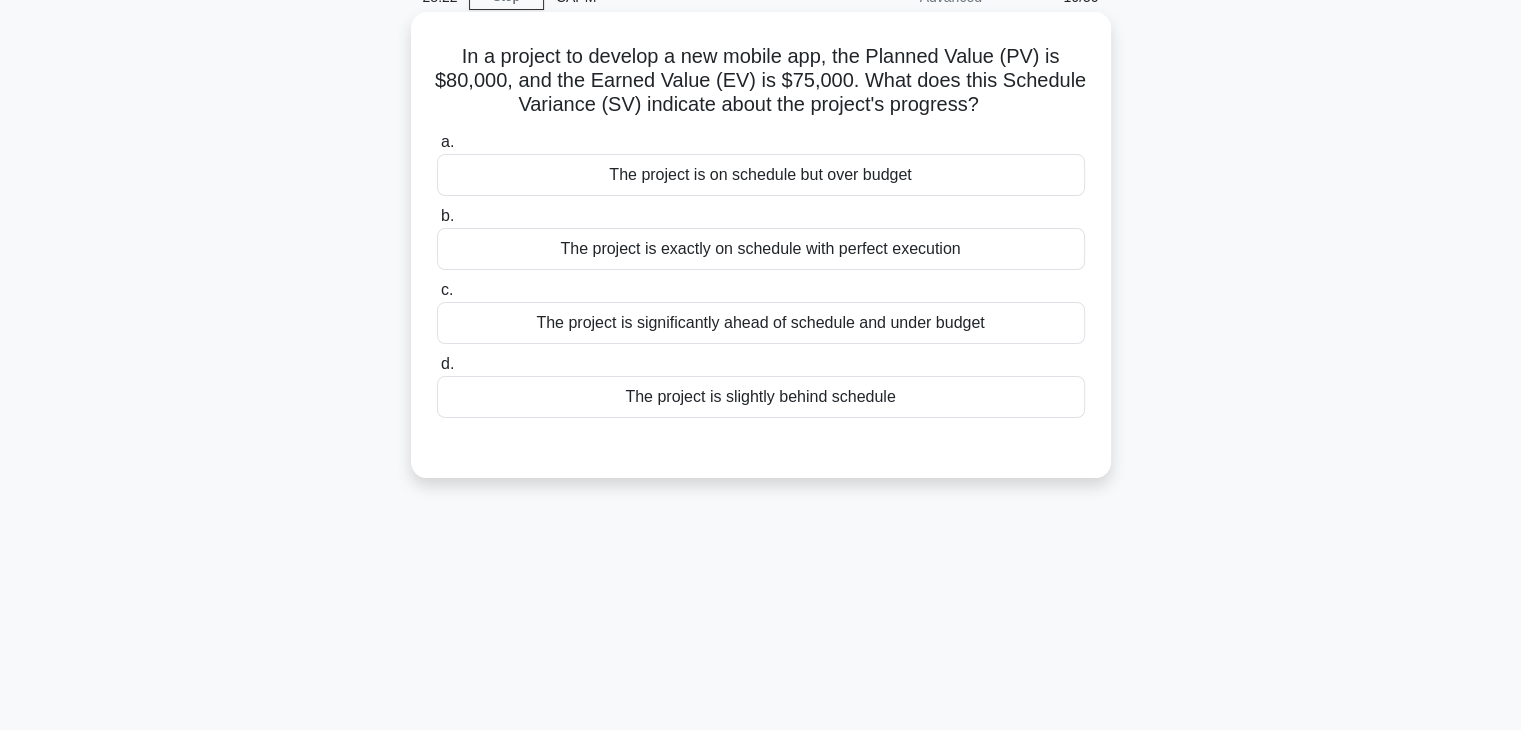 click on "The project is significantly ahead of schedule and under budget" at bounding box center [761, 323] 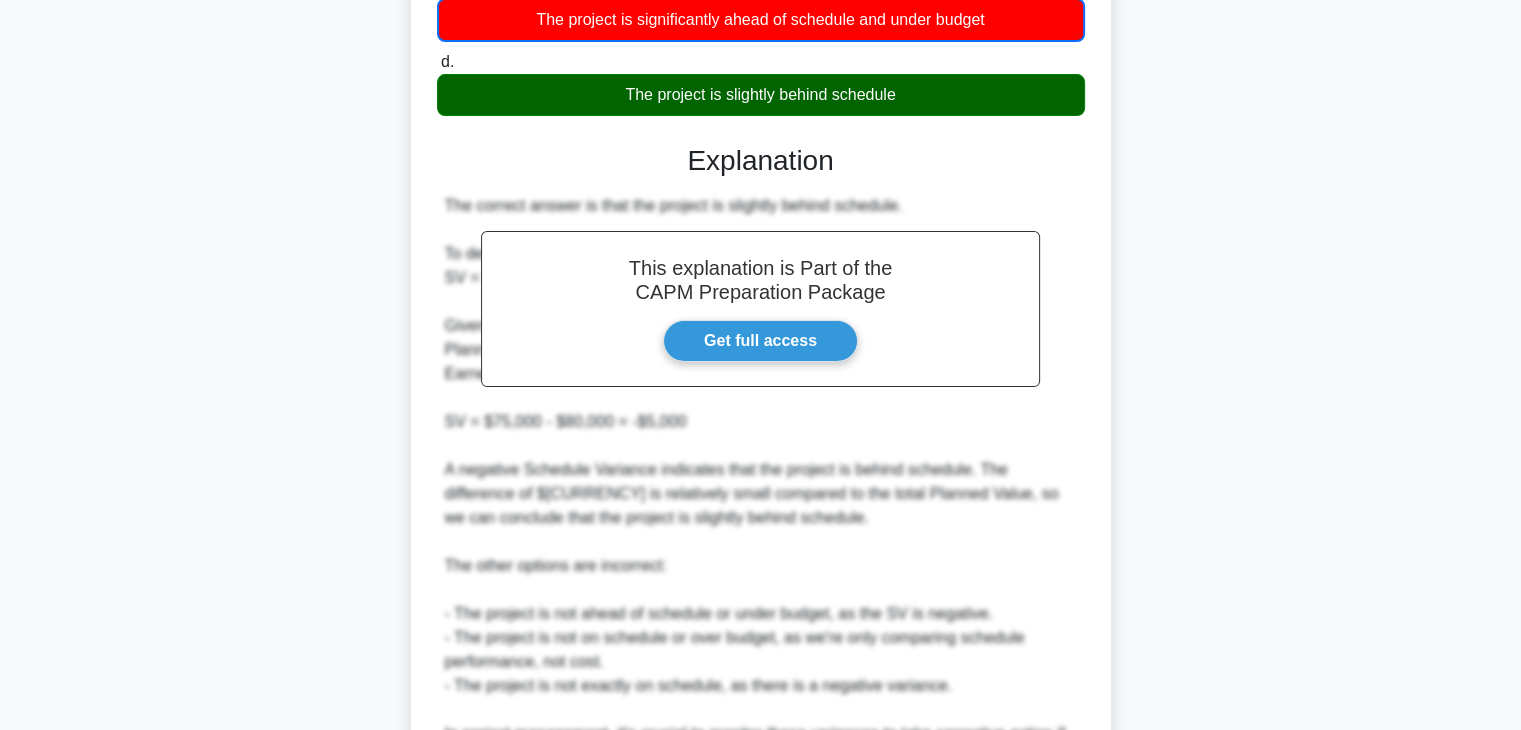 scroll, scrollTop: 624, scrollLeft: 0, axis: vertical 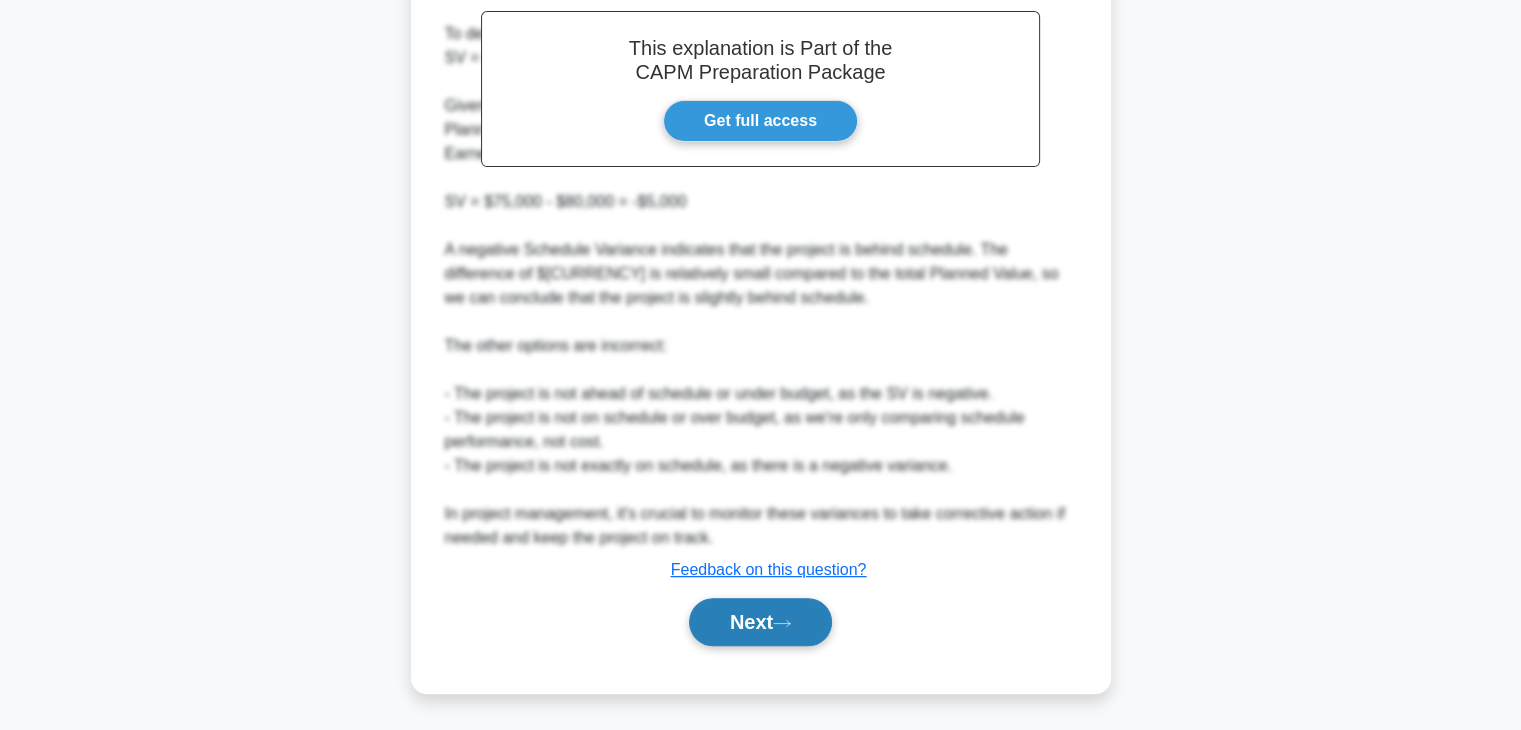 click on "Next" at bounding box center (760, 622) 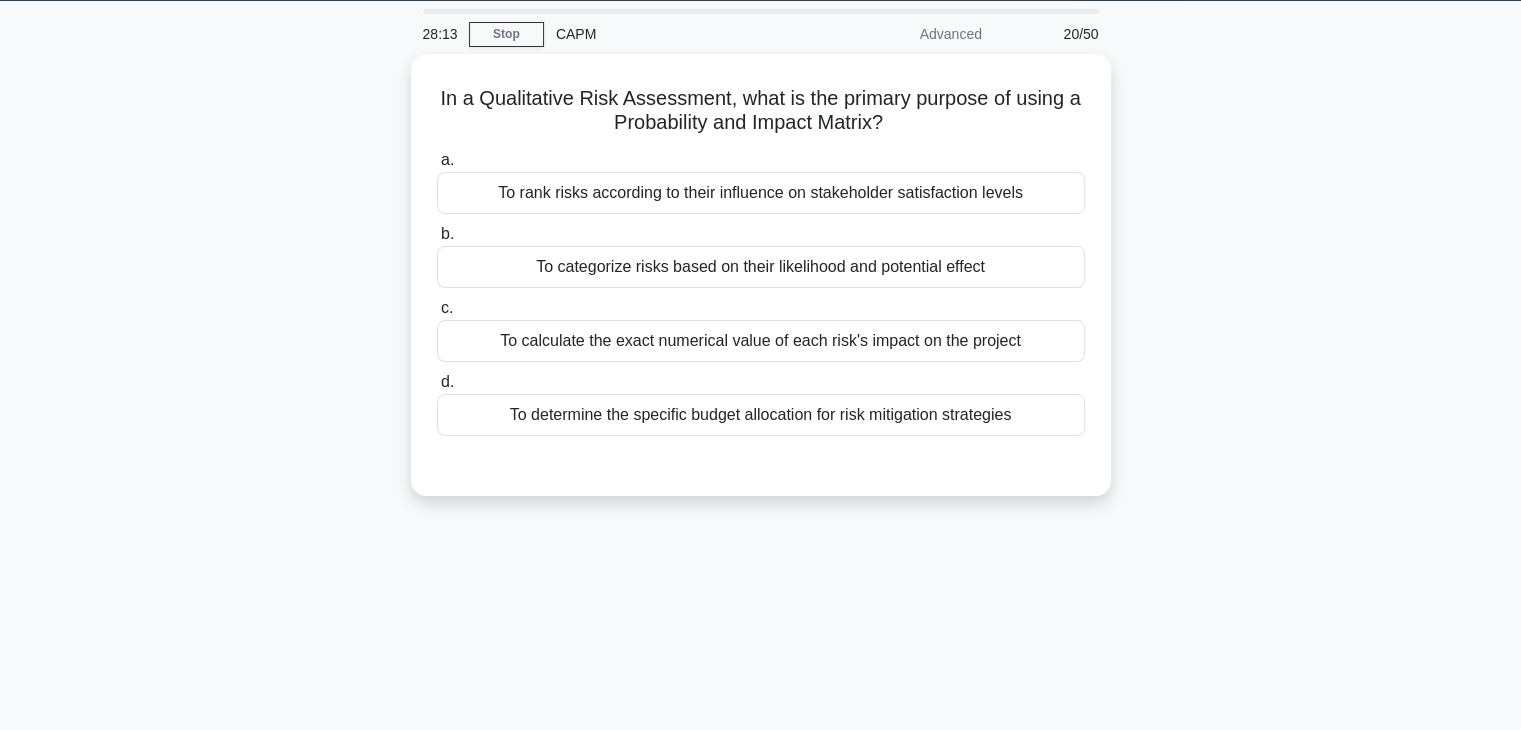 scroll, scrollTop: 59, scrollLeft: 0, axis: vertical 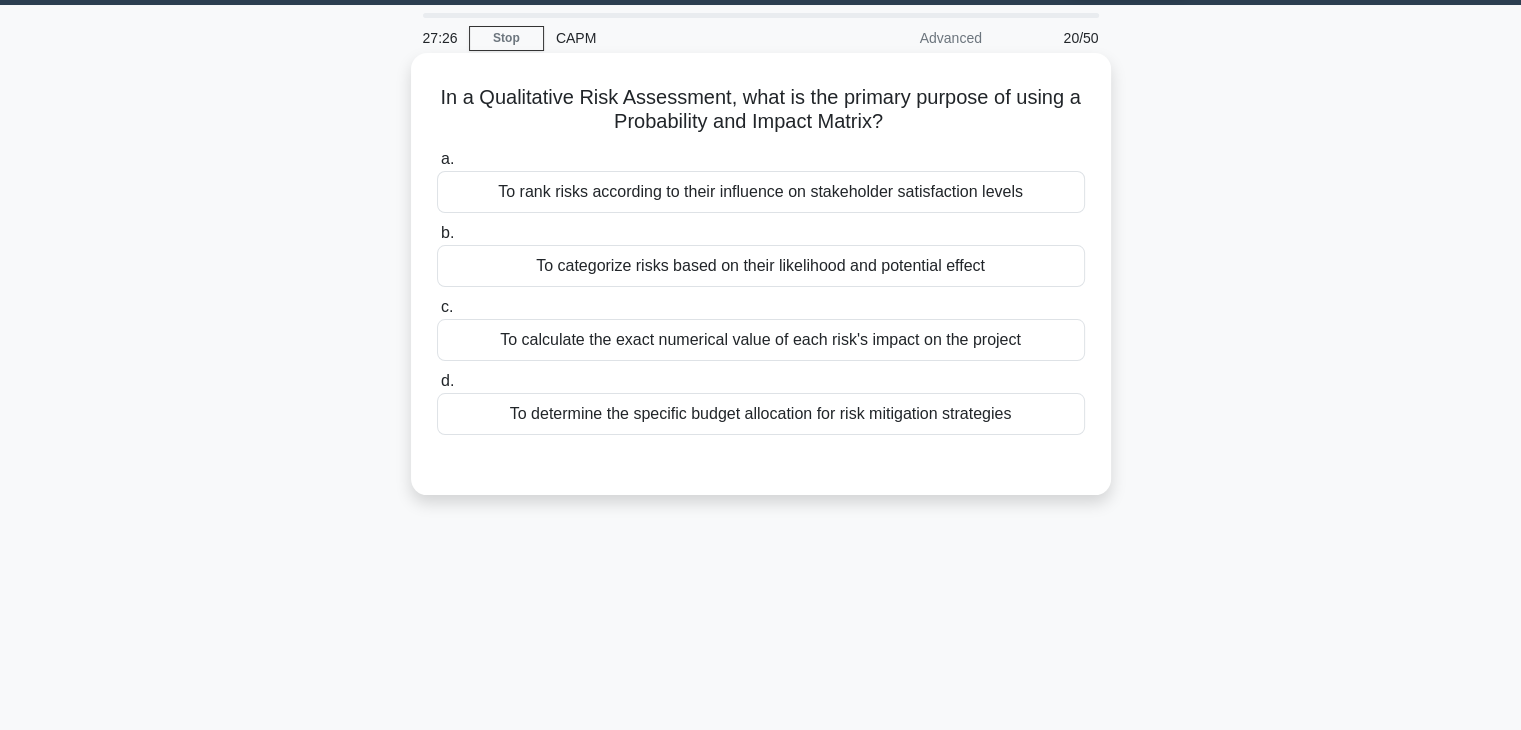 click on "To determine the specific budget allocation for risk mitigation strategies" at bounding box center (761, 414) 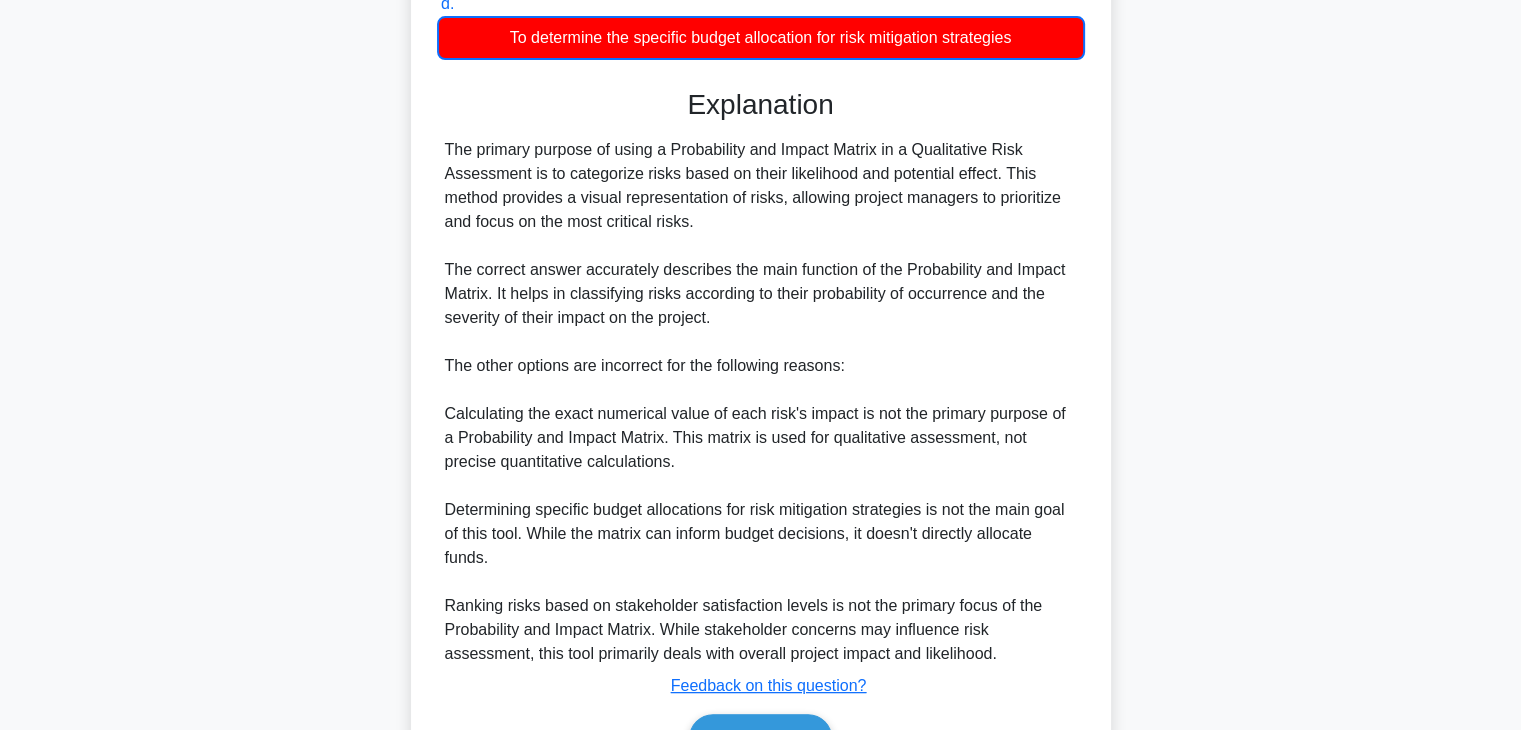scroll, scrollTop: 552, scrollLeft: 0, axis: vertical 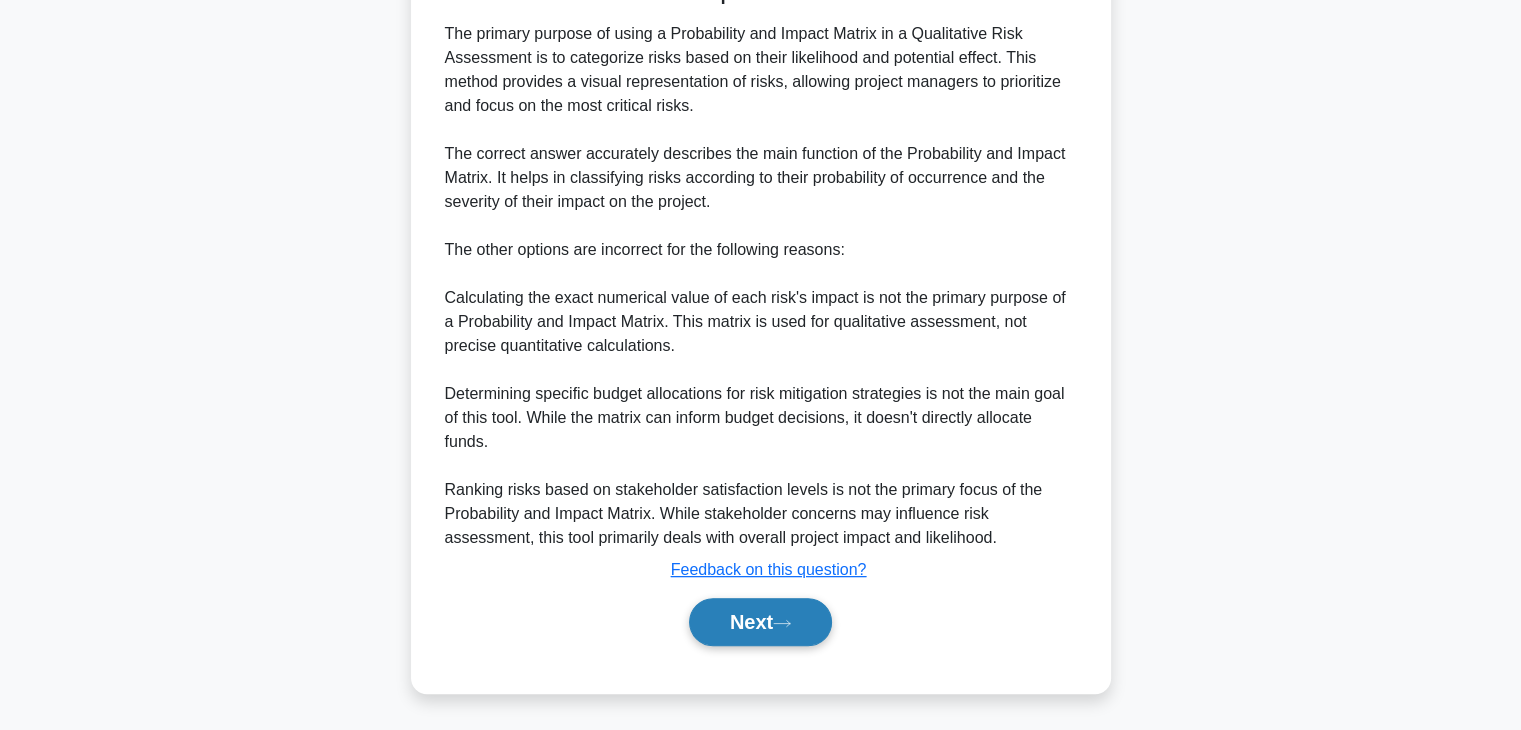 click on "Next" at bounding box center [760, 622] 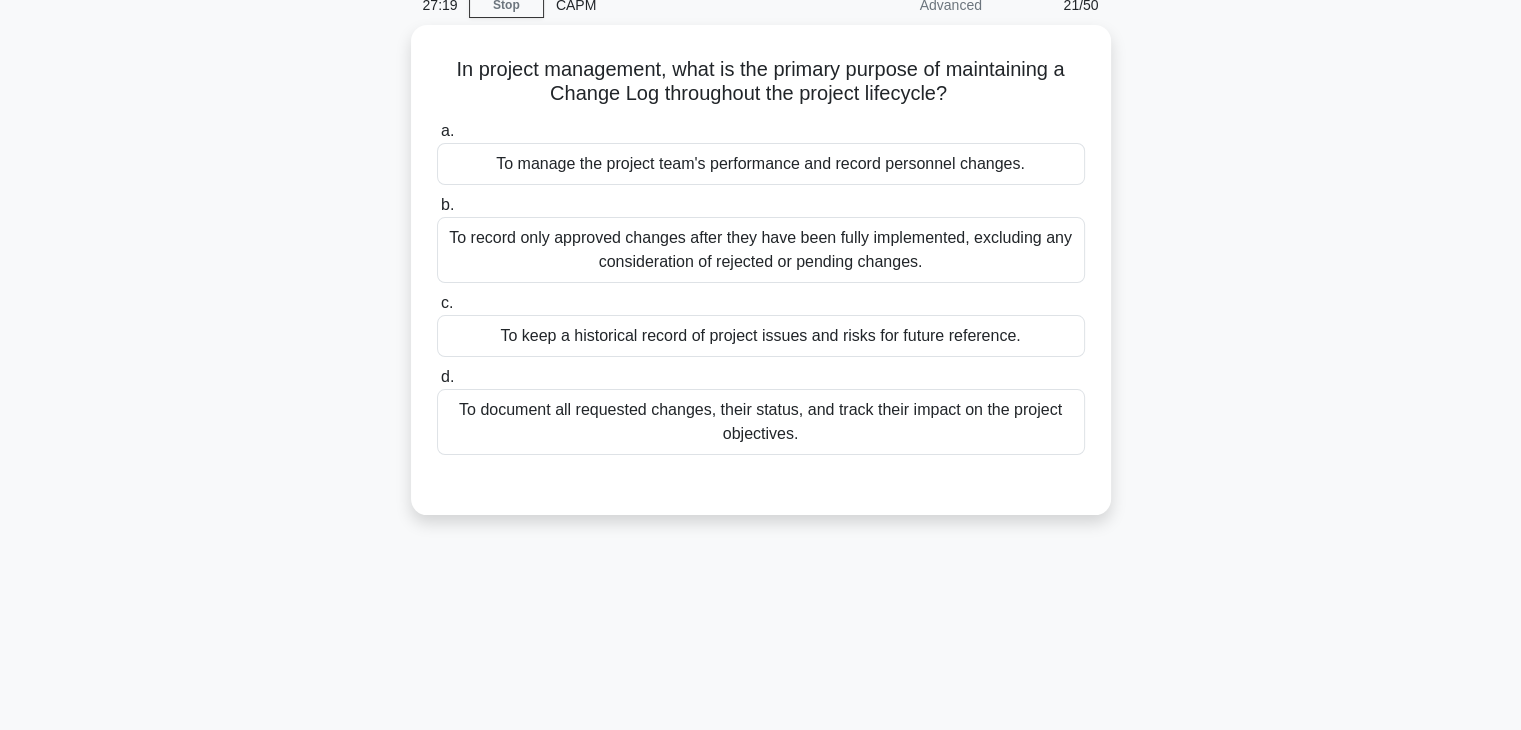 scroll, scrollTop: 0, scrollLeft: 0, axis: both 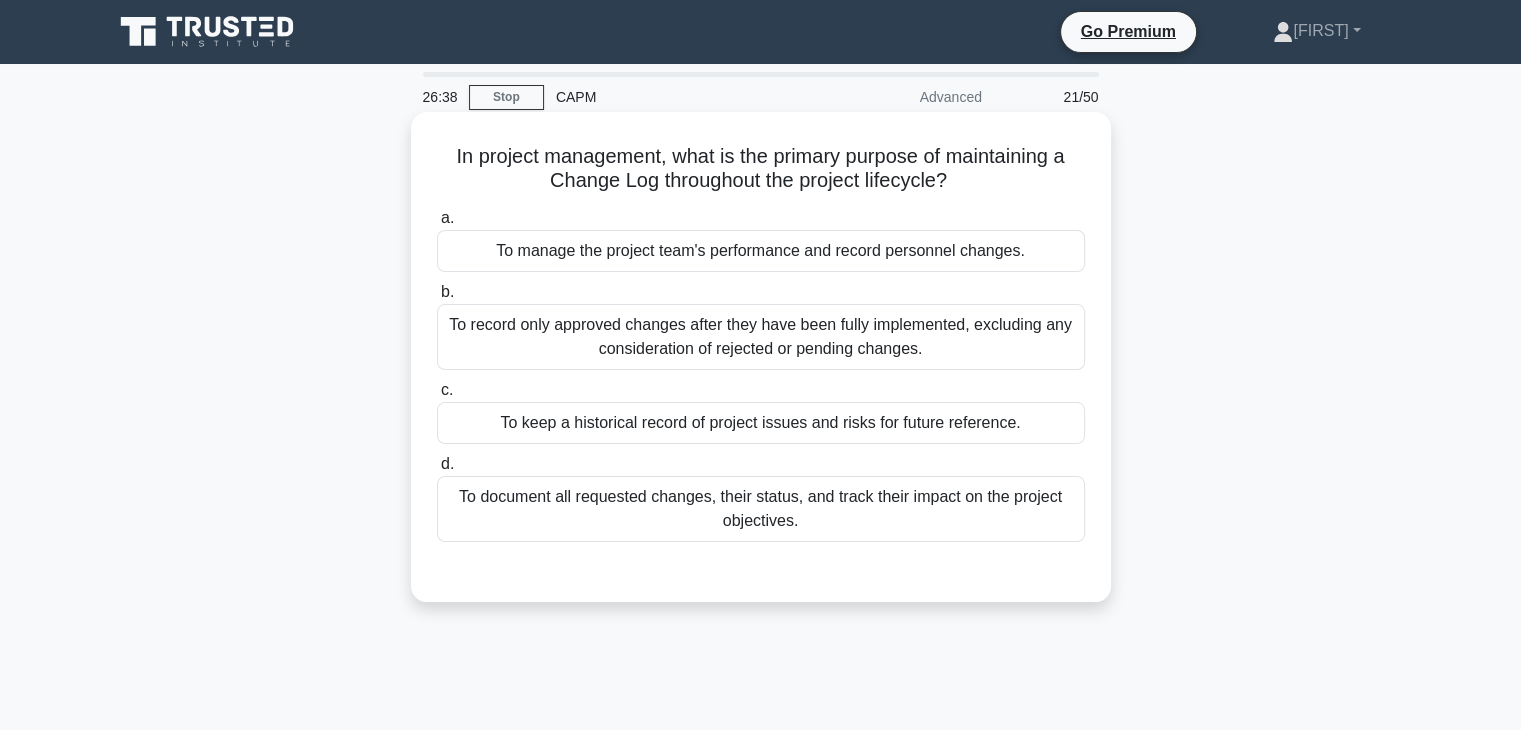 click on "To record only approved changes after they have been fully implemented, excluding any consideration of rejected or pending changes." at bounding box center [761, 337] 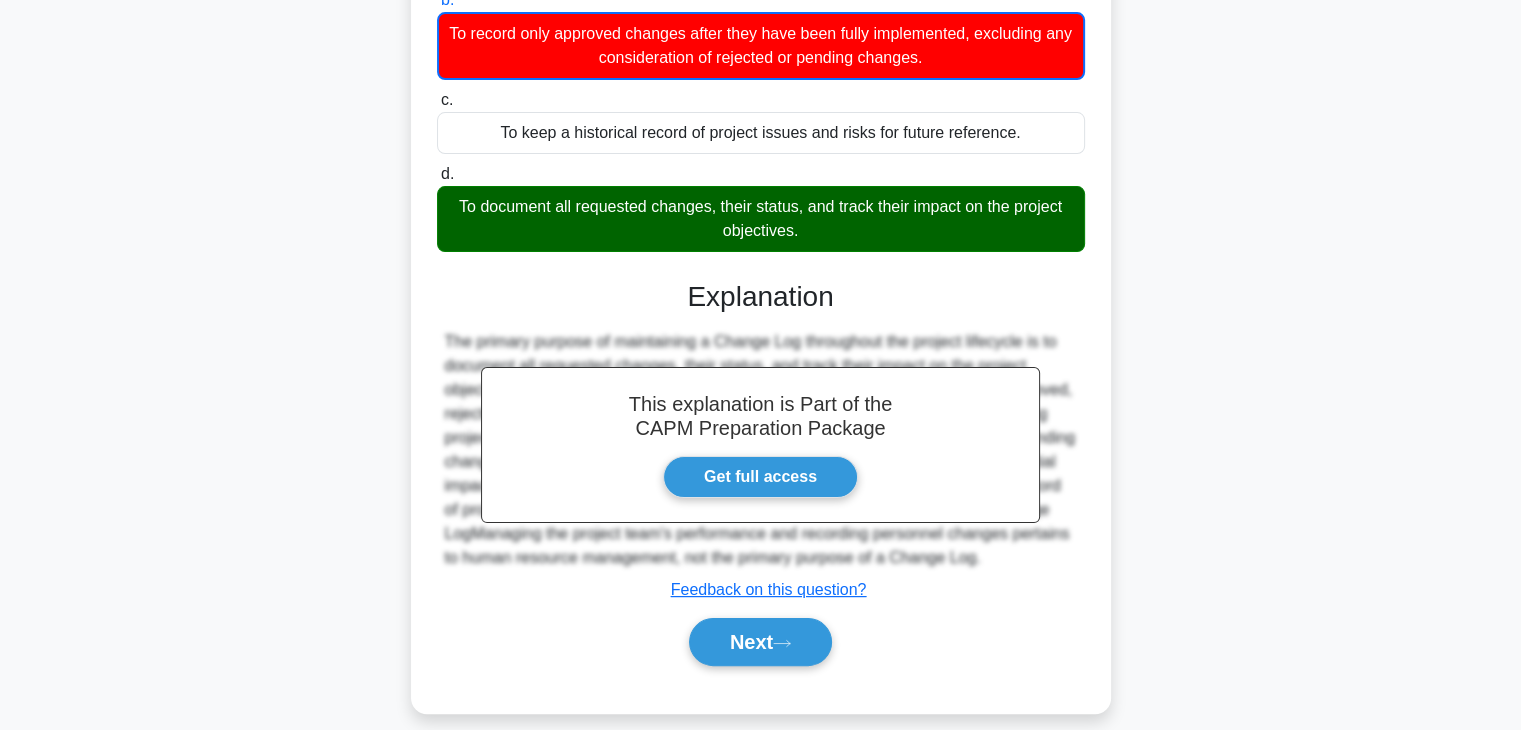 scroll, scrollTop: 351, scrollLeft: 0, axis: vertical 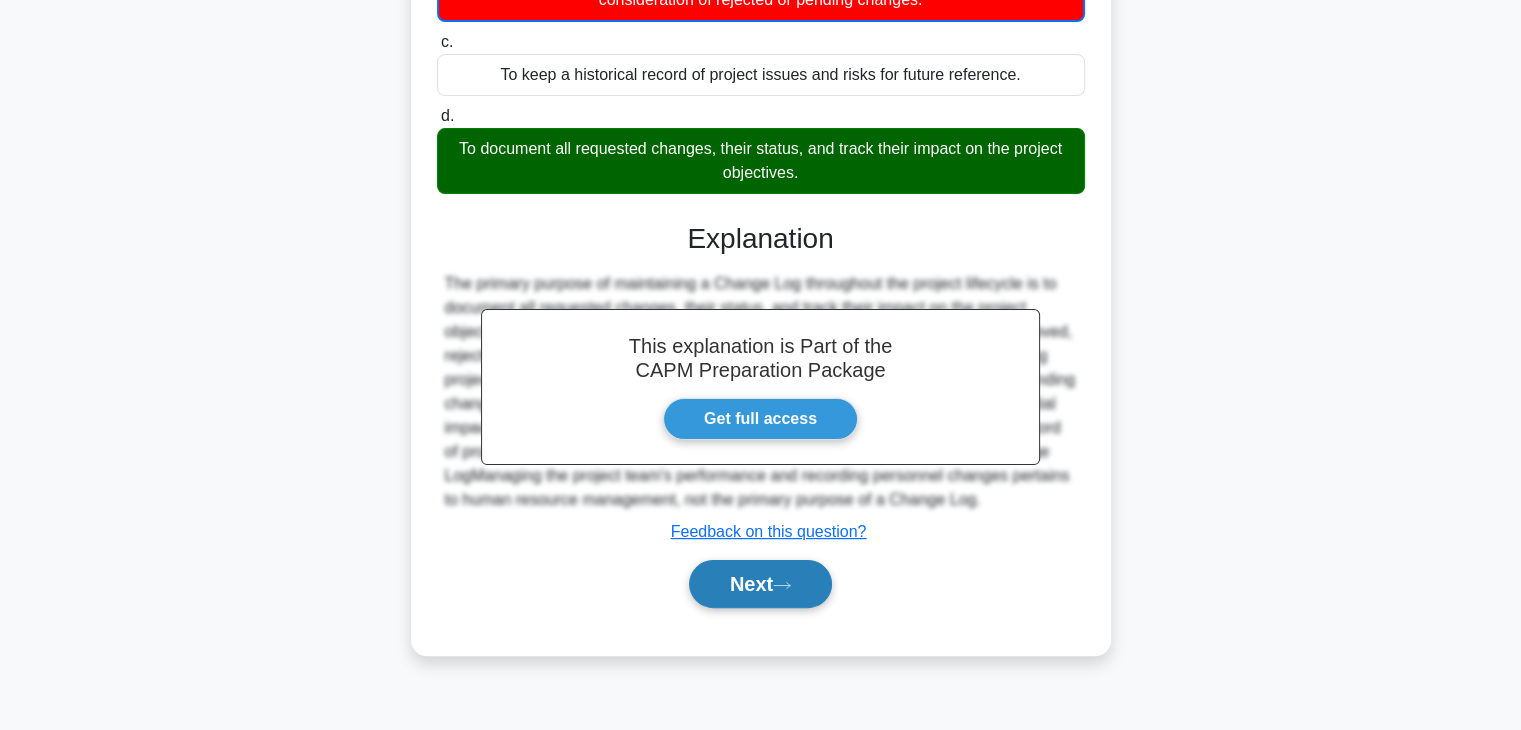 click on "Next" at bounding box center [760, 584] 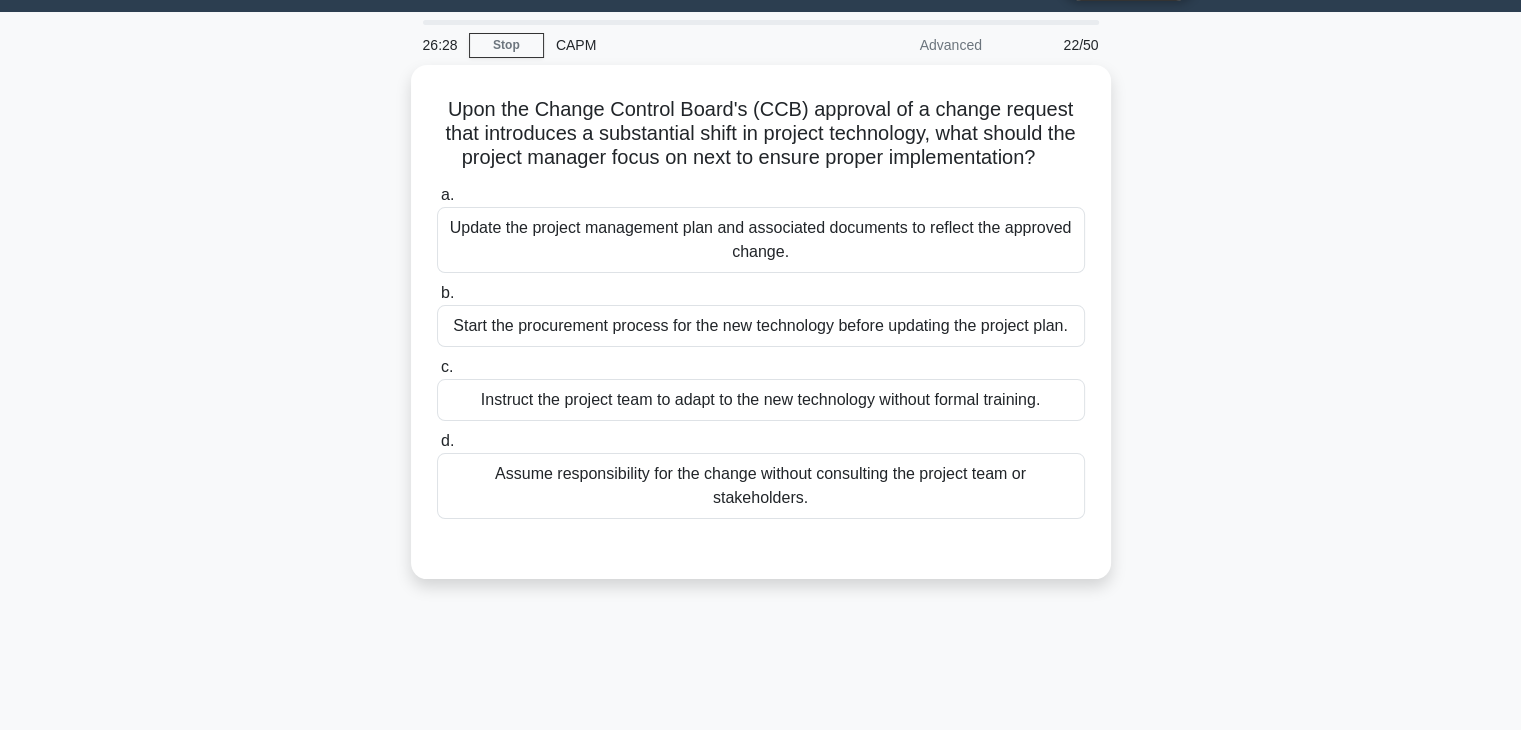 scroll, scrollTop: 51, scrollLeft: 0, axis: vertical 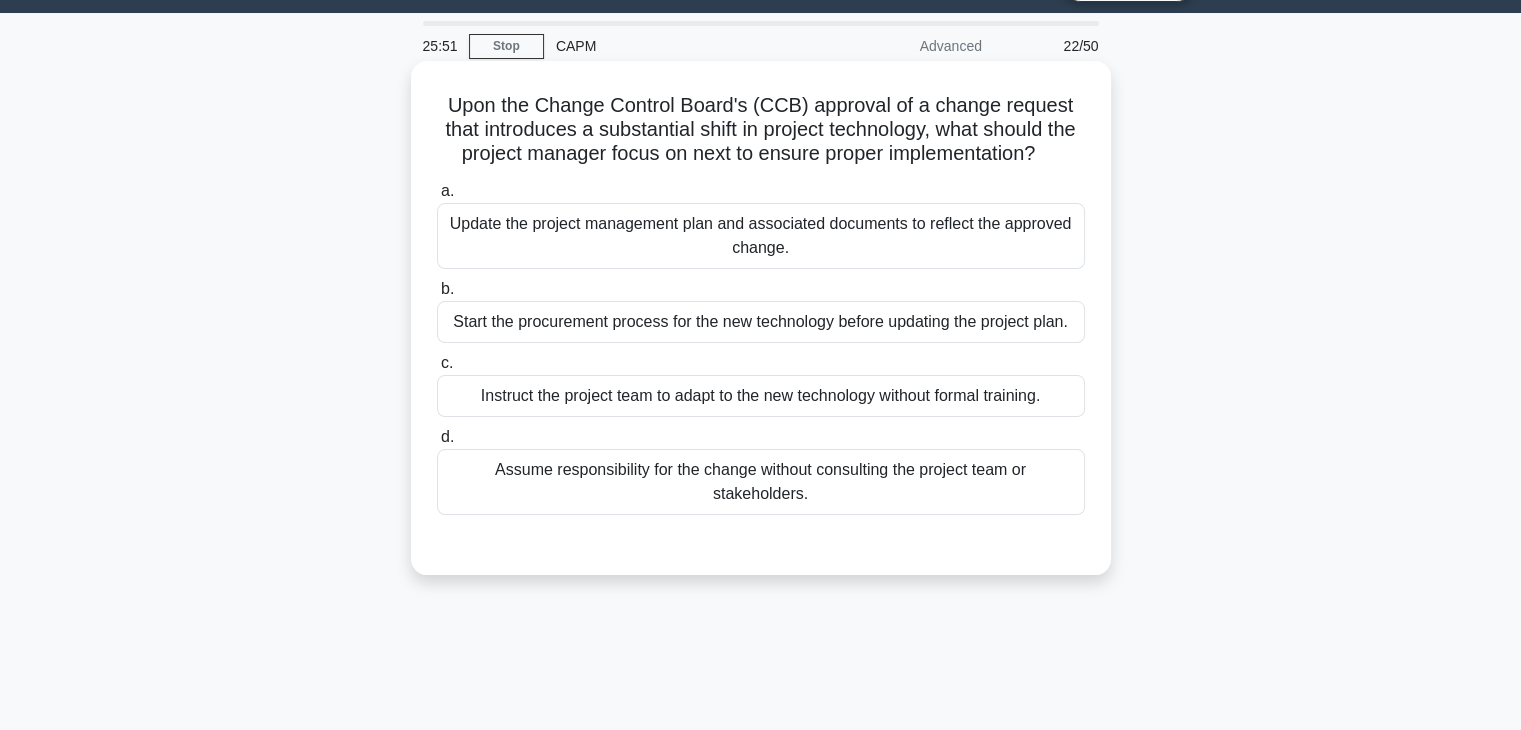 click on "Update the project management plan and associated documents to reflect the approved change." at bounding box center [761, 236] 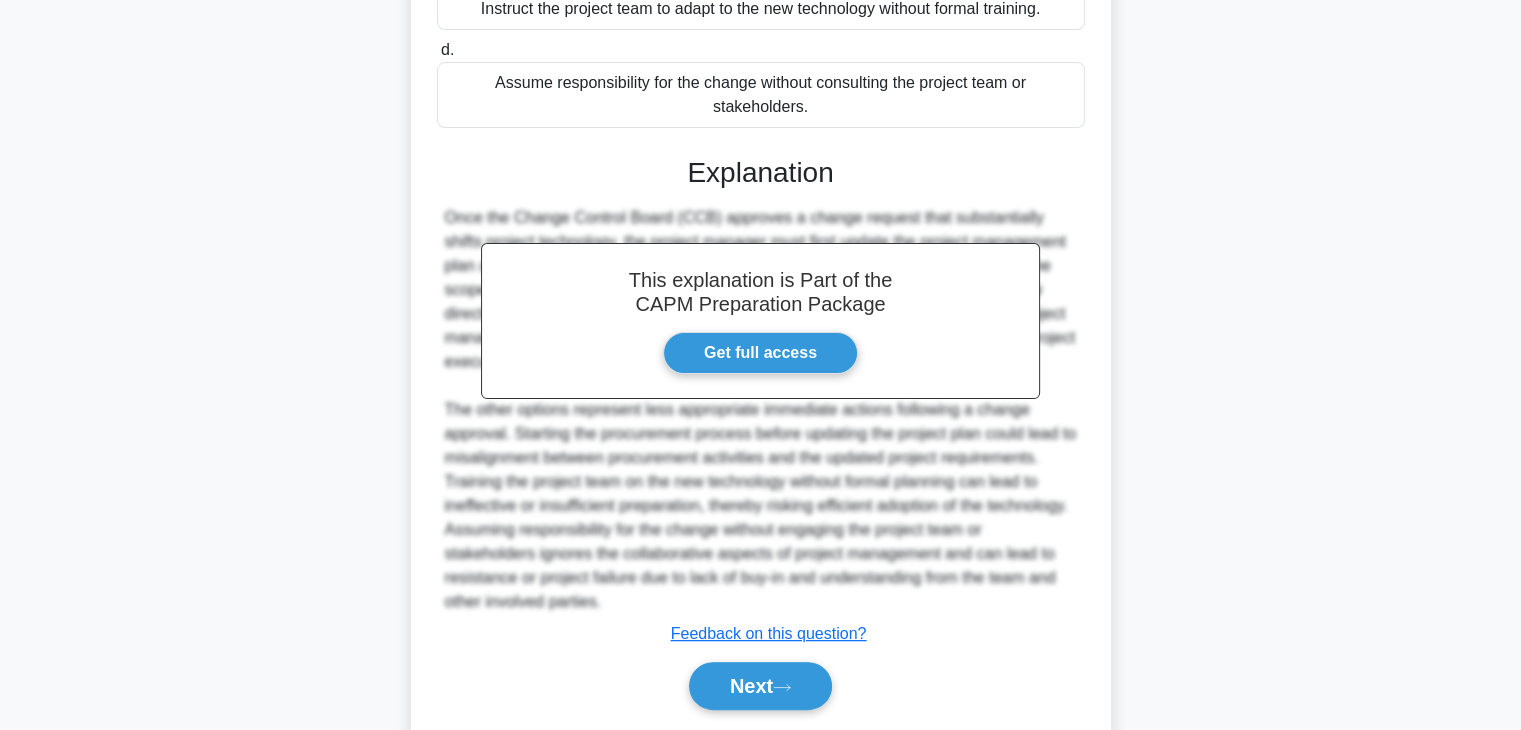 scroll, scrollTop: 526, scrollLeft: 0, axis: vertical 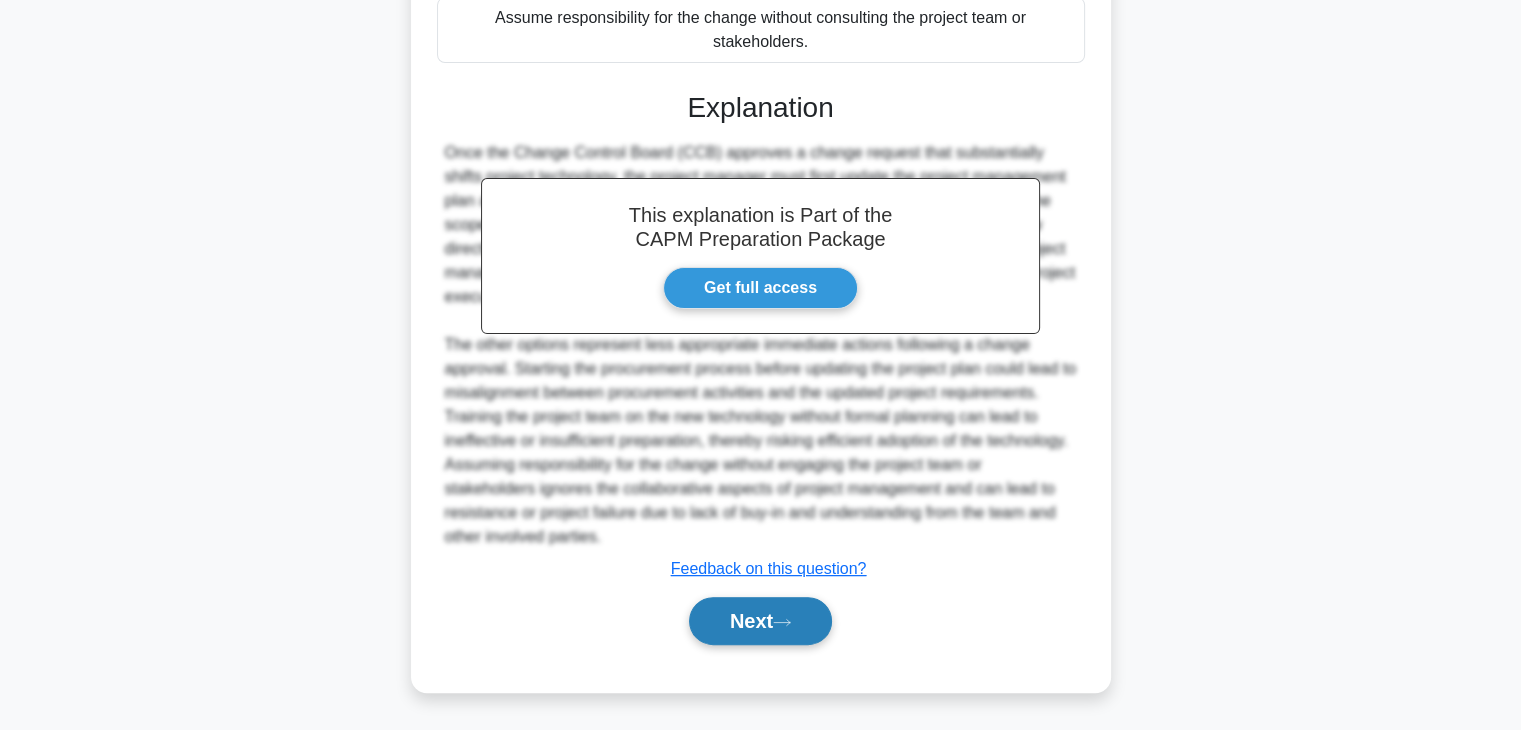 click on "Next" at bounding box center (760, 621) 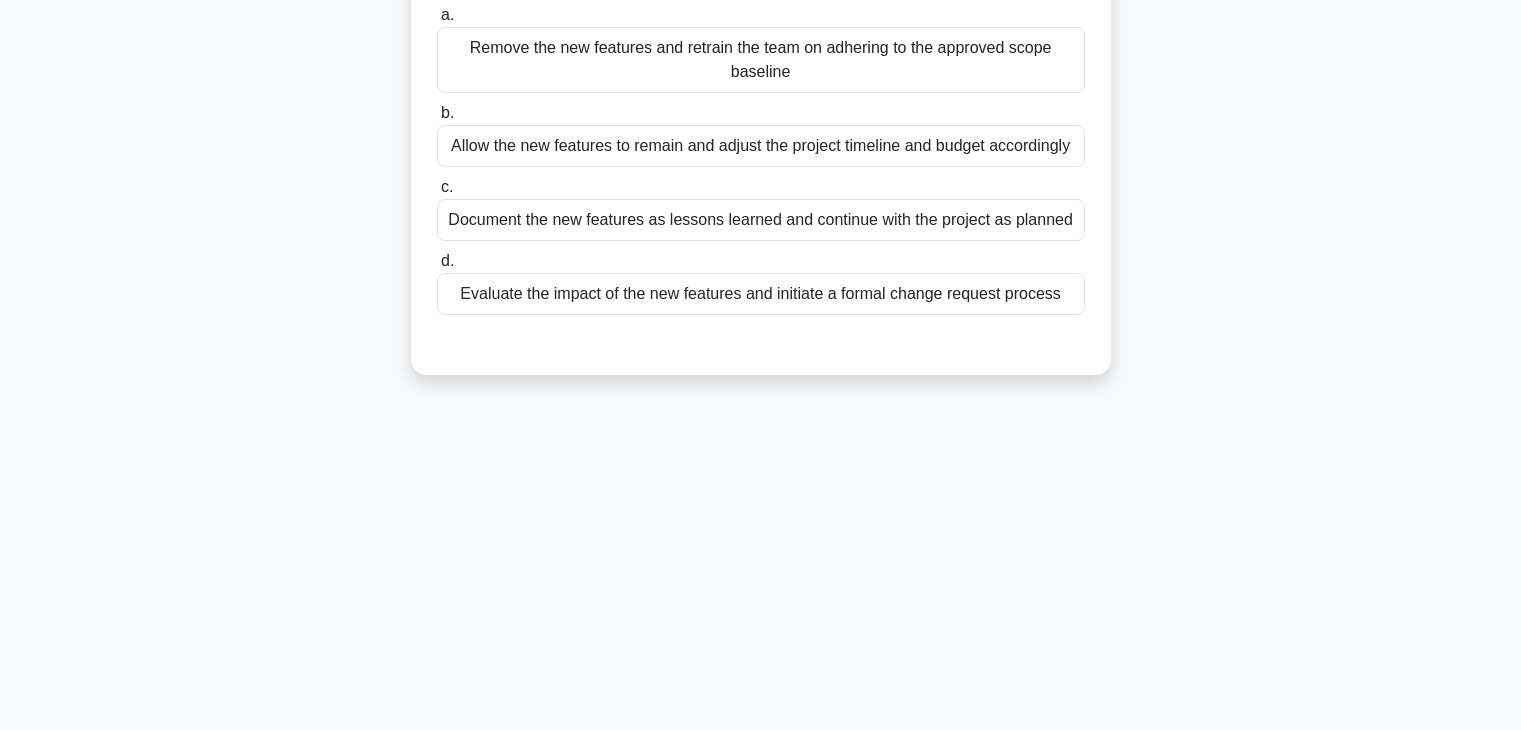 scroll, scrollTop: 0, scrollLeft: 0, axis: both 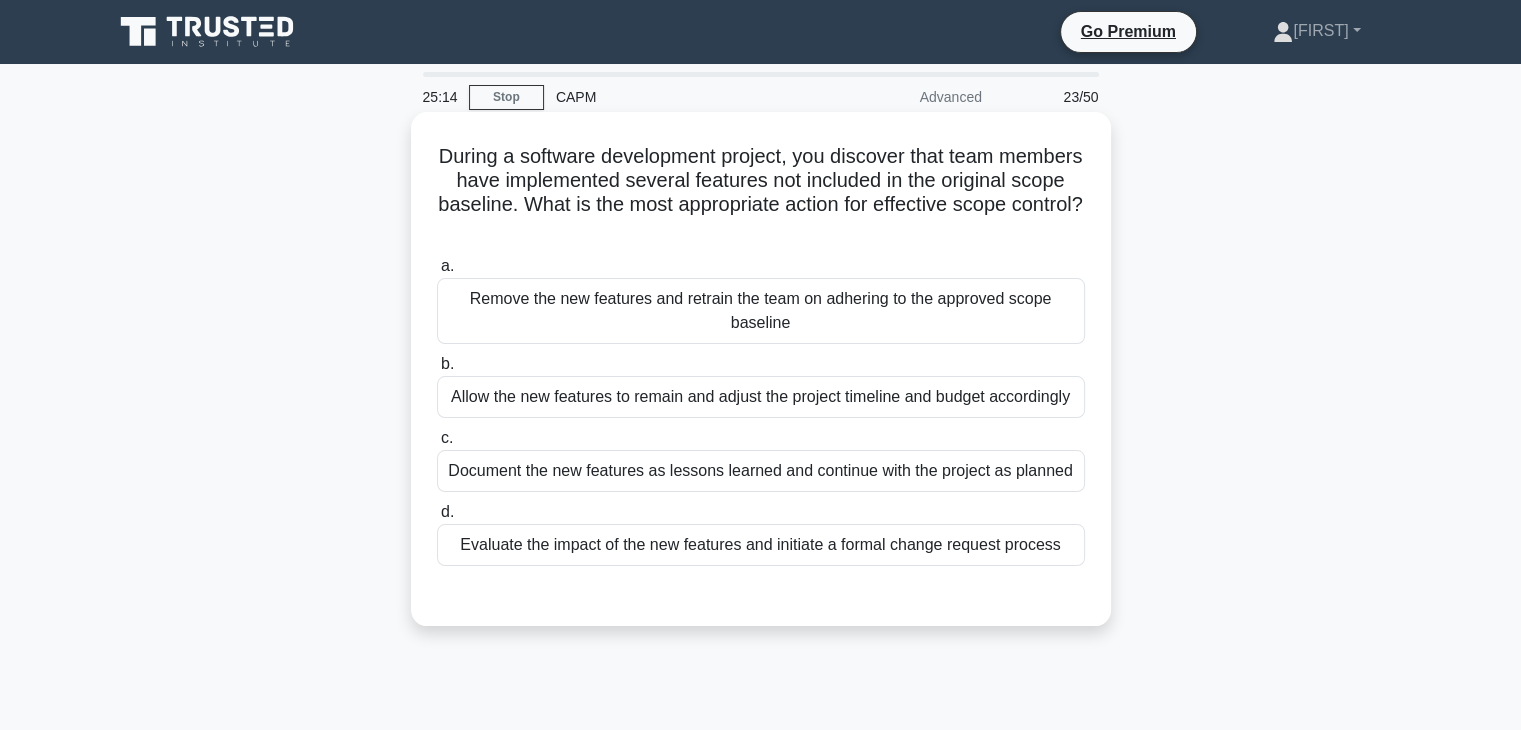 click on "Evaluate the impact of the new features and initiate a formal change request process" at bounding box center (761, 545) 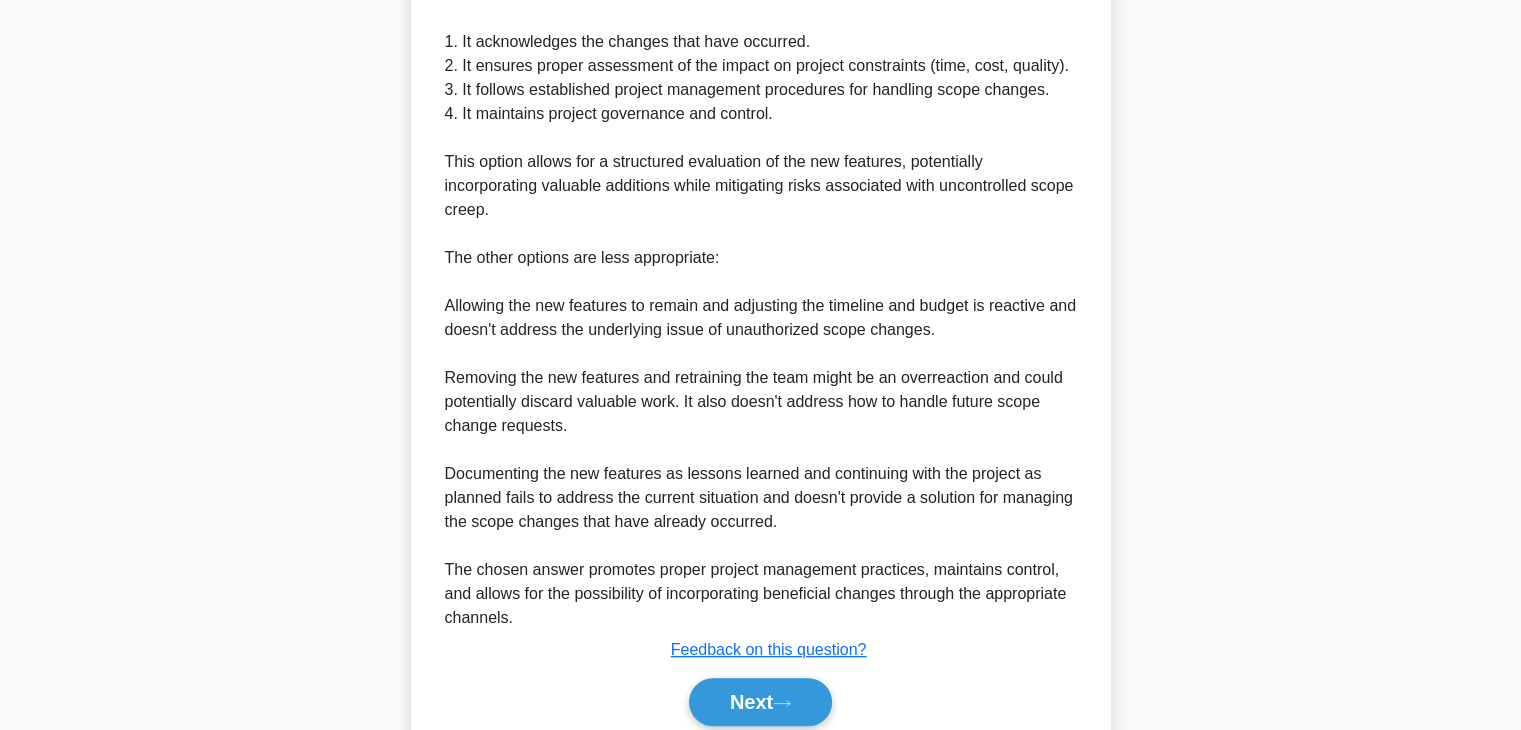 scroll, scrollTop: 790, scrollLeft: 0, axis: vertical 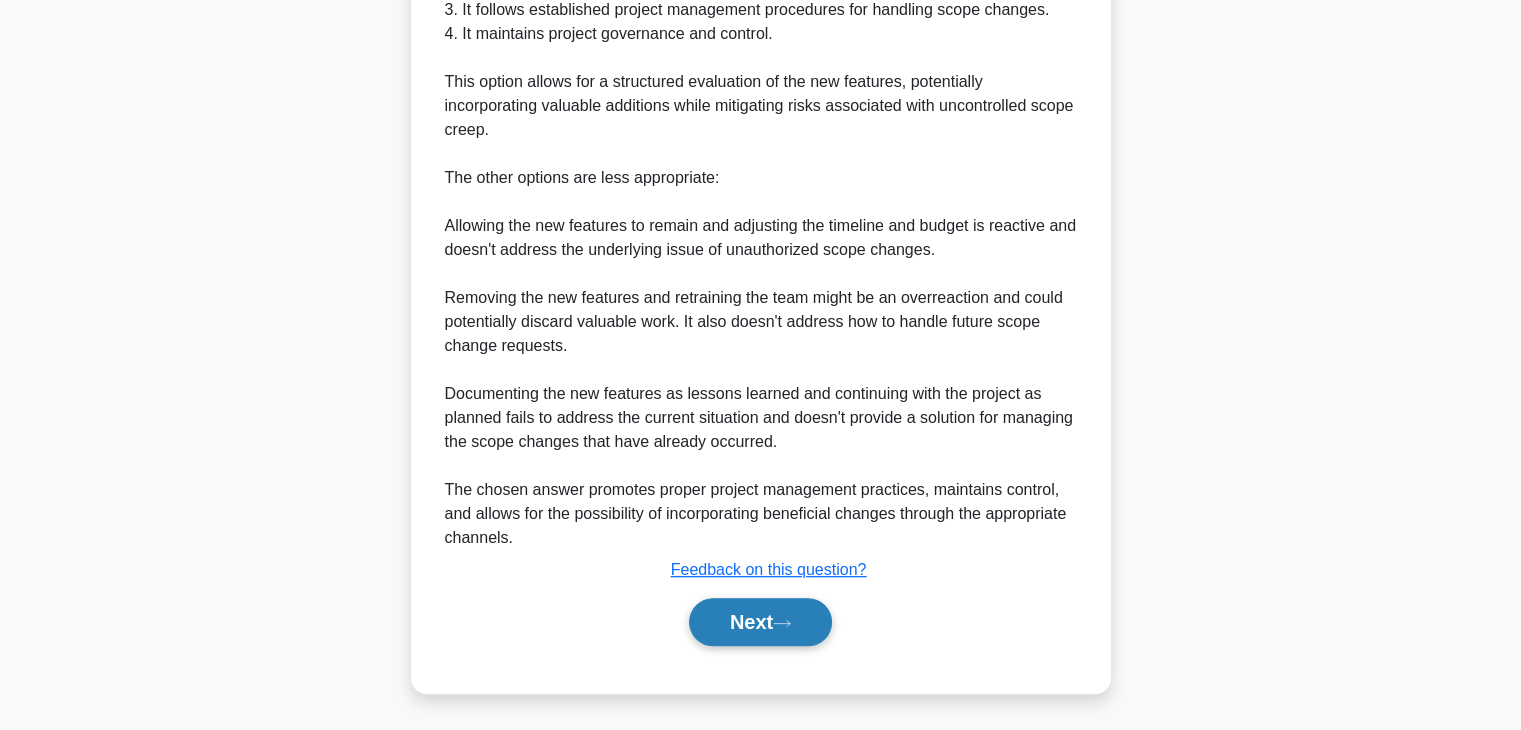 click on "Next" at bounding box center (760, 622) 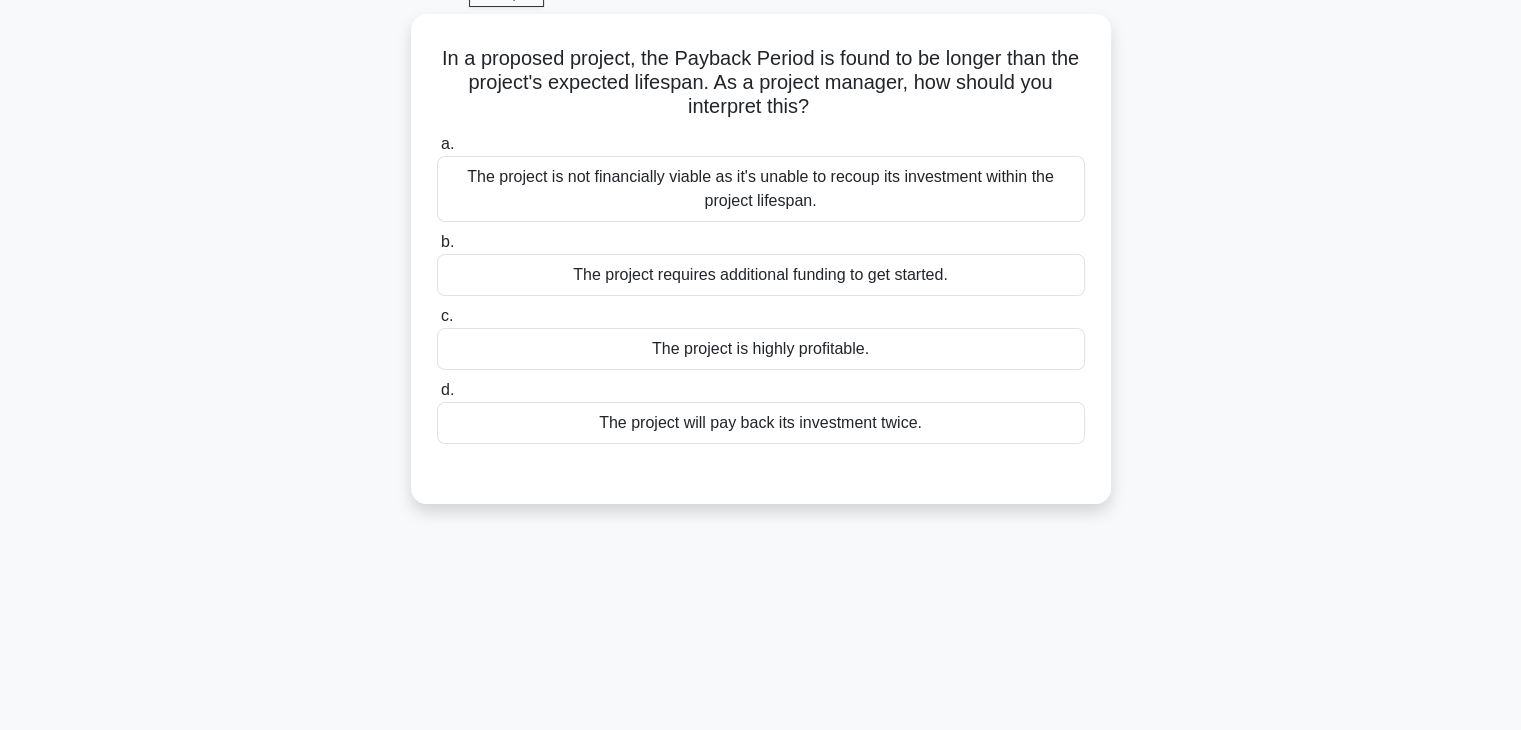 scroll, scrollTop: 69, scrollLeft: 0, axis: vertical 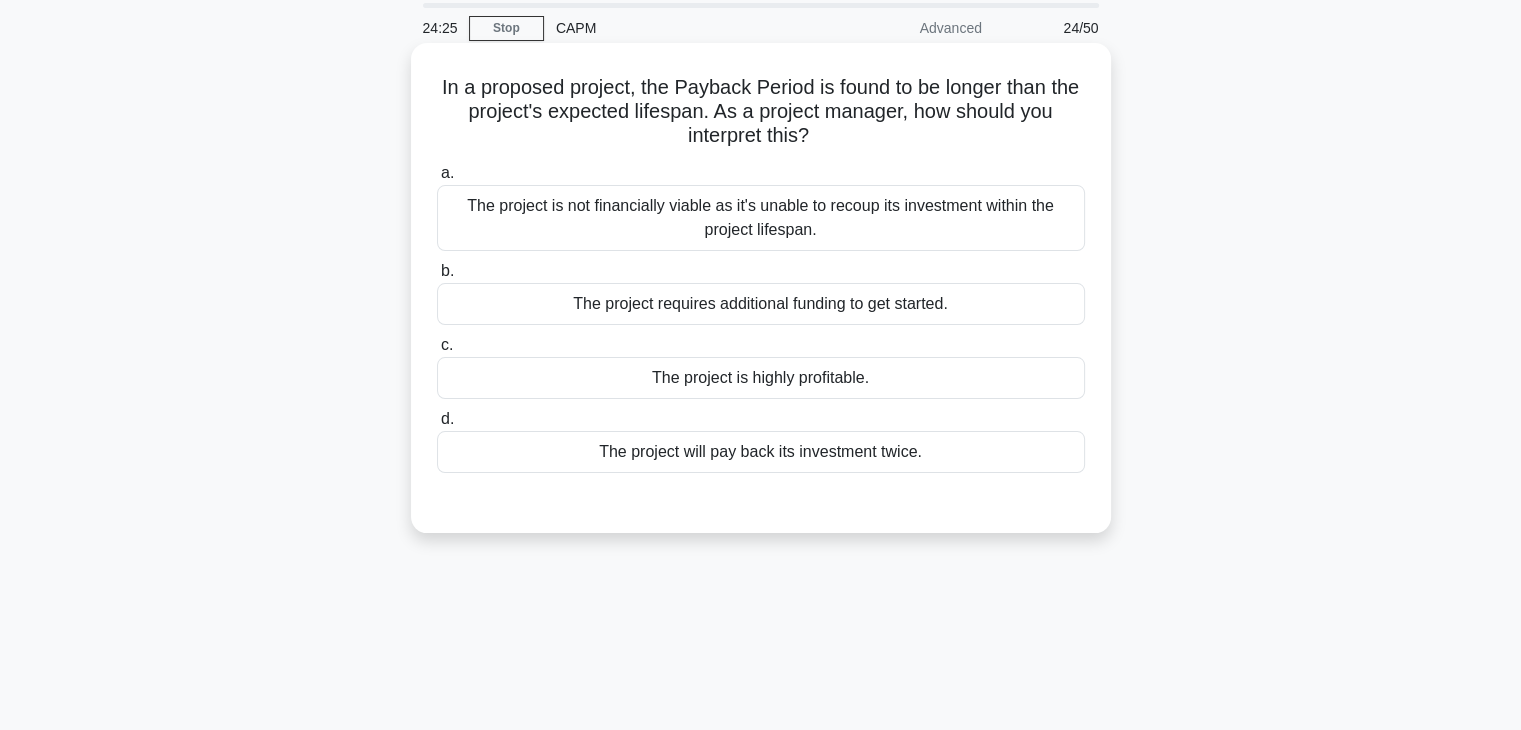 click on "The project is highly profitable." at bounding box center (761, 378) 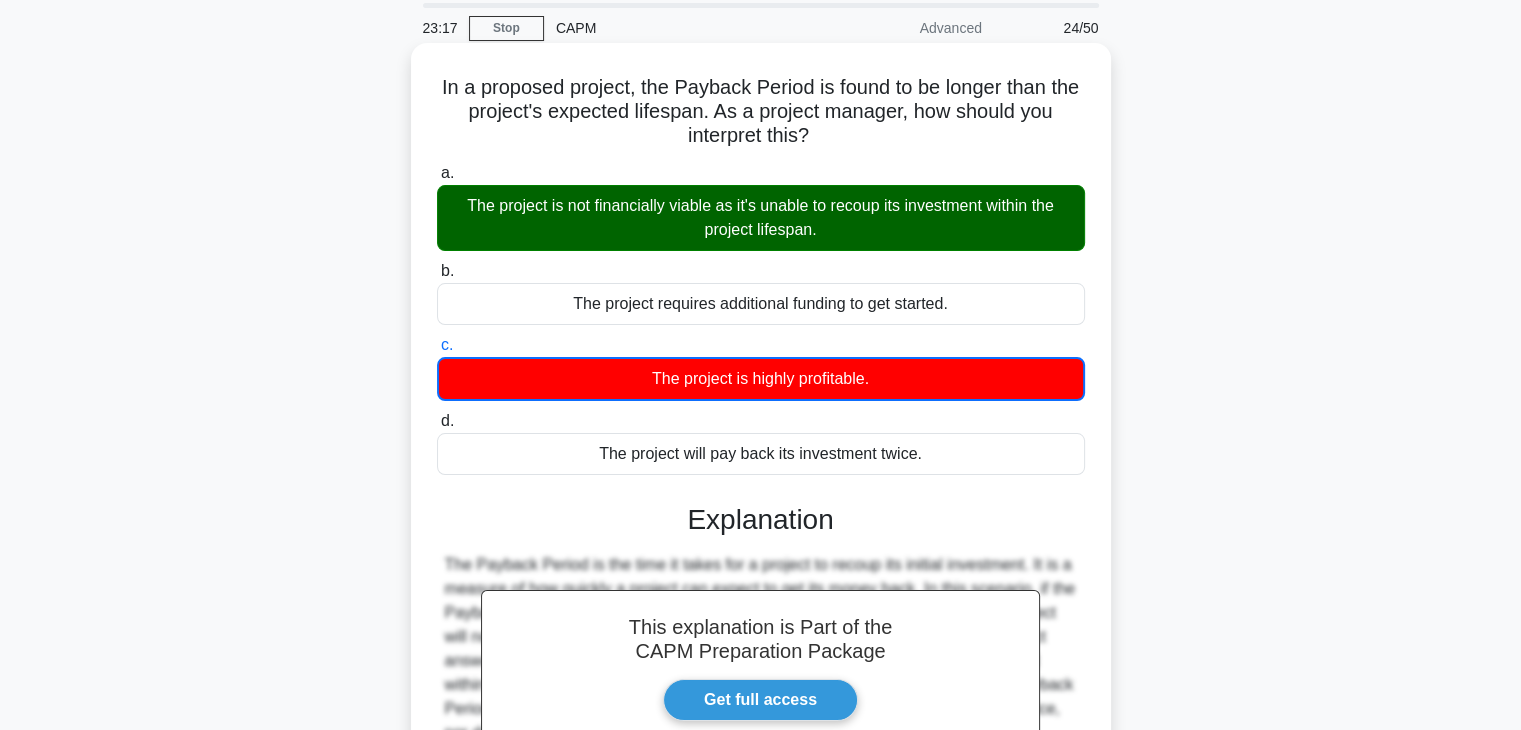 drag, startPoint x: 1206, startPoint y: 292, endPoint x: 1088, endPoint y: 118, distance: 210.23796 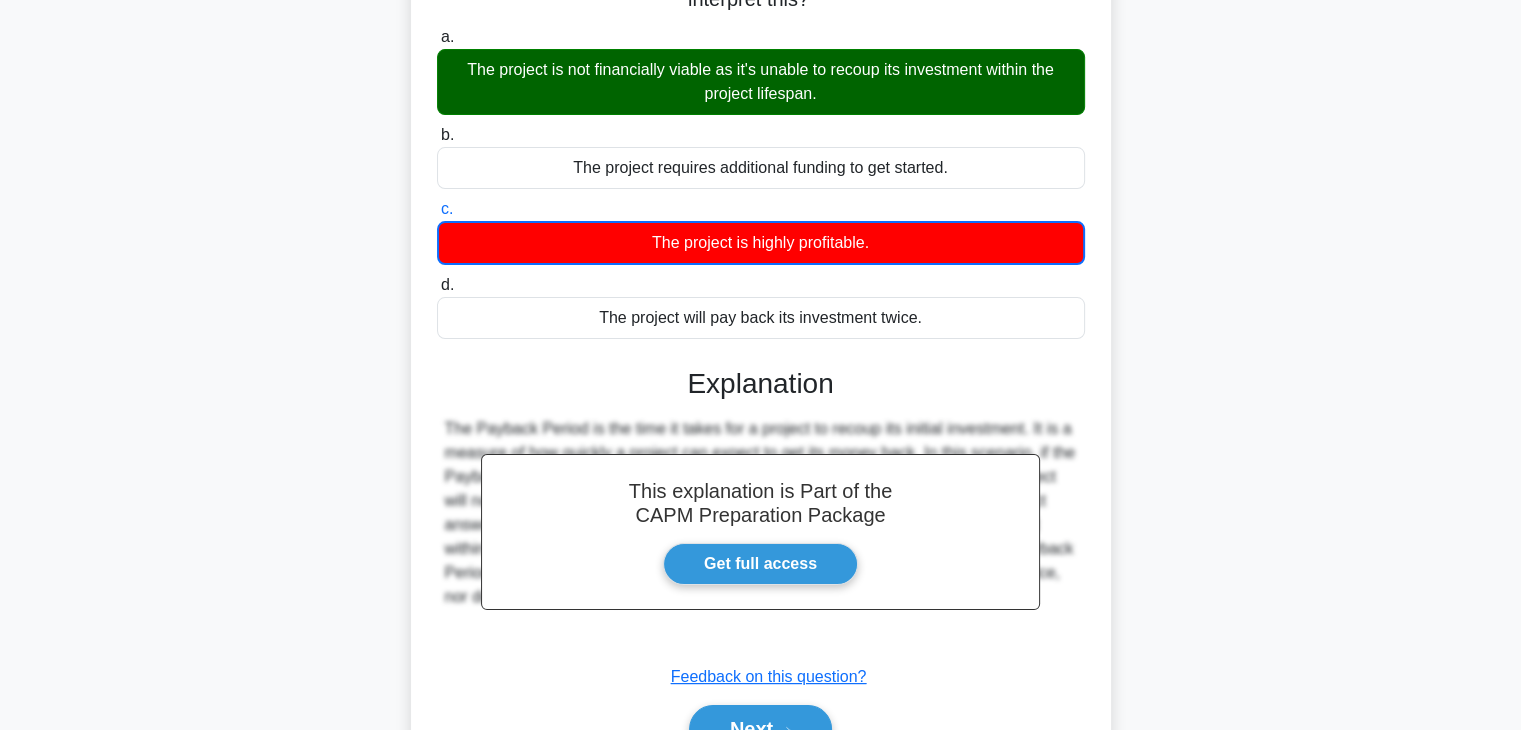 scroll, scrollTop: 312, scrollLeft: 0, axis: vertical 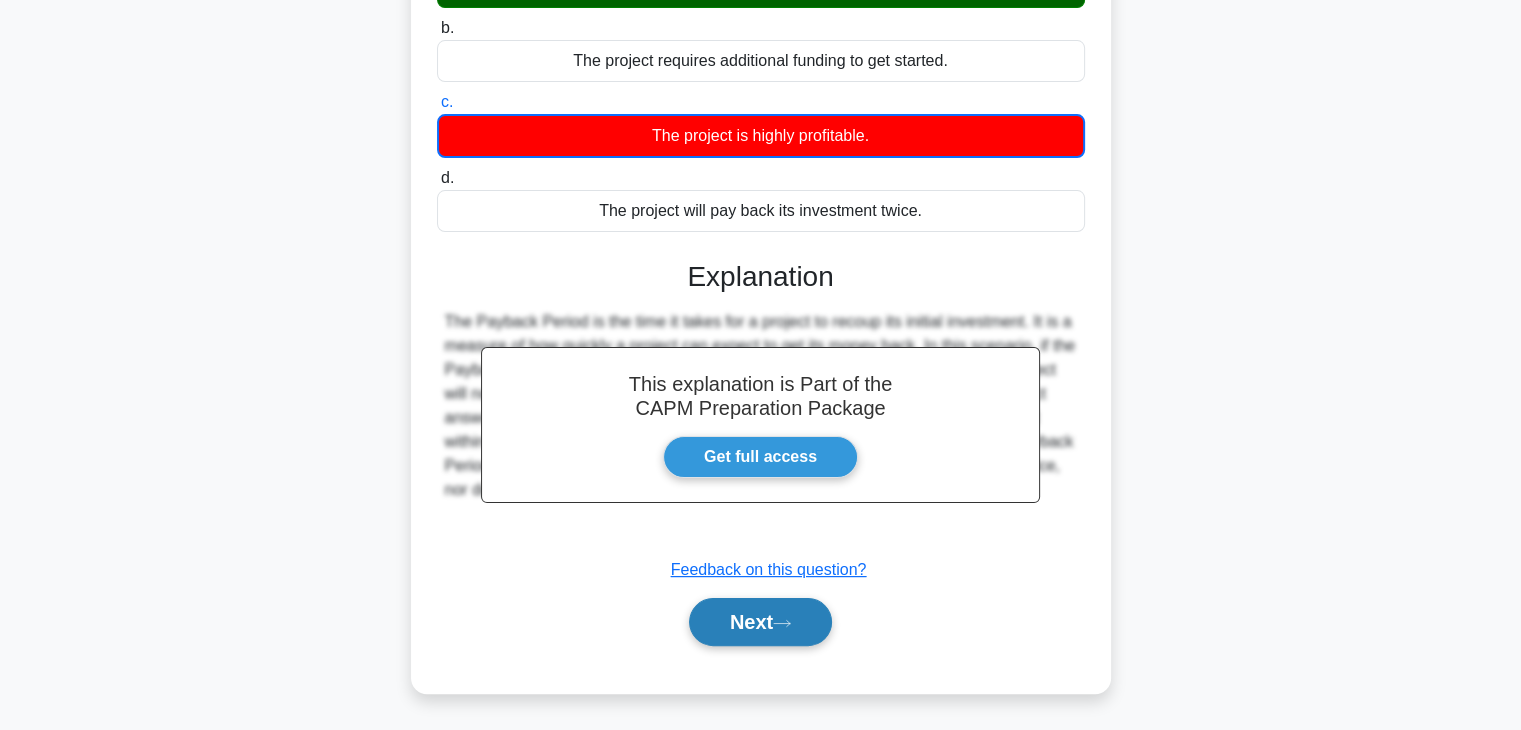 click on "Next" at bounding box center (760, 622) 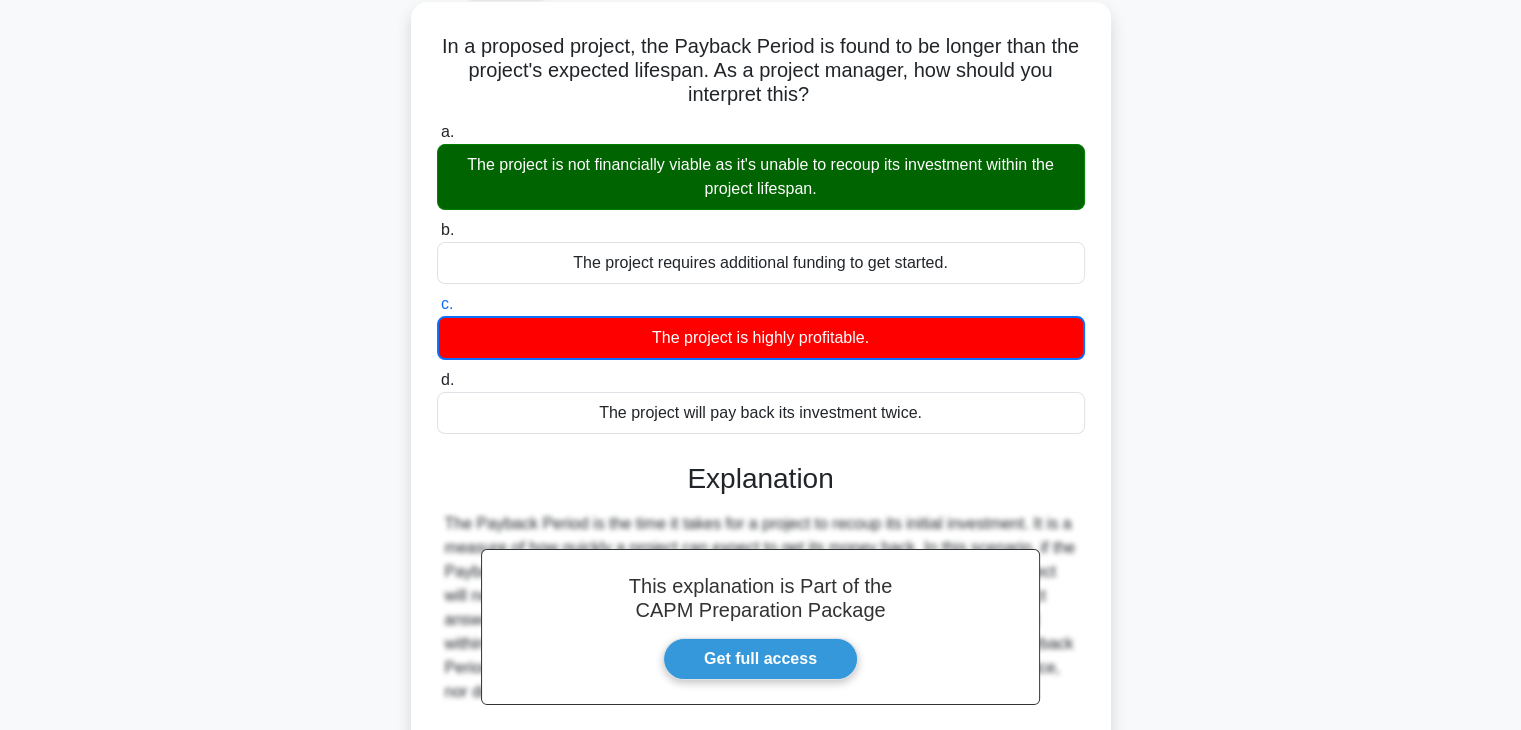 scroll, scrollTop: 105, scrollLeft: 0, axis: vertical 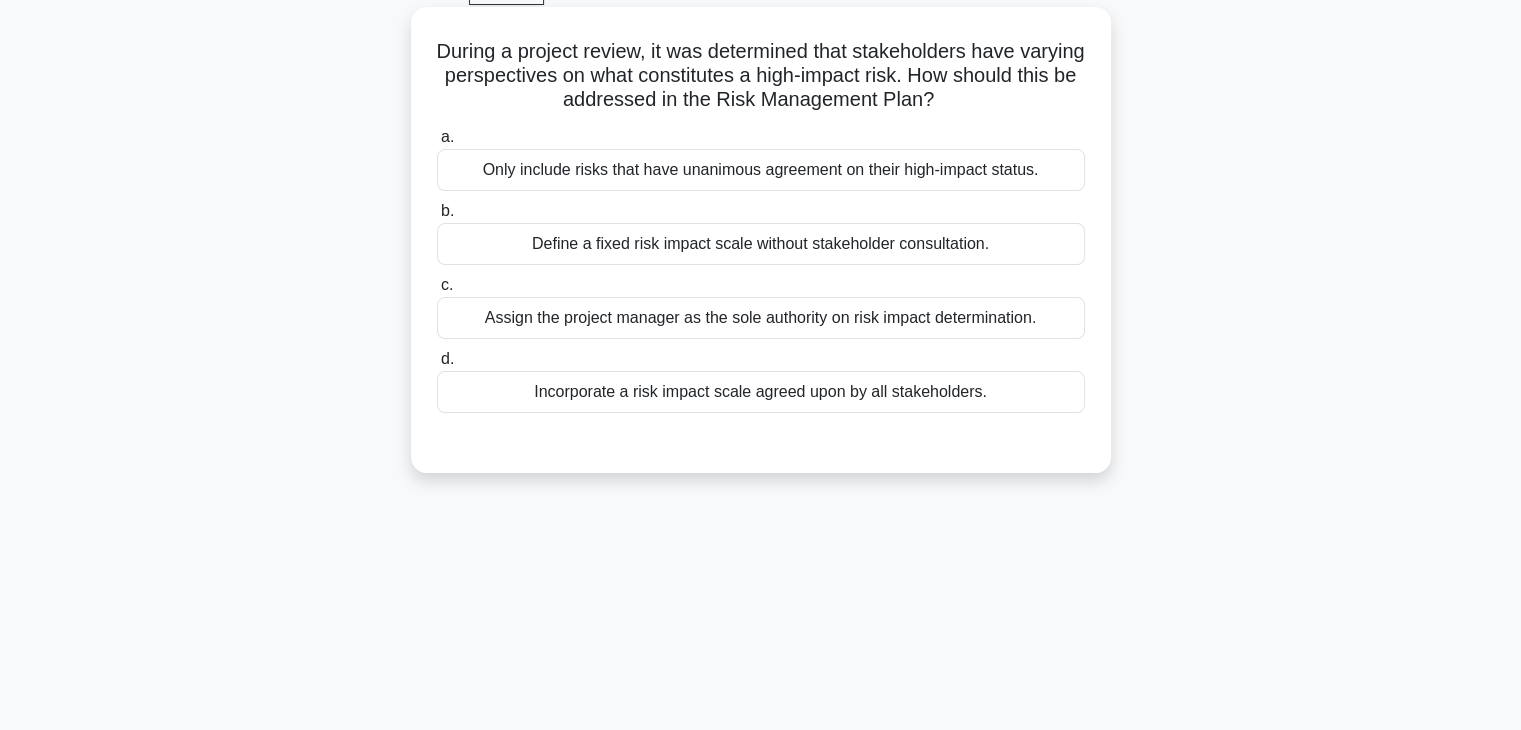 click on "Incorporate a risk impact scale agreed upon by all stakeholders." at bounding box center [761, 392] 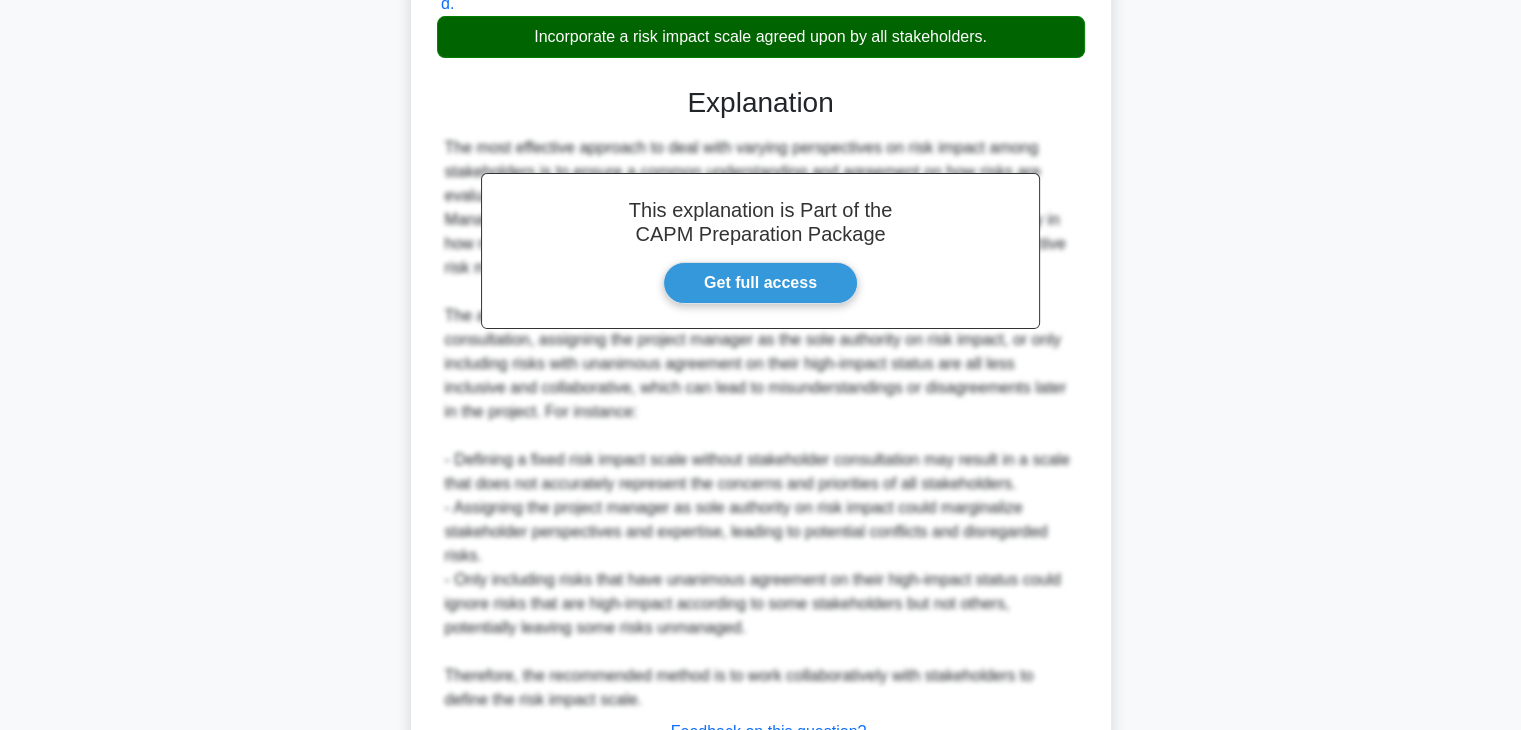 scroll, scrollTop: 622, scrollLeft: 0, axis: vertical 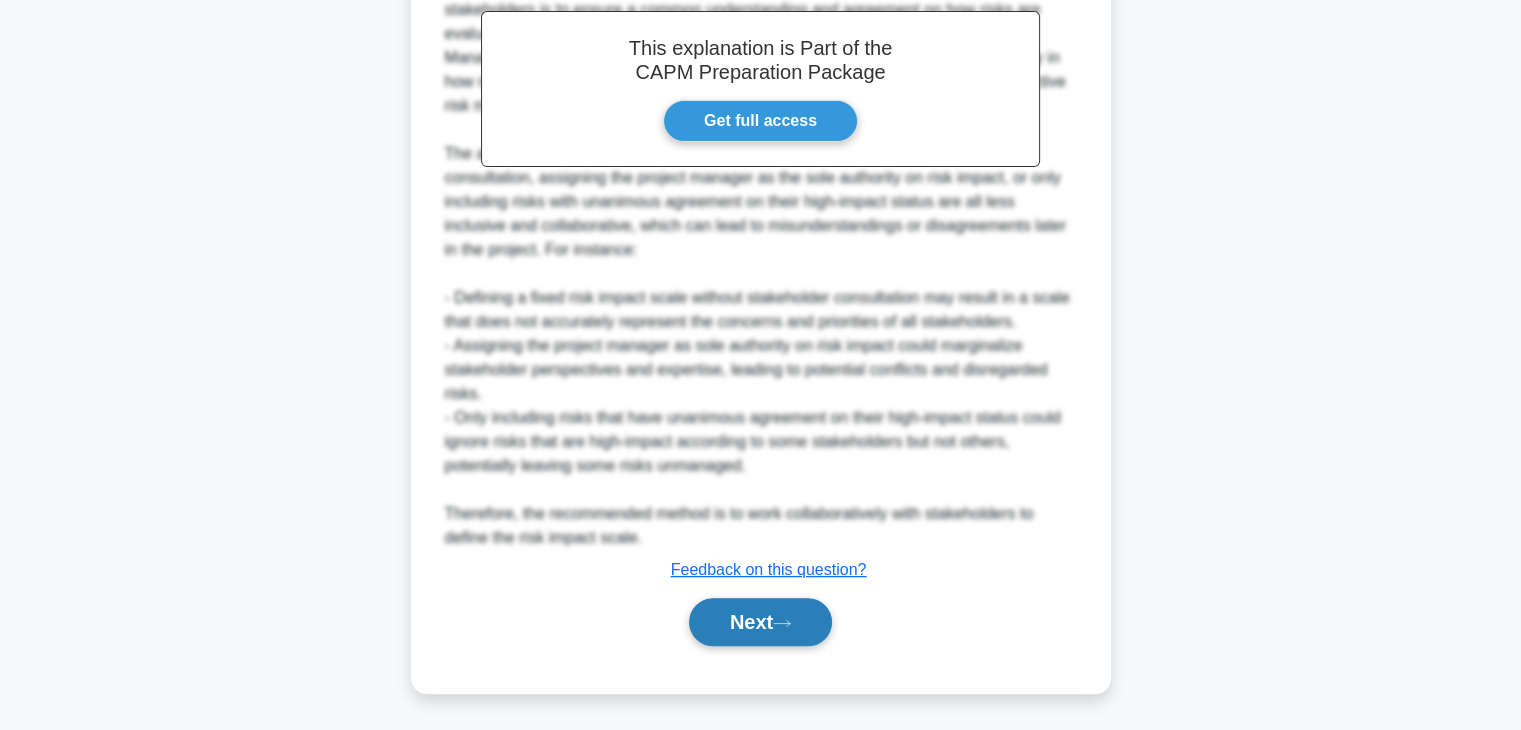 click on "Next" at bounding box center (760, 622) 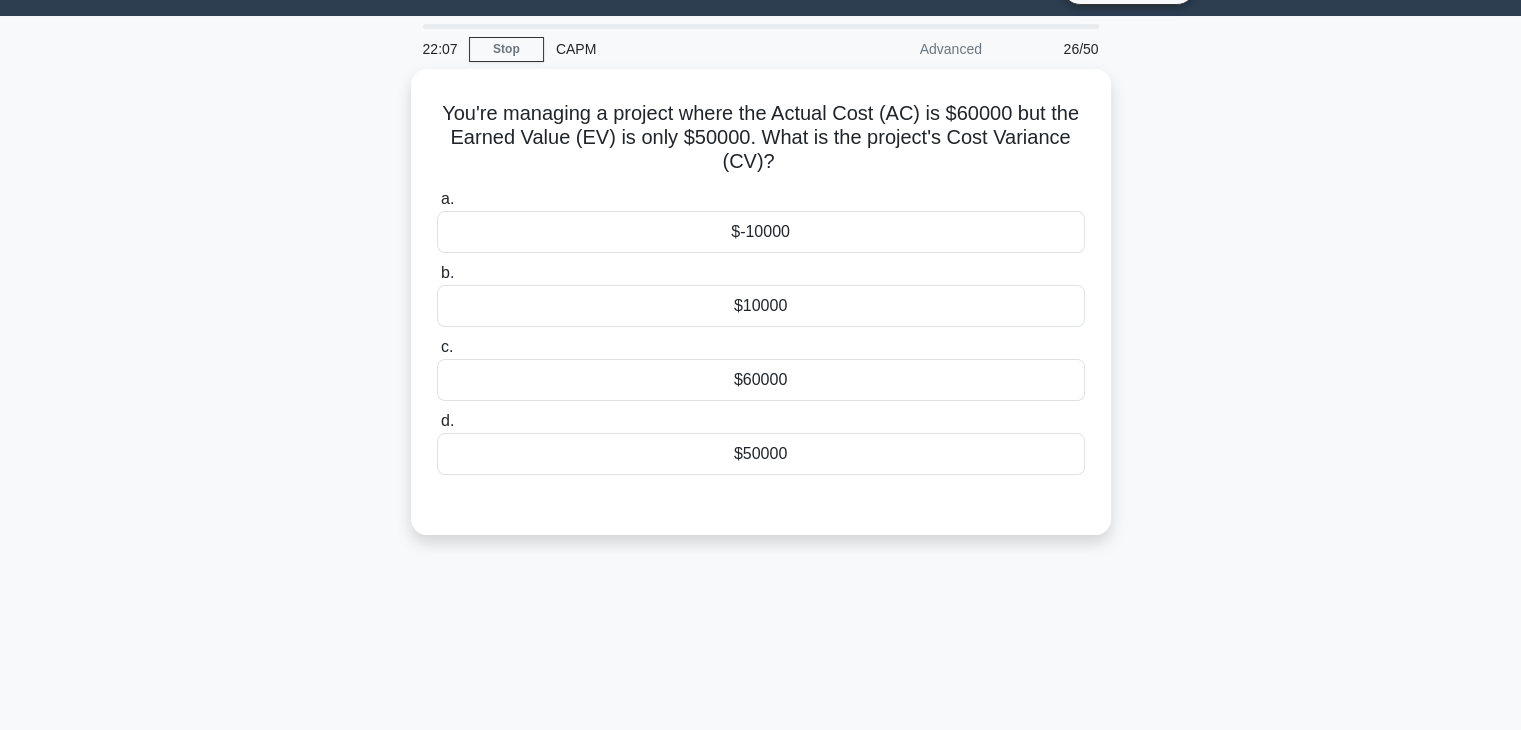 scroll, scrollTop: 46, scrollLeft: 0, axis: vertical 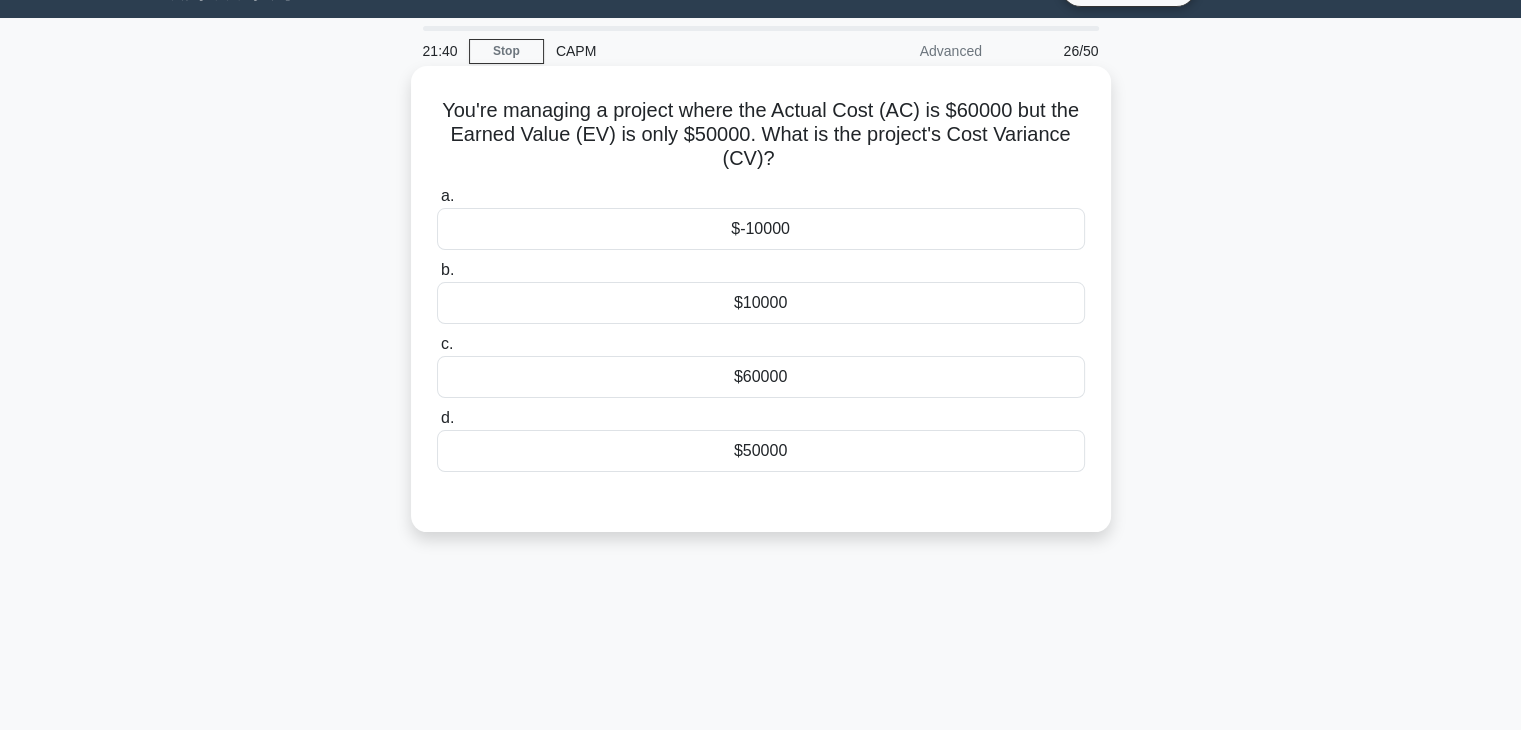 click on "$-10000" at bounding box center [761, 229] 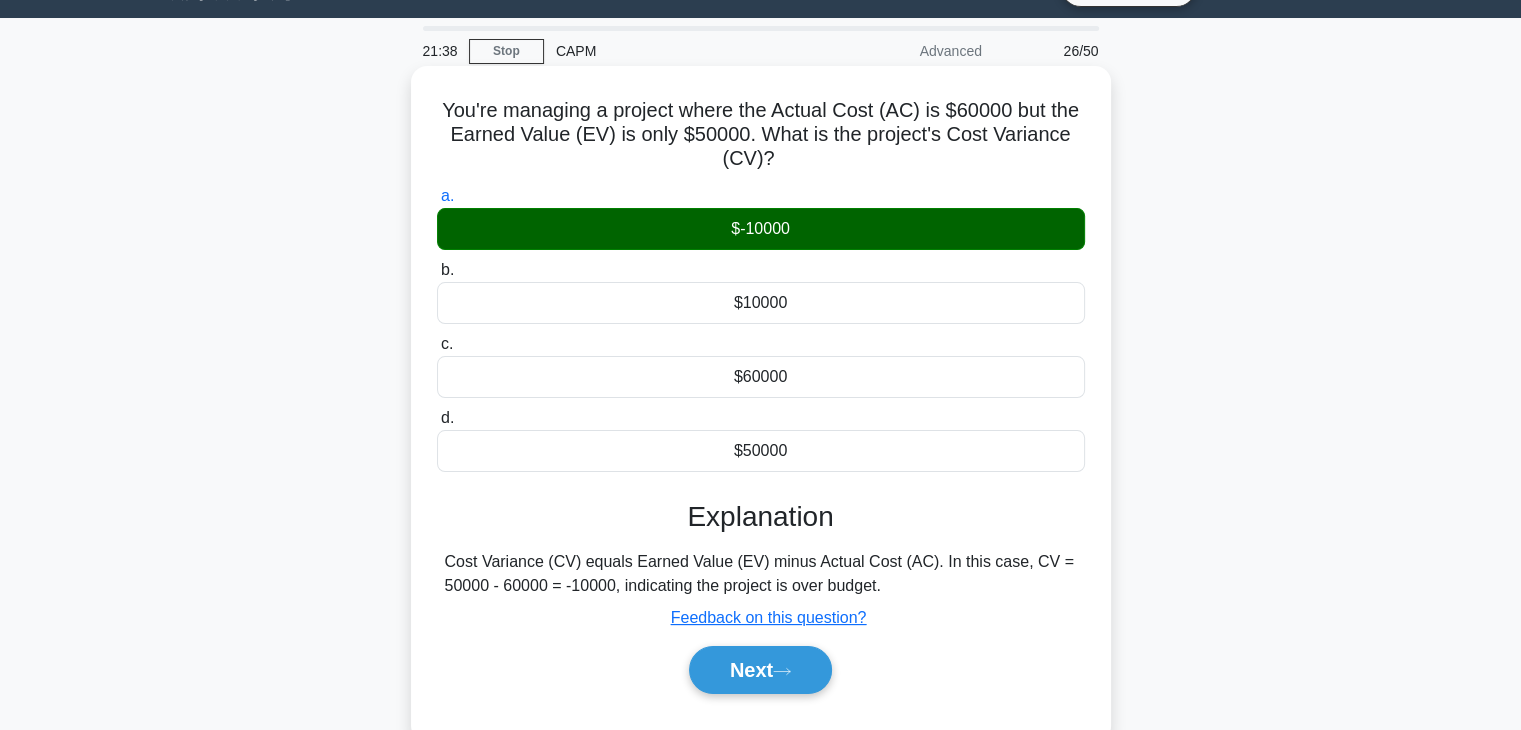 scroll, scrollTop: 351, scrollLeft: 0, axis: vertical 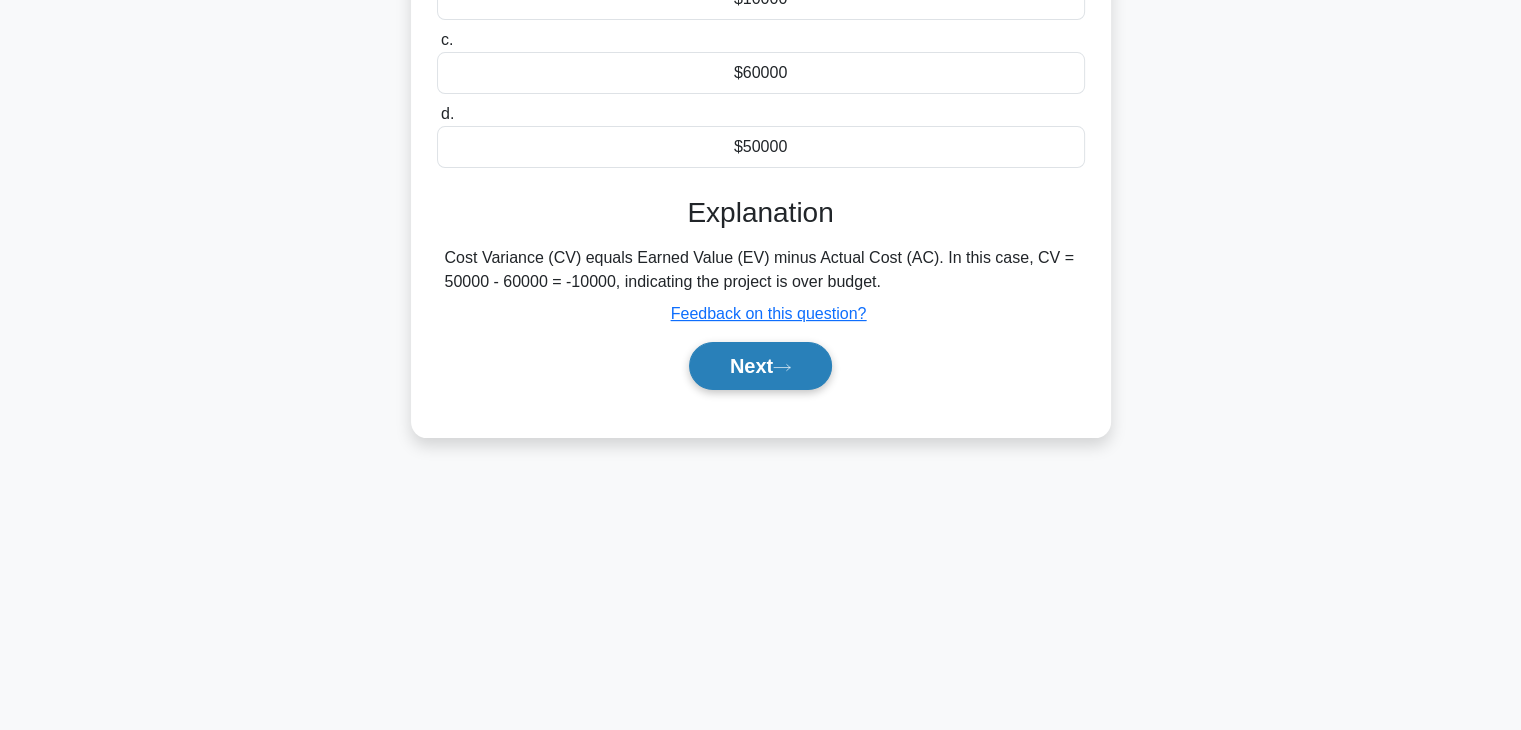 click on "Next" at bounding box center (760, 366) 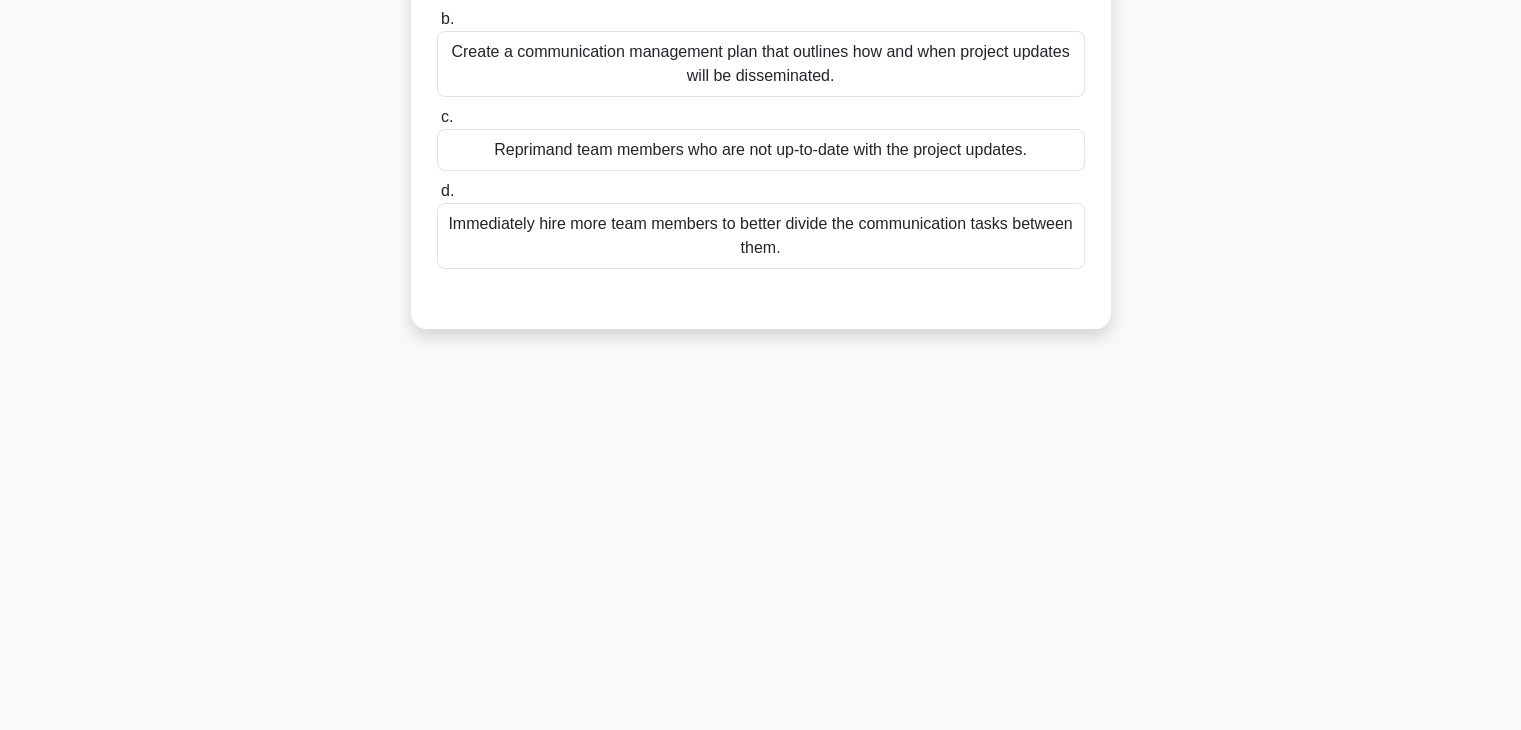scroll, scrollTop: 0, scrollLeft: 0, axis: both 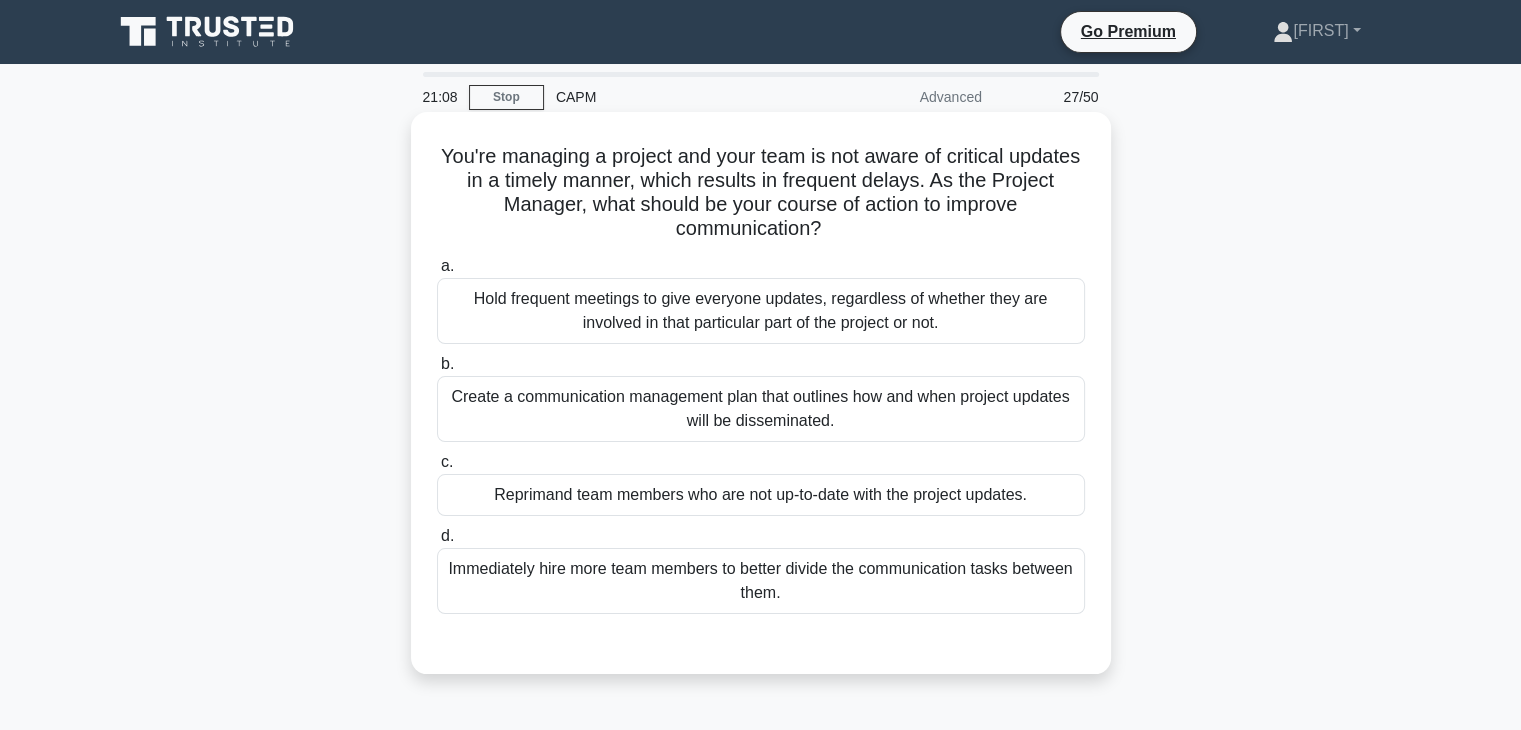 click on "Create a communication management plan that outlines how and when project updates will be disseminated." at bounding box center (761, 409) 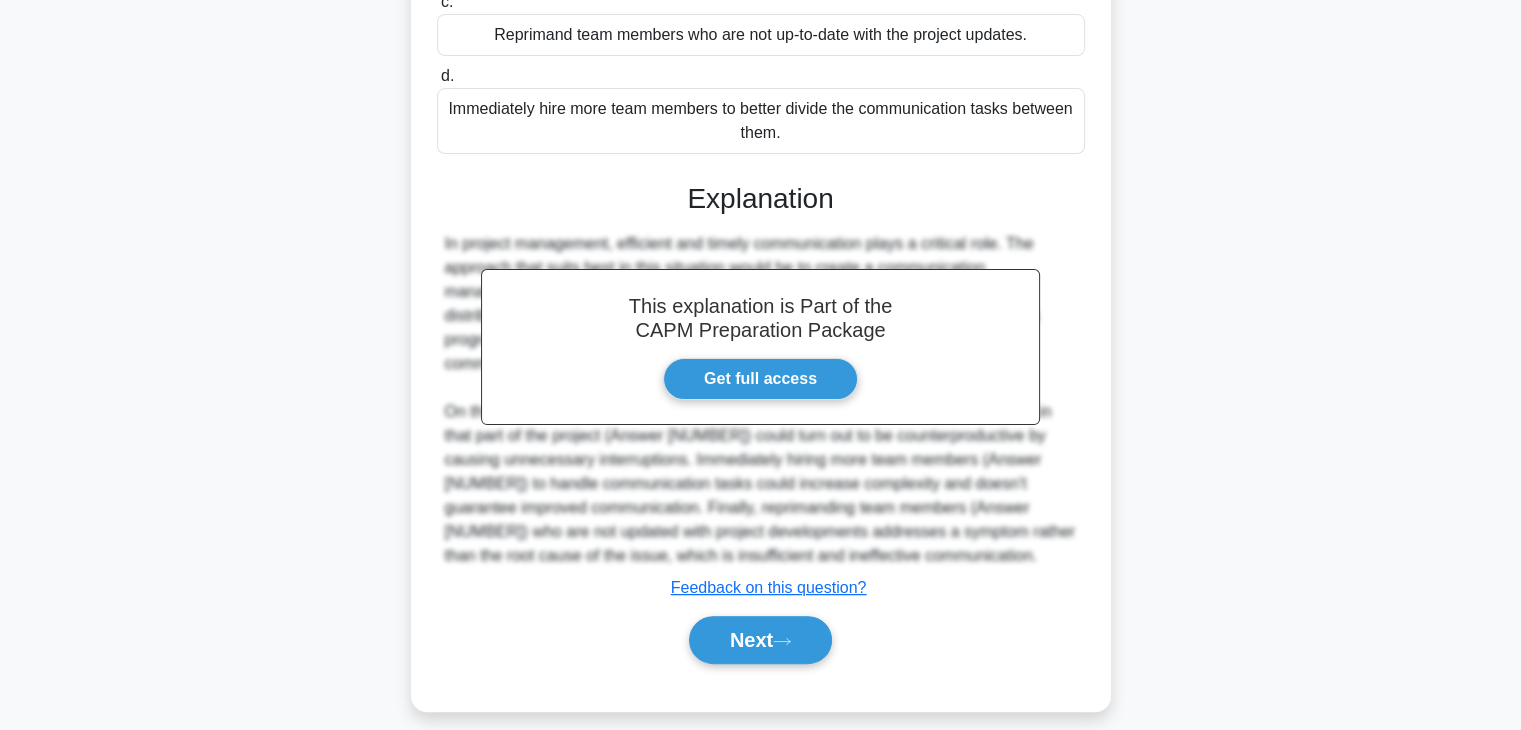 scroll, scrollTop: 478, scrollLeft: 0, axis: vertical 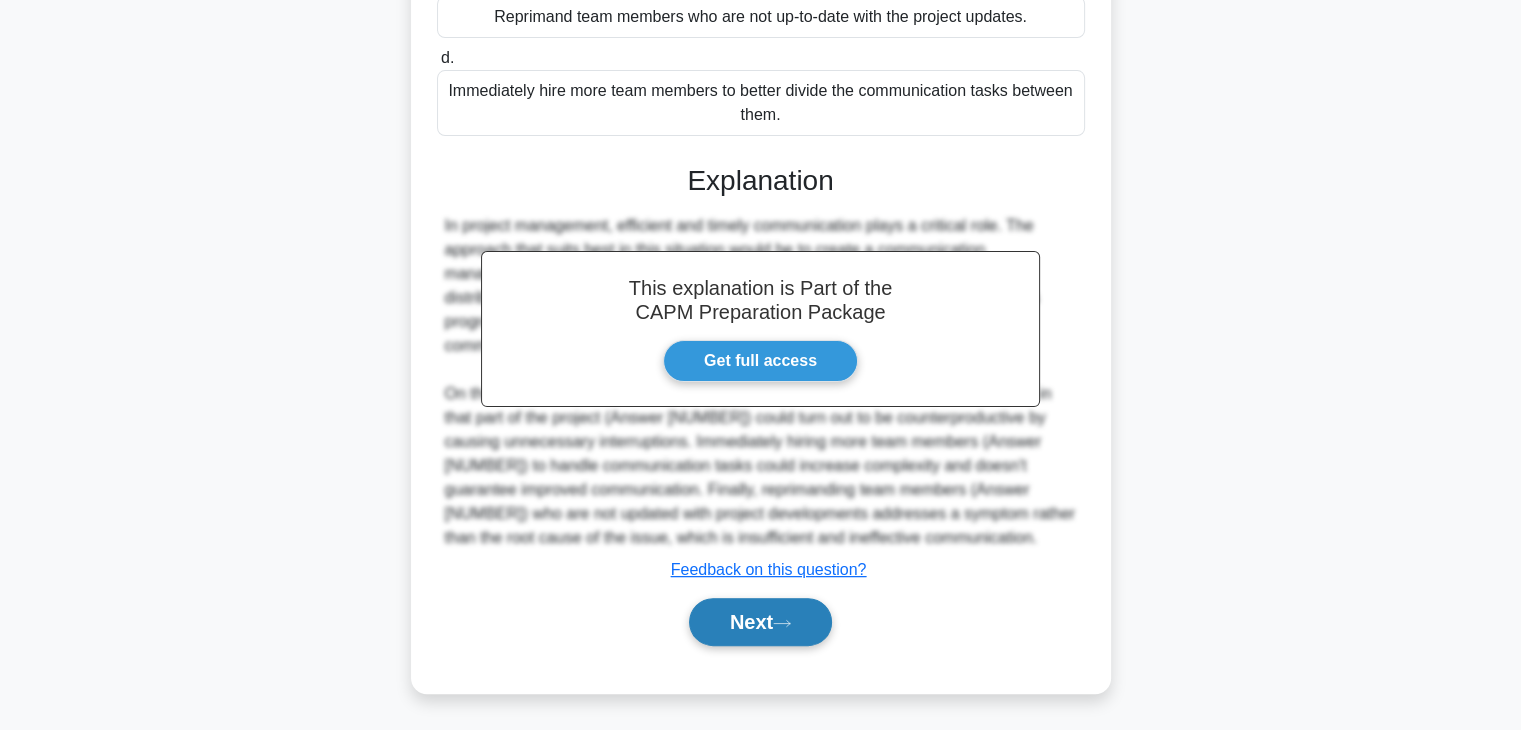click on "Next" at bounding box center [760, 622] 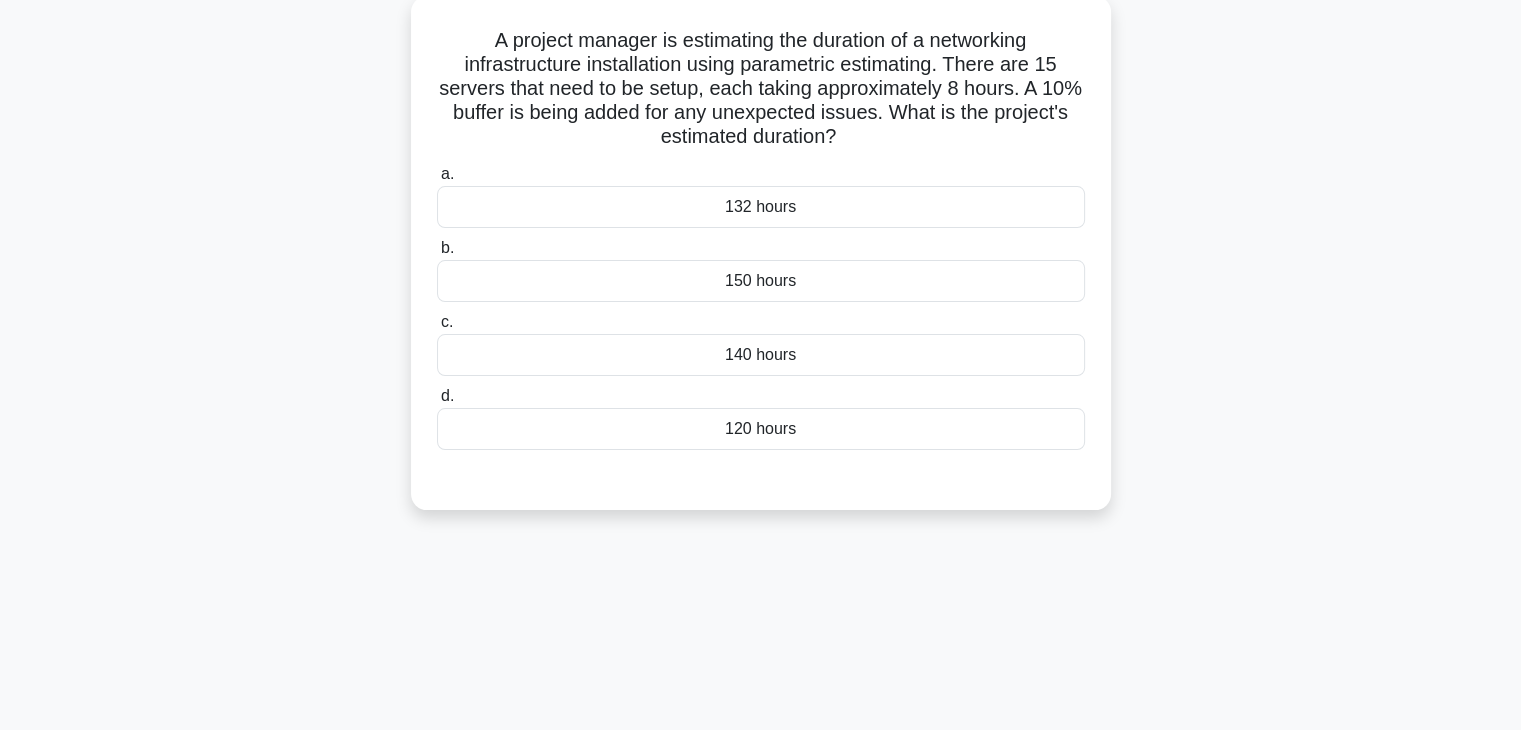 scroll, scrollTop: 0, scrollLeft: 0, axis: both 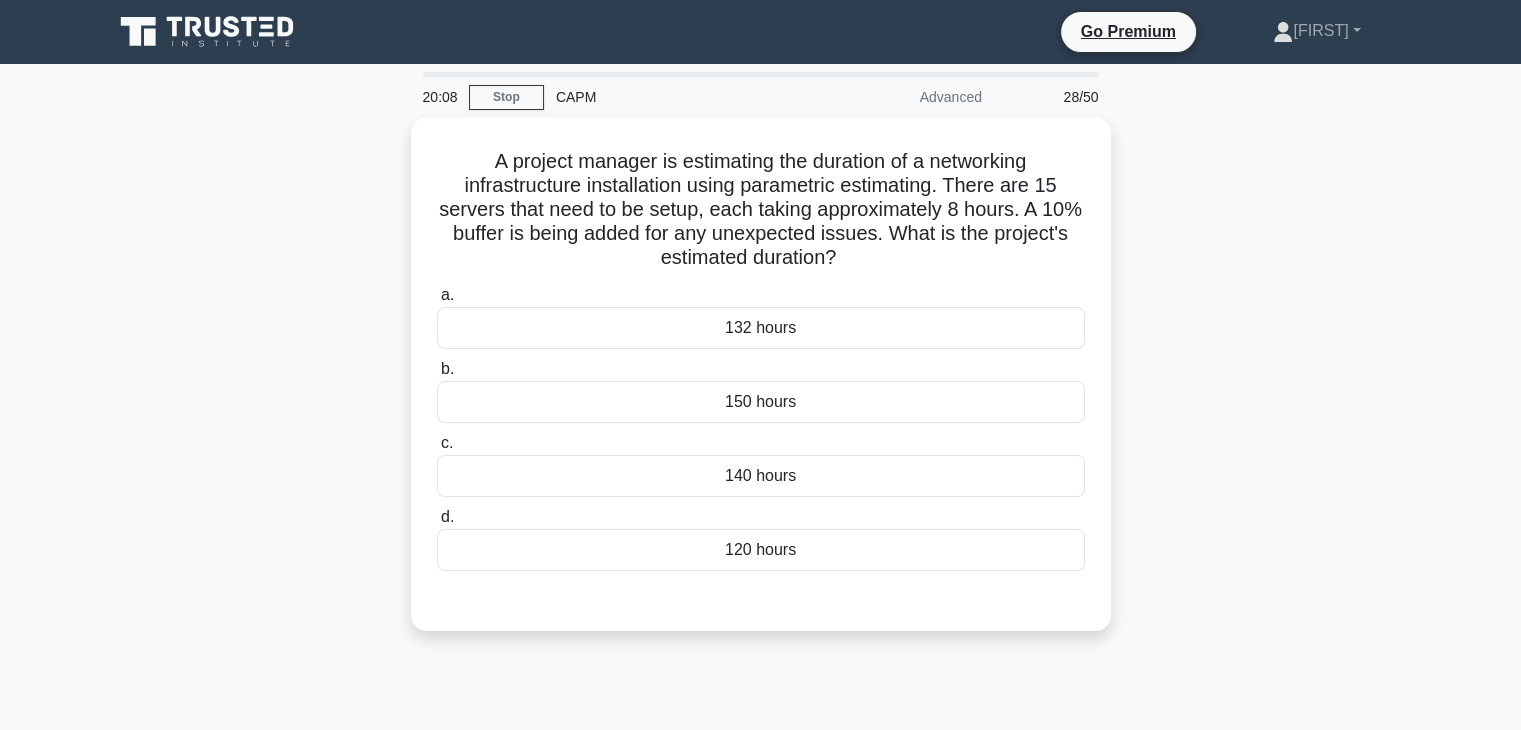 click on "A project manager is estimating the duration of a networking infrastructure installation using parametric estimating. There are 15 servers that need to be setup, each taking approximately 8 hours. A 10% buffer is being added for any unexpected issues. What is the project's estimated duration?
.spinner_0XTQ{transform-origin:center;animation:spinner_y6GP .75s linear infinite}@keyframes spinner_y6GP{100%{transform:rotate(360deg)}}
a.
b. c. d." at bounding box center (761, 386) 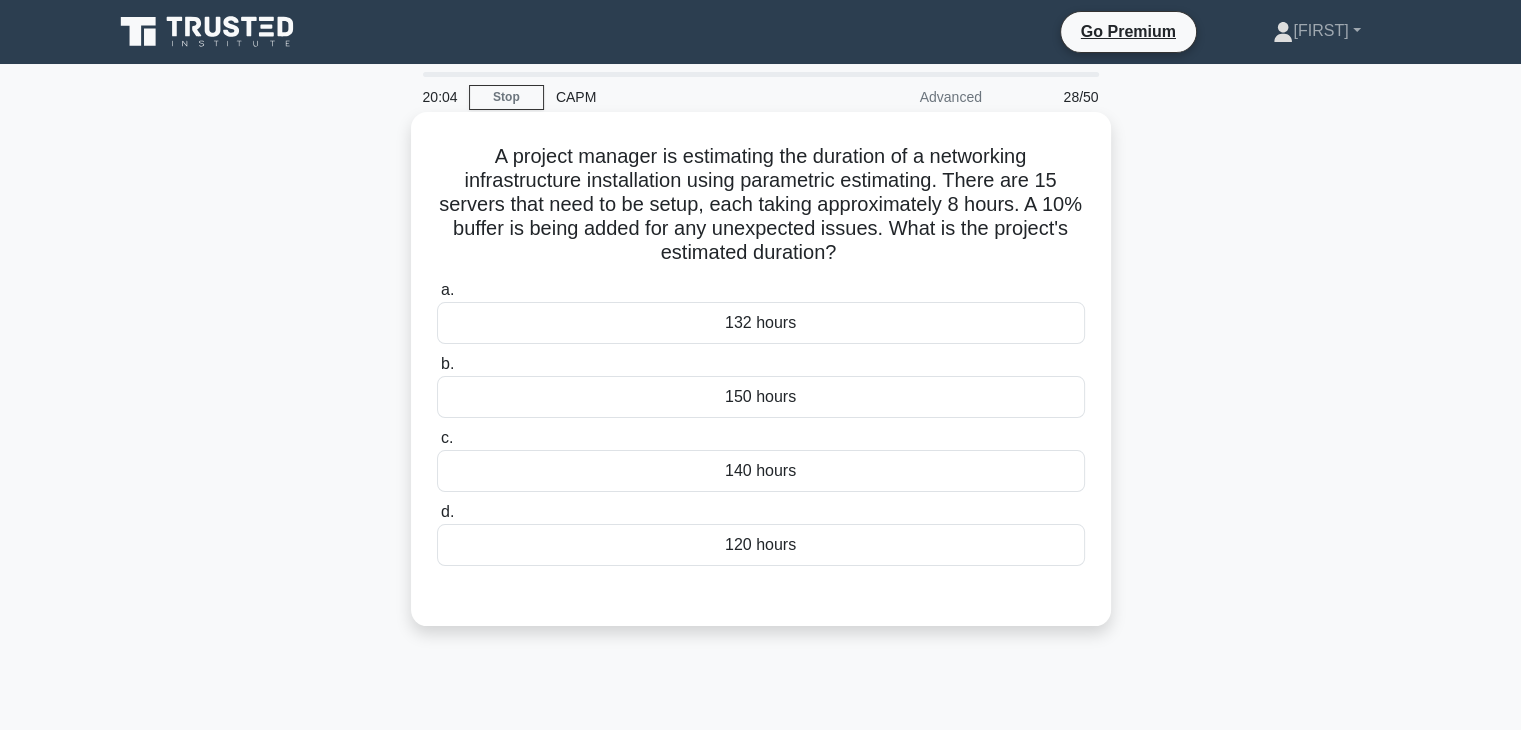 drag, startPoint x: 810, startPoint y: 653, endPoint x: 727, endPoint y: 337, distance: 326.71854 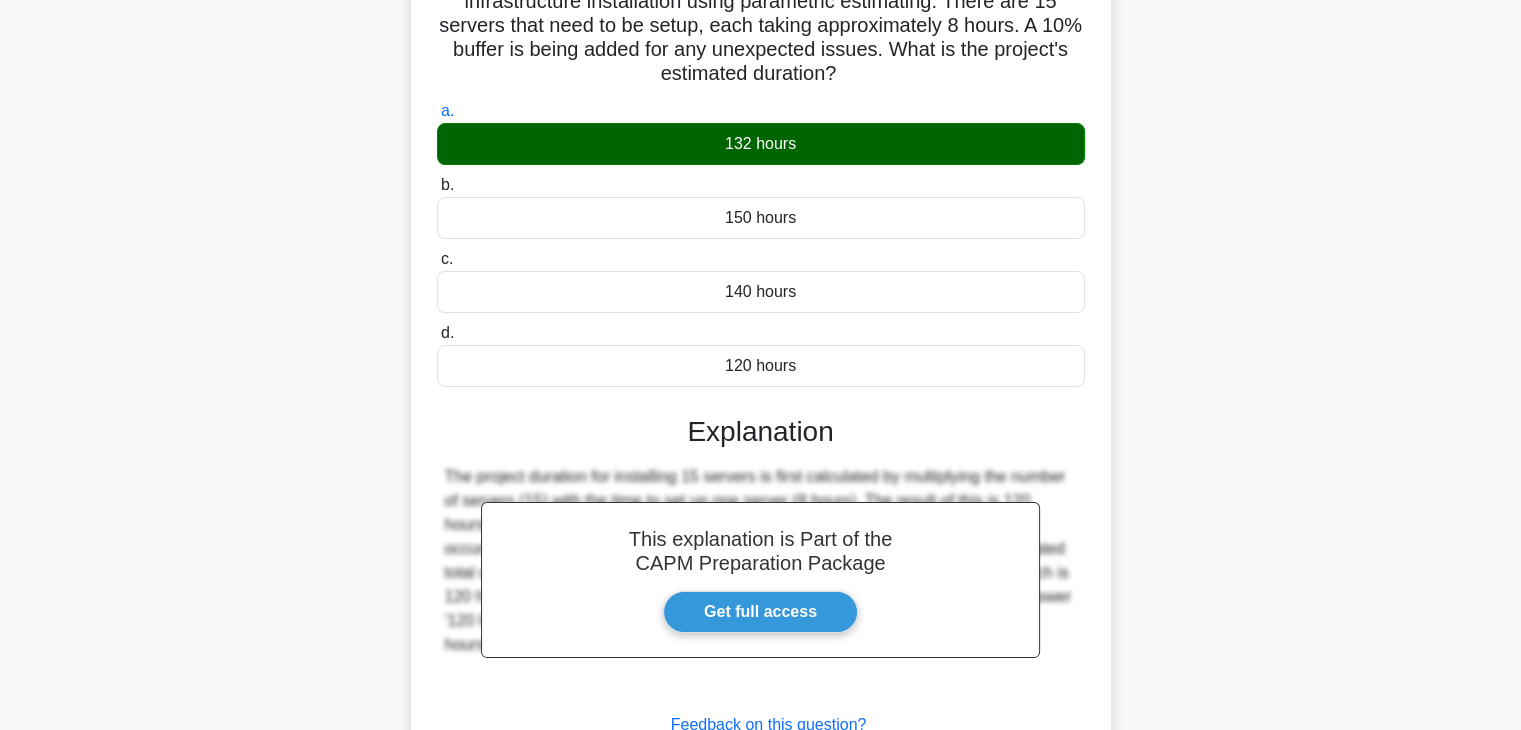 scroll, scrollTop: 300, scrollLeft: 0, axis: vertical 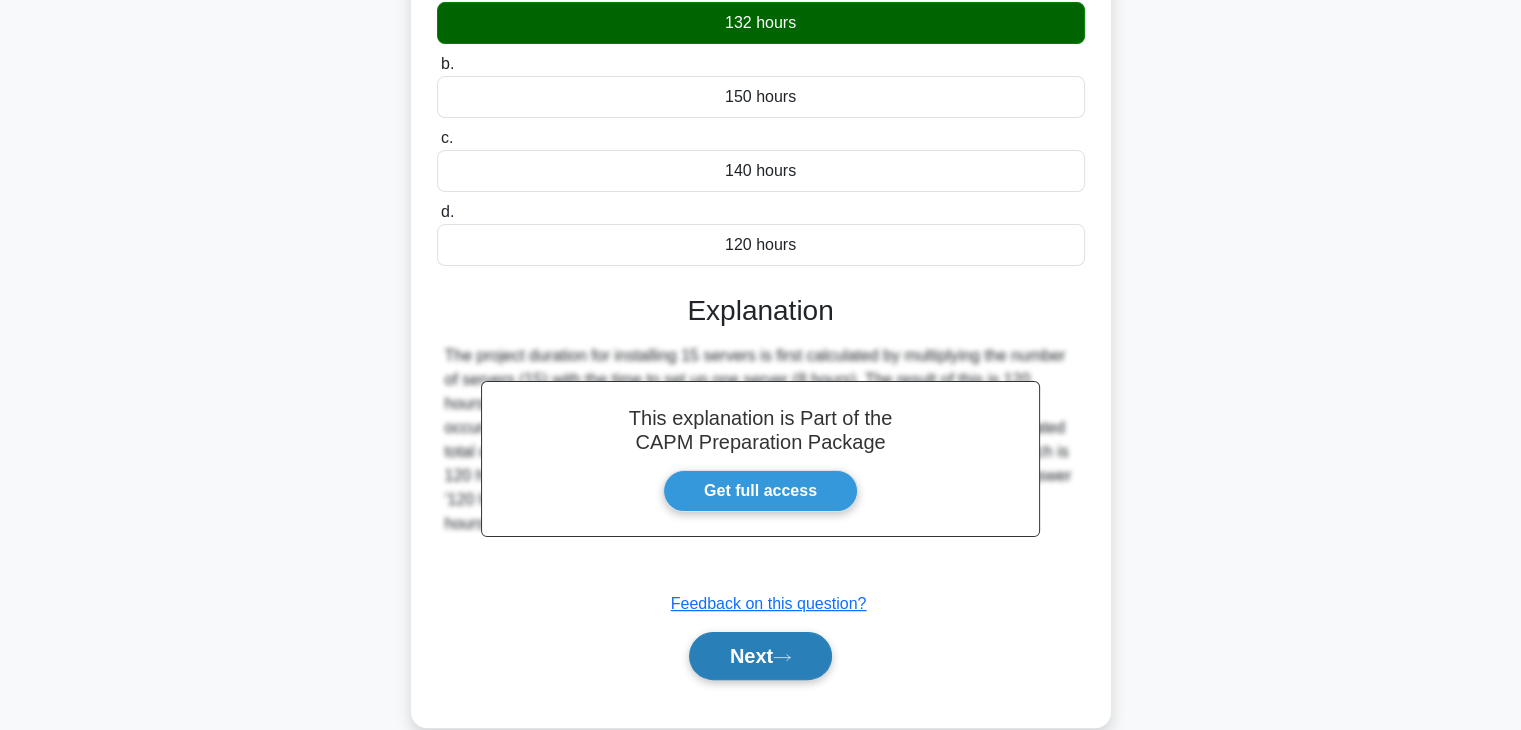 click on "Next" at bounding box center [760, 656] 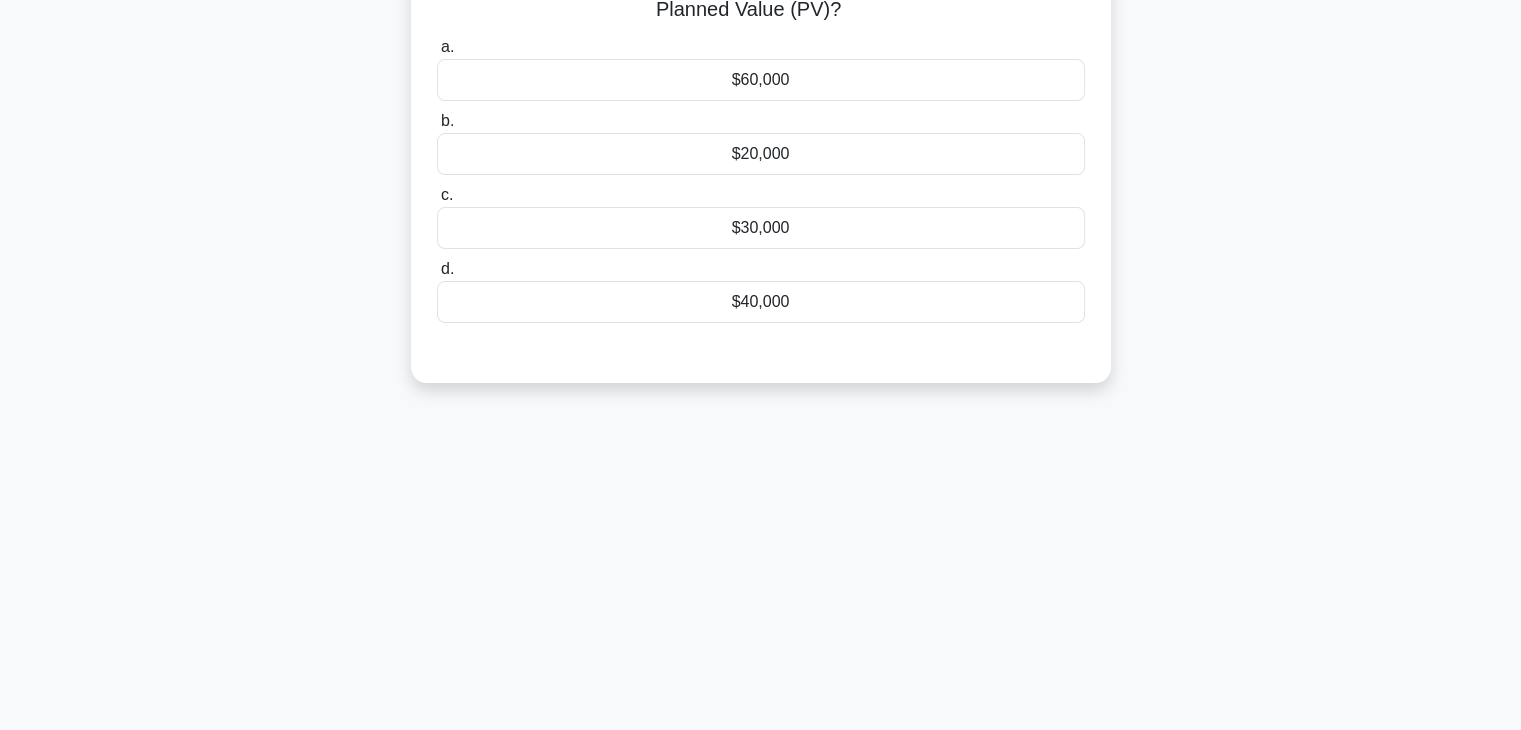scroll, scrollTop: 0, scrollLeft: 0, axis: both 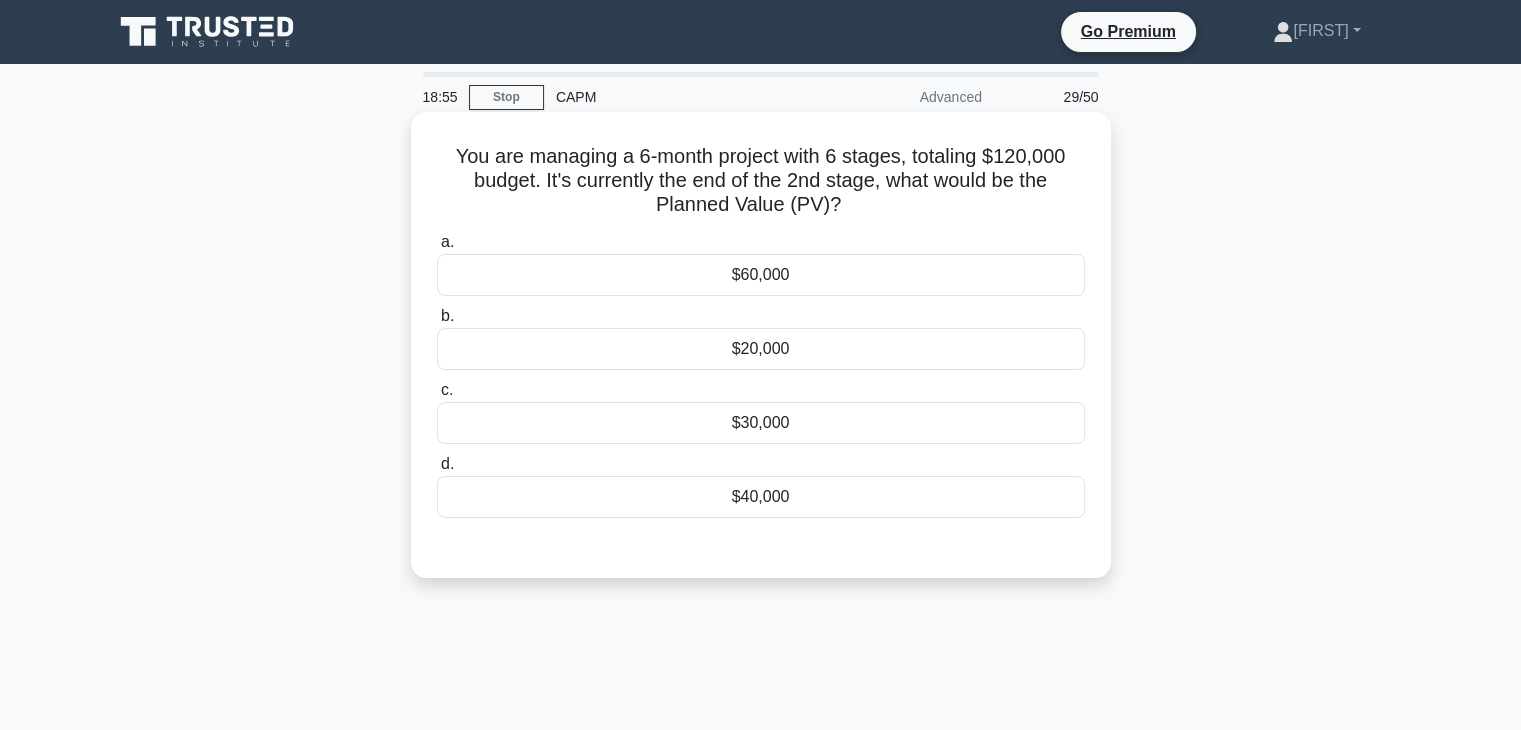click on "$40,000" at bounding box center (761, 497) 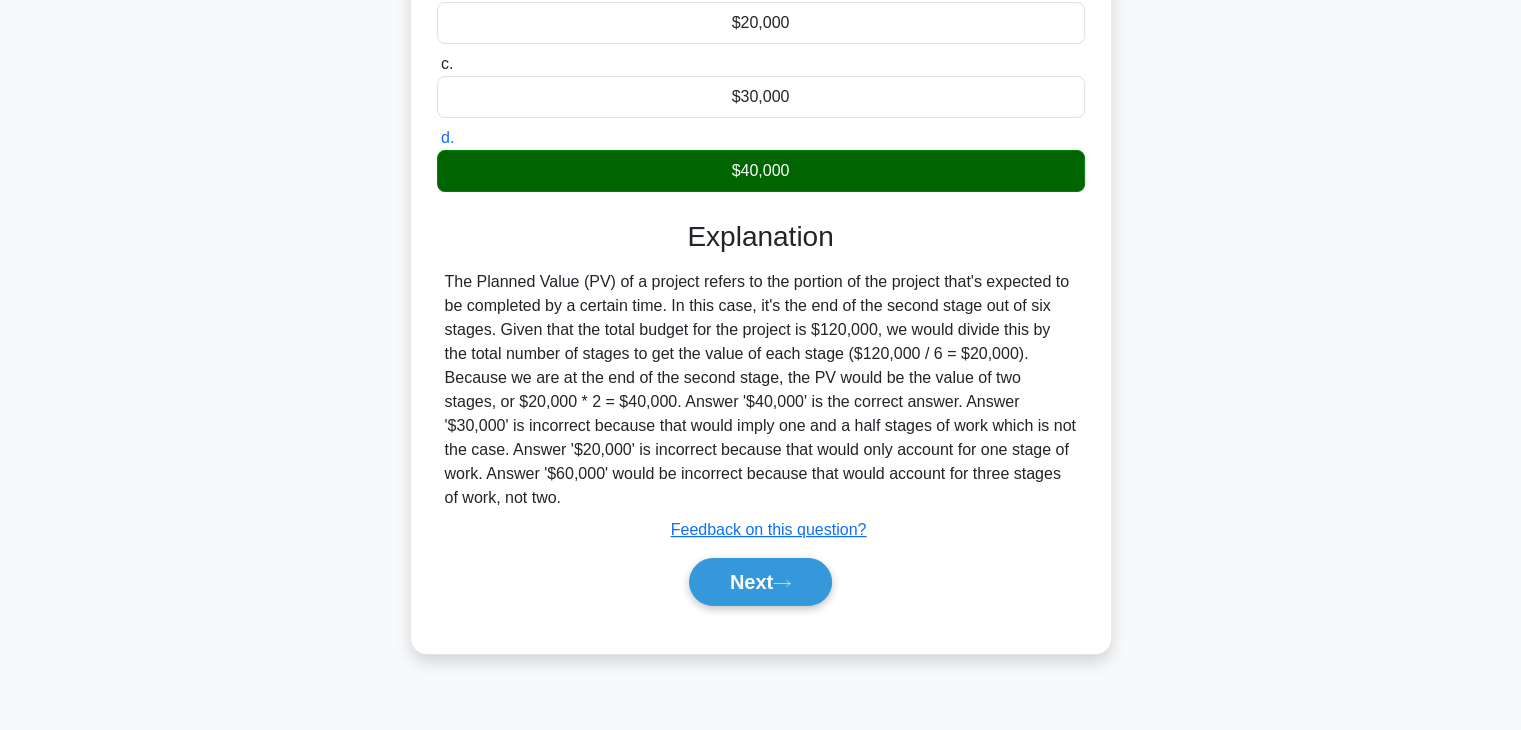 scroll, scrollTop: 351, scrollLeft: 0, axis: vertical 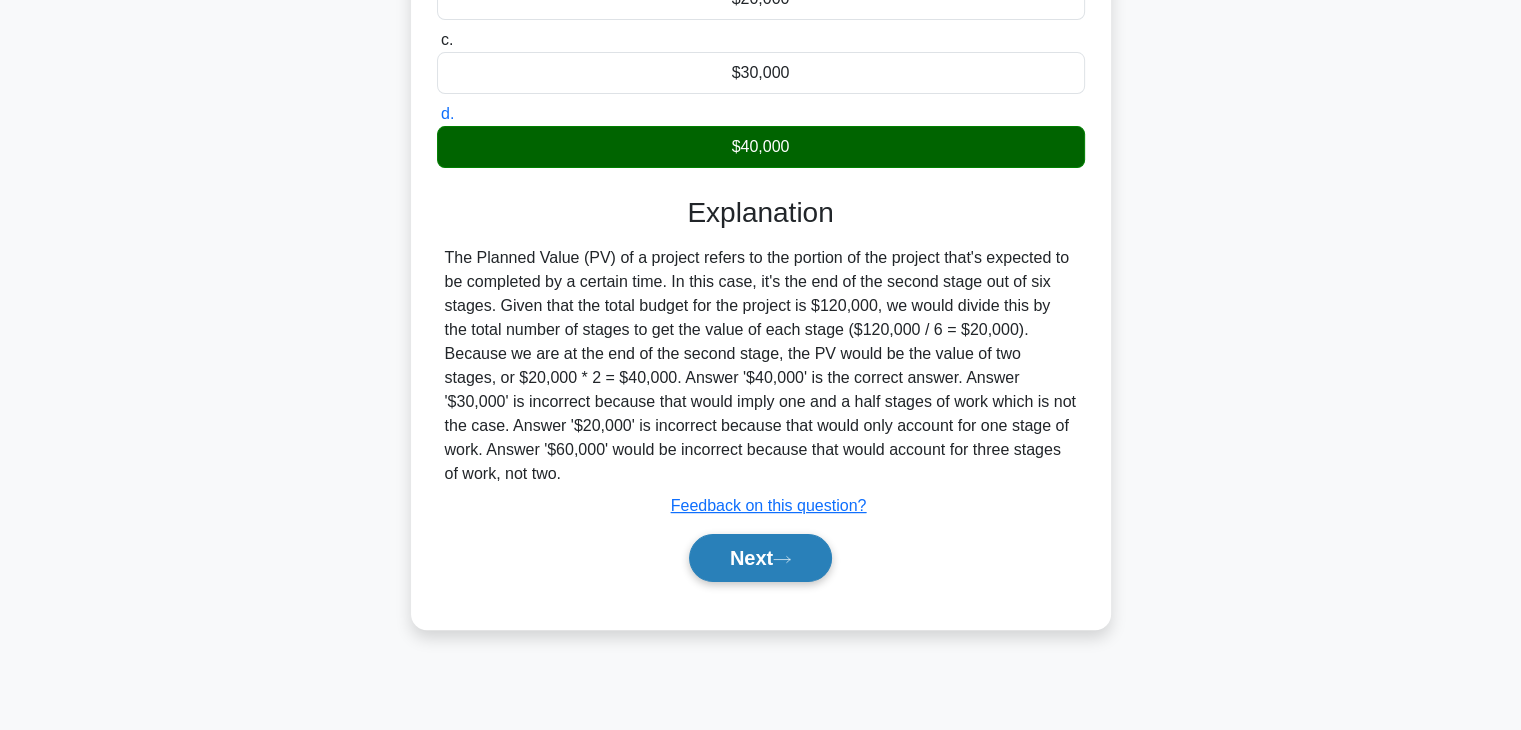 click on "Next" at bounding box center [760, 558] 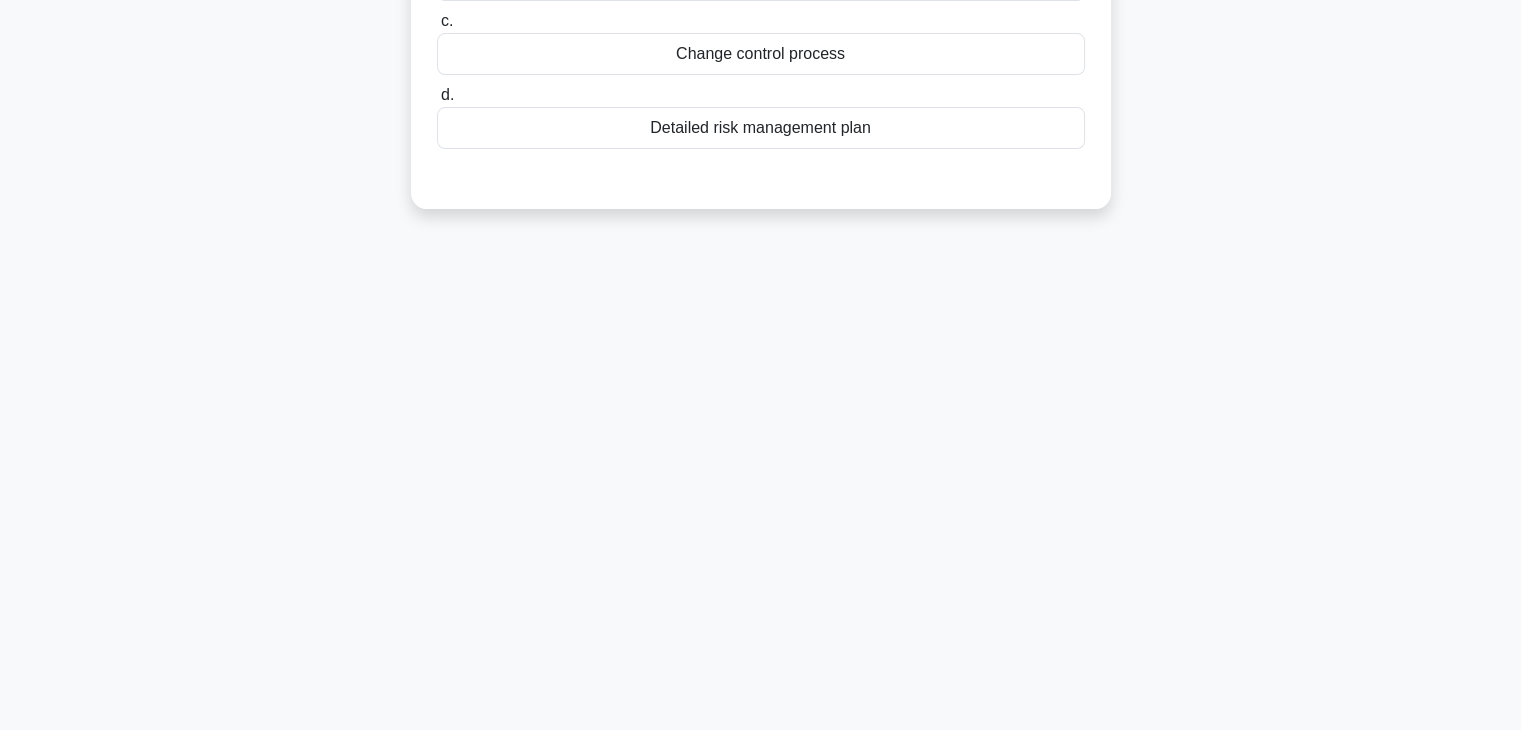 scroll, scrollTop: 0, scrollLeft: 0, axis: both 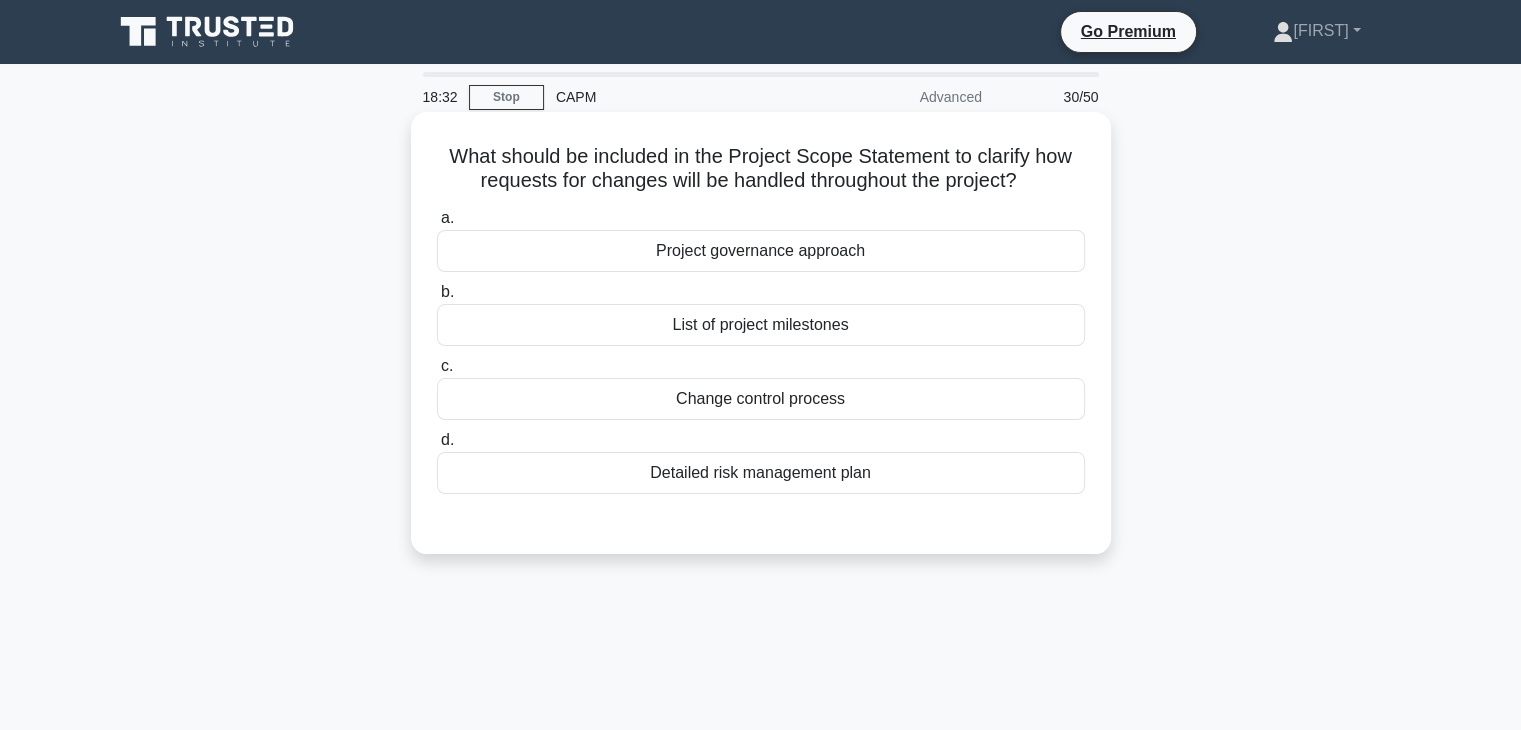 click on "Change control process" at bounding box center [761, 399] 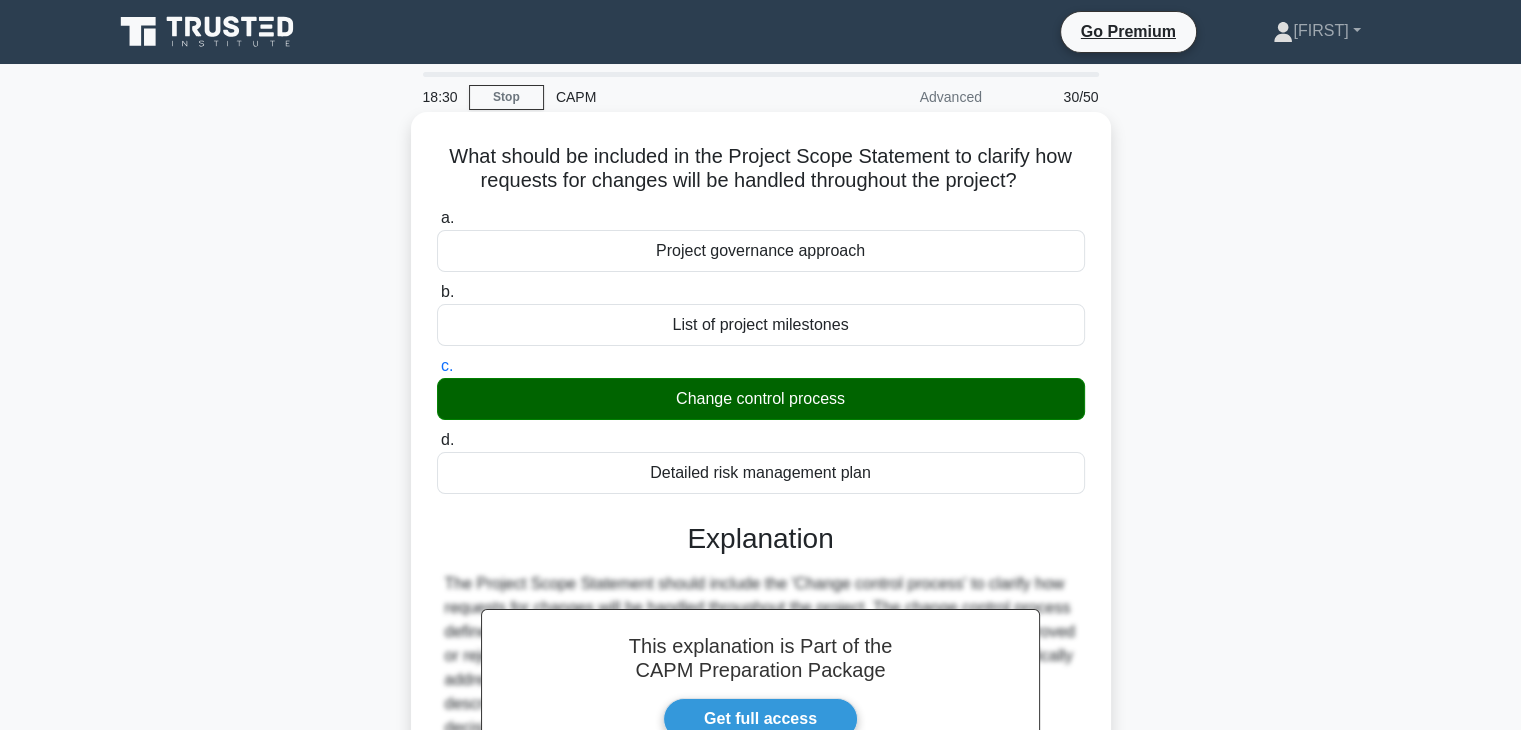 scroll, scrollTop: 351, scrollLeft: 0, axis: vertical 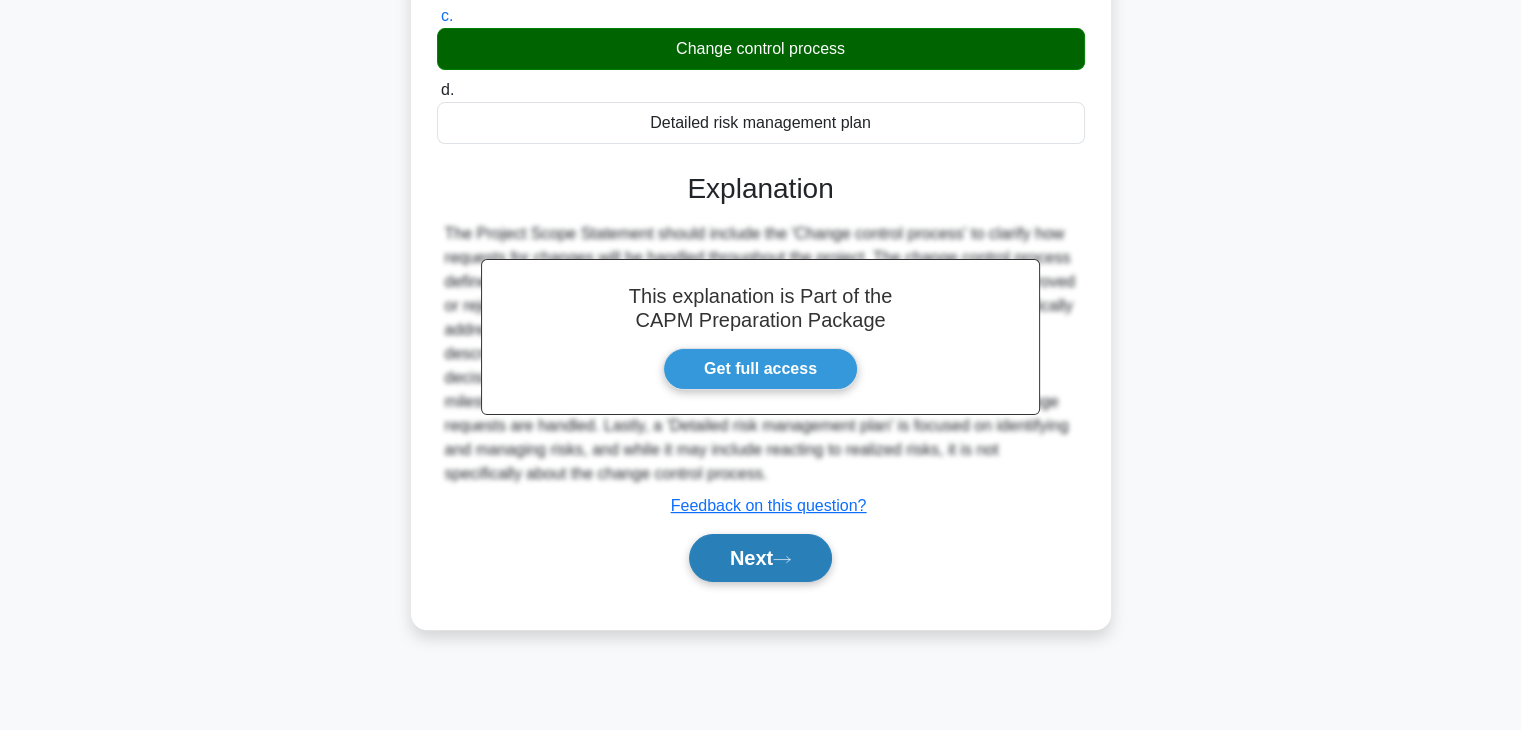 click on "Next" at bounding box center (760, 558) 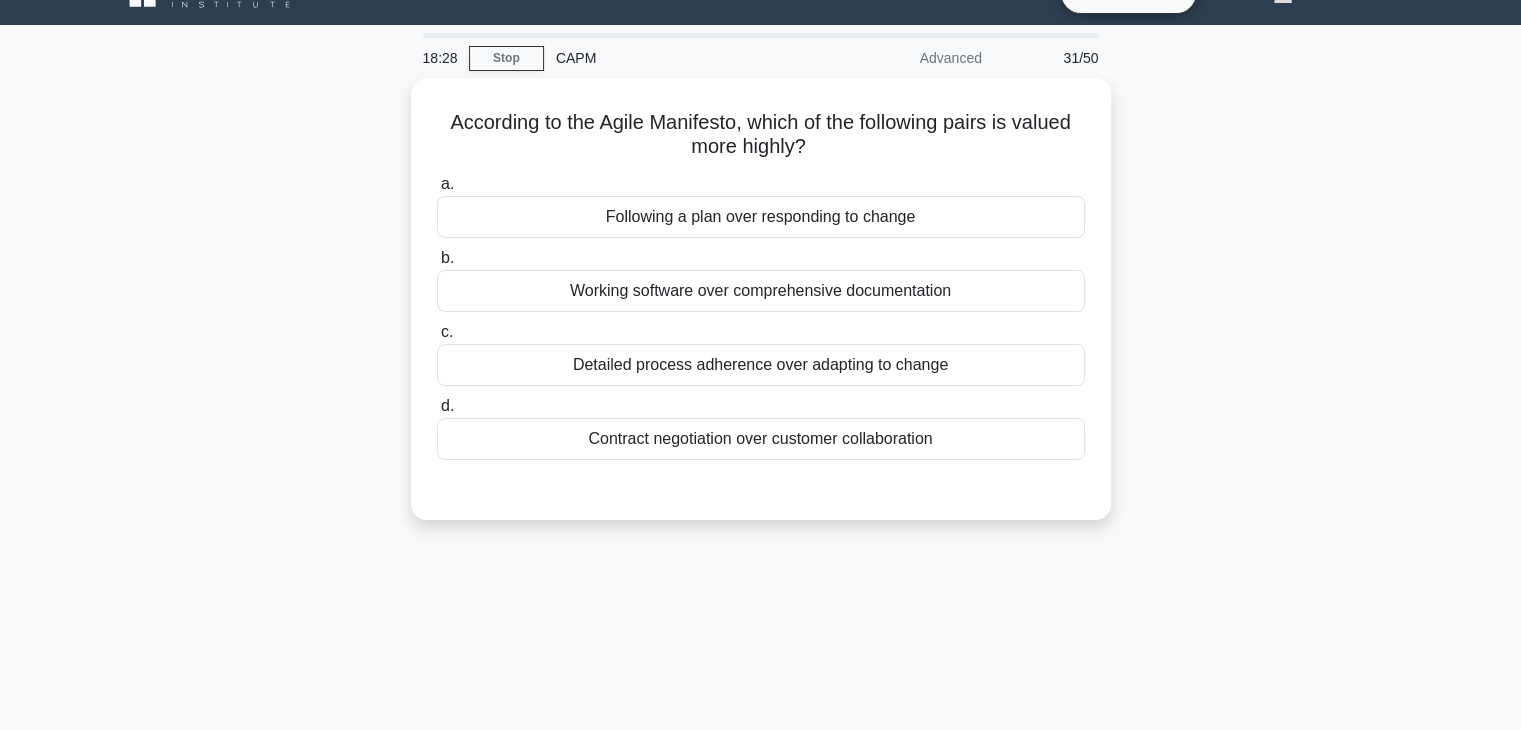 scroll, scrollTop: 0, scrollLeft: 0, axis: both 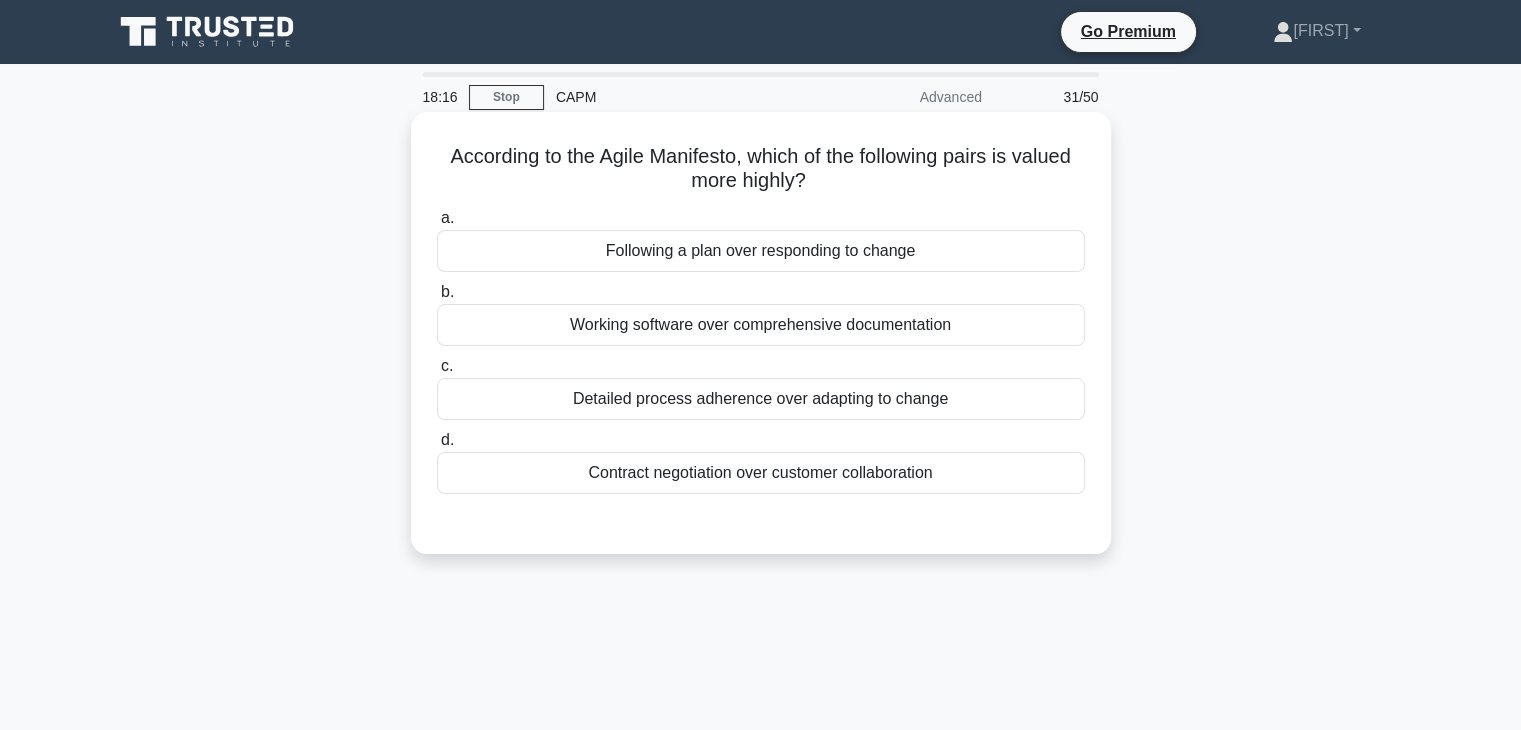 click on "Working software over comprehensive documentation" at bounding box center [761, 325] 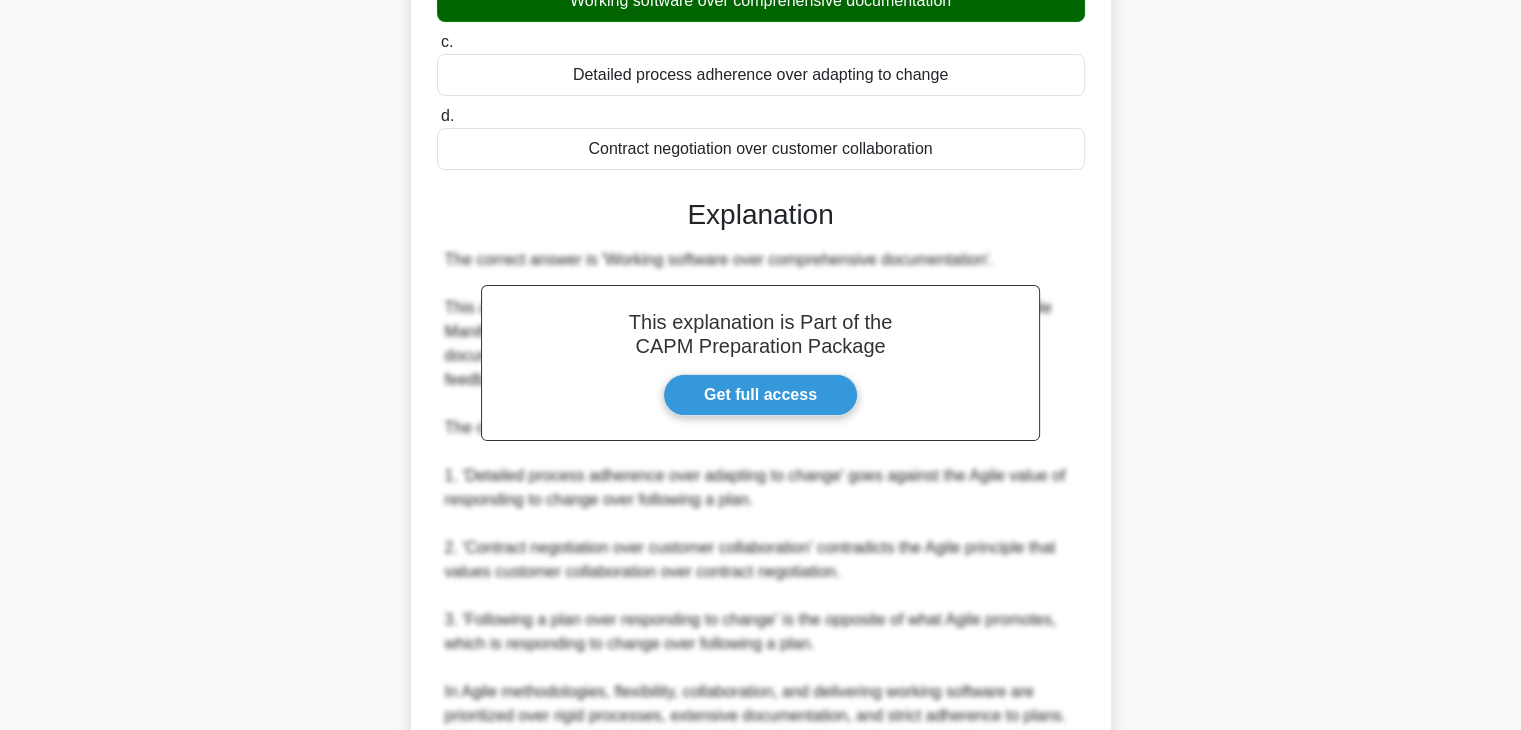 scroll, scrollTop: 550, scrollLeft: 0, axis: vertical 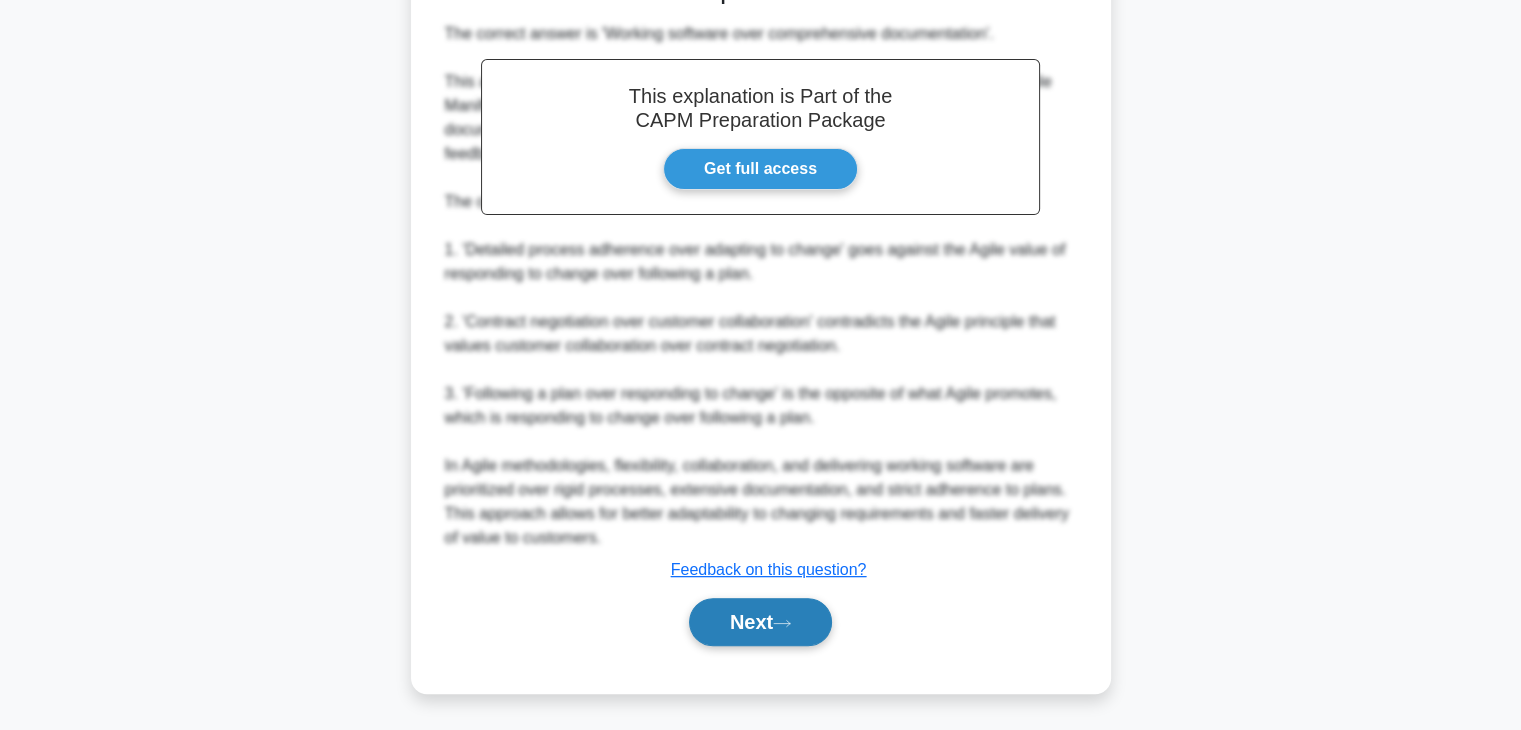 click on "Next" at bounding box center [760, 622] 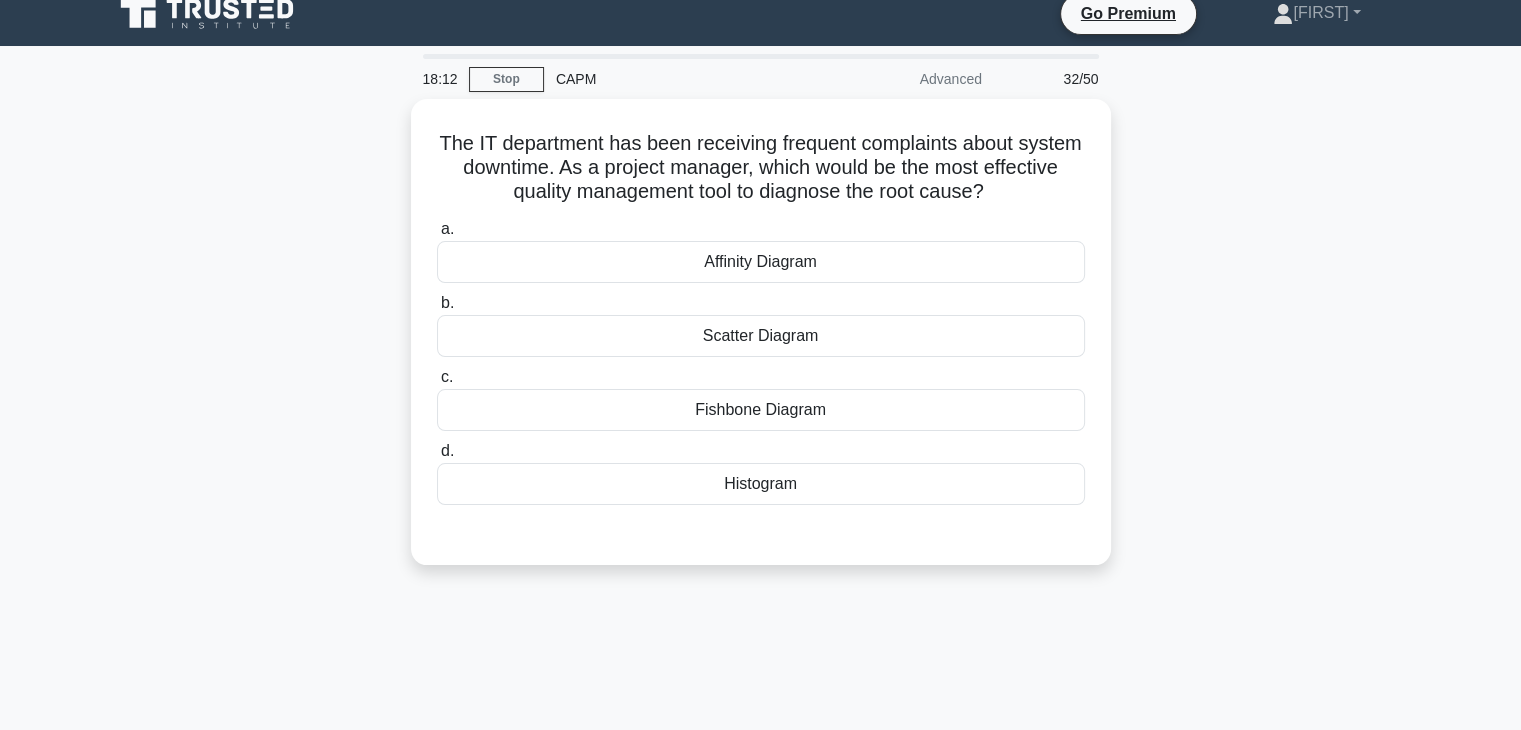 scroll, scrollTop: 0, scrollLeft: 0, axis: both 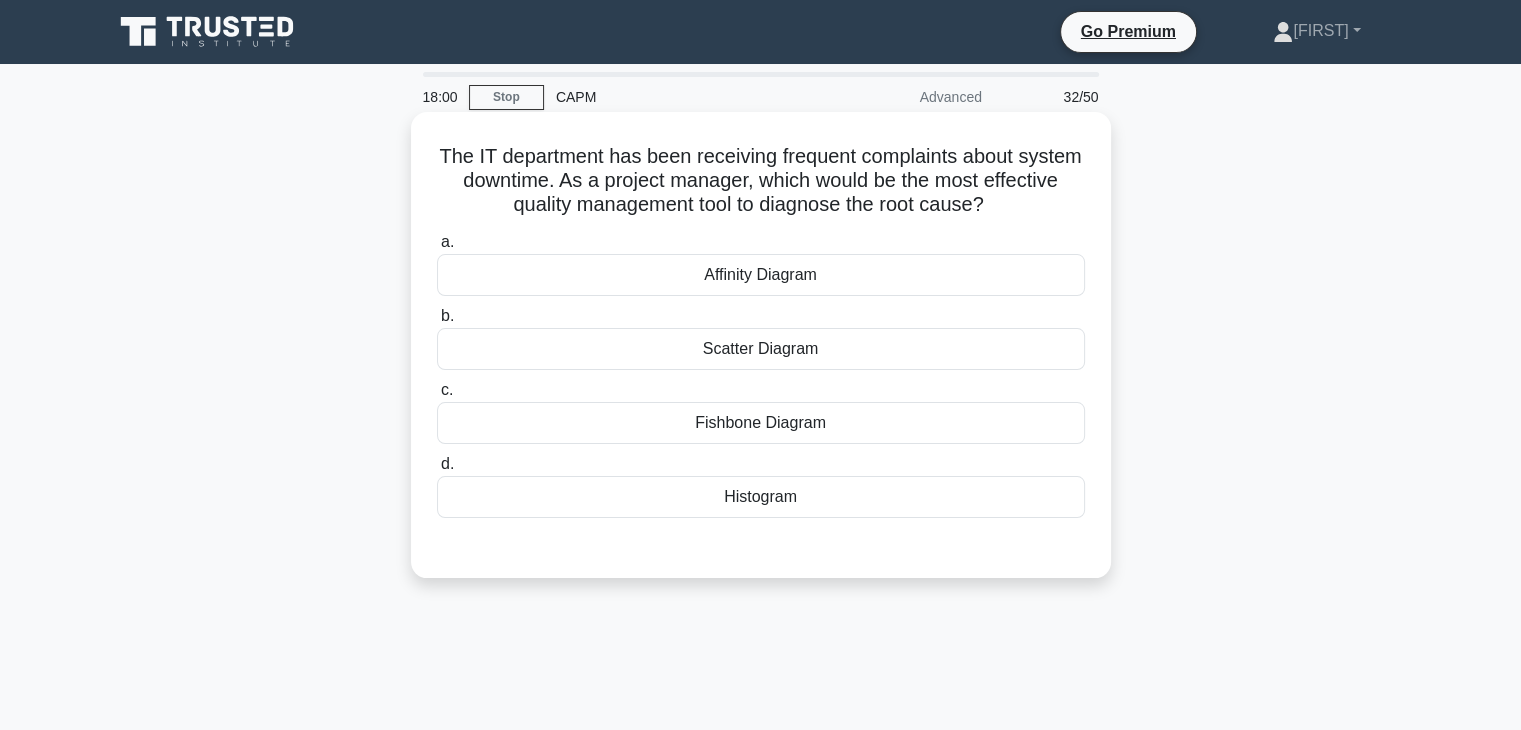 click on "Fishbone Diagram" at bounding box center (761, 423) 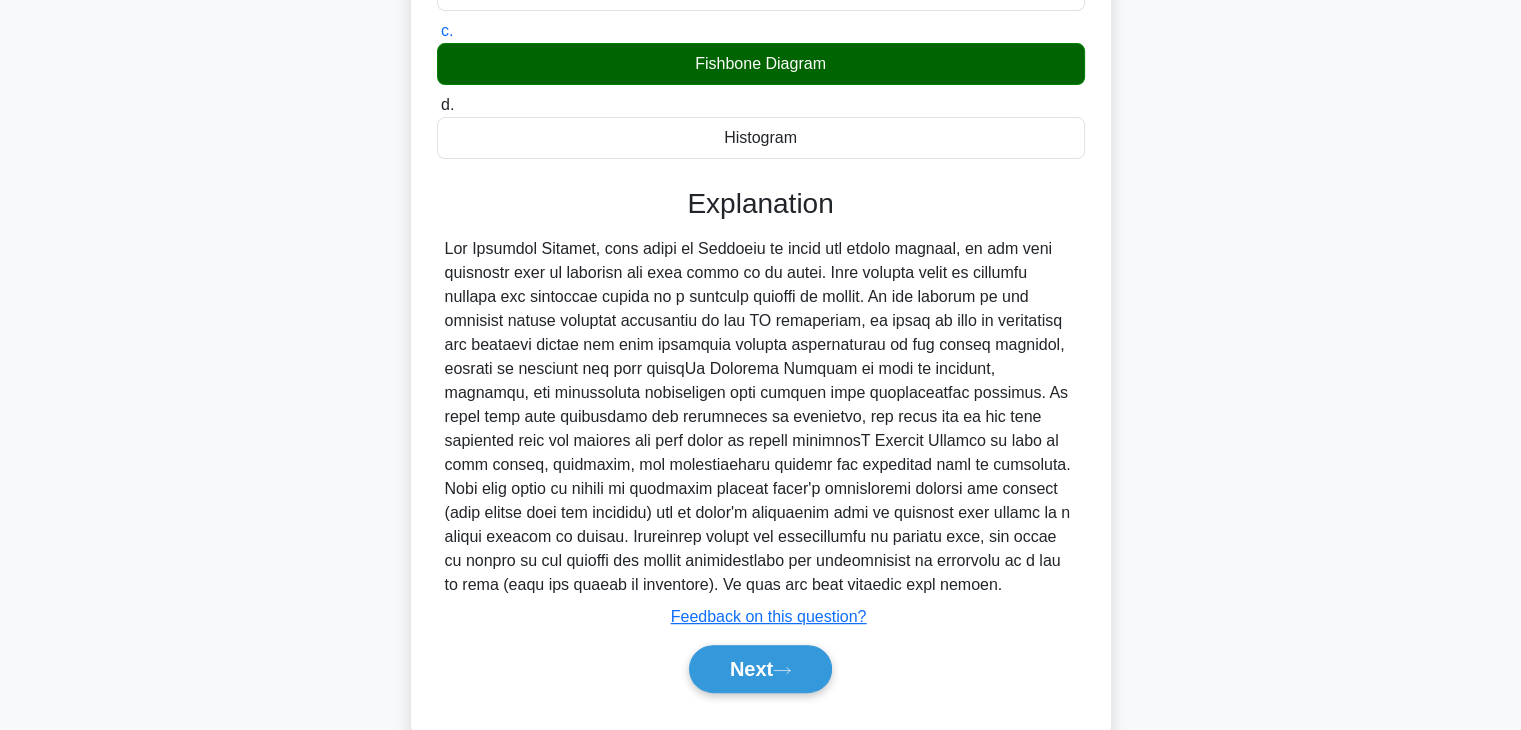 scroll, scrollTop: 406, scrollLeft: 0, axis: vertical 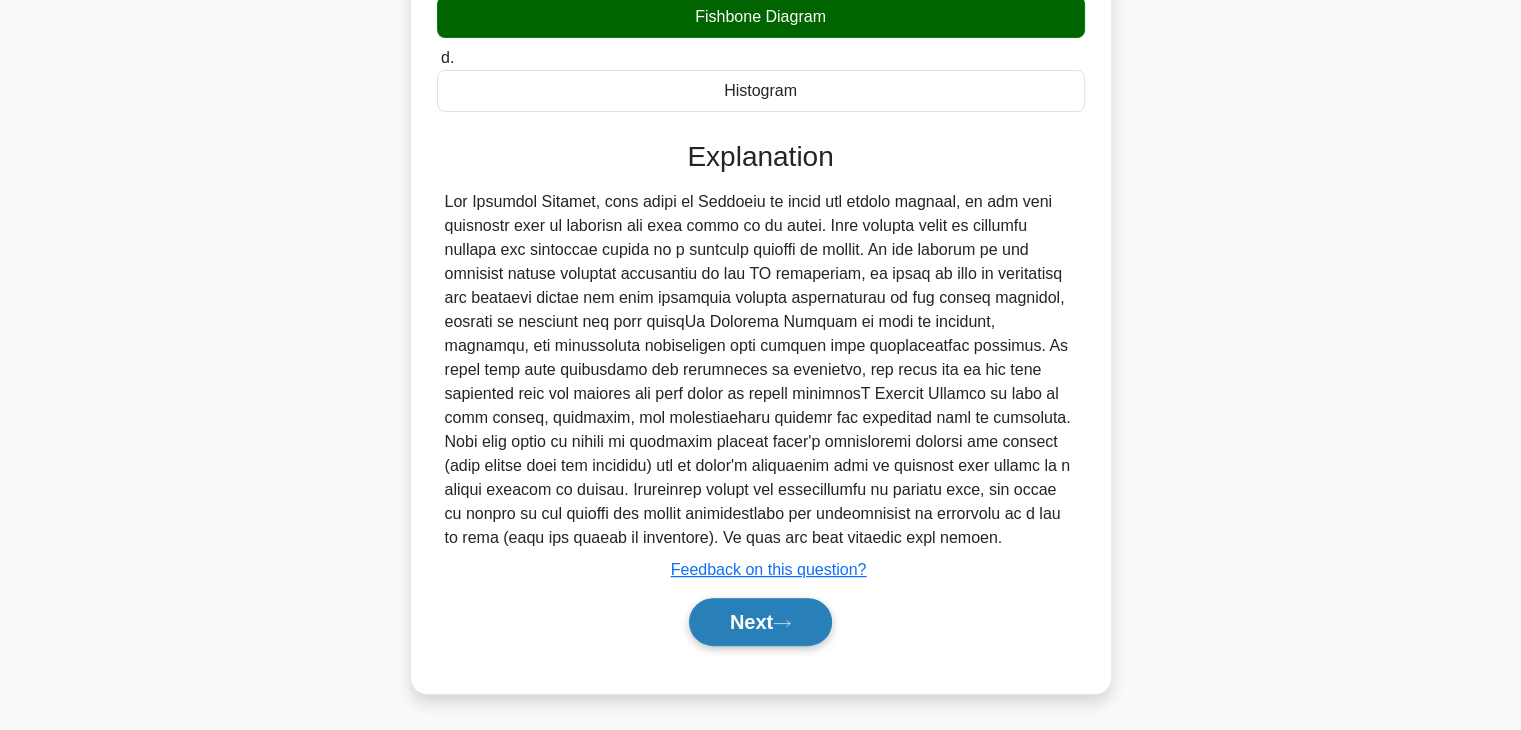 click on "Next" at bounding box center (760, 622) 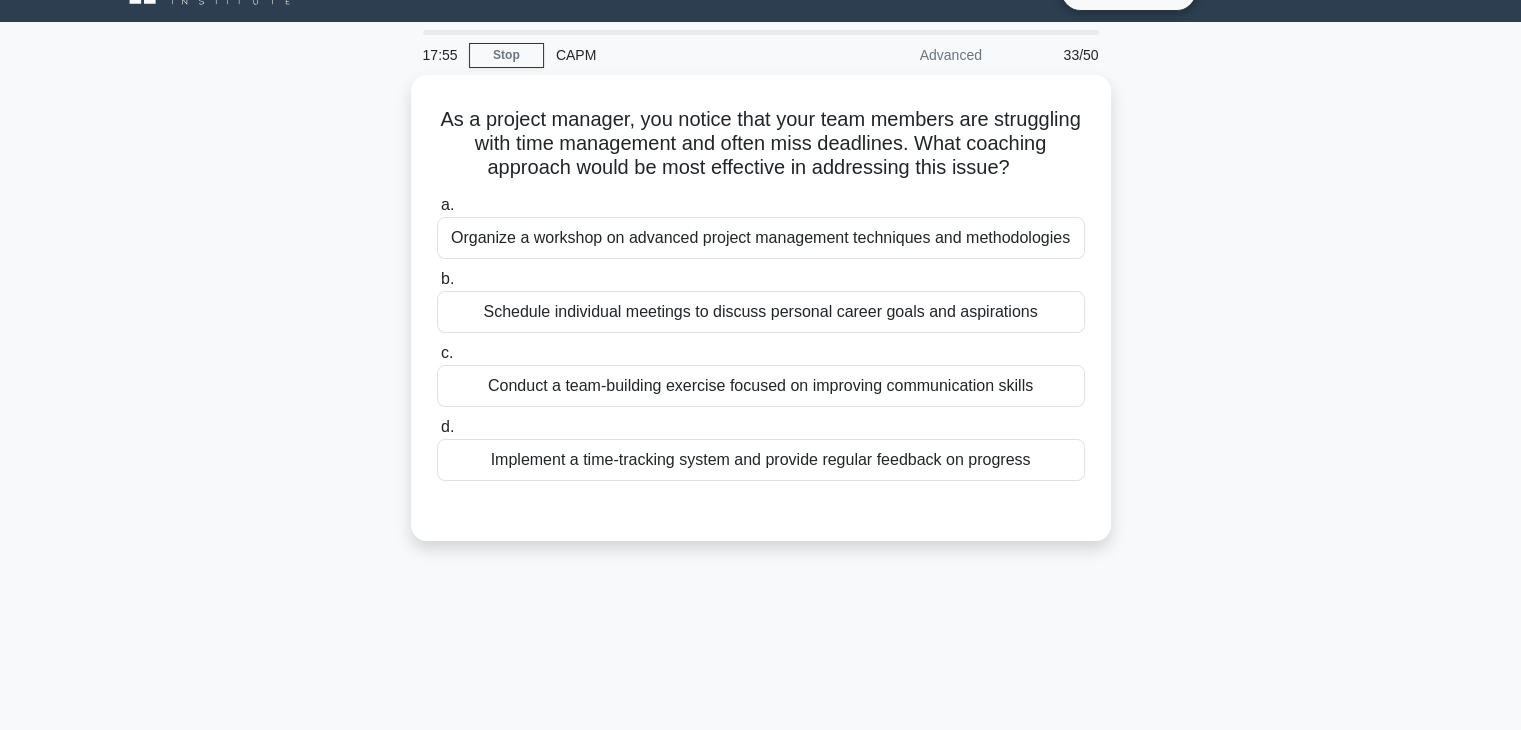 scroll, scrollTop: 20, scrollLeft: 0, axis: vertical 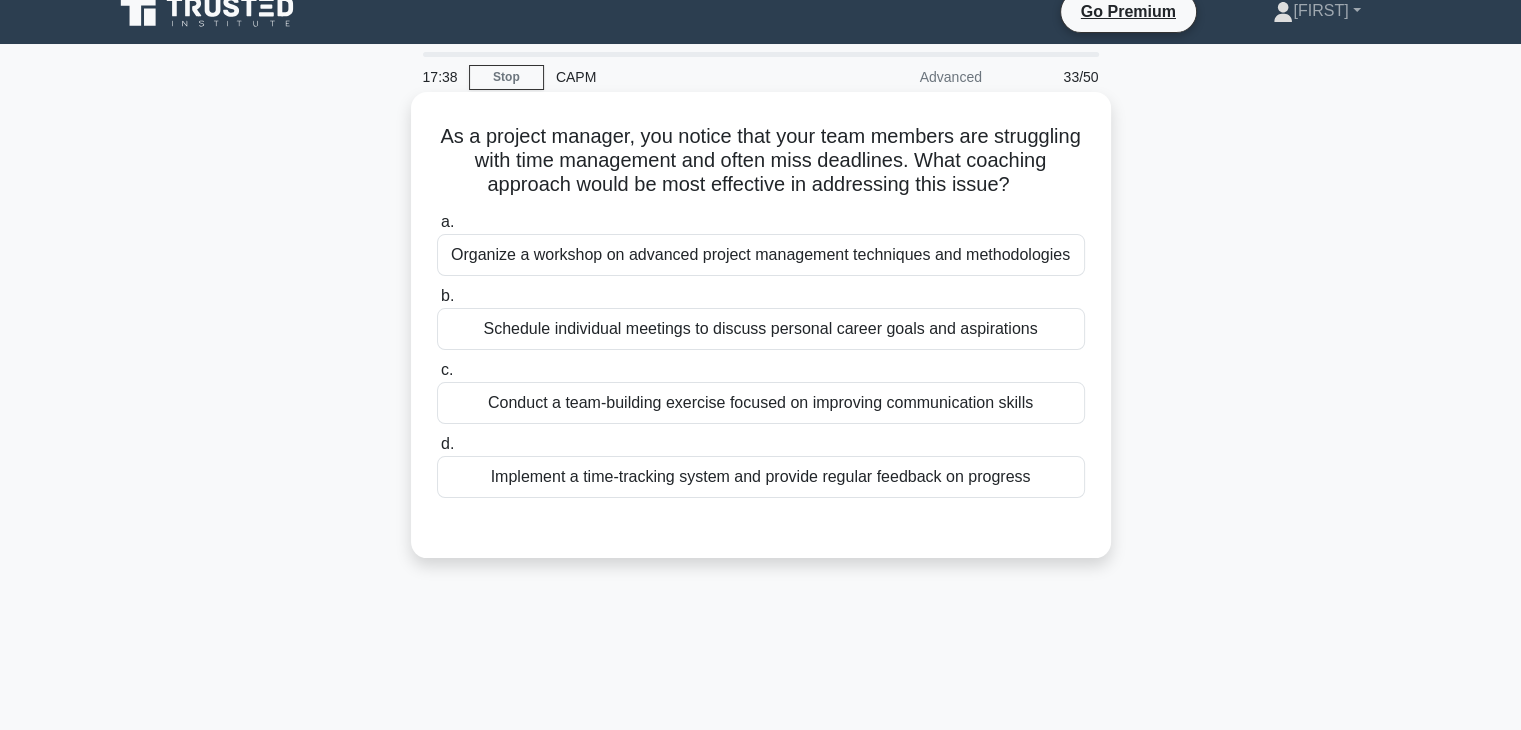click on "Implement a time-tracking system and provide regular feedback on progress" at bounding box center (761, 477) 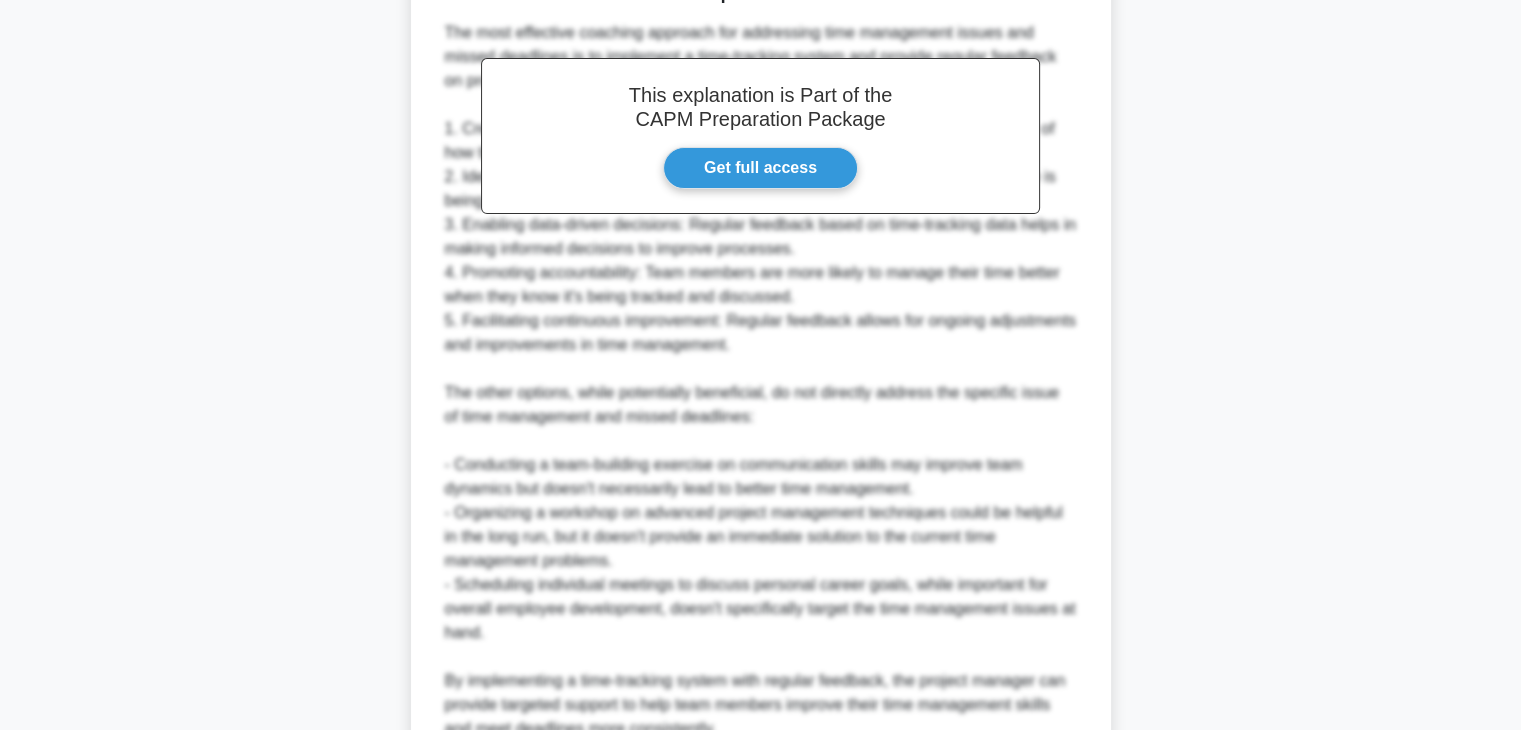 scroll, scrollTop: 766, scrollLeft: 0, axis: vertical 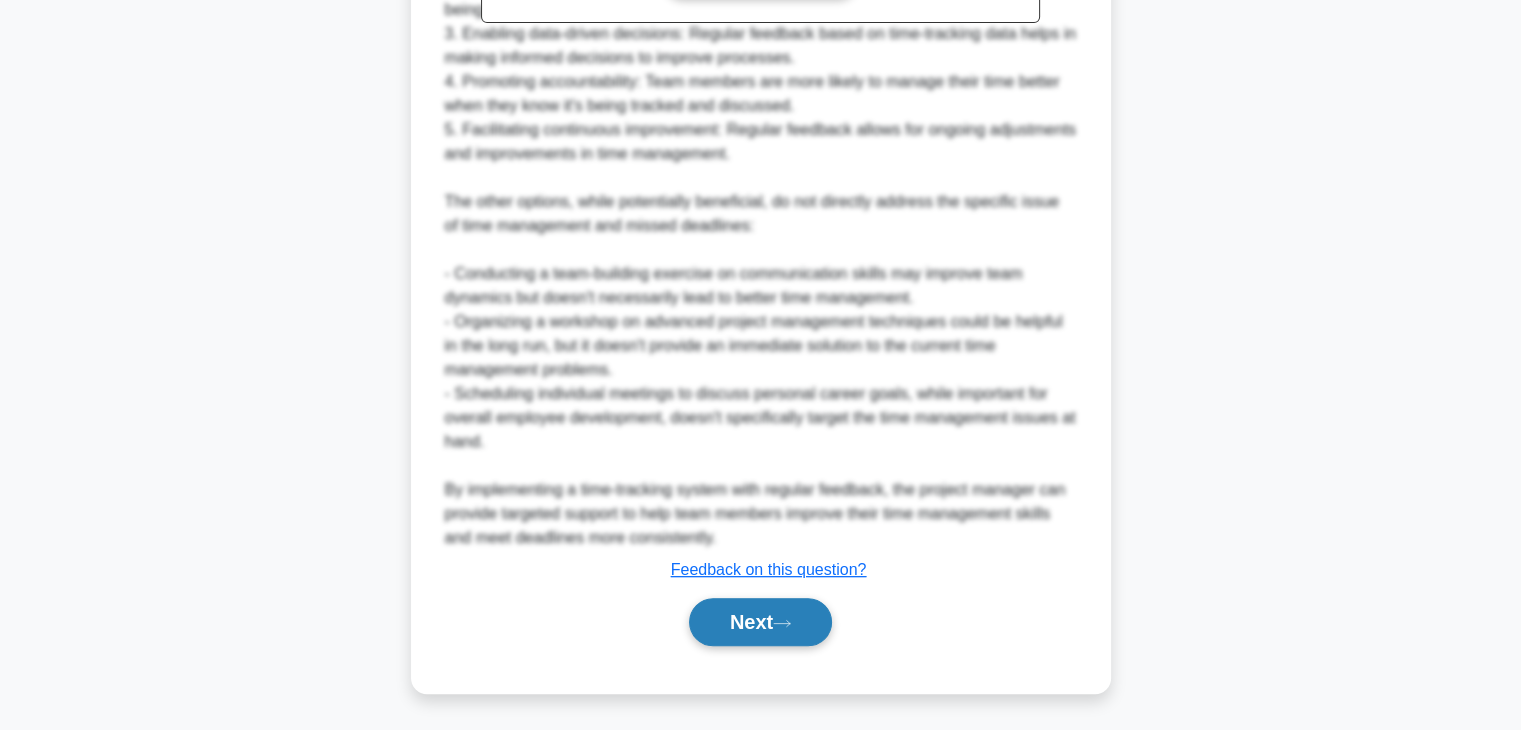 click on "Next" at bounding box center (760, 622) 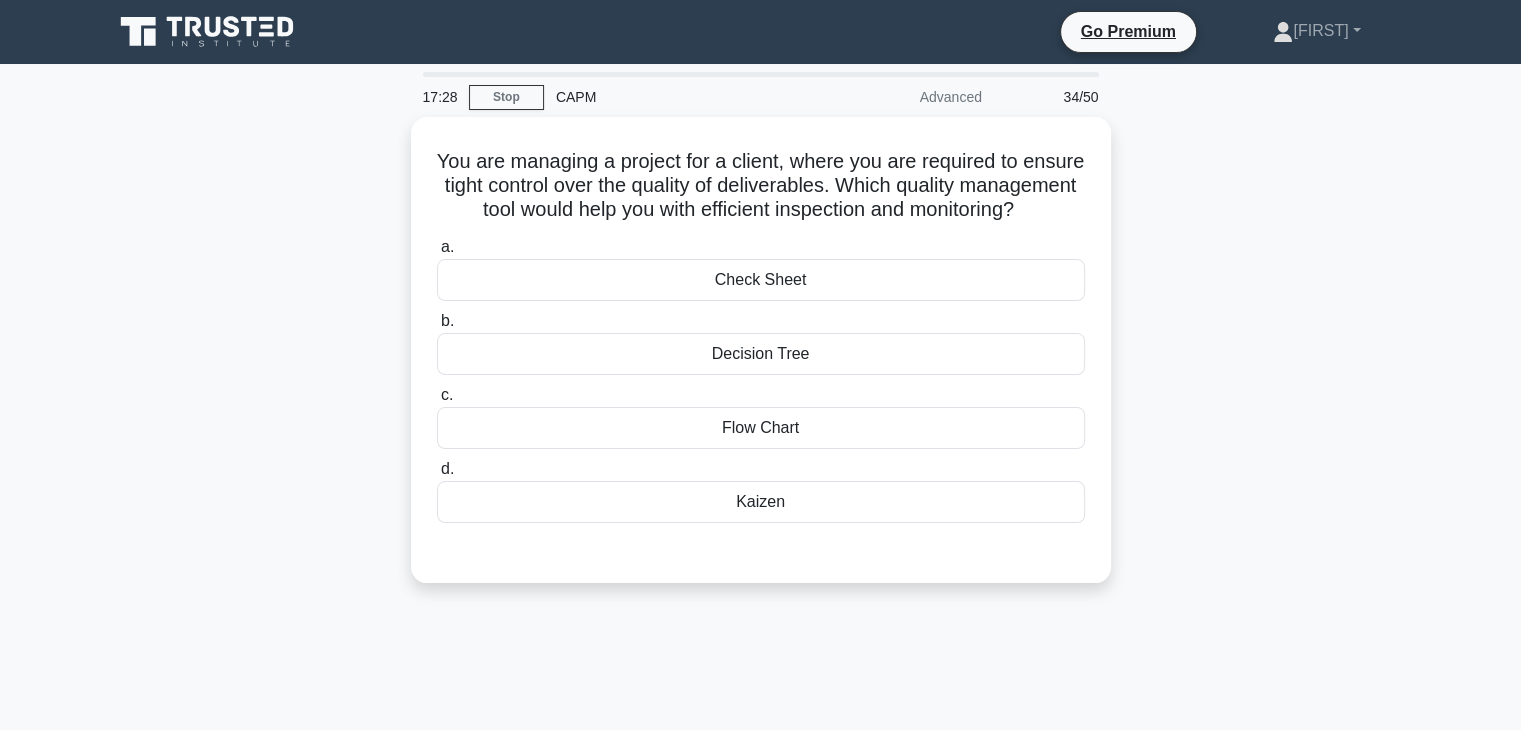 scroll, scrollTop: 0, scrollLeft: 0, axis: both 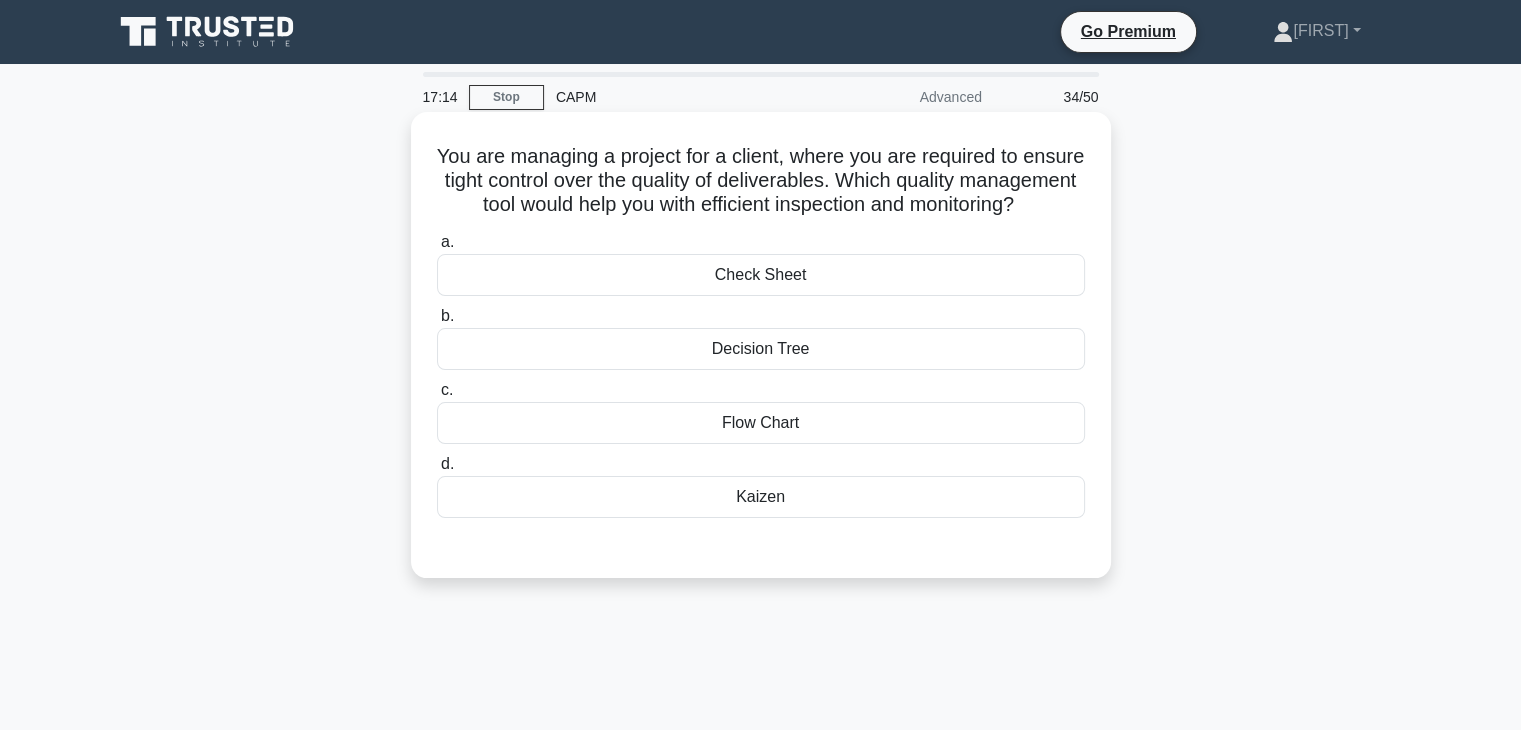 click on "Flow Chart" at bounding box center [761, 423] 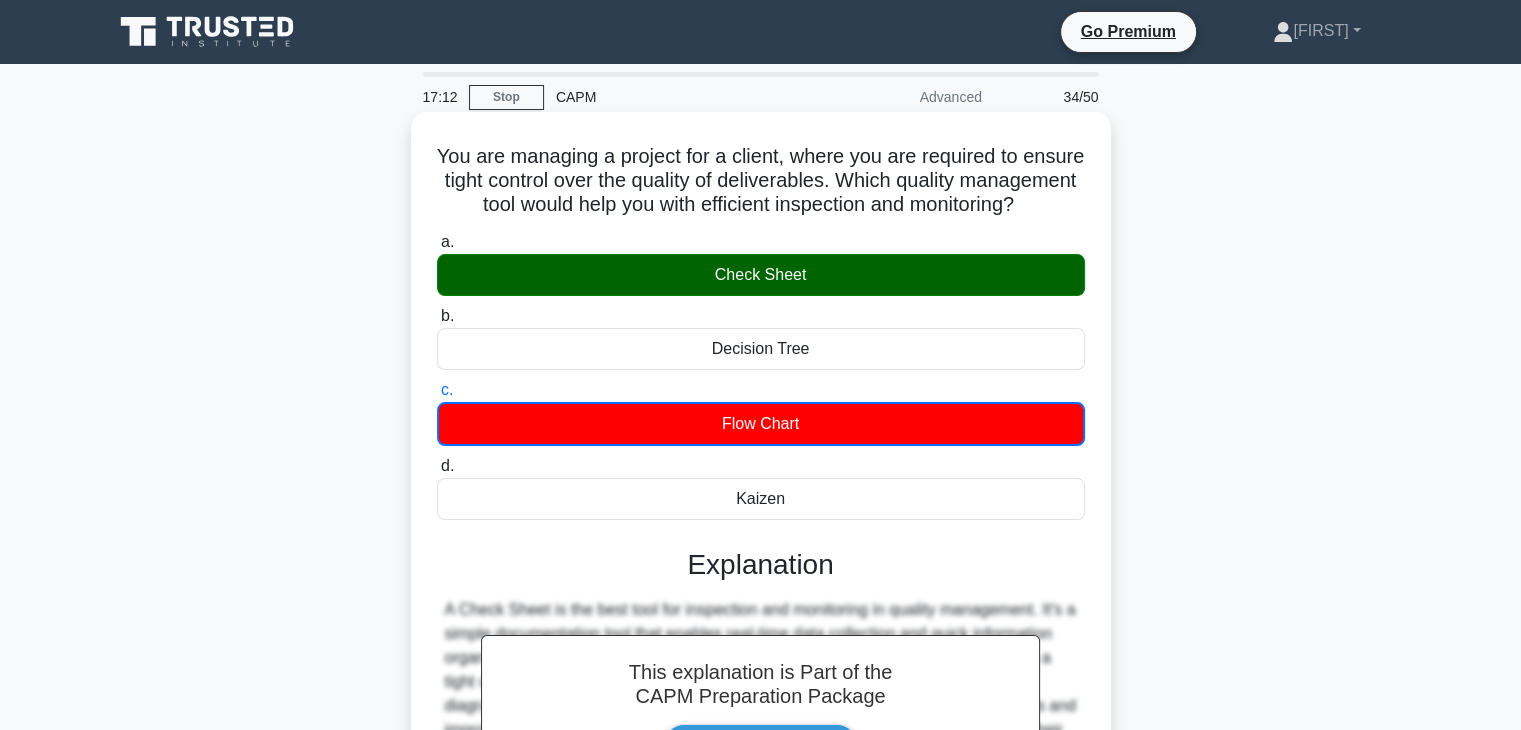 scroll, scrollTop: 351, scrollLeft: 0, axis: vertical 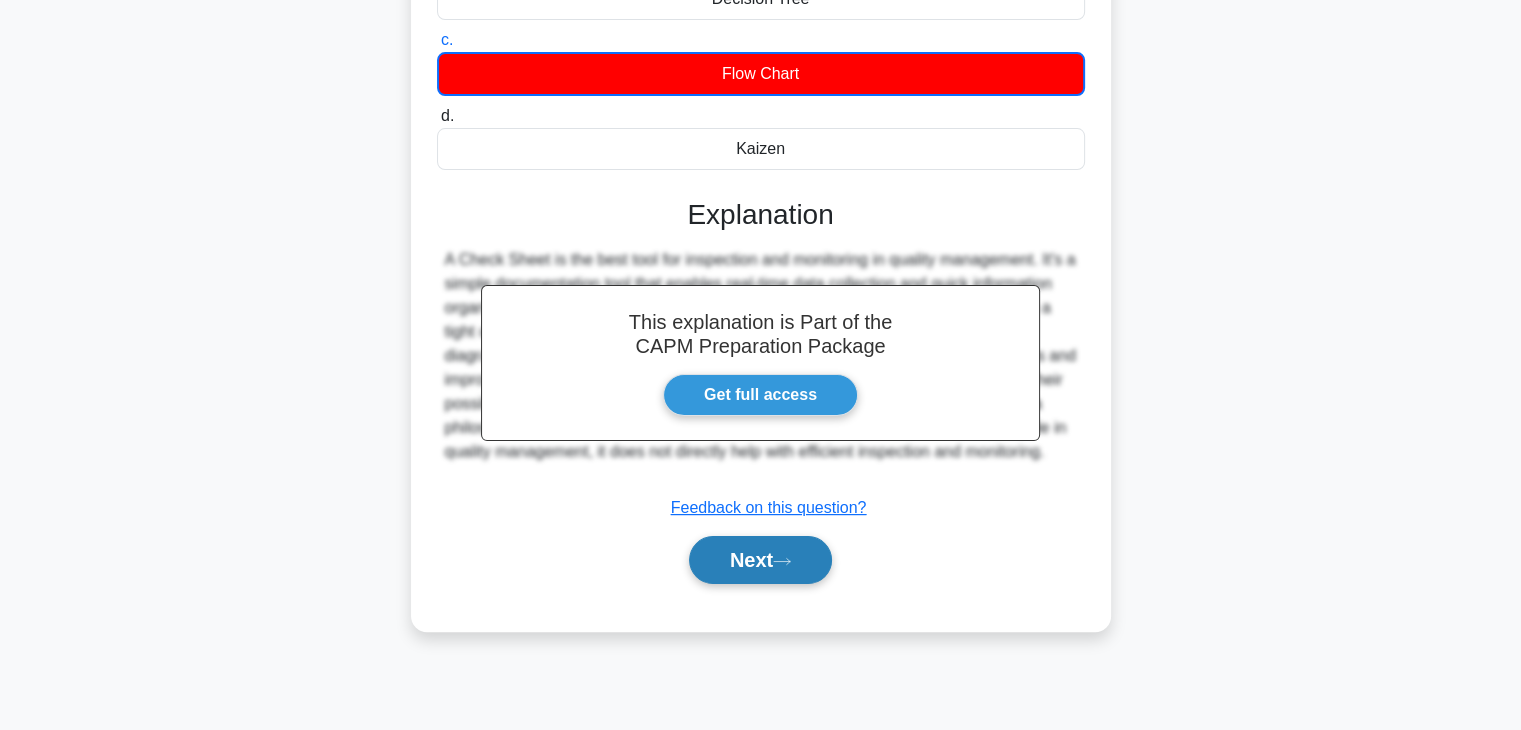 click on "Next" at bounding box center (760, 560) 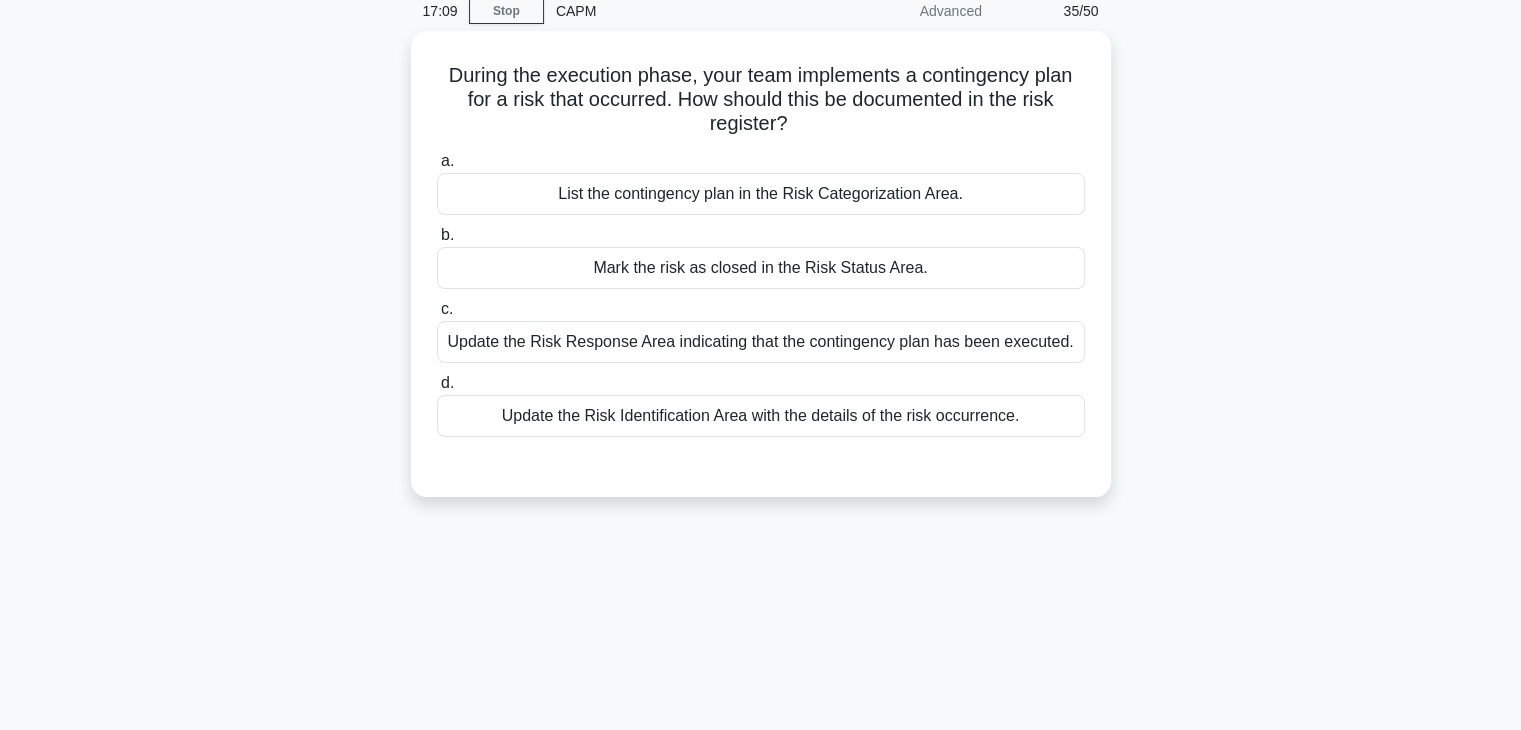 scroll, scrollTop: 72, scrollLeft: 0, axis: vertical 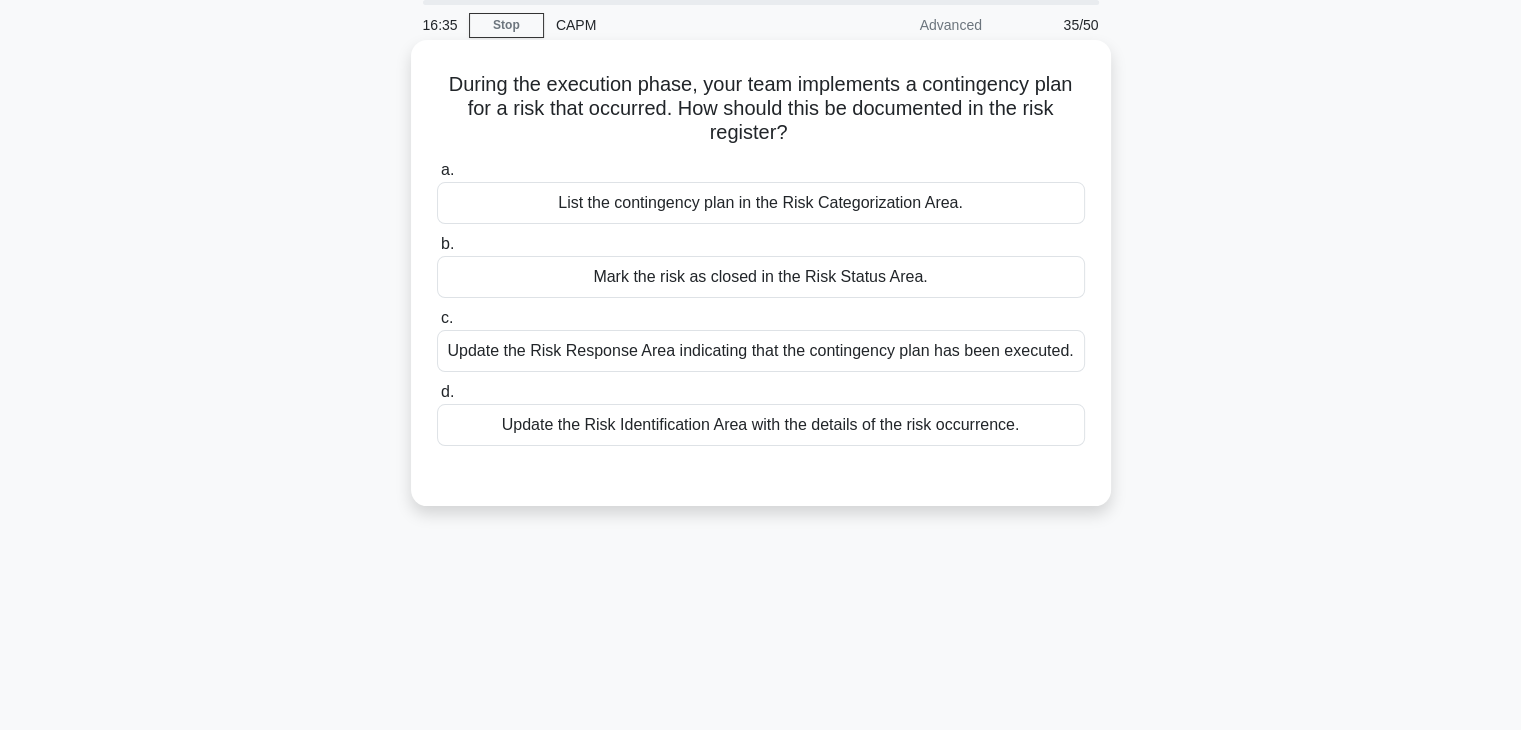 click on "Update the Risk Response Area indicating that the contingency plan has been executed." at bounding box center (761, 351) 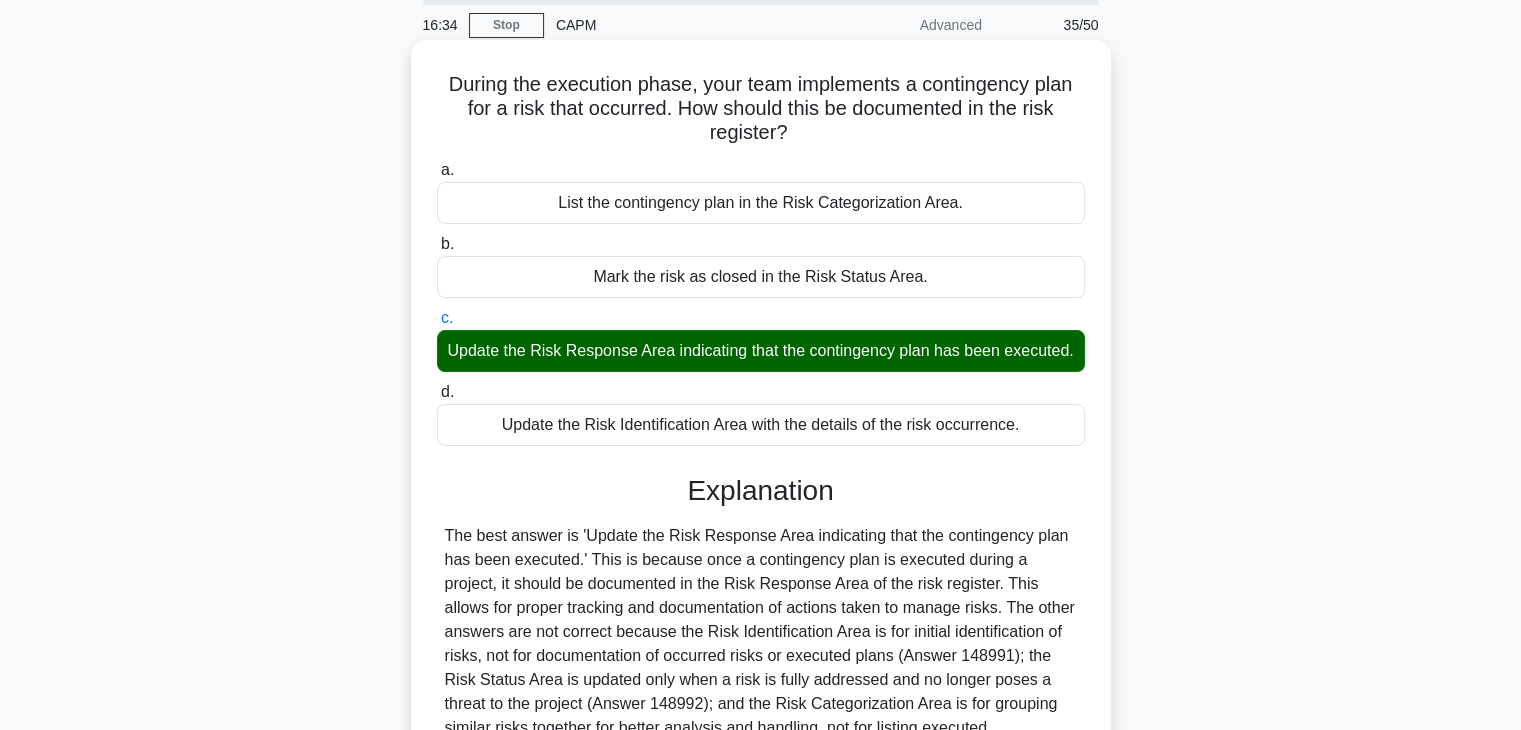 scroll, scrollTop: 351, scrollLeft: 0, axis: vertical 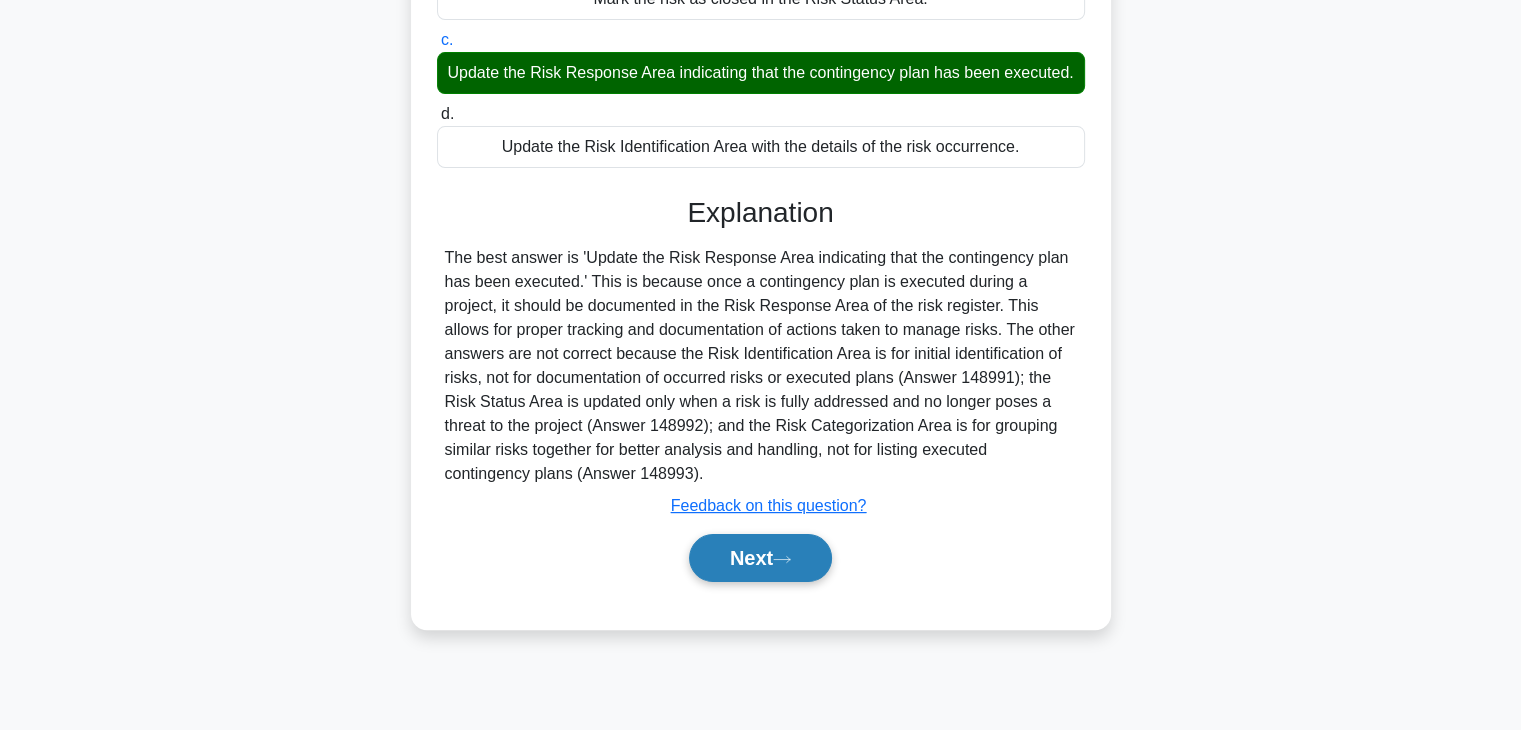 click on "Next" at bounding box center (760, 558) 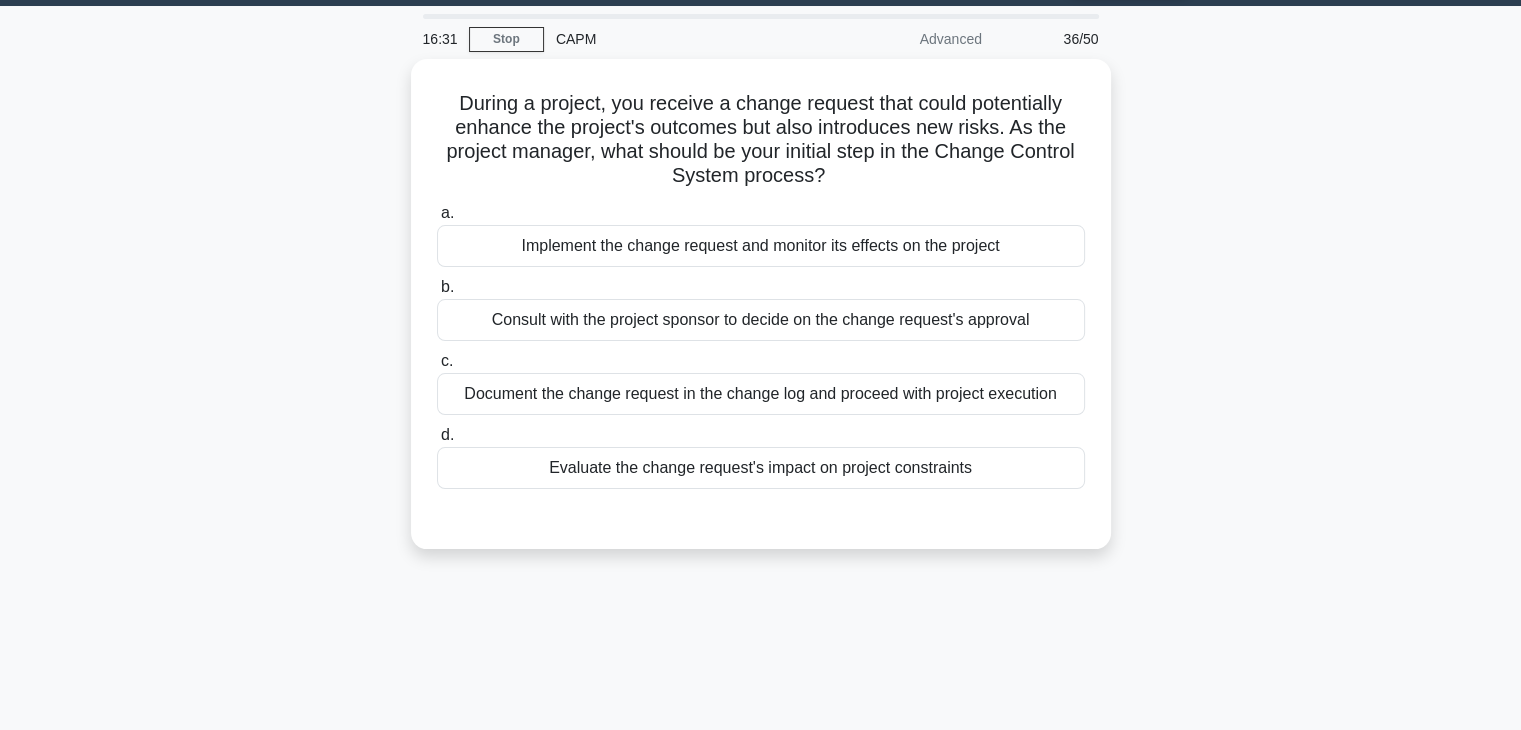 scroll, scrollTop: 50, scrollLeft: 0, axis: vertical 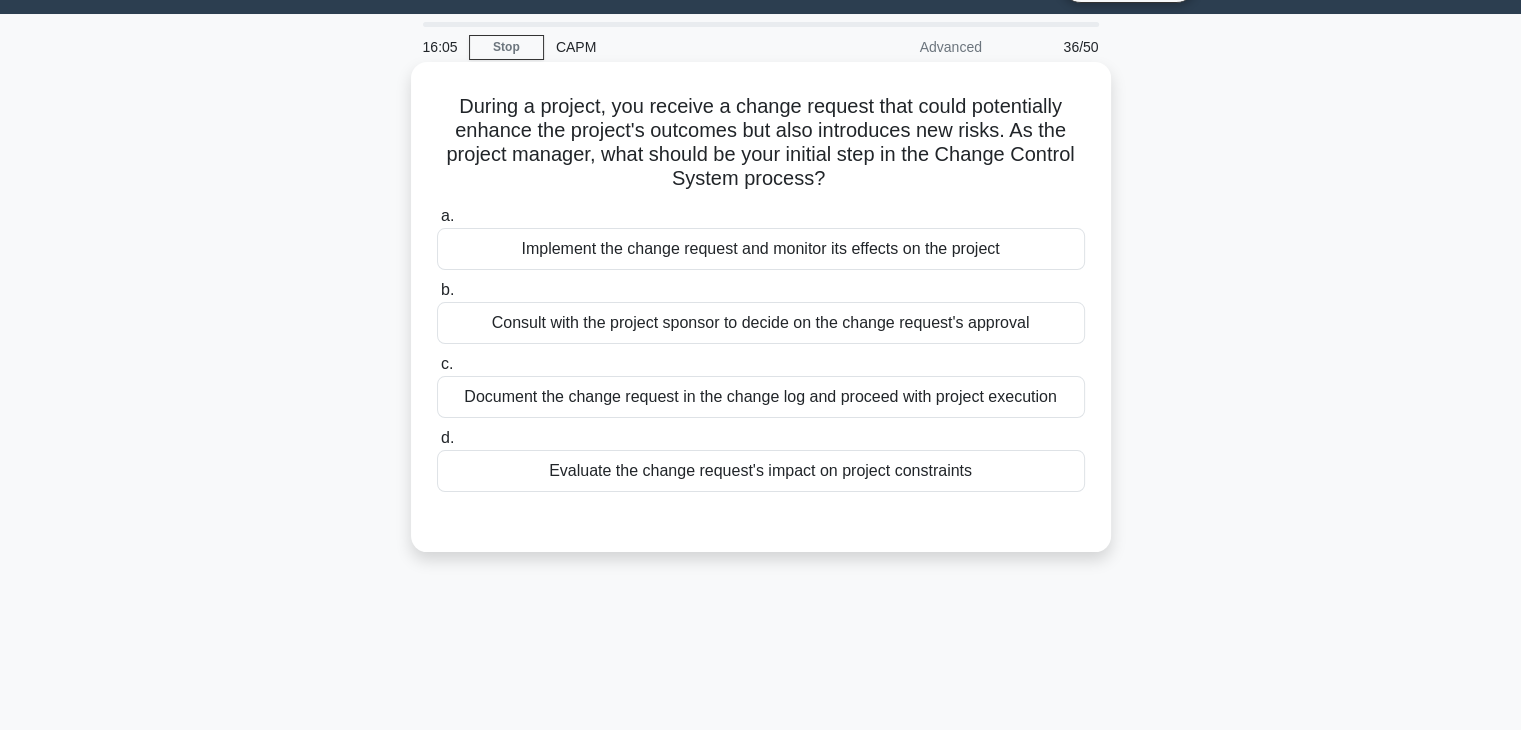 click on "Evaluate the change request's impact on project constraints" at bounding box center [761, 471] 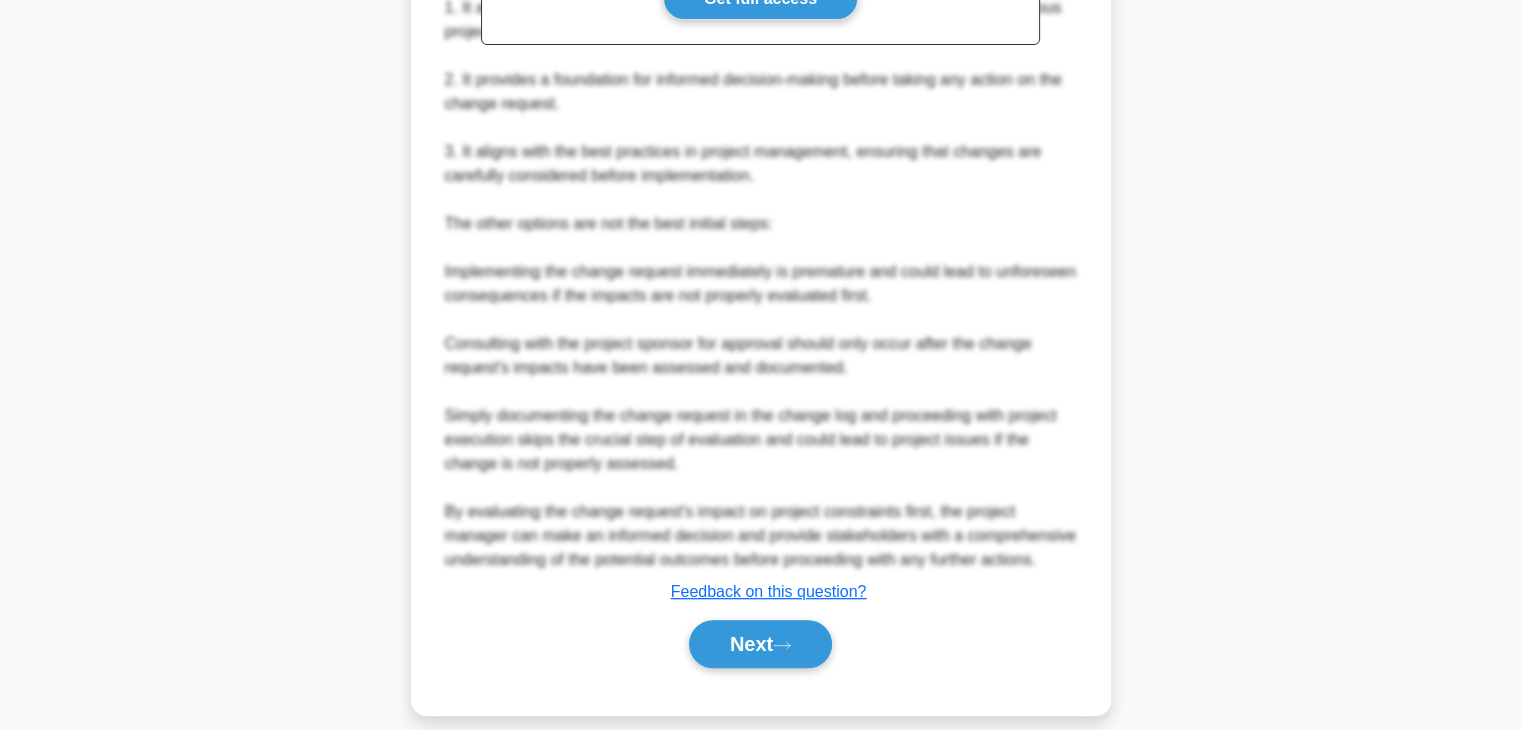 scroll, scrollTop: 790, scrollLeft: 0, axis: vertical 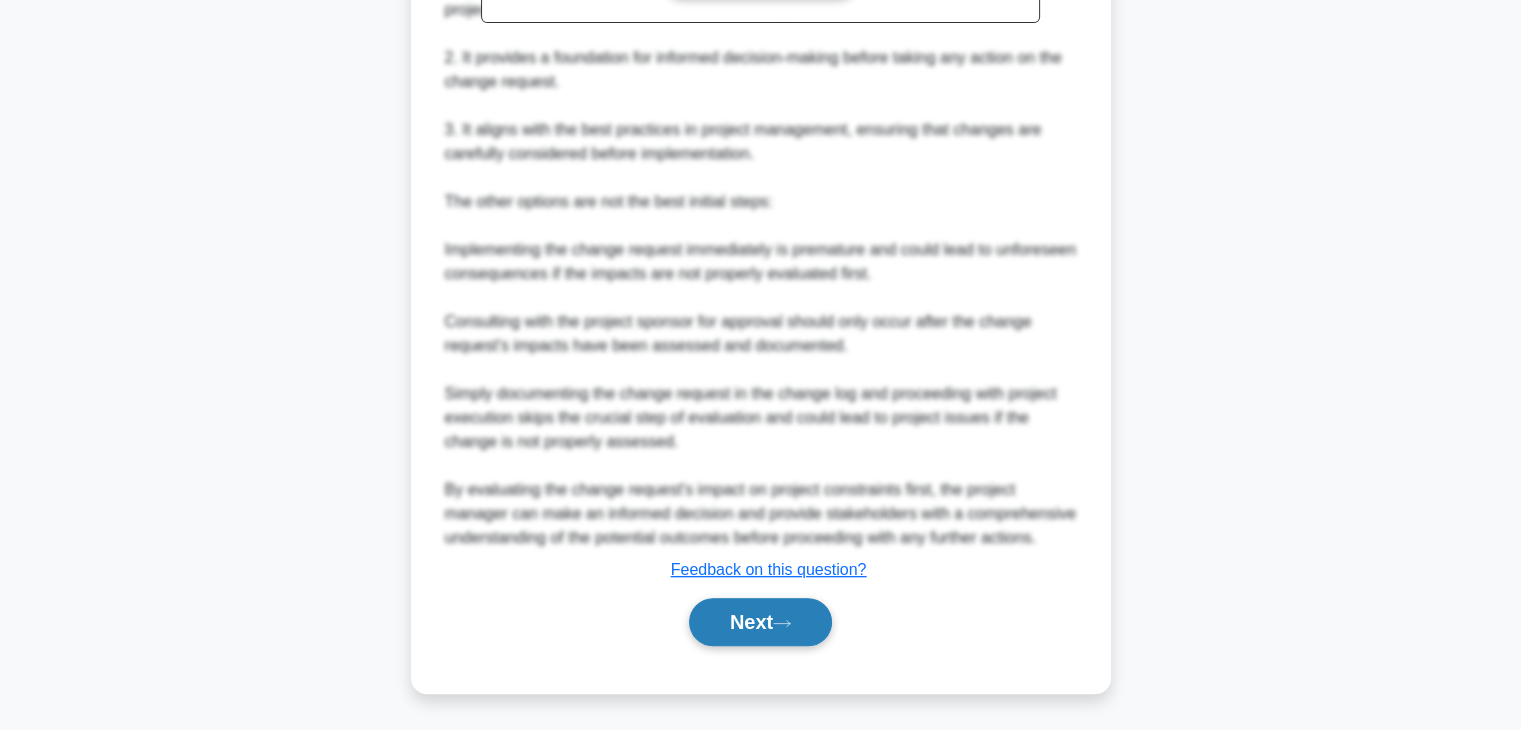 click on "Next" at bounding box center [760, 622] 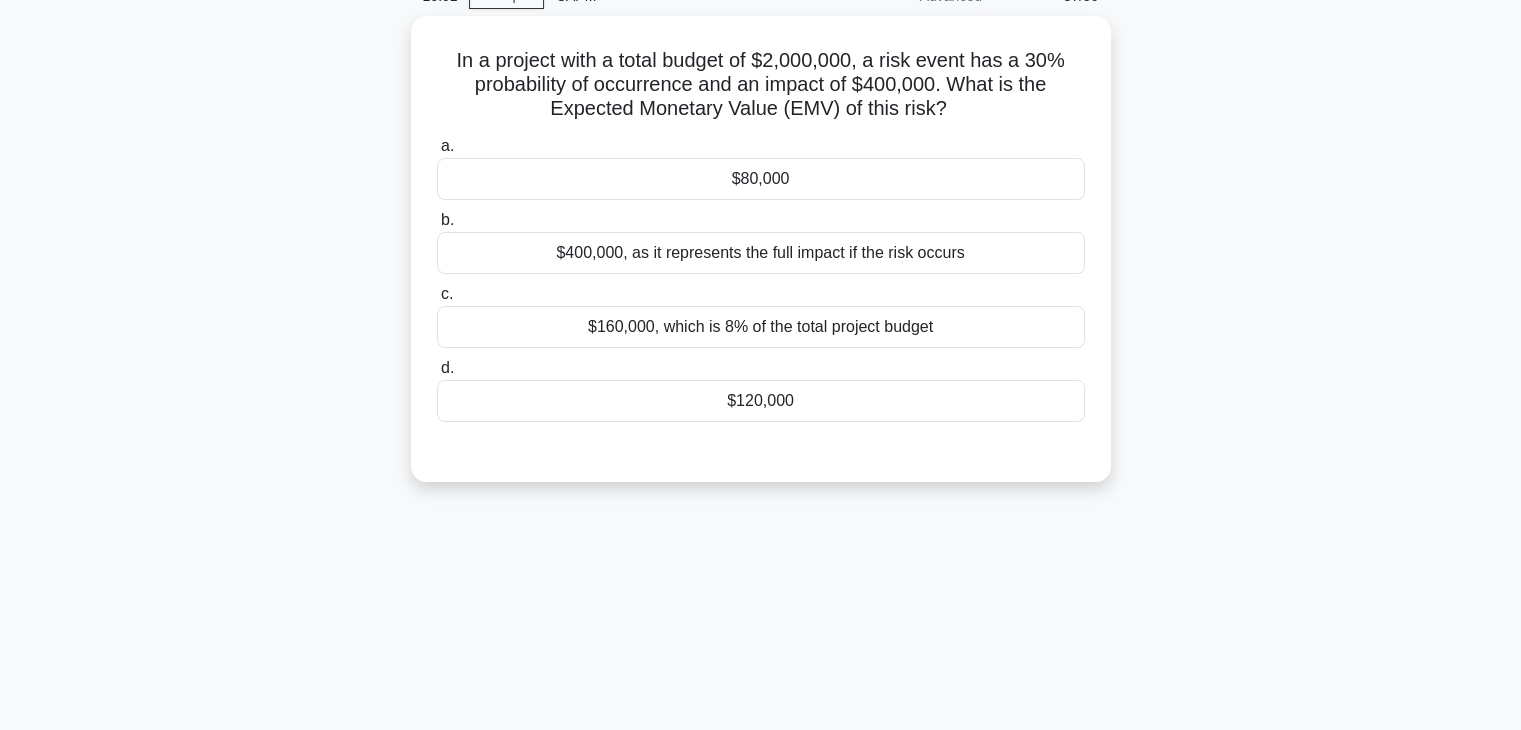 scroll, scrollTop: 94, scrollLeft: 0, axis: vertical 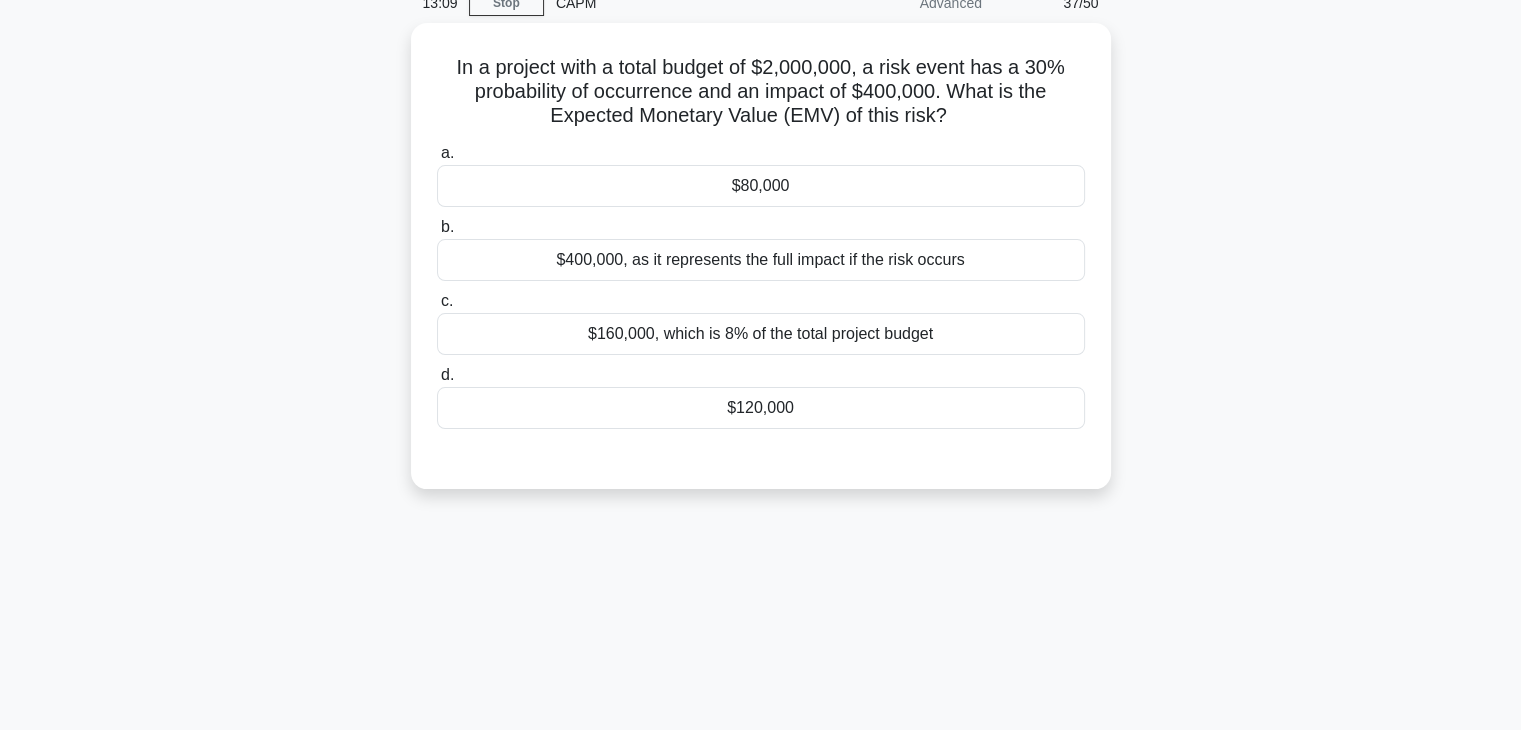 click on "In a project with a total budget of $[CURRENCY], a risk event has a [NUMBER]% probability of occurrence and an impact of $[CURRENCY]. What is the Expected Monetary Value (EMV) of this risk?
.spinner_0XTQ{transform-origin:center;animation:spinner_y6GP .75s linear infinite}@keyframes spinner_y6GP{100%{transform:rotate(360deg)}}" at bounding box center (761, 478) 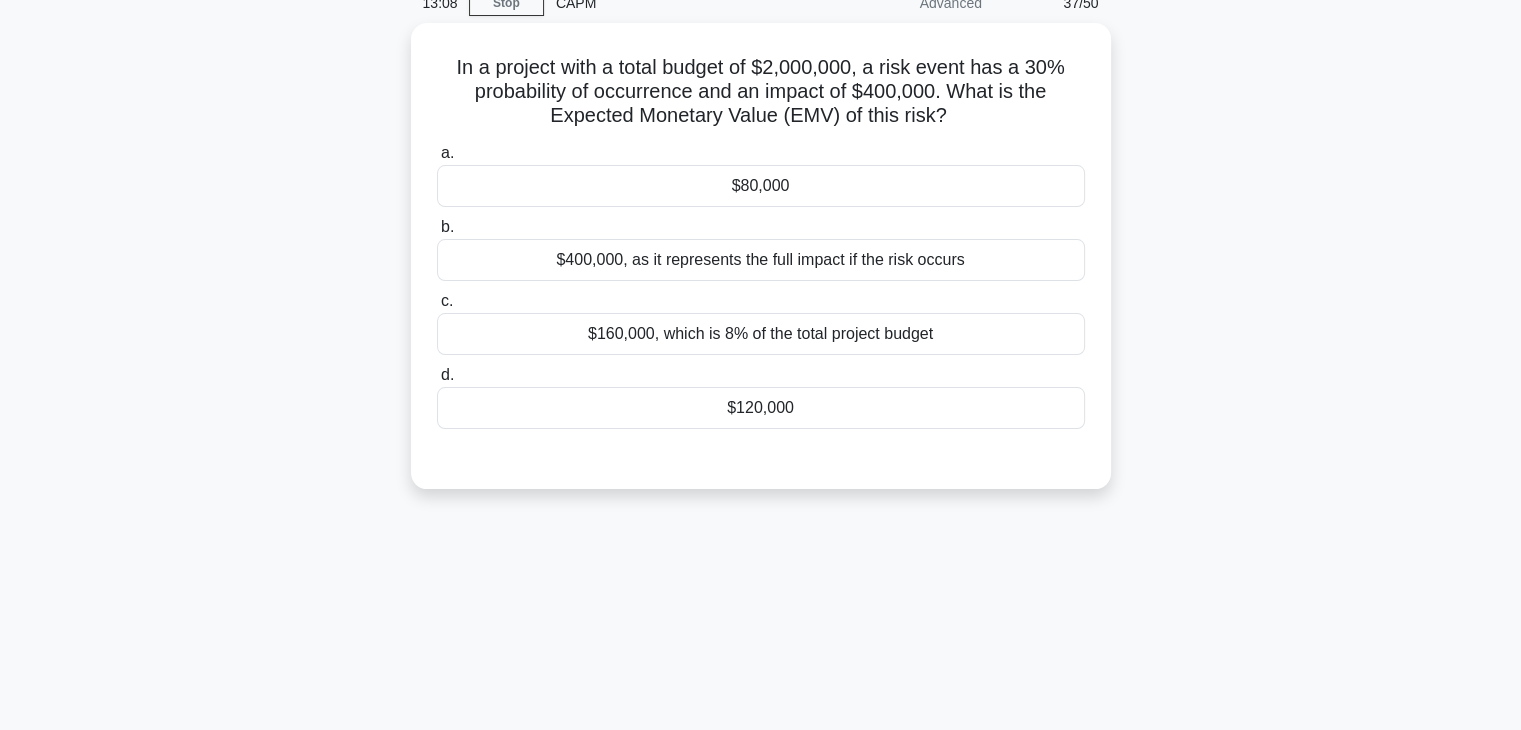 drag, startPoint x: 728, startPoint y: 607, endPoint x: 752, endPoint y: 507, distance: 102.83968 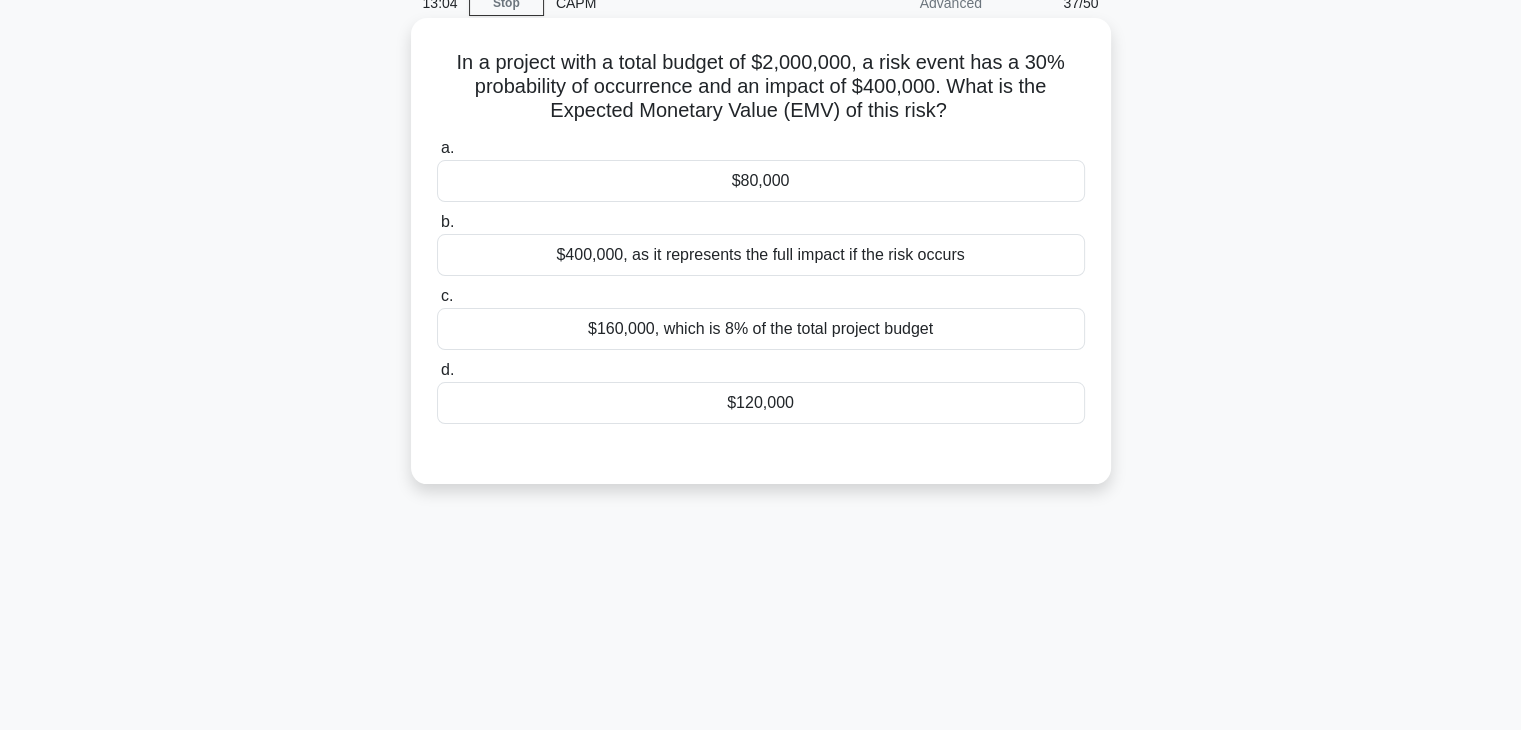 click on "$120,000" at bounding box center [761, 403] 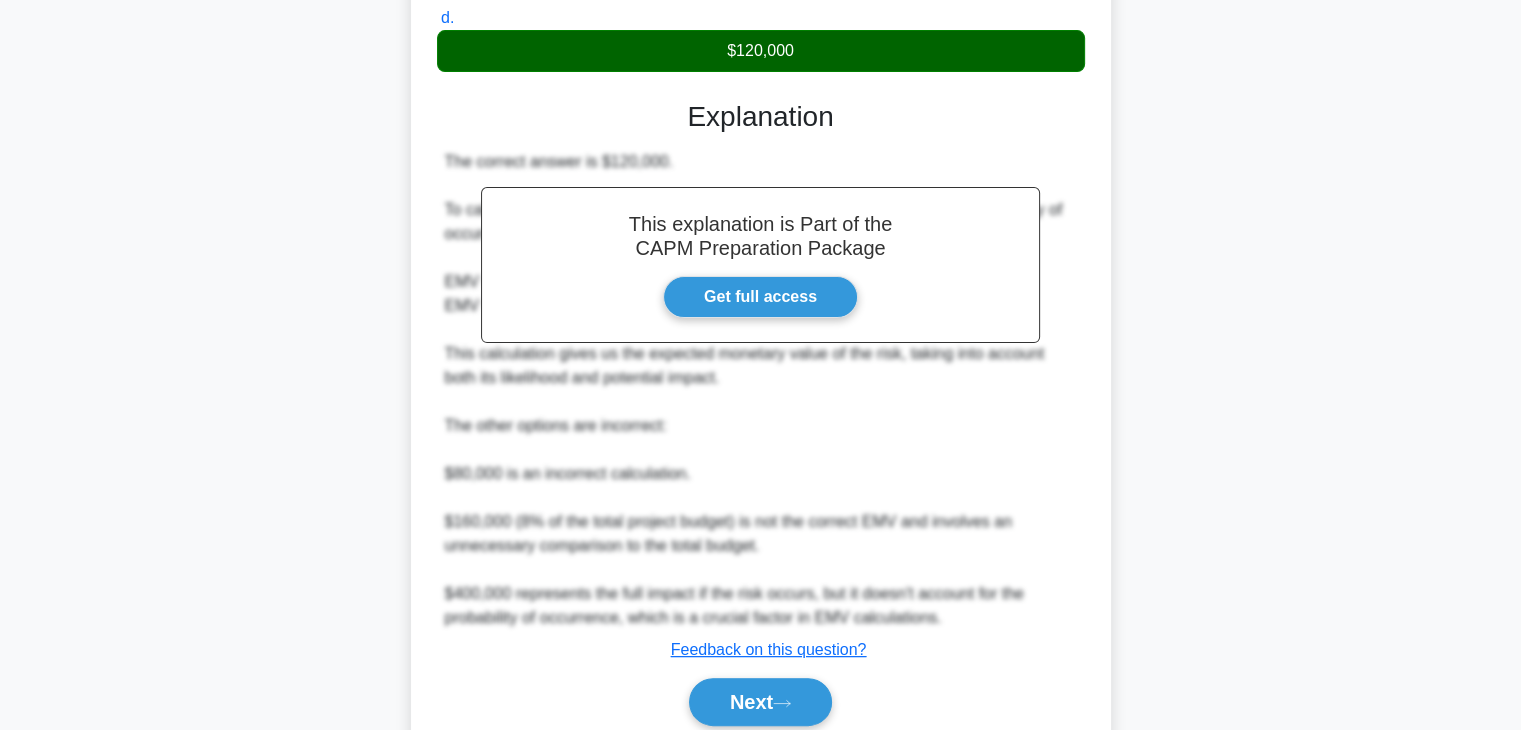scroll, scrollTop: 526, scrollLeft: 0, axis: vertical 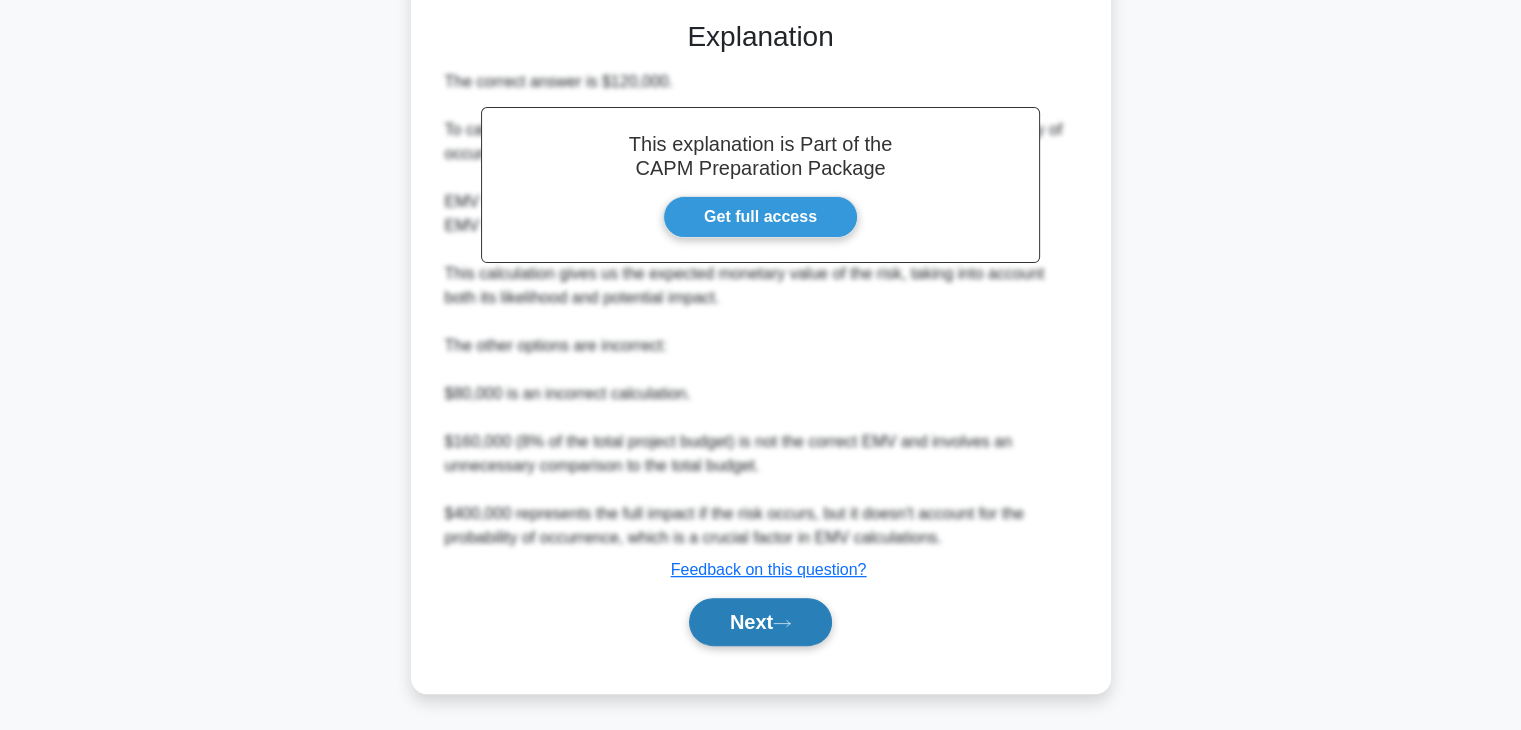 click on "Next" at bounding box center [760, 622] 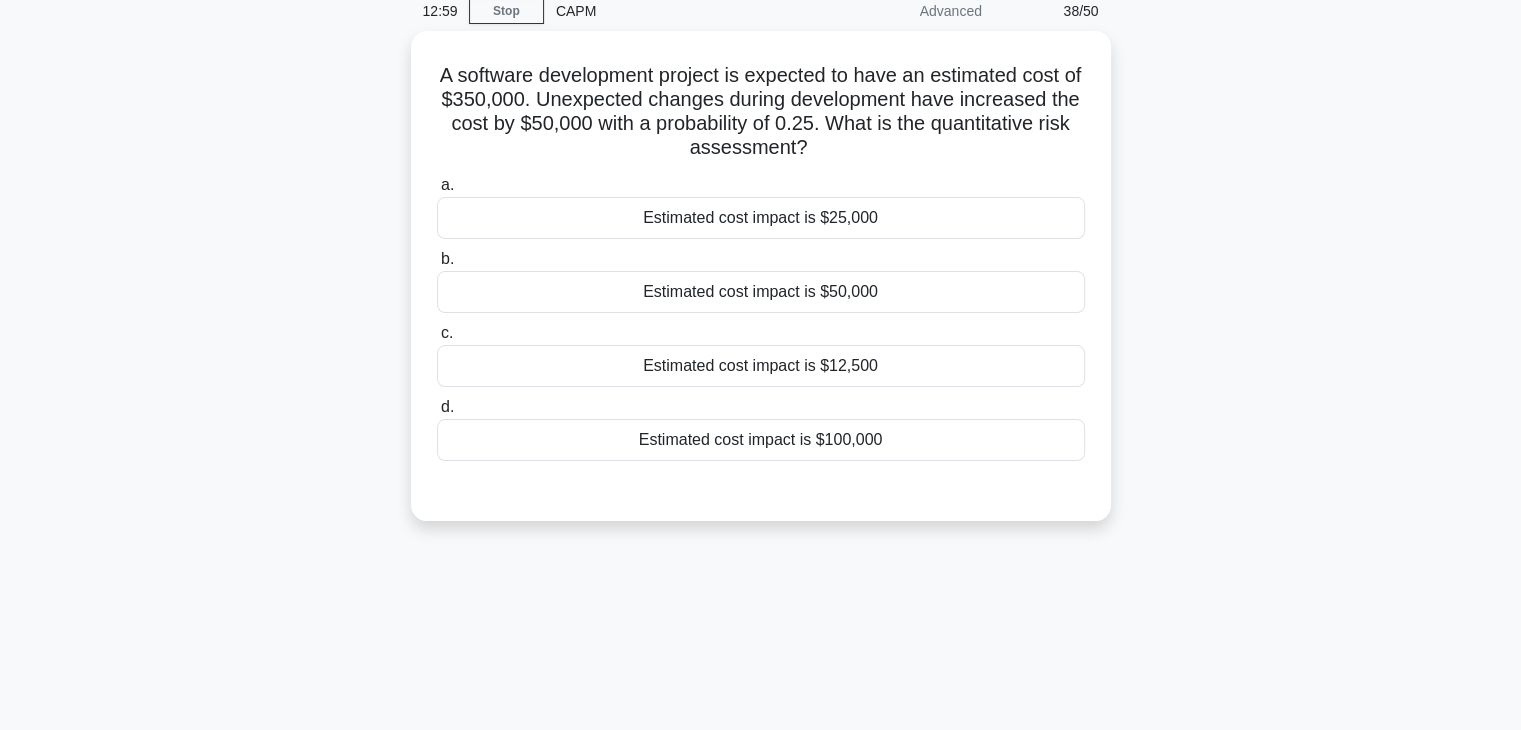 scroll, scrollTop: 61, scrollLeft: 0, axis: vertical 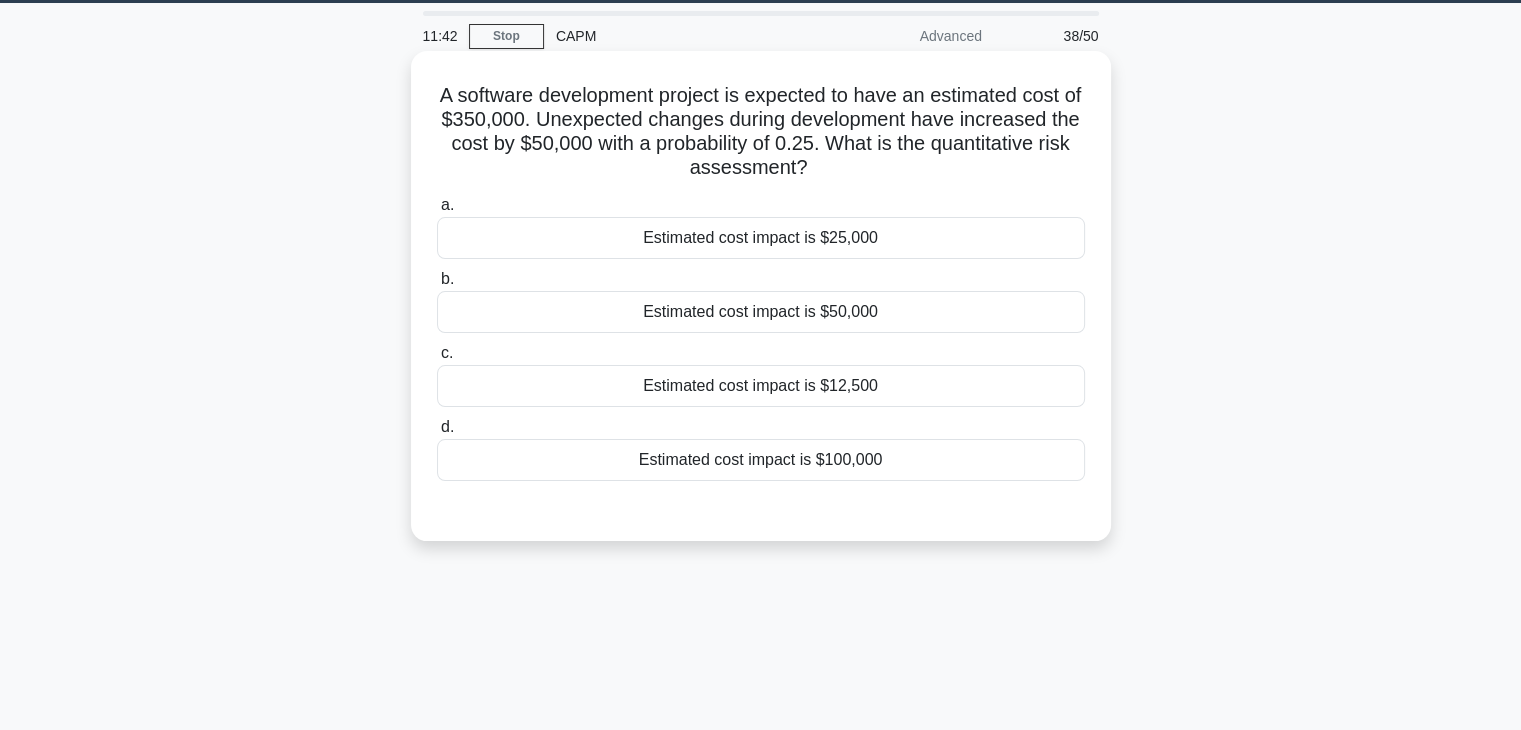 click on "Estimated cost impact is $12,500" at bounding box center (761, 386) 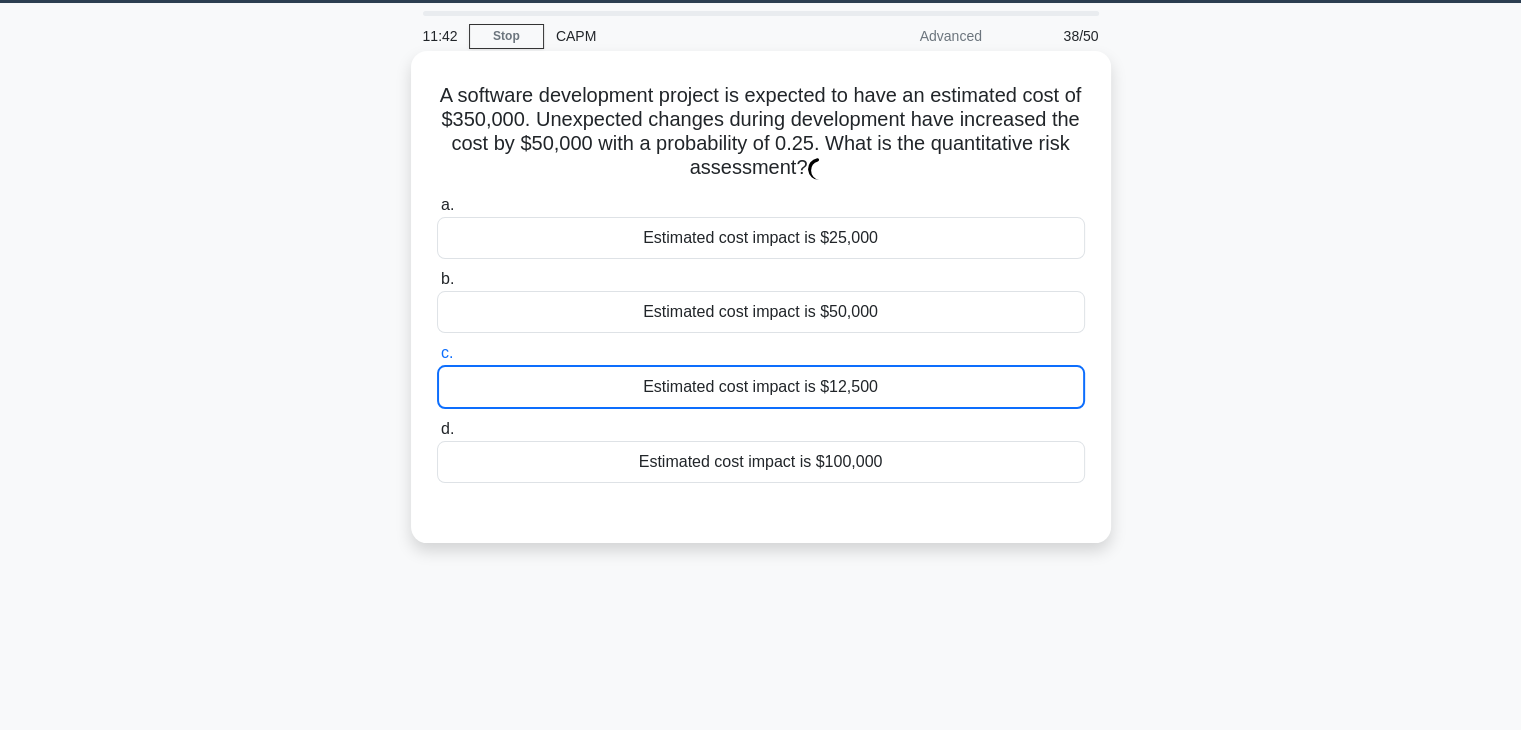 click on "Estimated cost impact is $12,500" at bounding box center [761, 387] 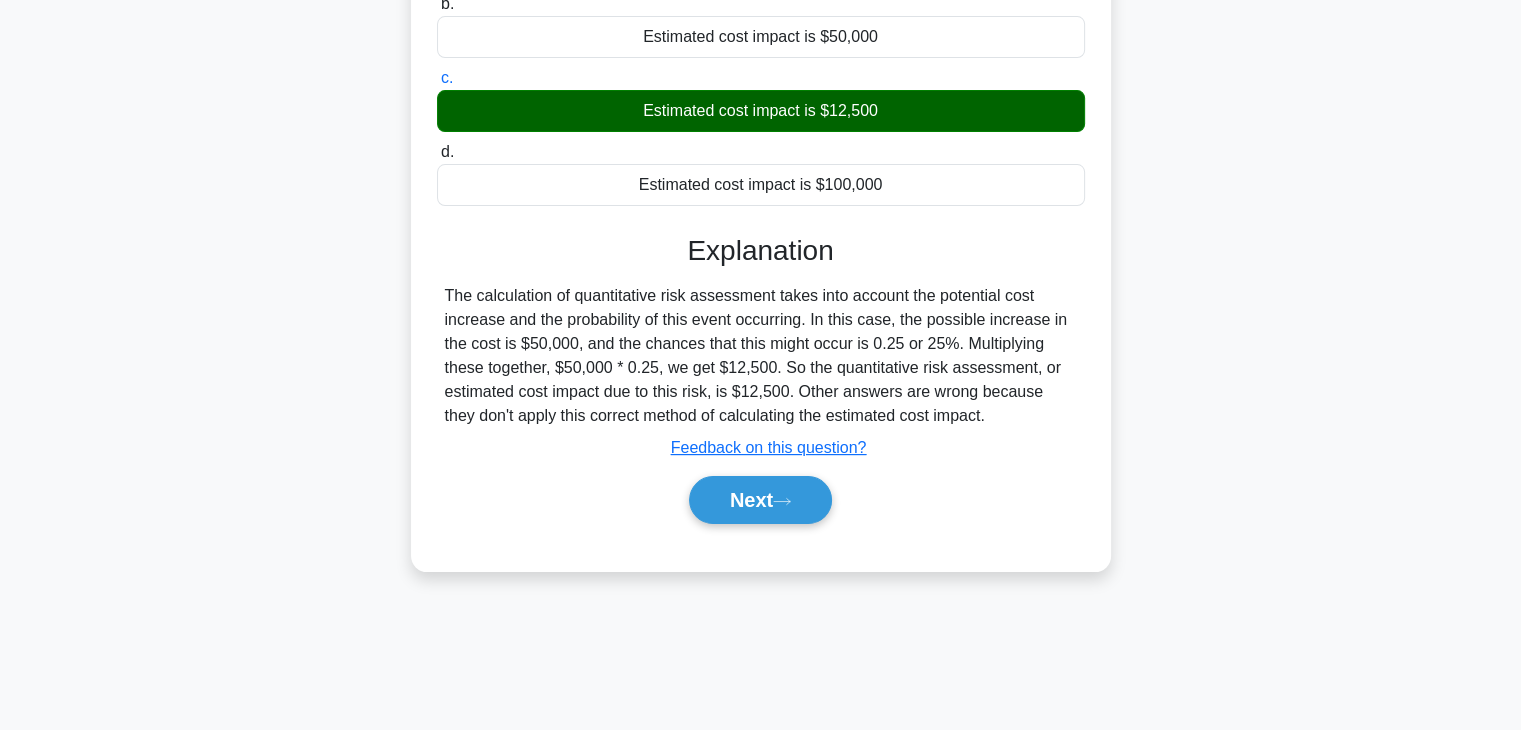 scroll, scrollTop: 339, scrollLeft: 0, axis: vertical 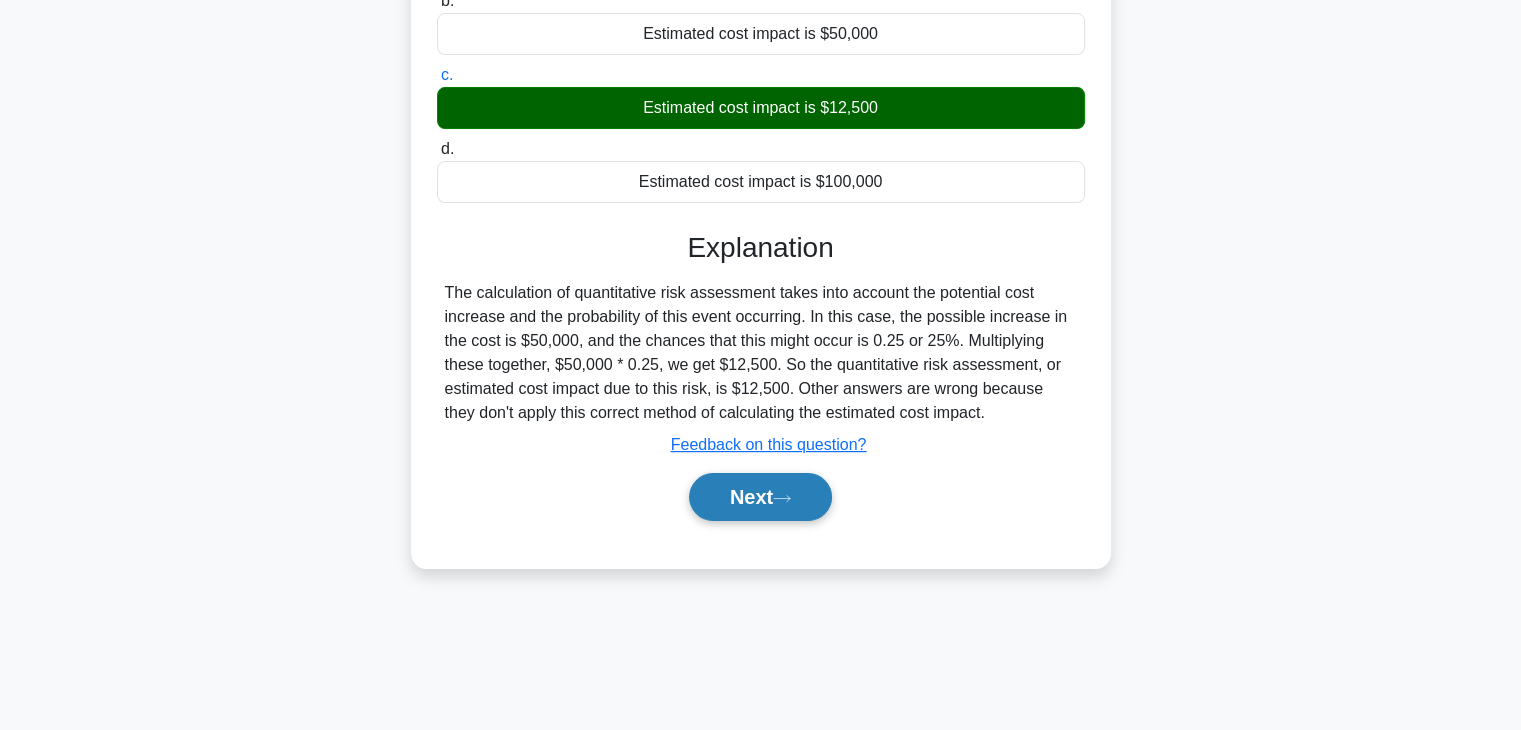 click on "Next" at bounding box center [760, 497] 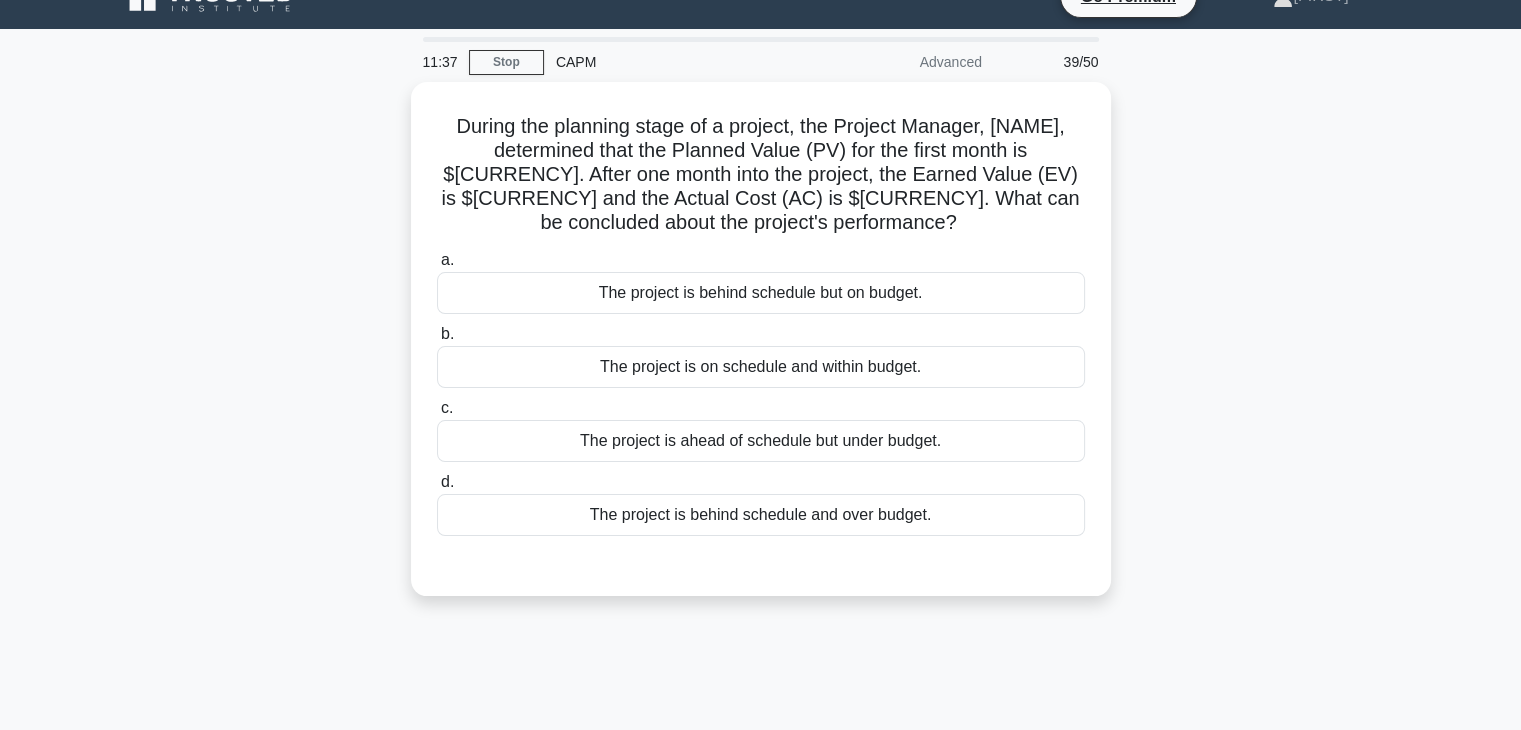 scroll, scrollTop: 0, scrollLeft: 0, axis: both 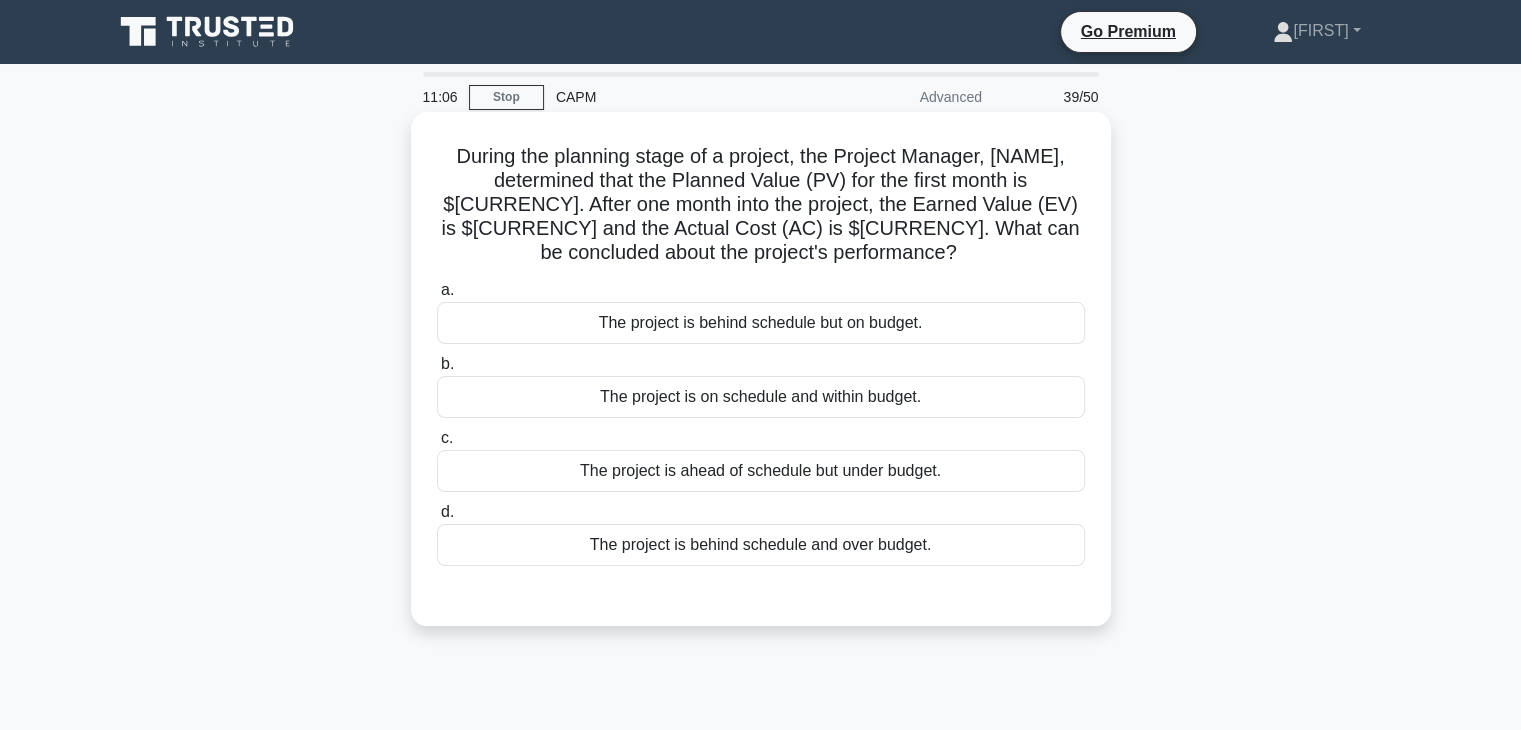 click on "The project is on schedule and within budget." at bounding box center [761, 397] 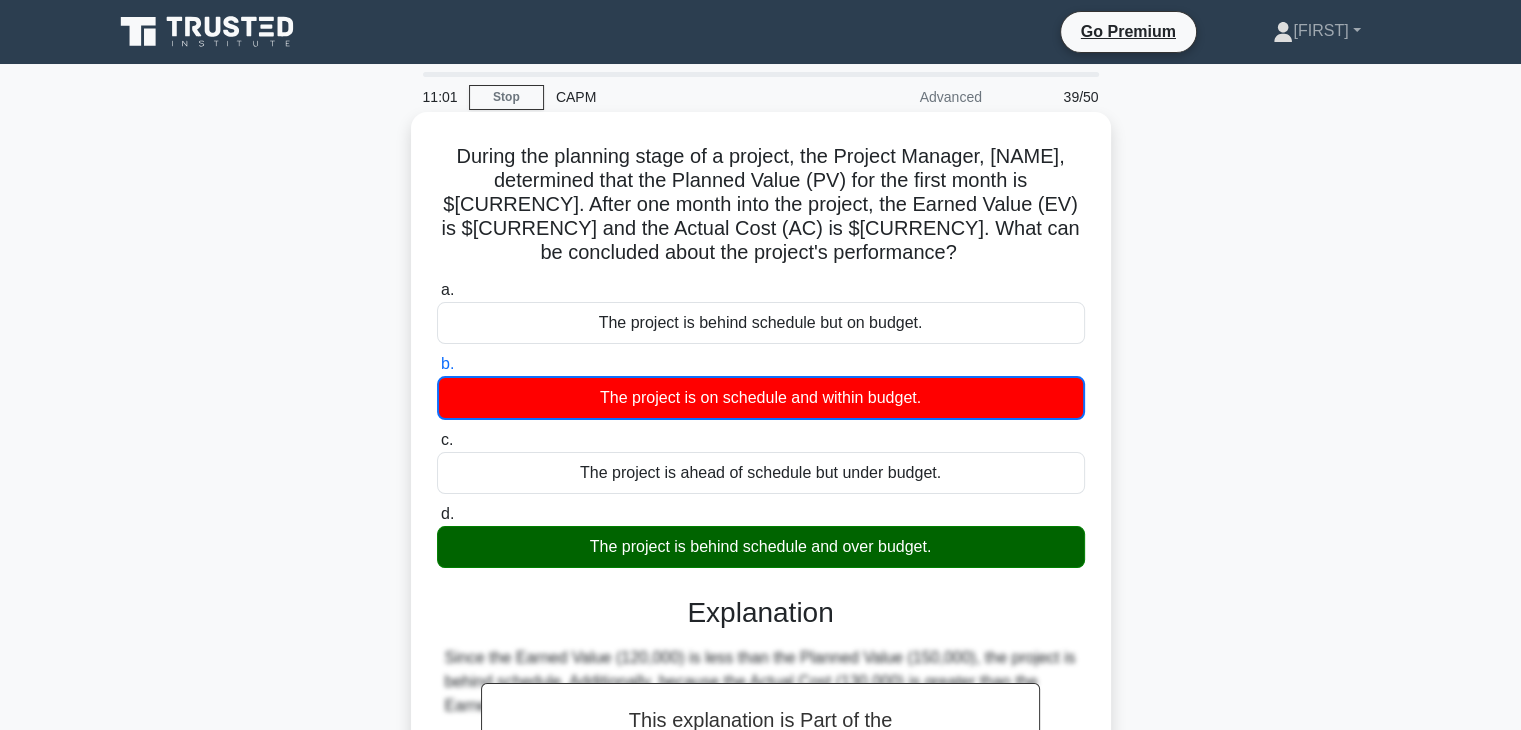 scroll, scrollTop: 351, scrollLeft: 0, axis: vertical 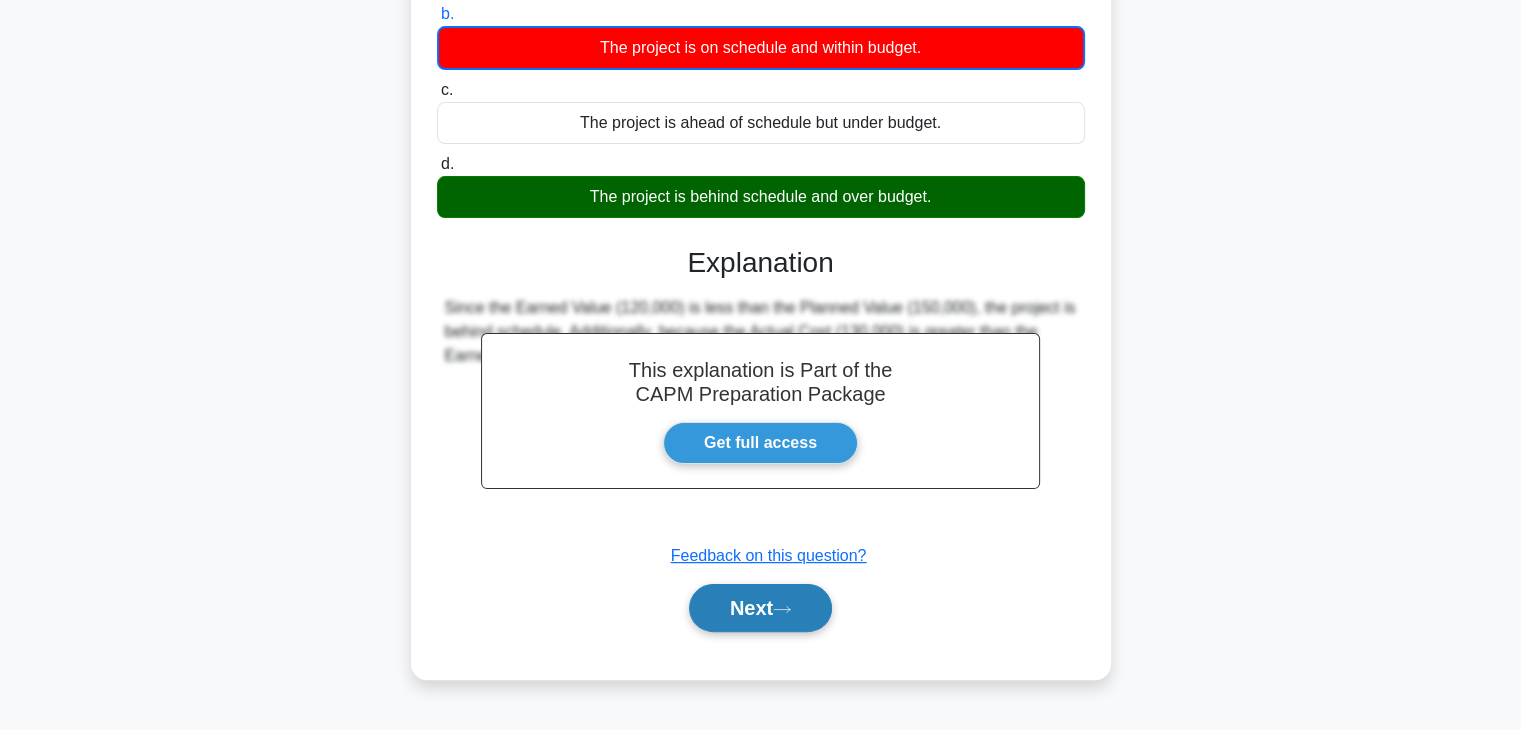 click on "Next" at bounding box center (760, 608) 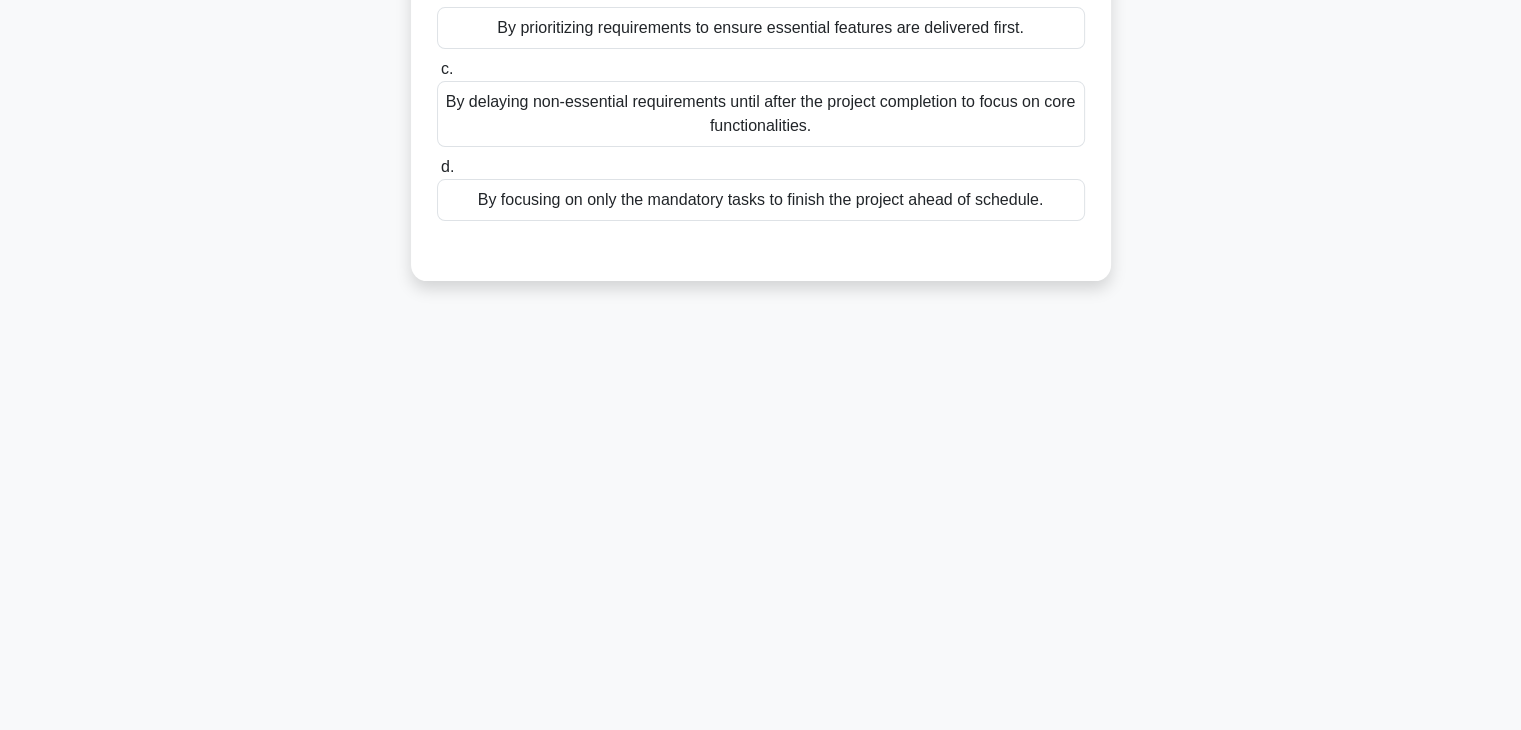 scroll, scrollTop: 0, scrollLeft: 0, axis: both 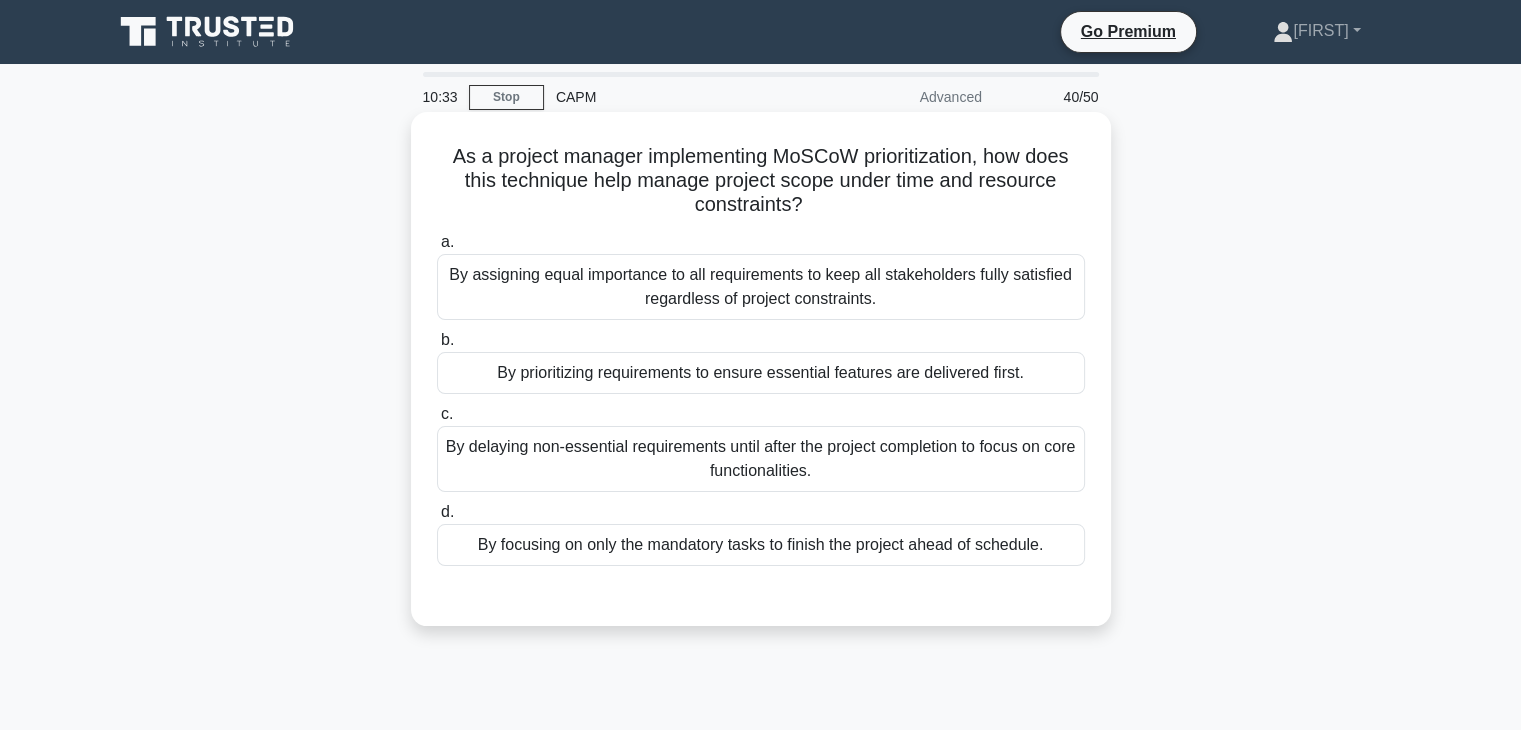 click on "By prioritizing requirements to ensure essential features are delivered first." at bounding box center [761, 373] 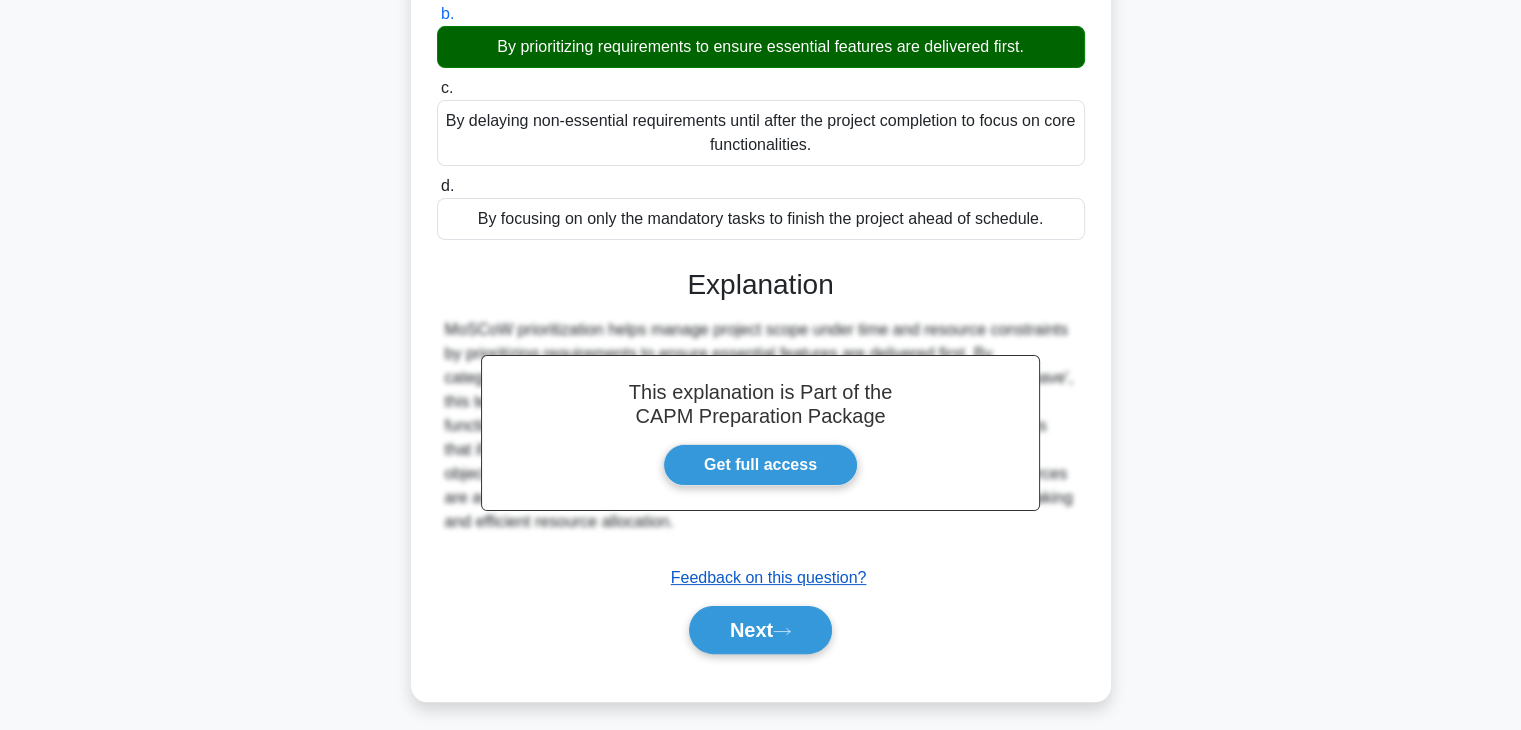 scroll, scrollTop: 327, scrollLeft: 0, axis: vertical 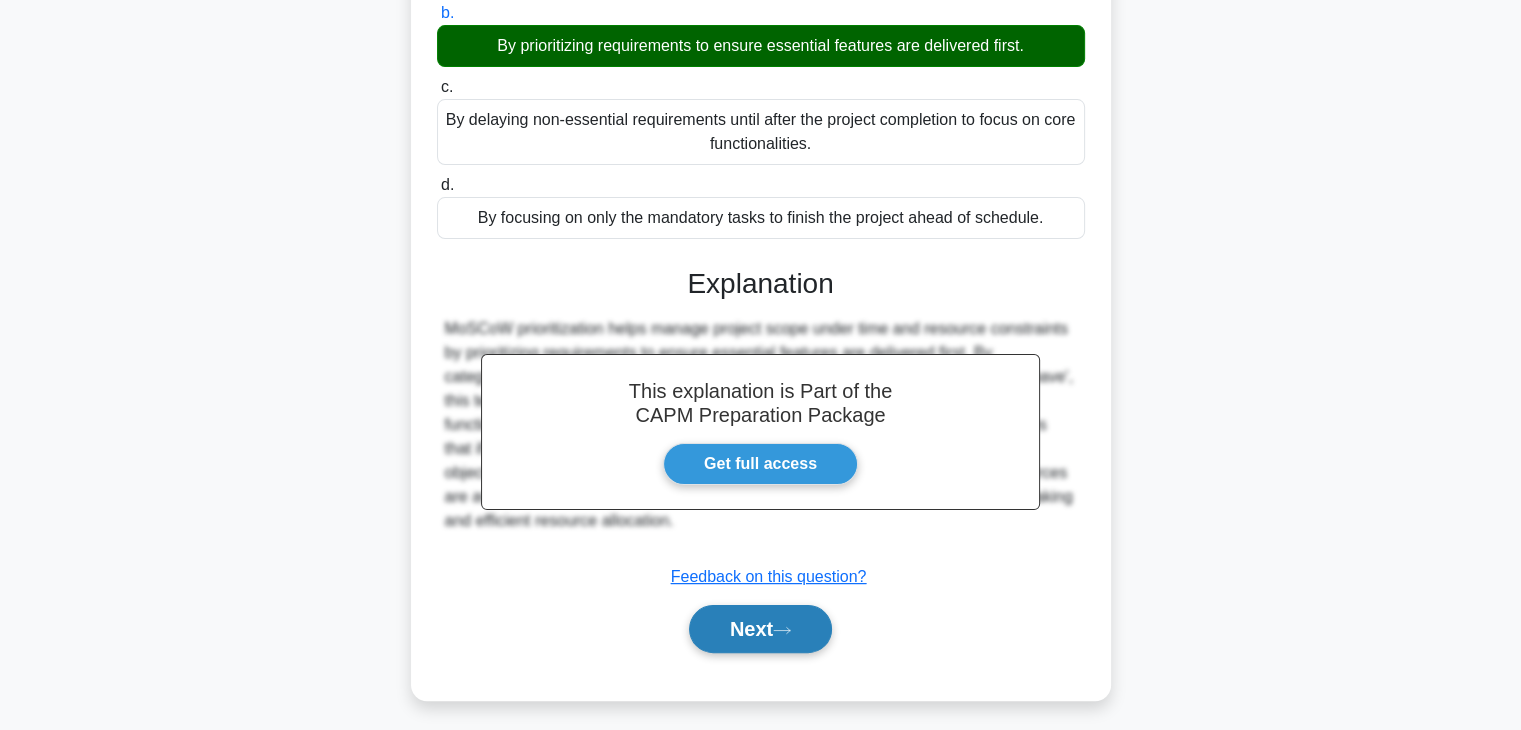 click on "Next" at bounding box center (760, 629) 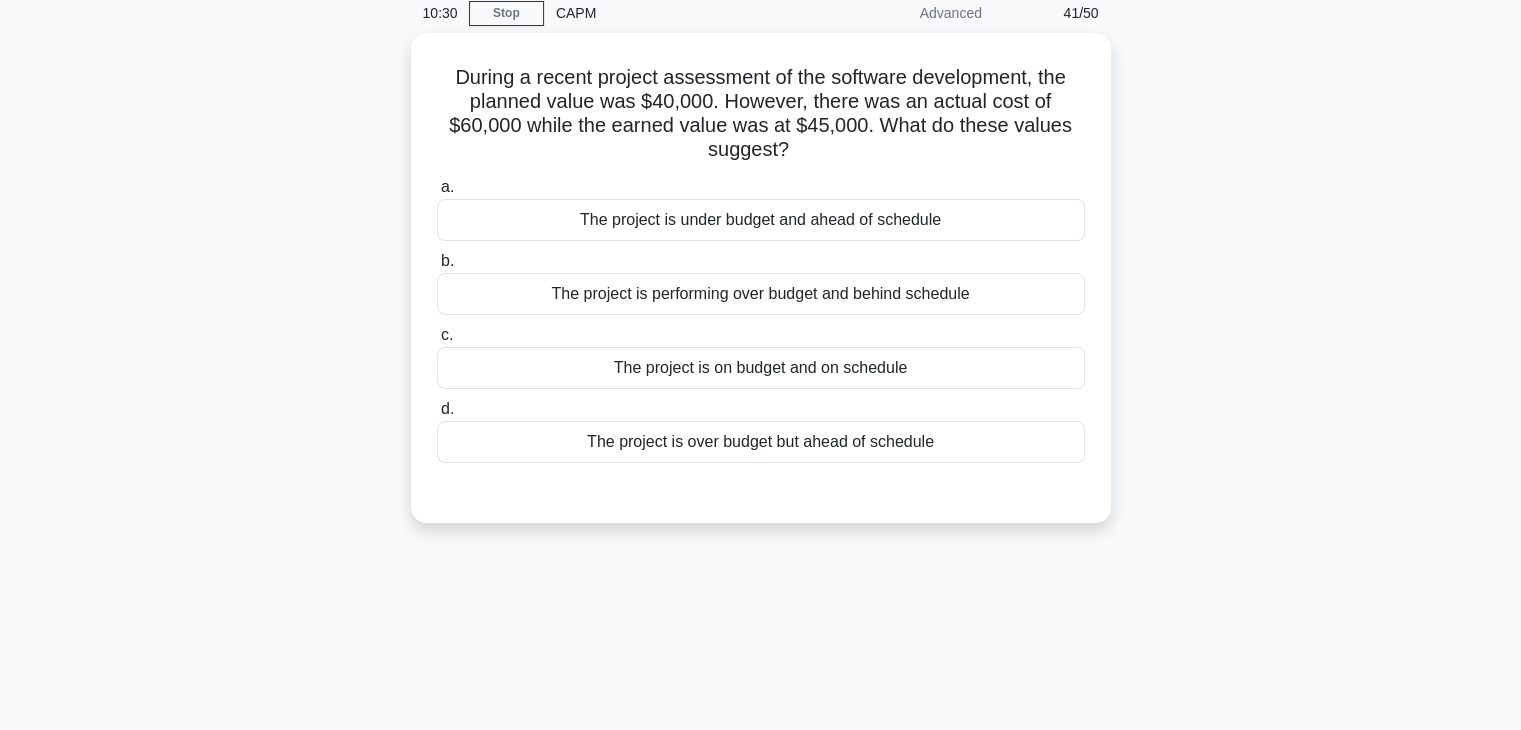 scroll, scrollTop: 74, scrollLeft: 0, axis: vertical 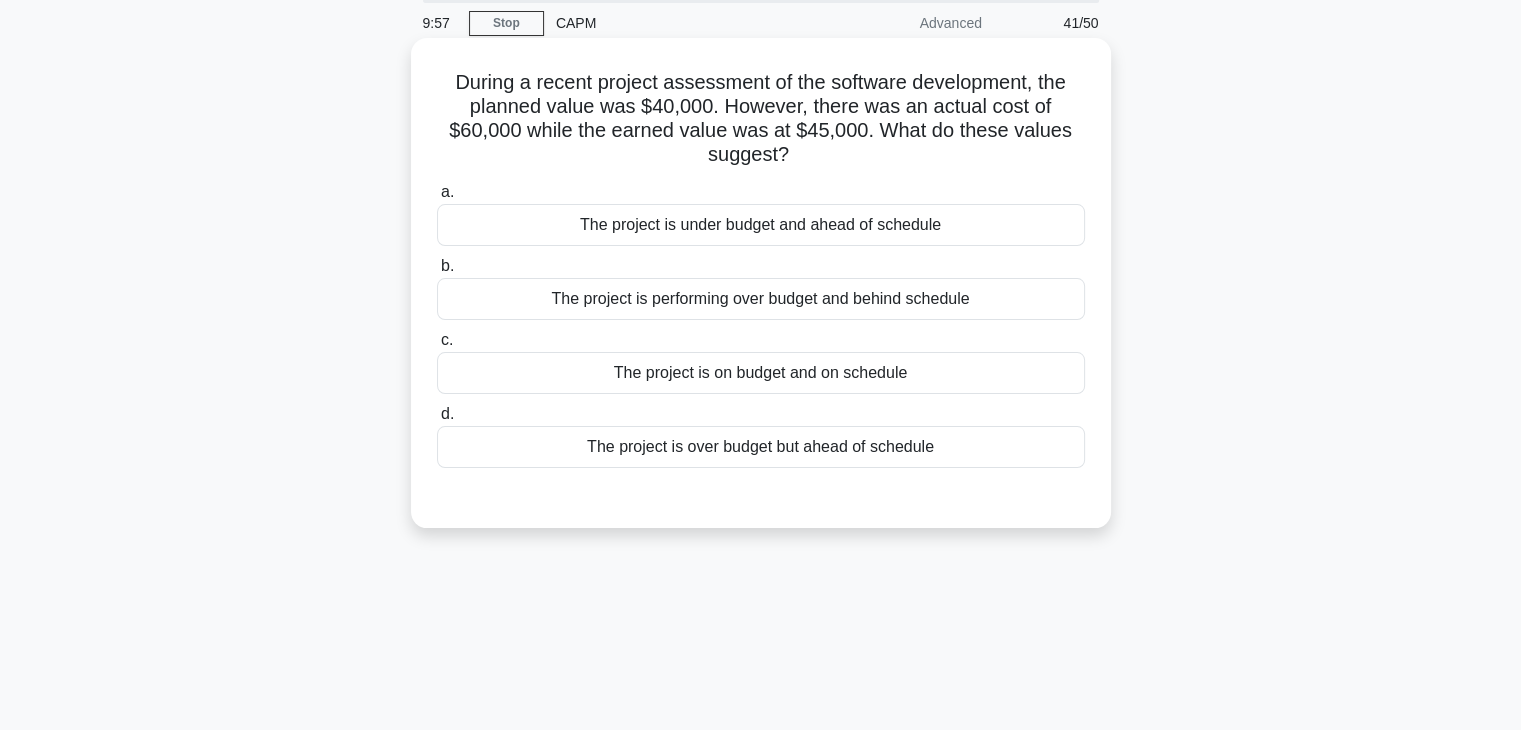 click on "The project is performing over budget and behind schedule" at bounding box center (761, 299) 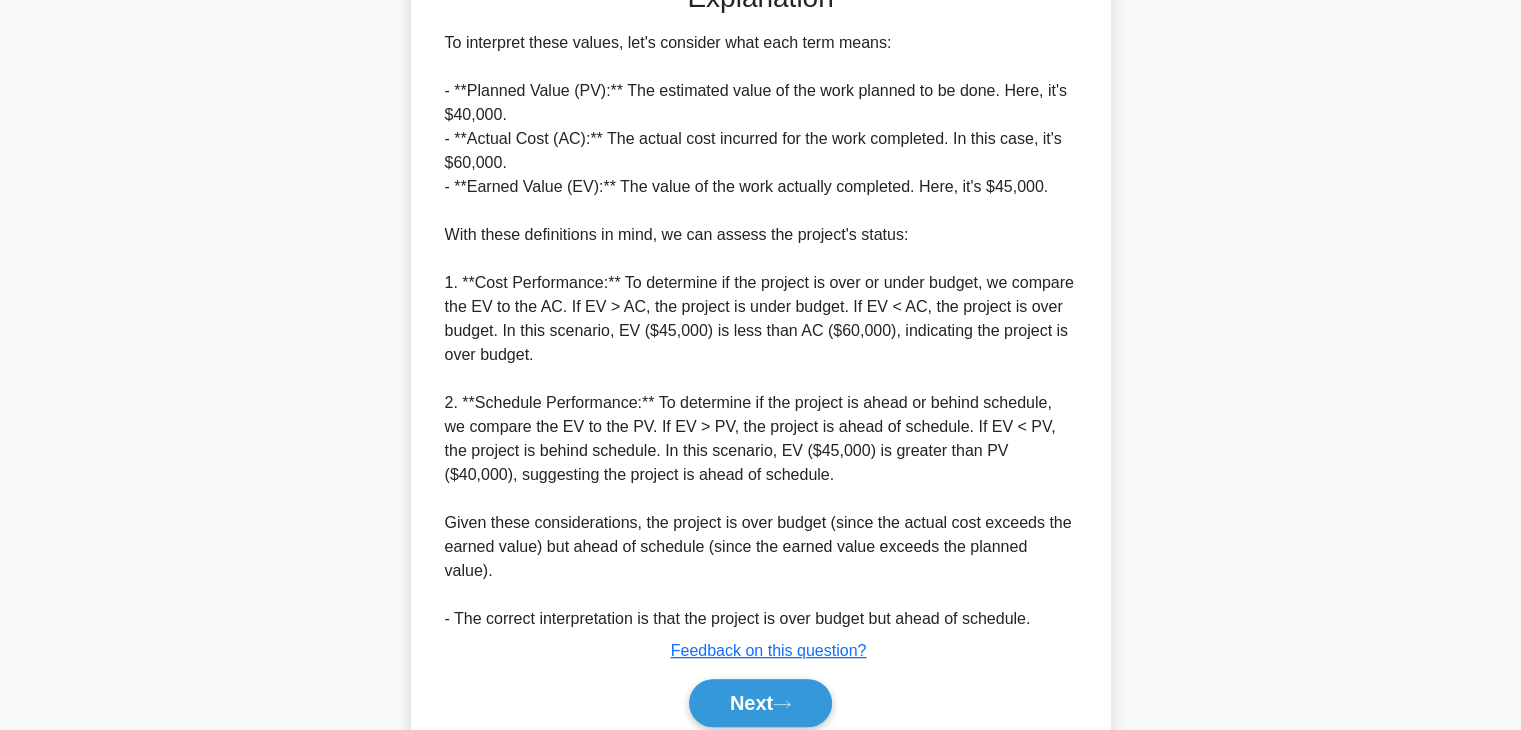 scroll, scrollTop: 648, scrollLeft: 0, axis: vertical 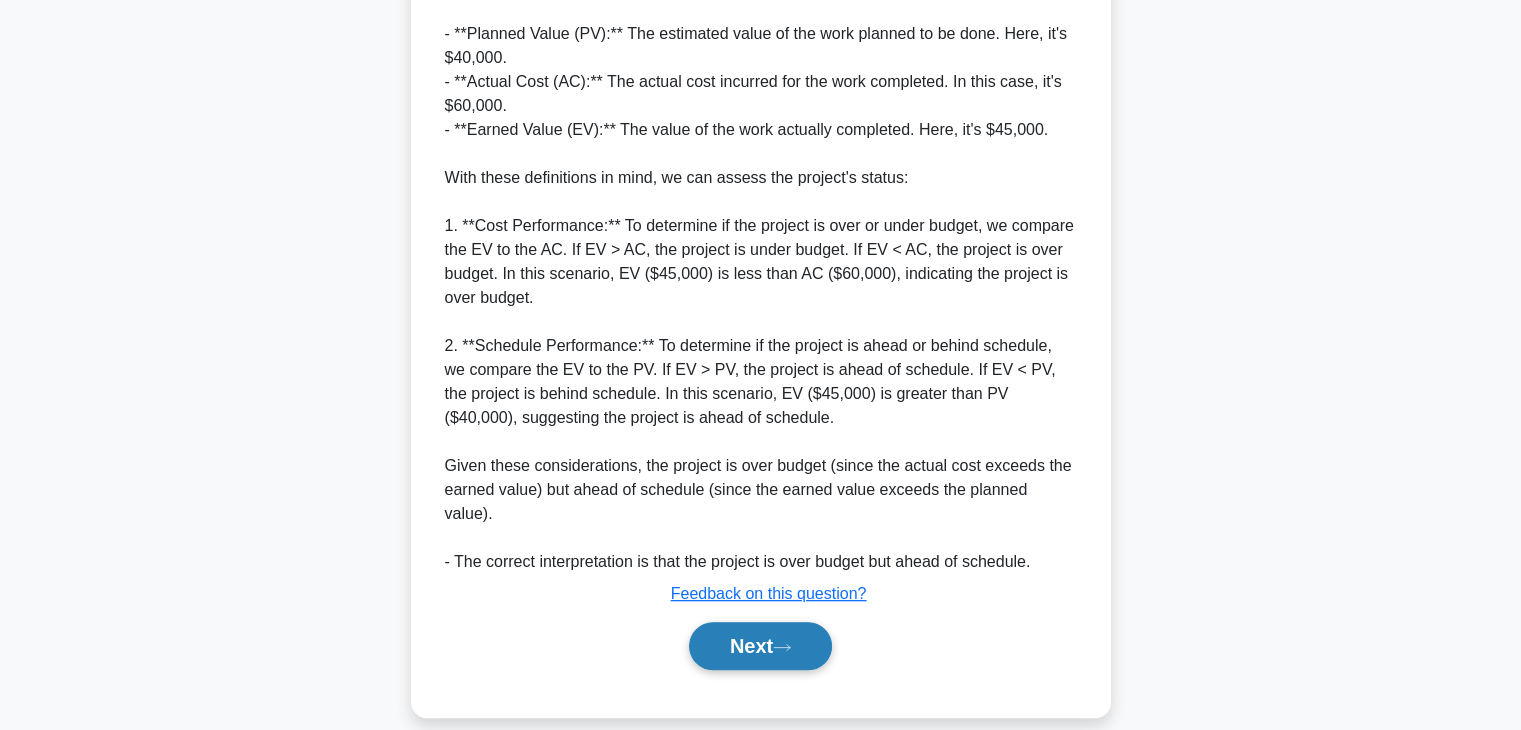 click on "Next" at bounding box center [760, 646] 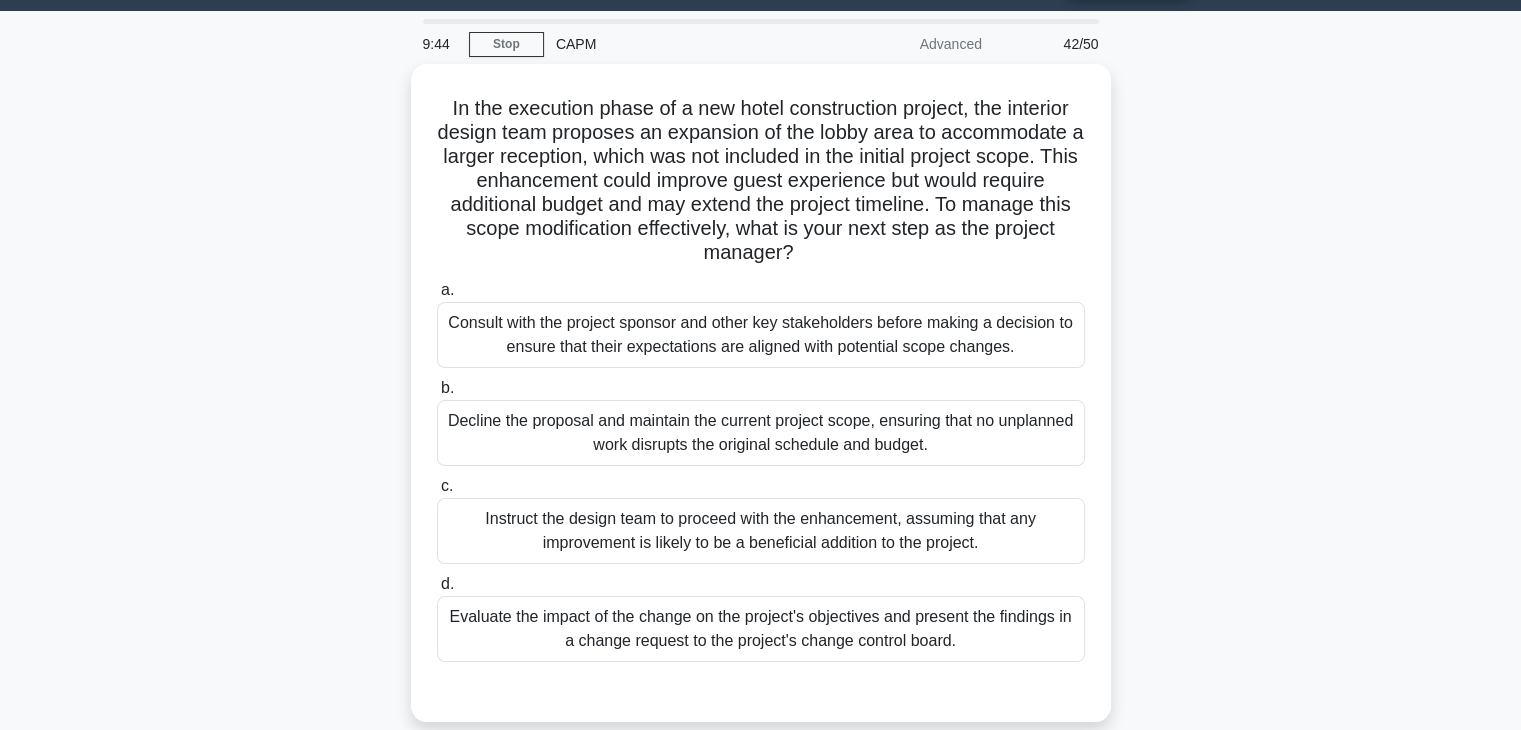 scroll, scrollTop: 33, scrollLeft: 0, axis: vertical 